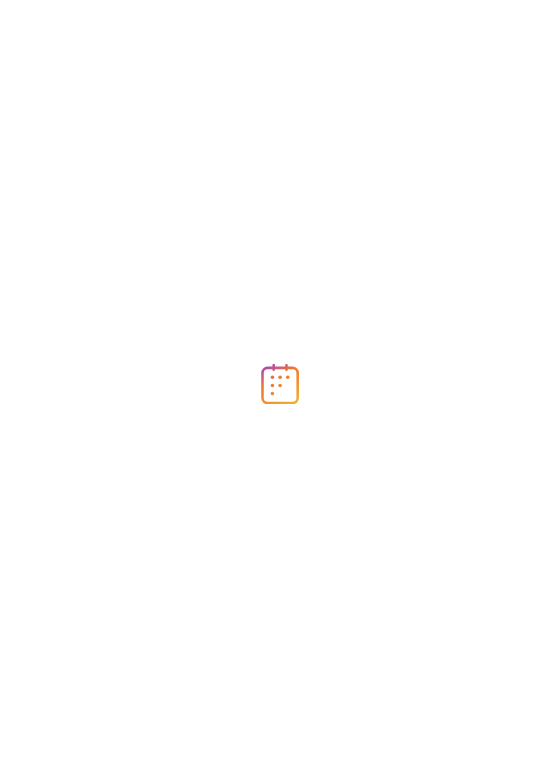 scroll, scrollTop: 0, scrollLeft: 0, axis: both 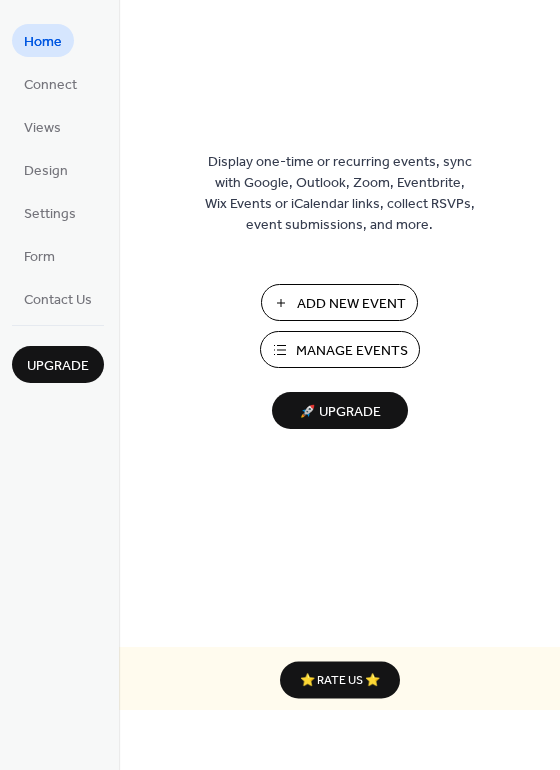 click on "Add New Event" at bounding box center (351, 304) 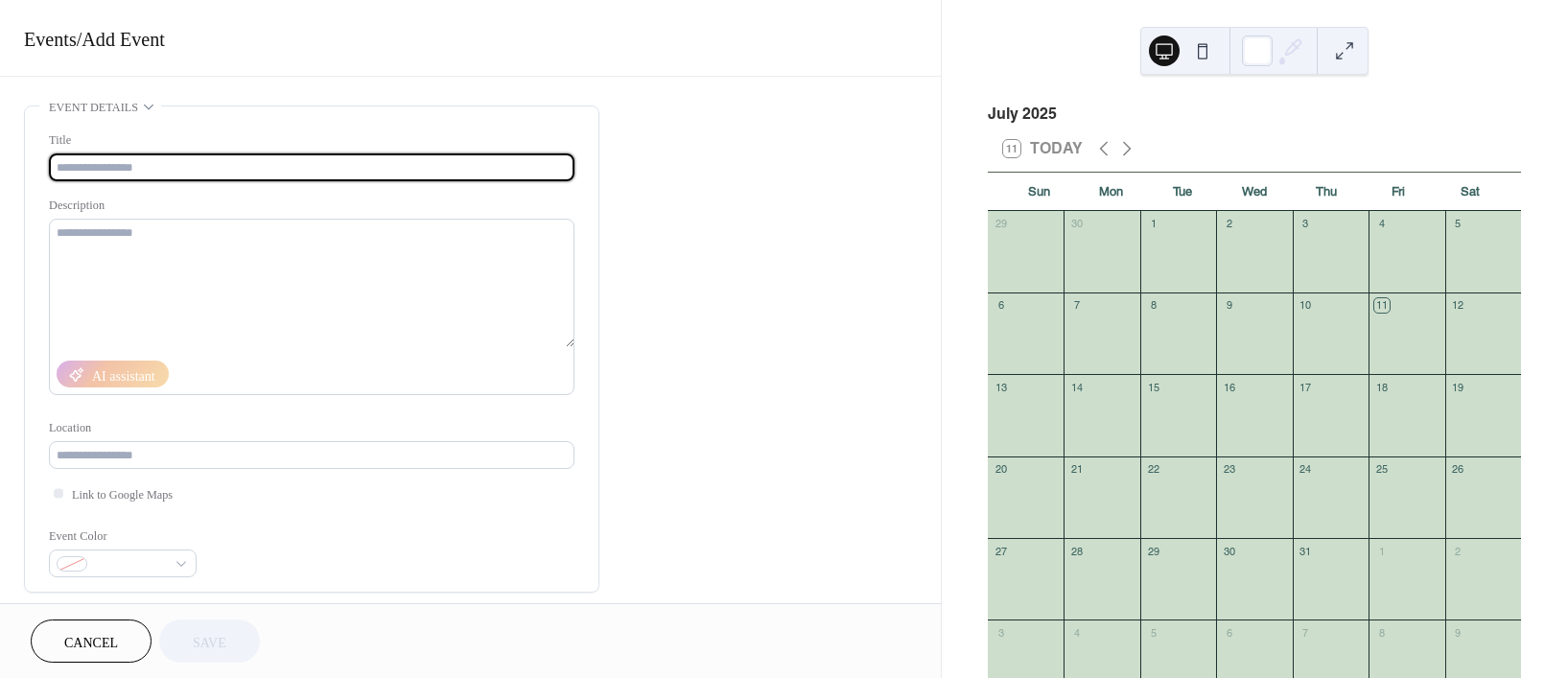 scroll, scrollTop: 0, scrollLeft: 0, axis: both 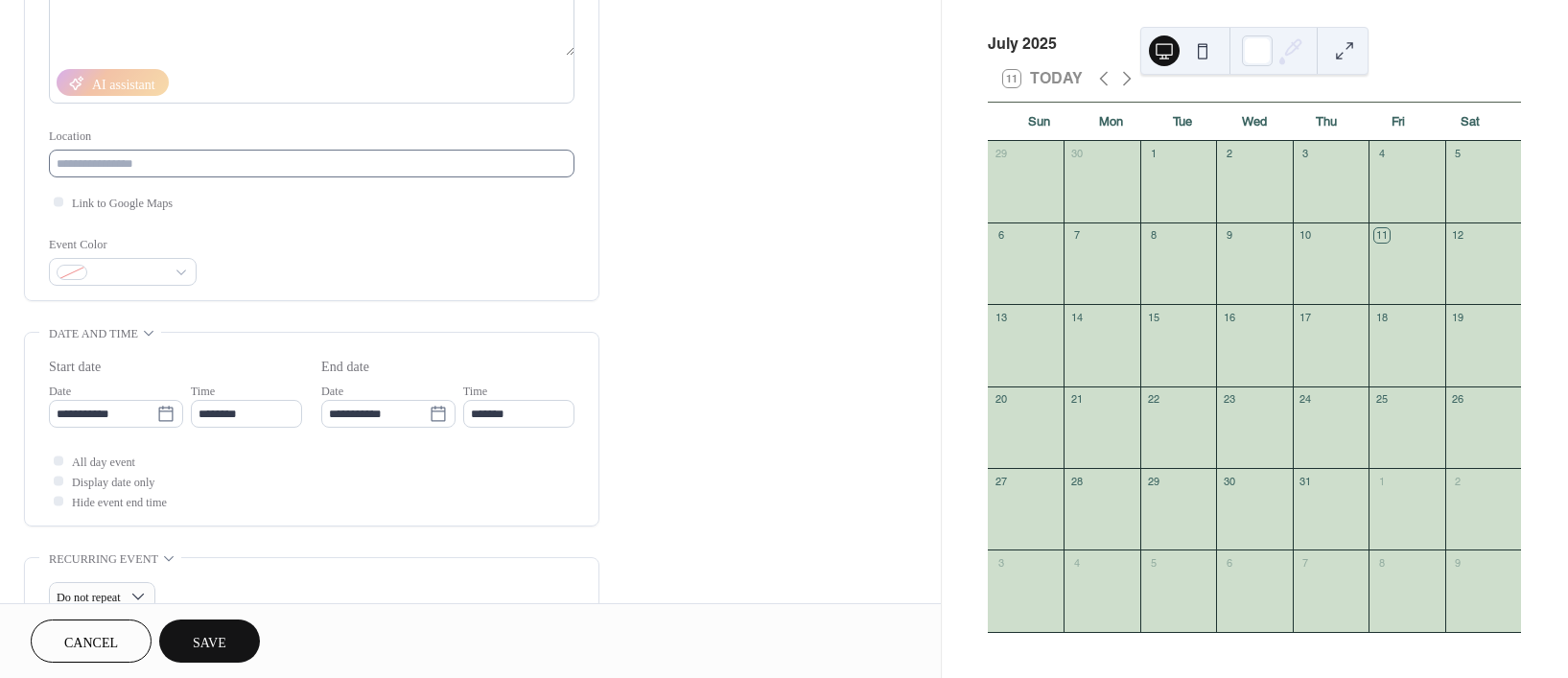 type on "**********" 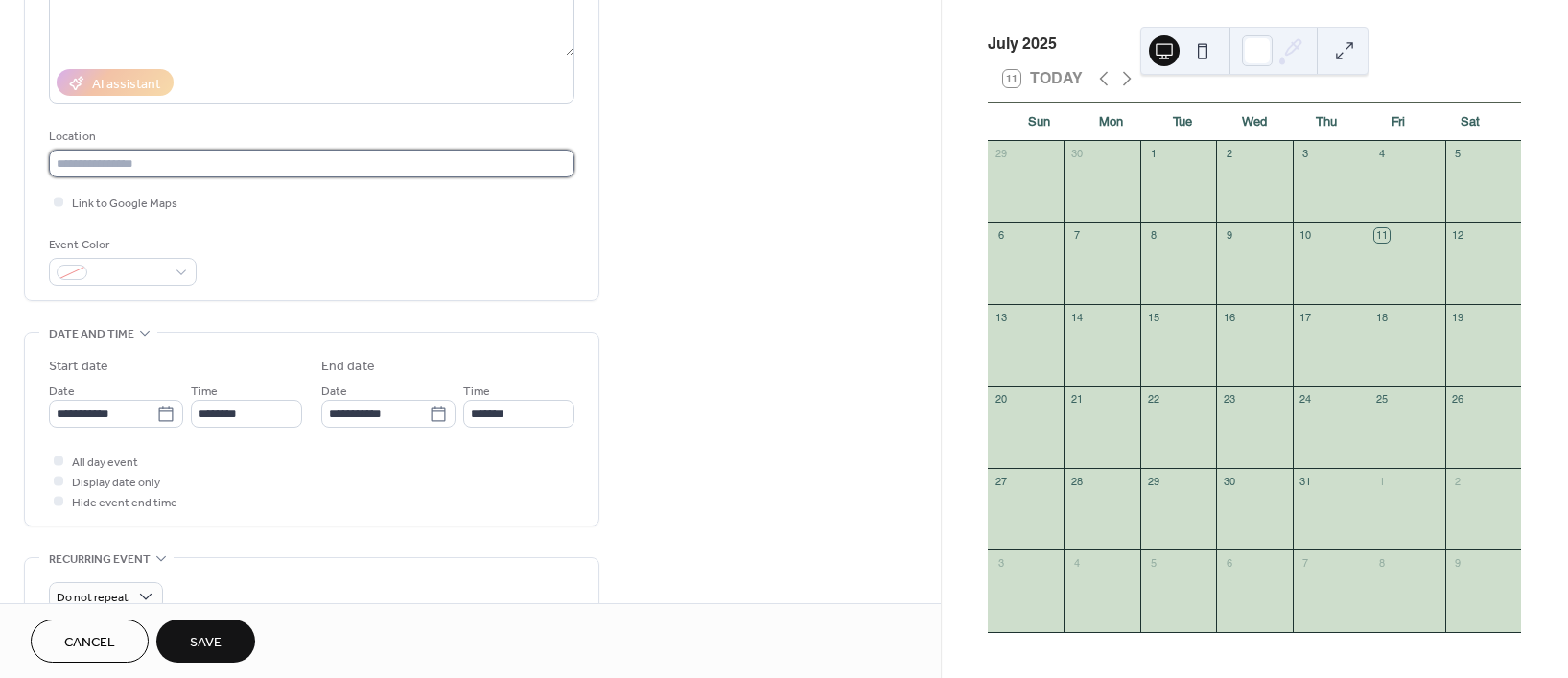 click at bounding box center [312, 163] 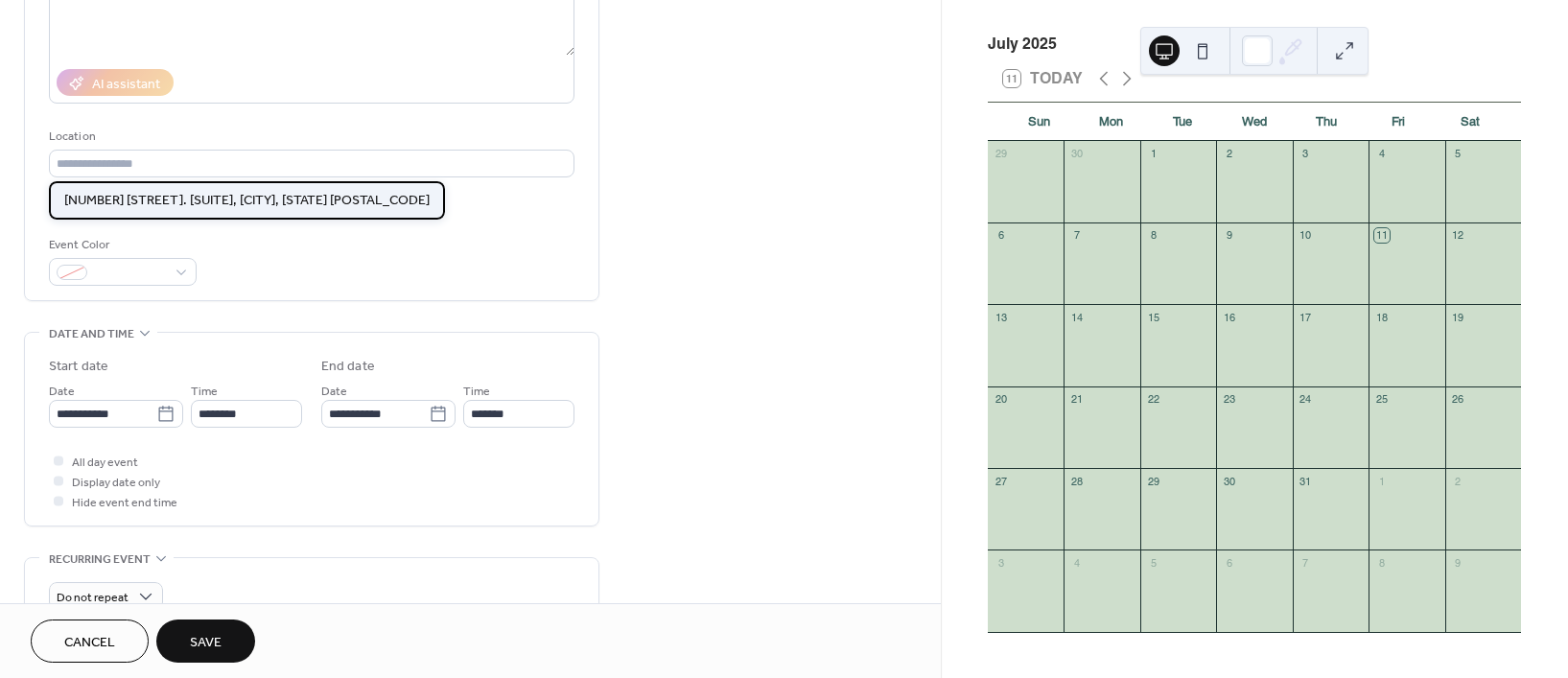 click on "[NUMBER] [STREET] [SUITE], [CITY], [STATE] [POSTAL_CODE]" at bounding box center [246, 199] 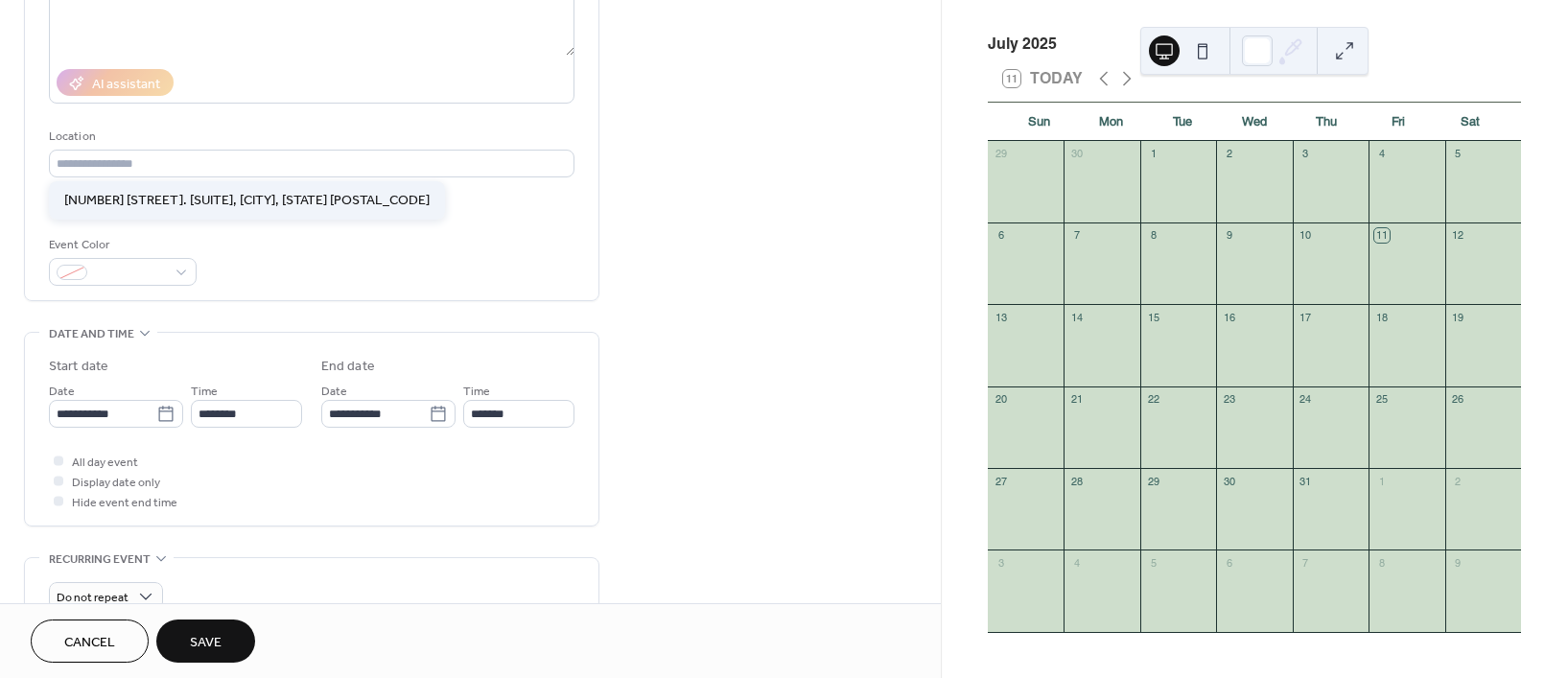 type on "**********" 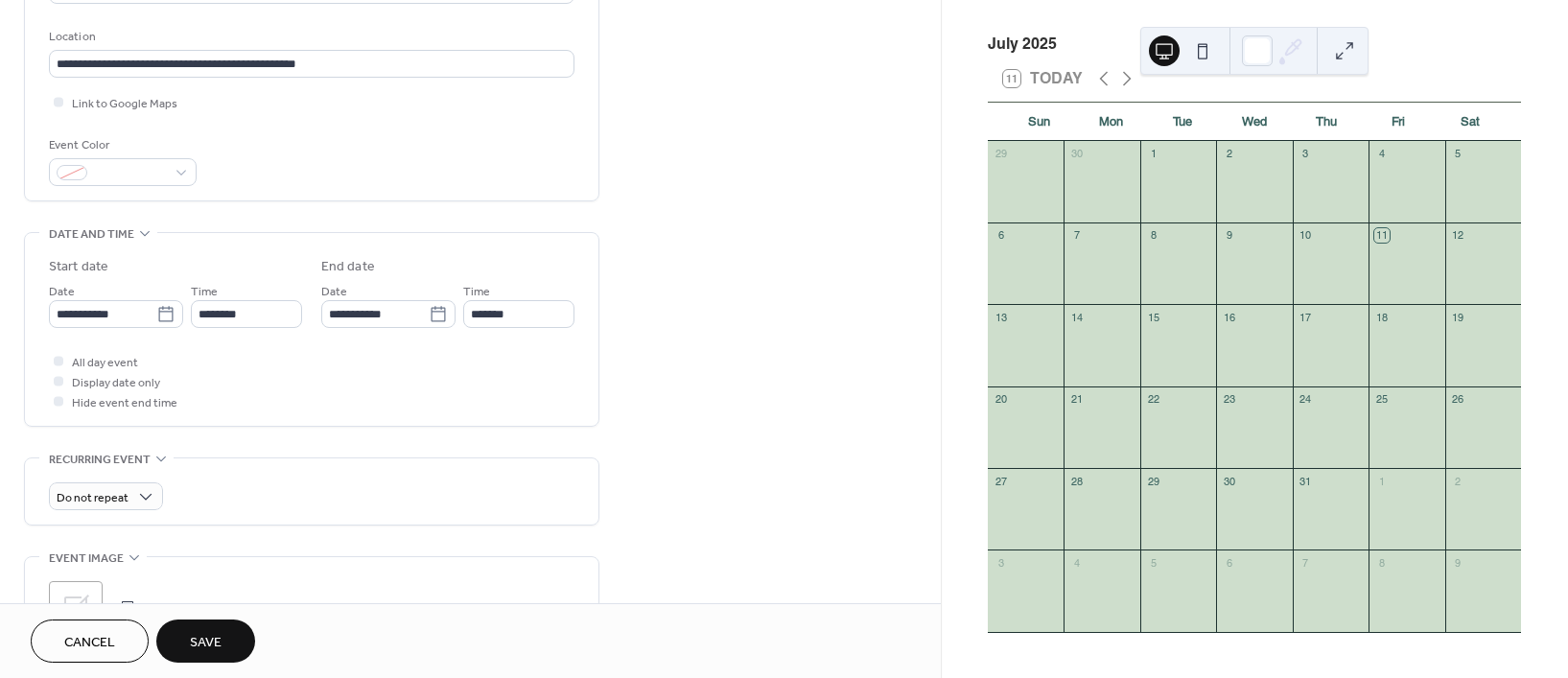 scroll, scrollTop: 393, scrollLeft: 0, axis: vertical 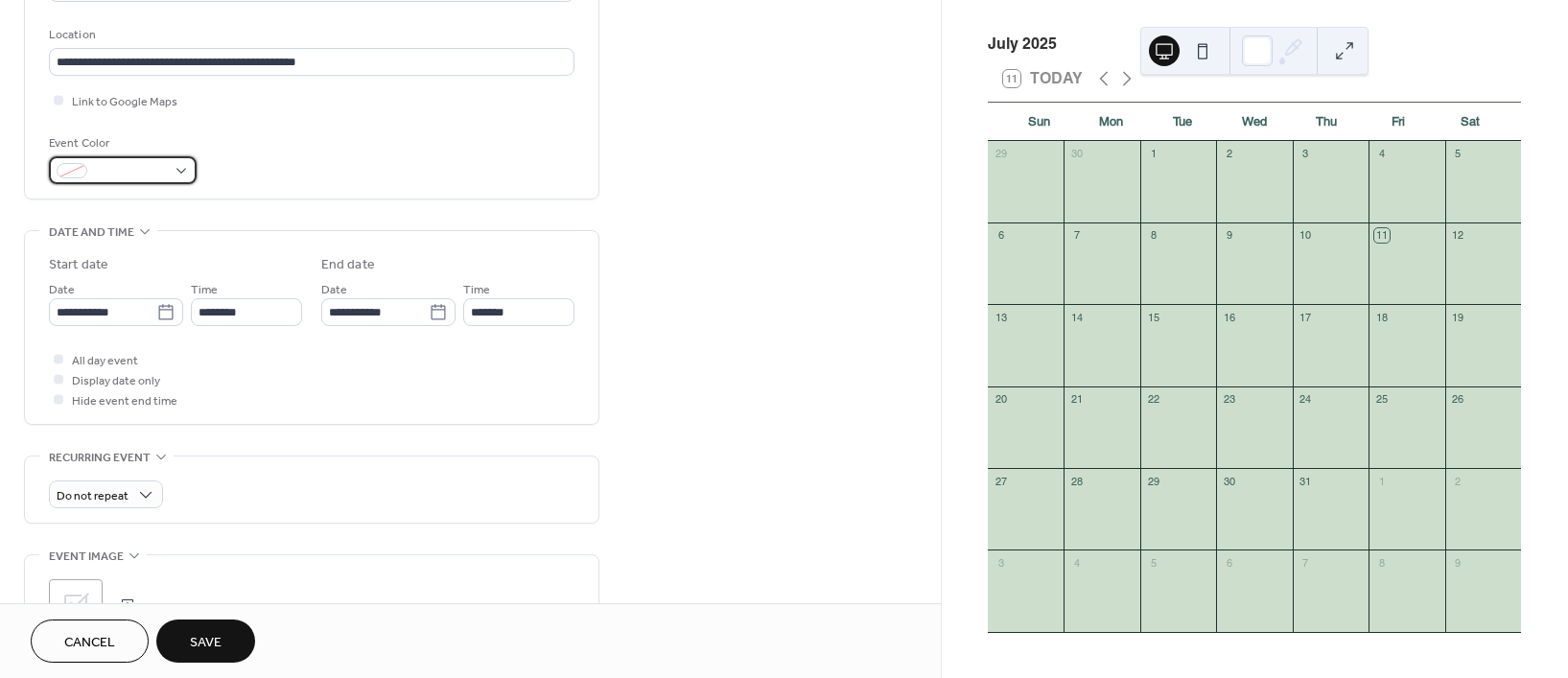 click at bounding box center (123, 170) 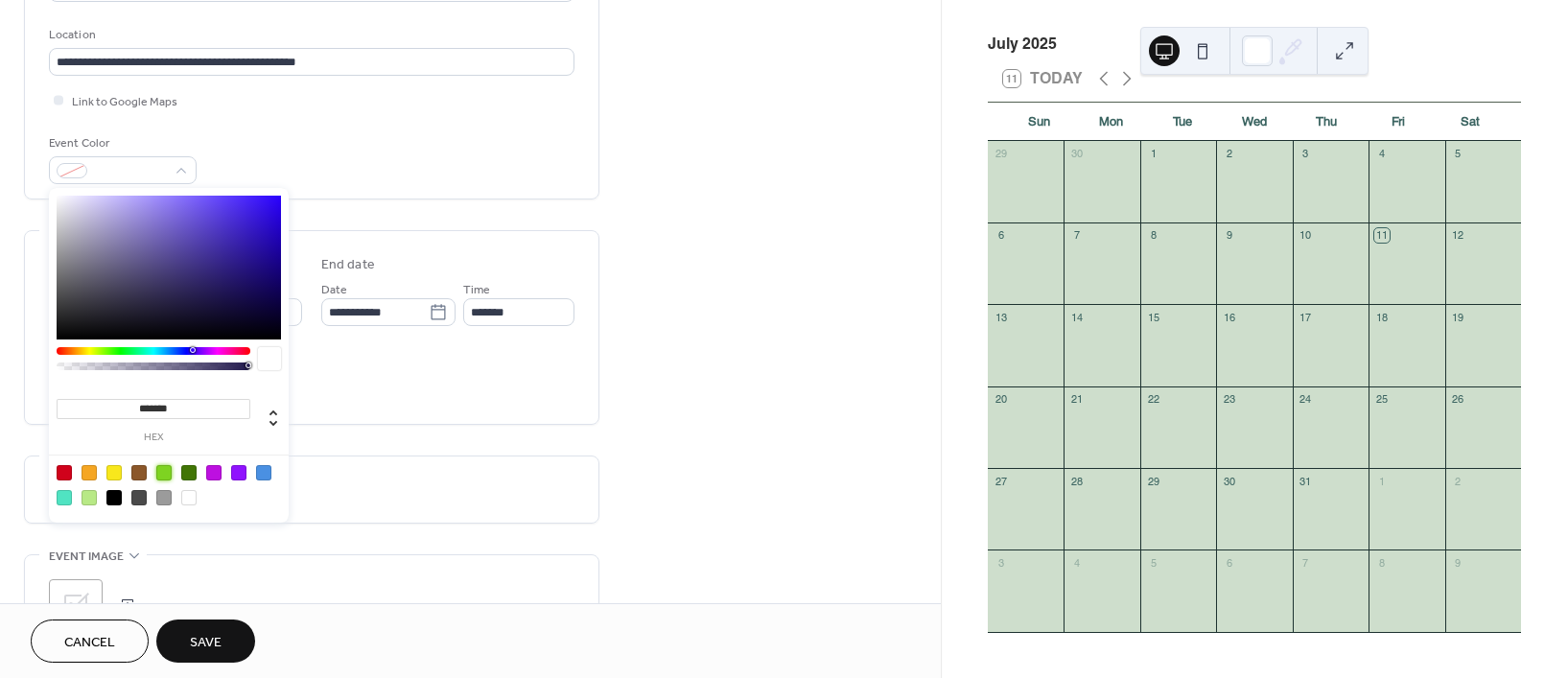 click at bounding box center (164, 473) 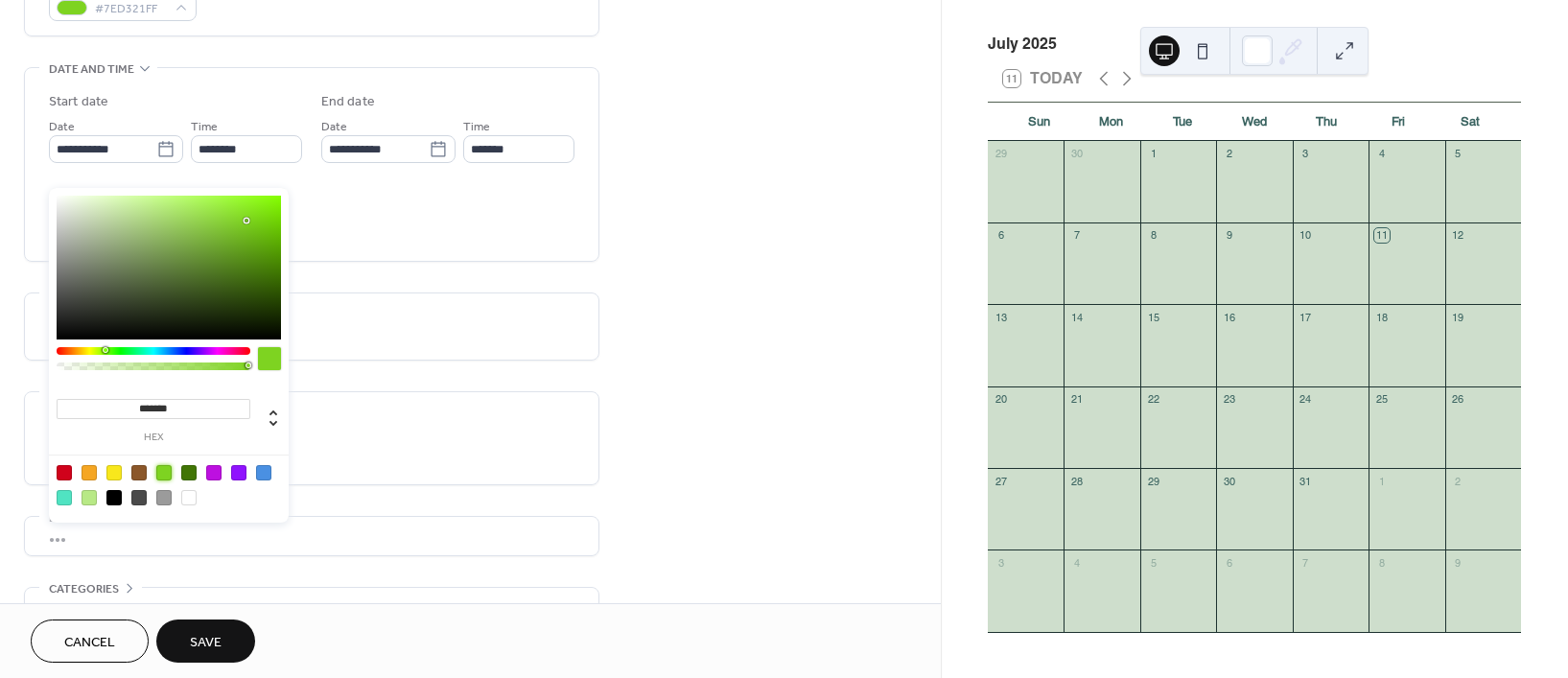 scroll, scrollTop: 557, scrollLeft: 0, axis: vertical 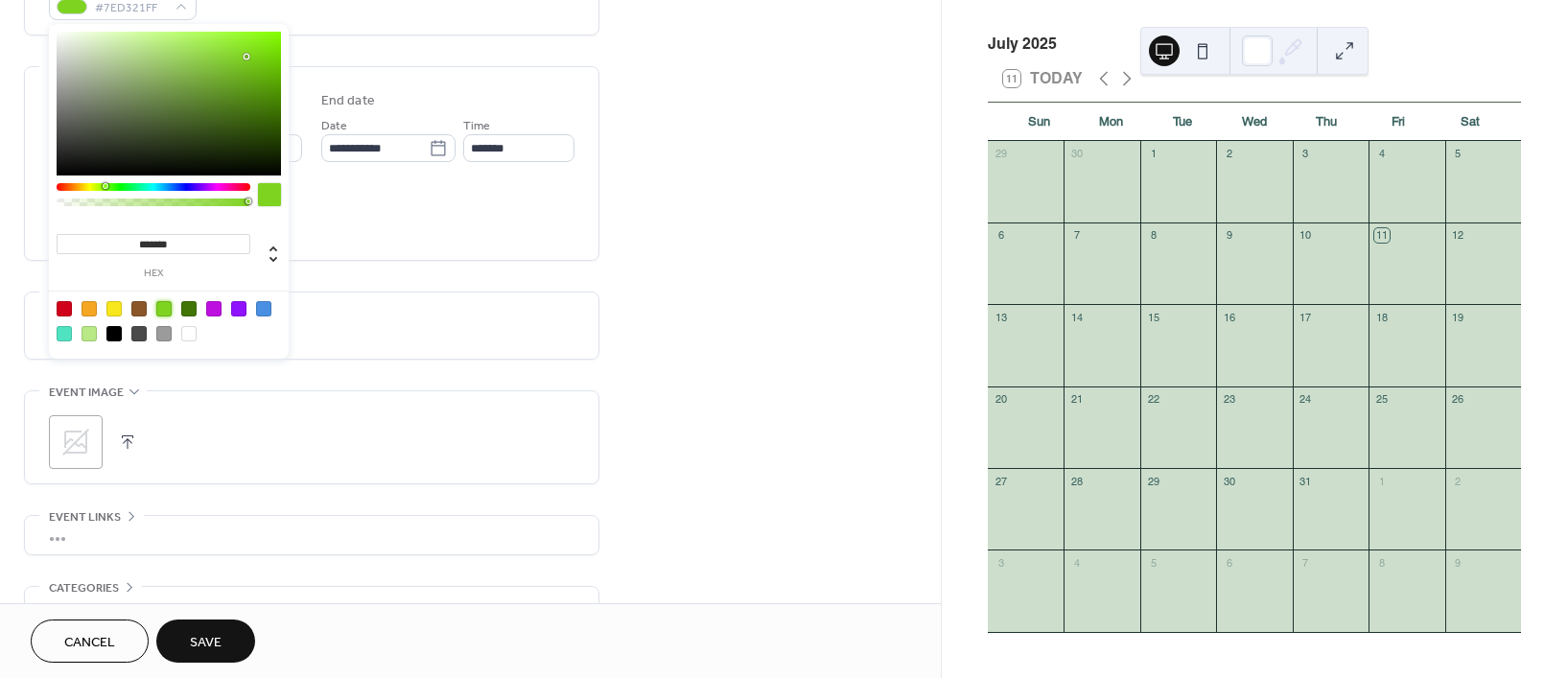 click on "All day event Display date only Hide event end time" at bounding box center [312, 215] 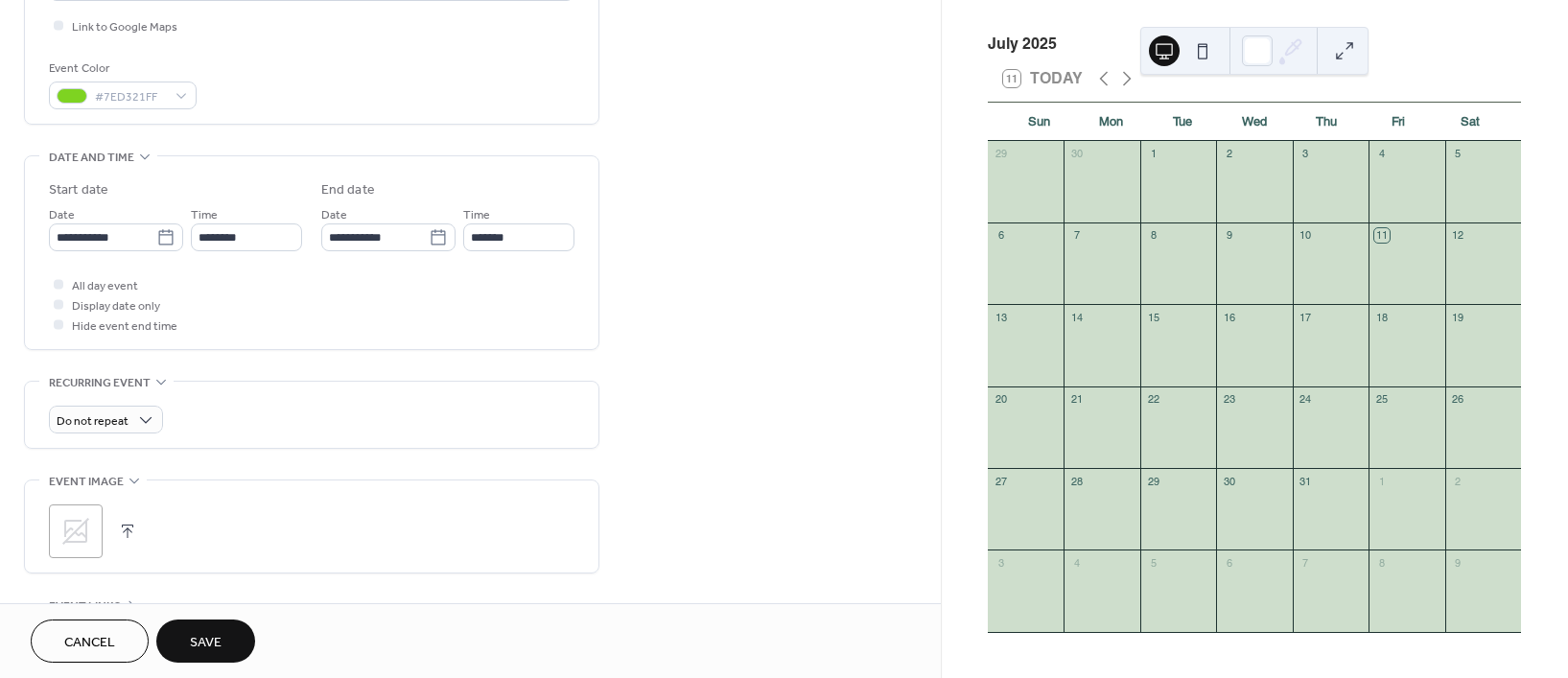 scroll, scrollTop: 465, scrollLeft: 0, axis: vertical 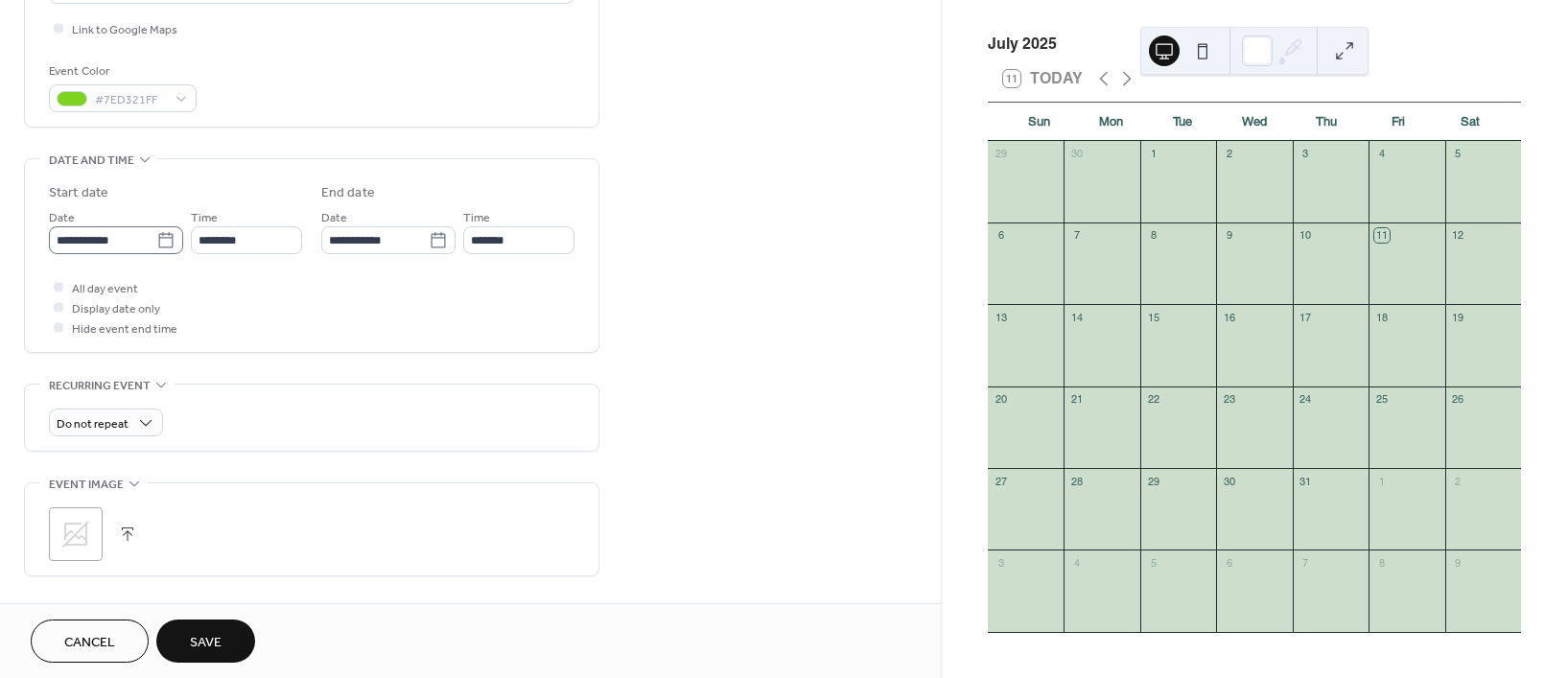 click 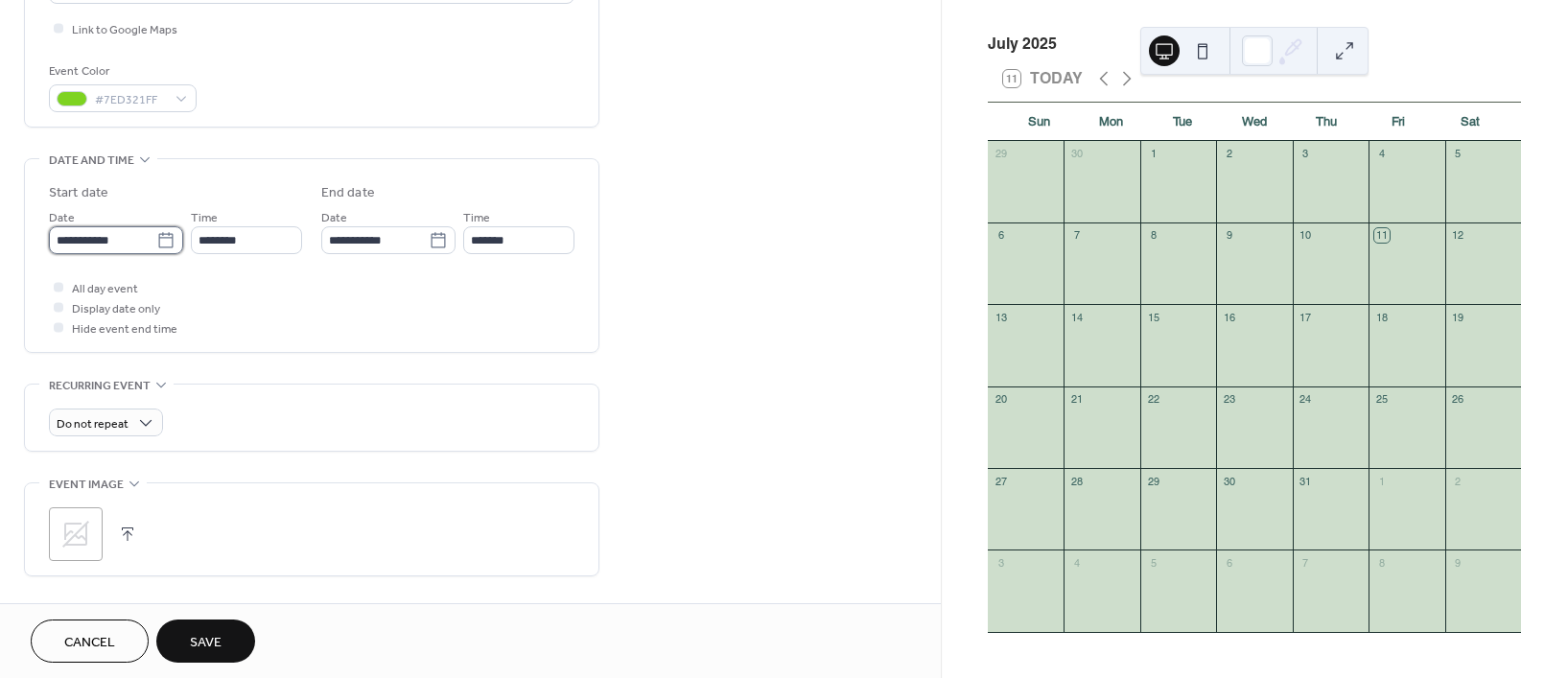 click on "**********" at bounding box center (103, 240) 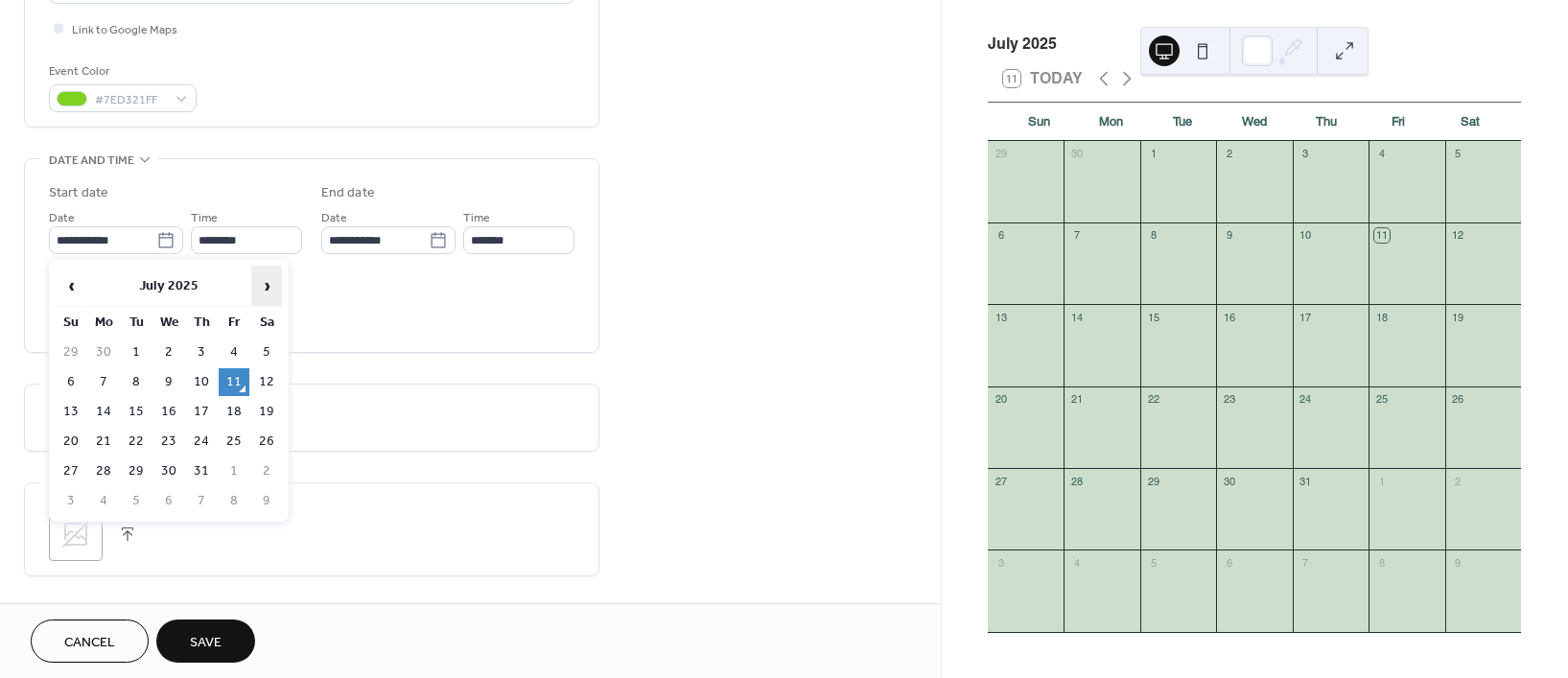click on "›" at bounding box center [267, 286] 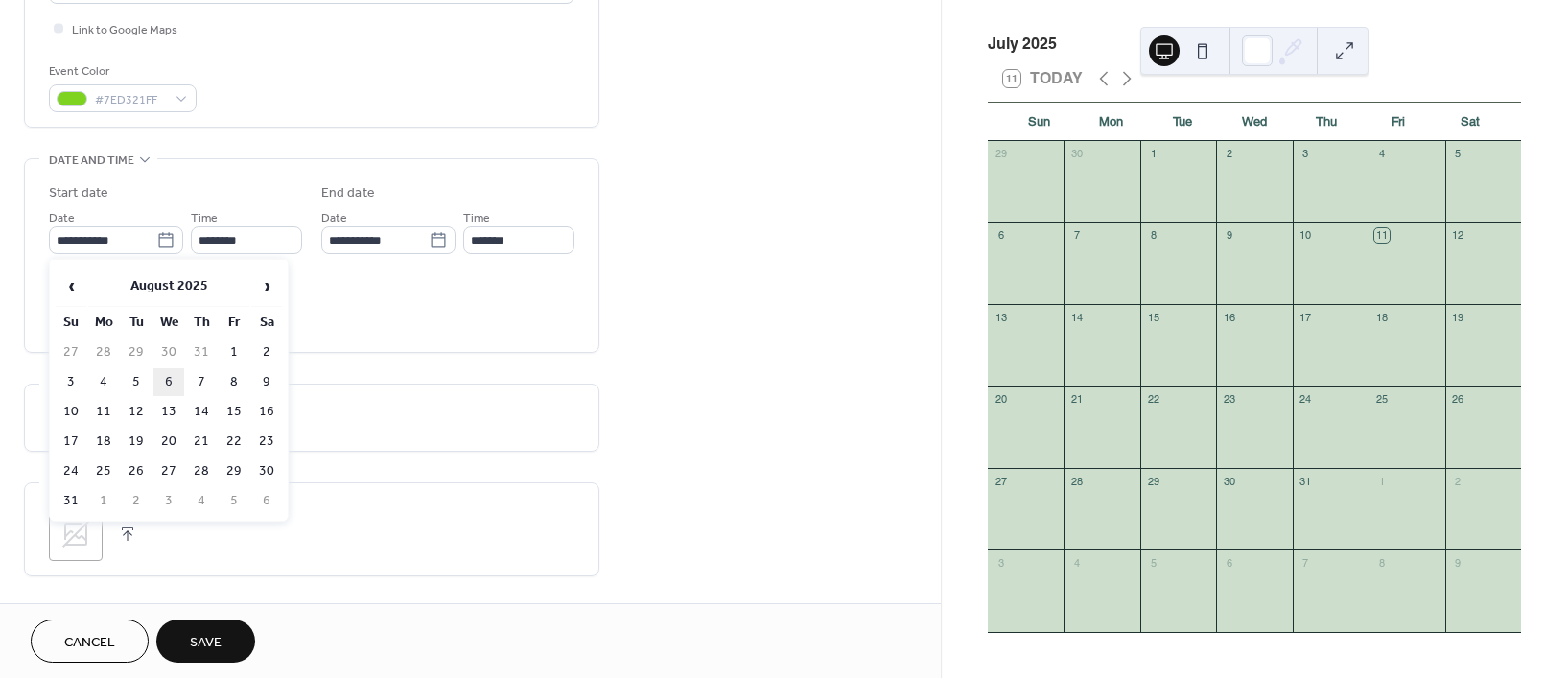 click on "6" at bounding box center [169, 382] 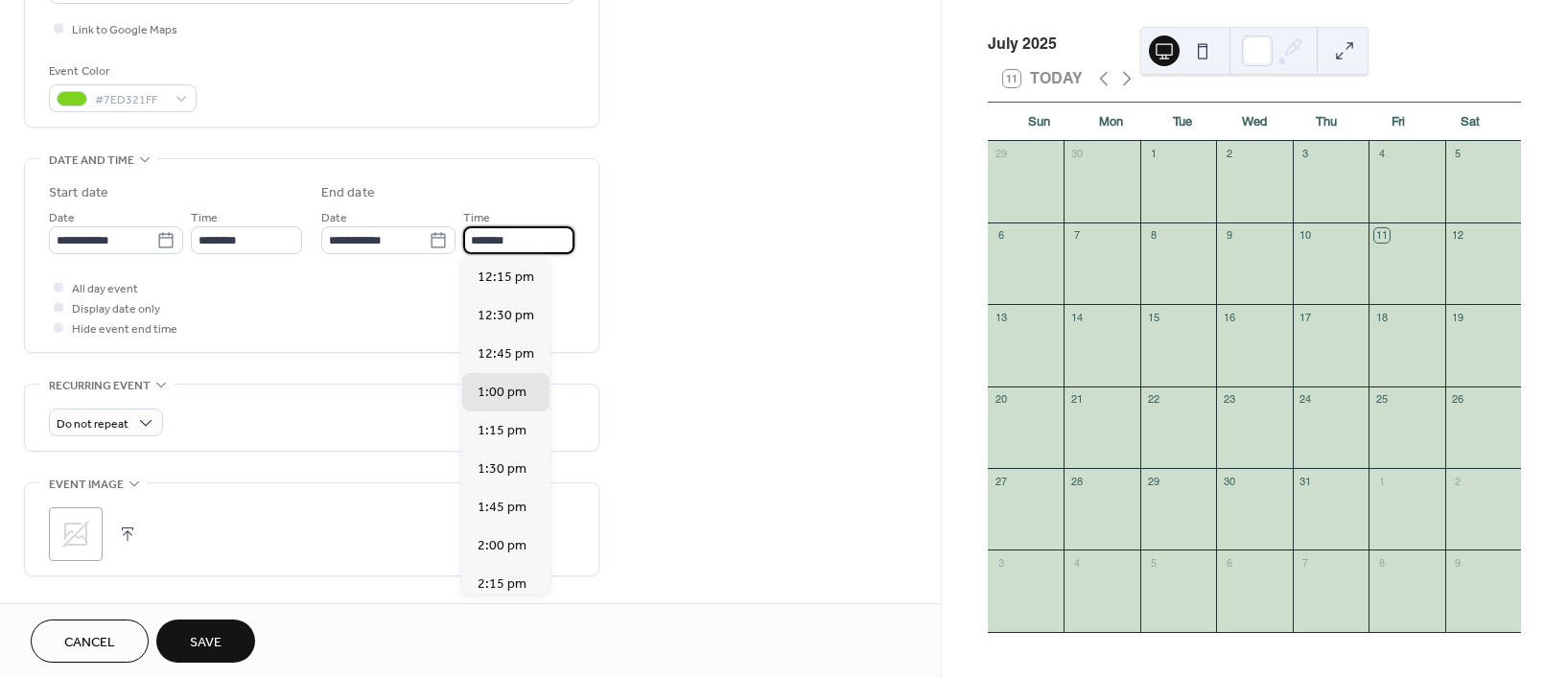 click on "*******" at bounding box center [519, 240] 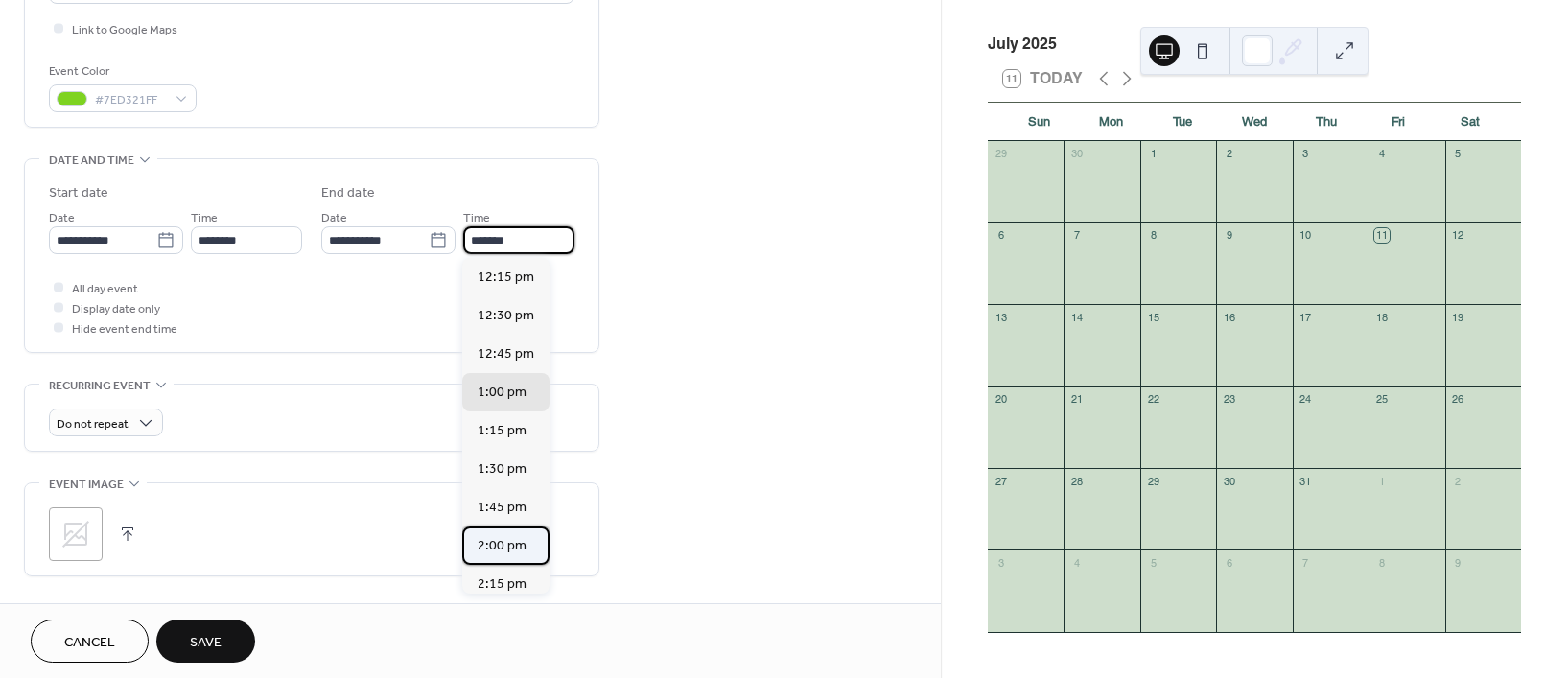 click on "2:00 pm" at bounding box center (505, 546) 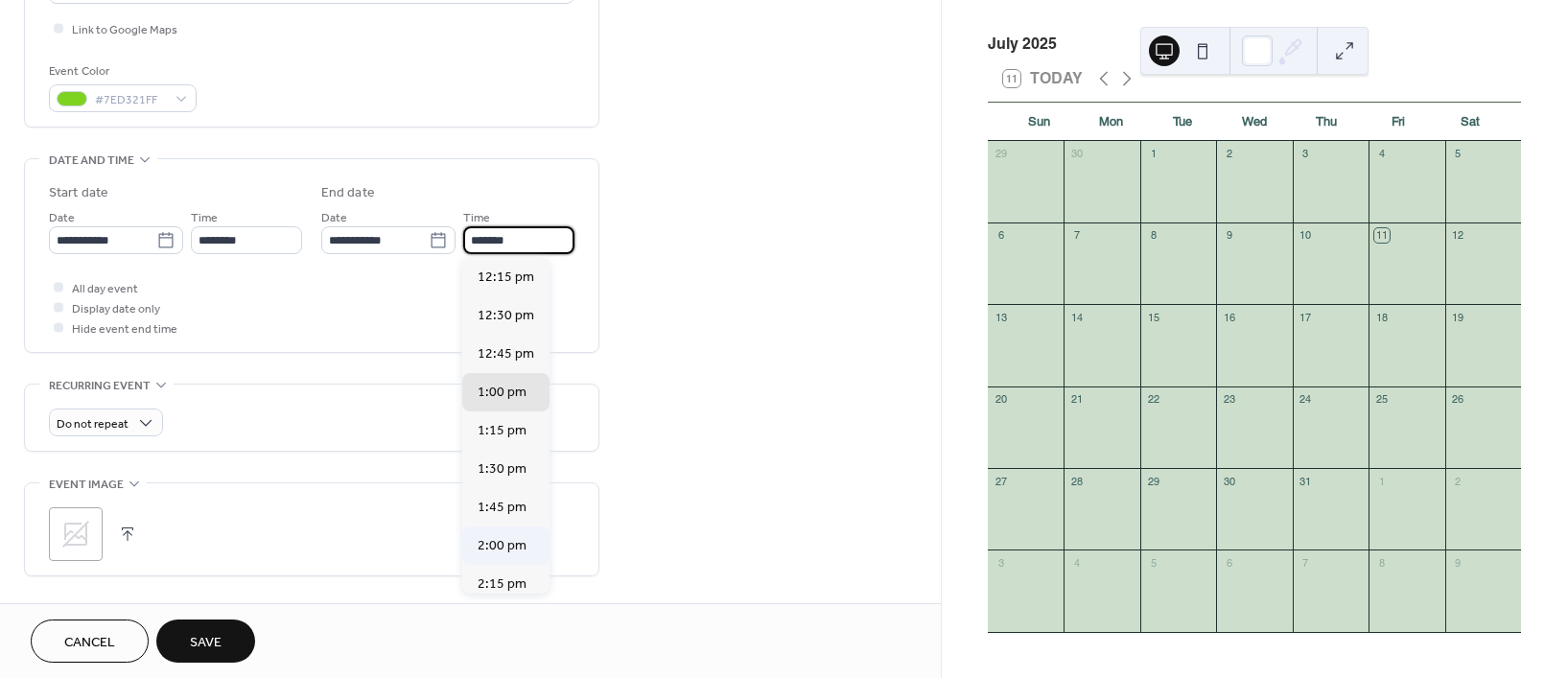 type on "*******" 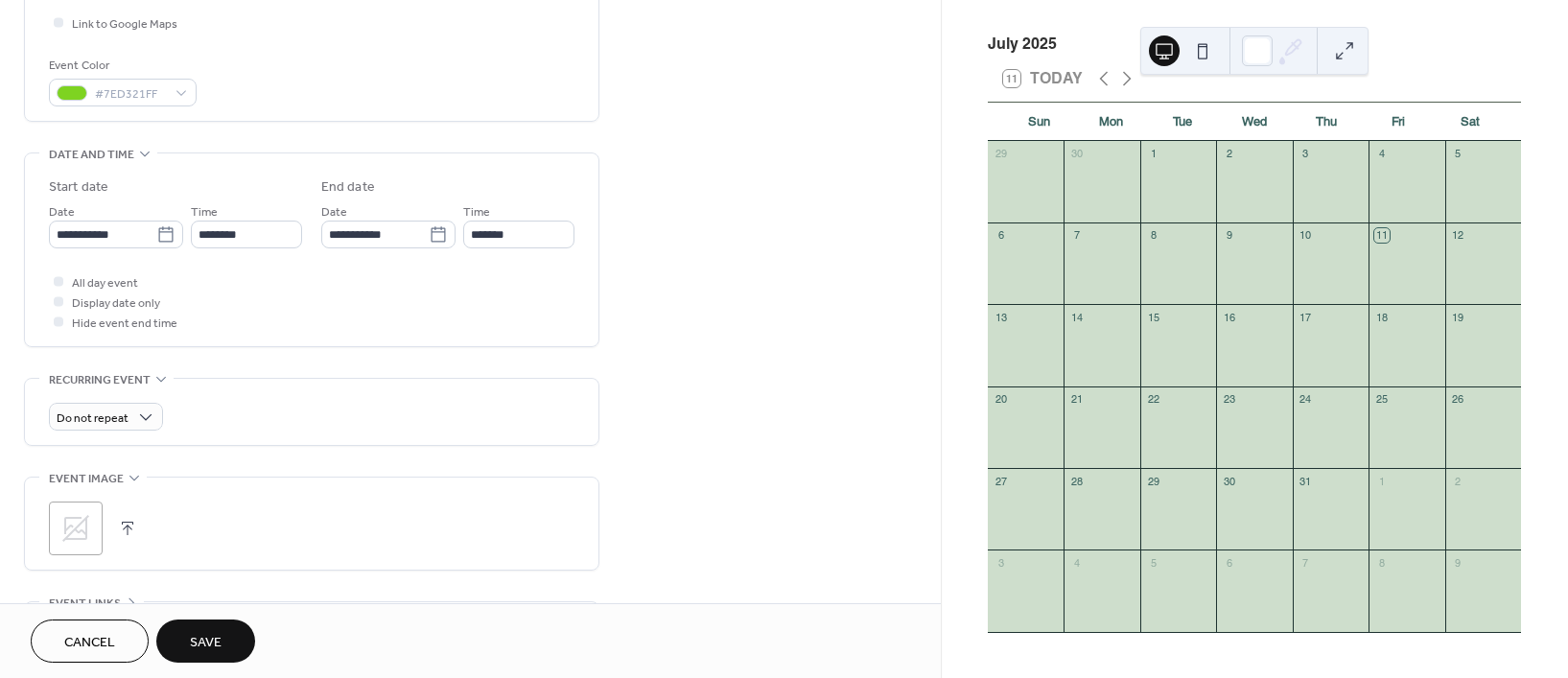 scroll, scrollTop: 470, scrollLeft: 0, axis: vertical 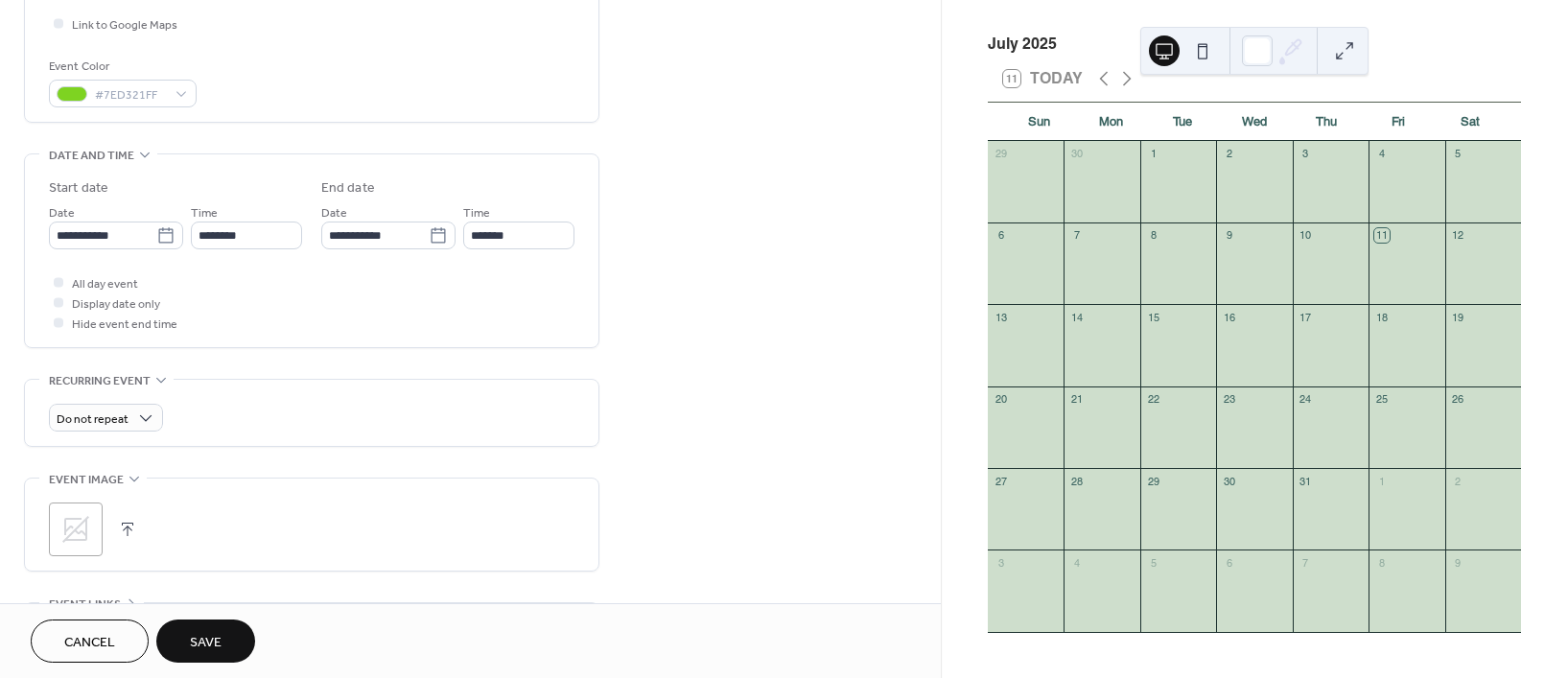 click on "Save" at bounding box center (205, 641) 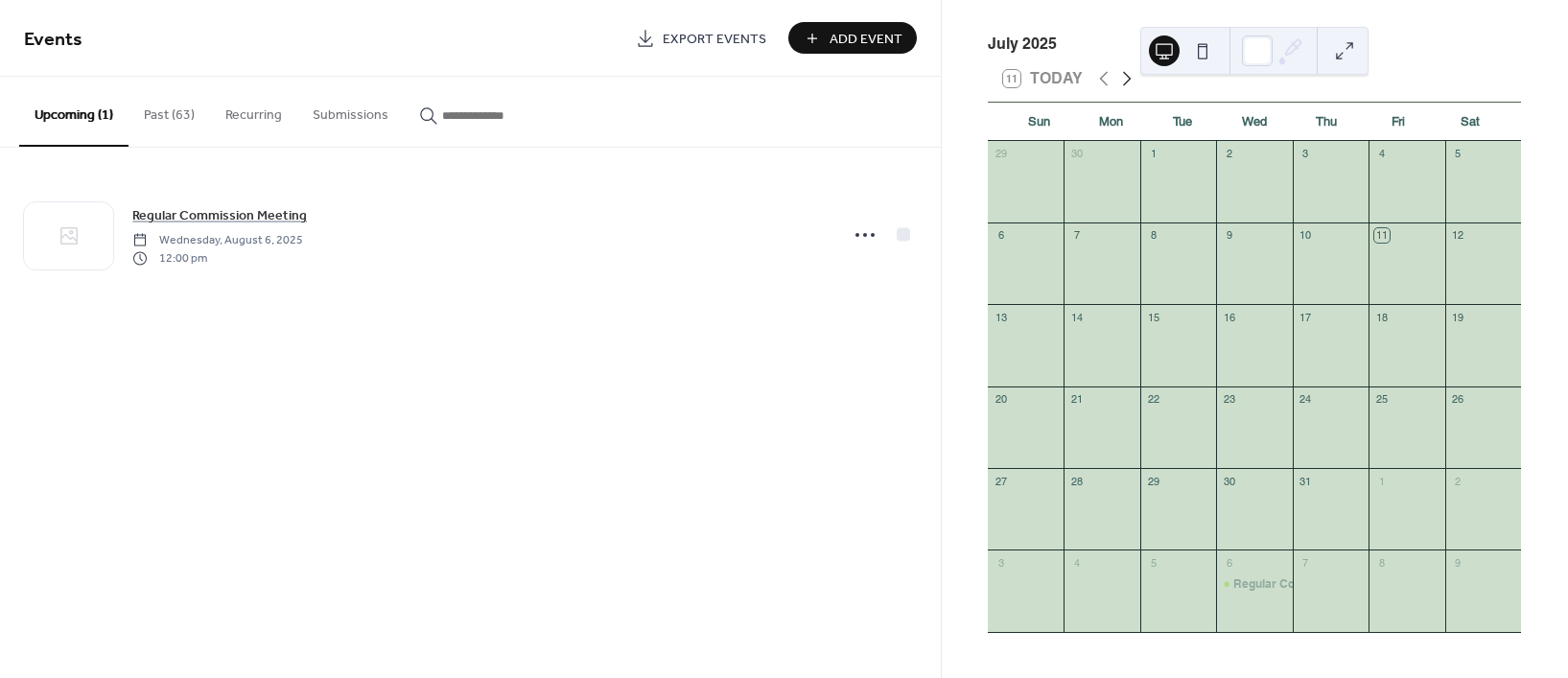 click 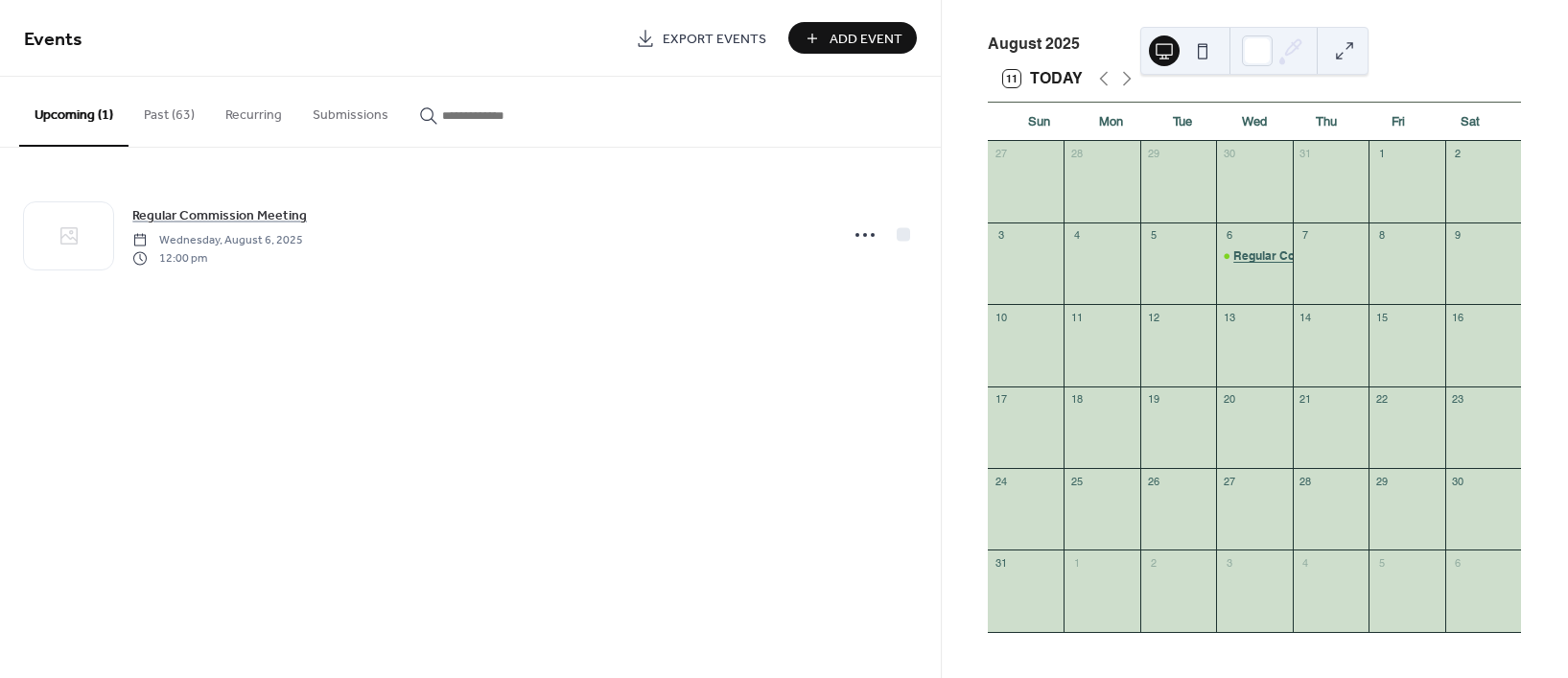 click on "Regular Commission Meeting" at bounding box center (1314, 256) 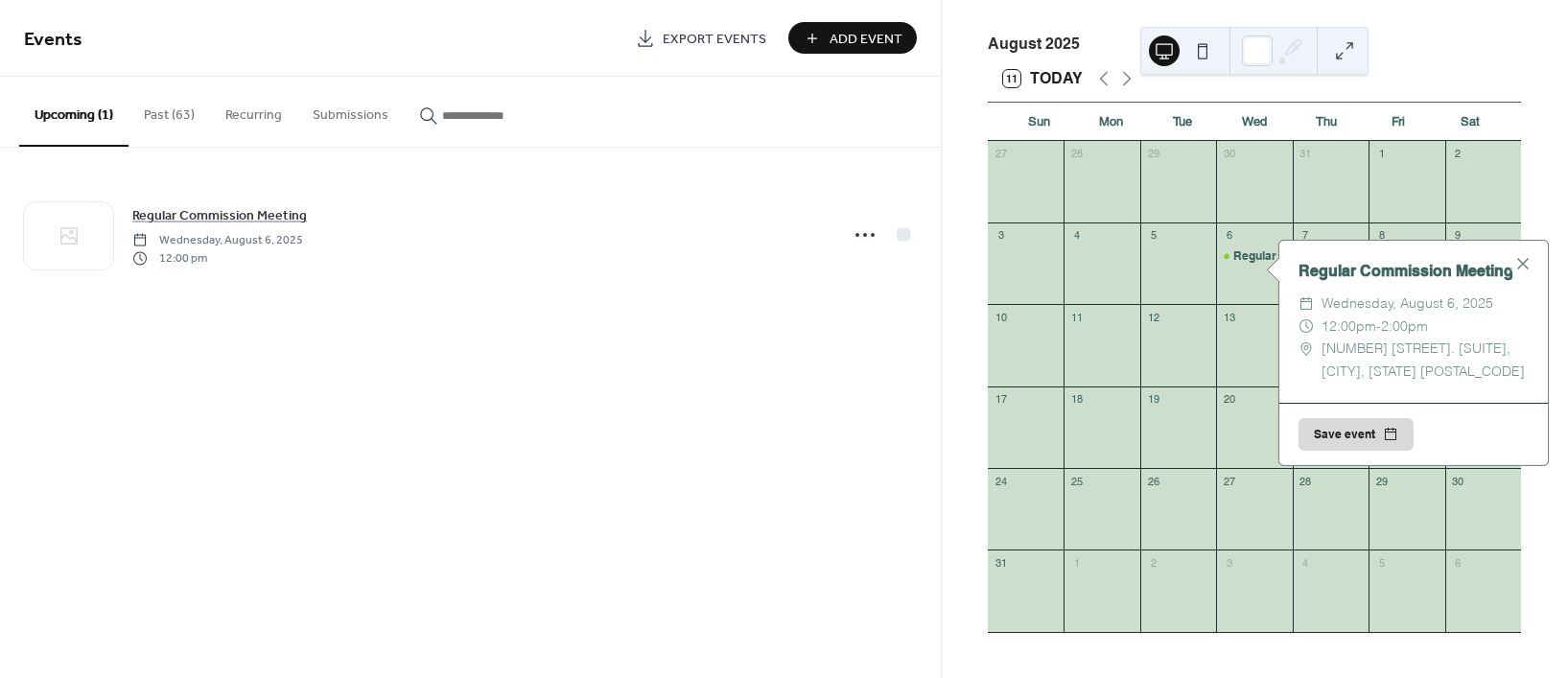click on "Add Event" at bounding box center [866, 39] 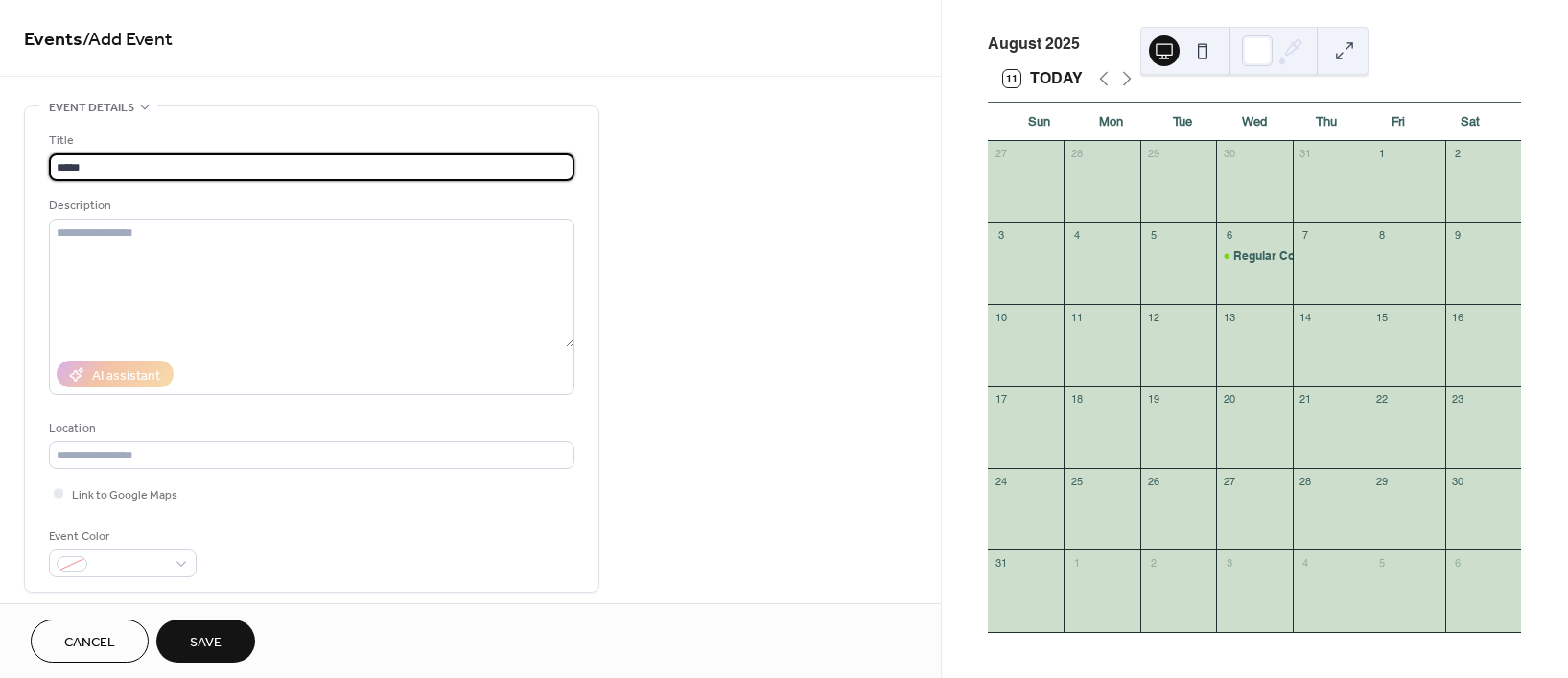 type on "**********" 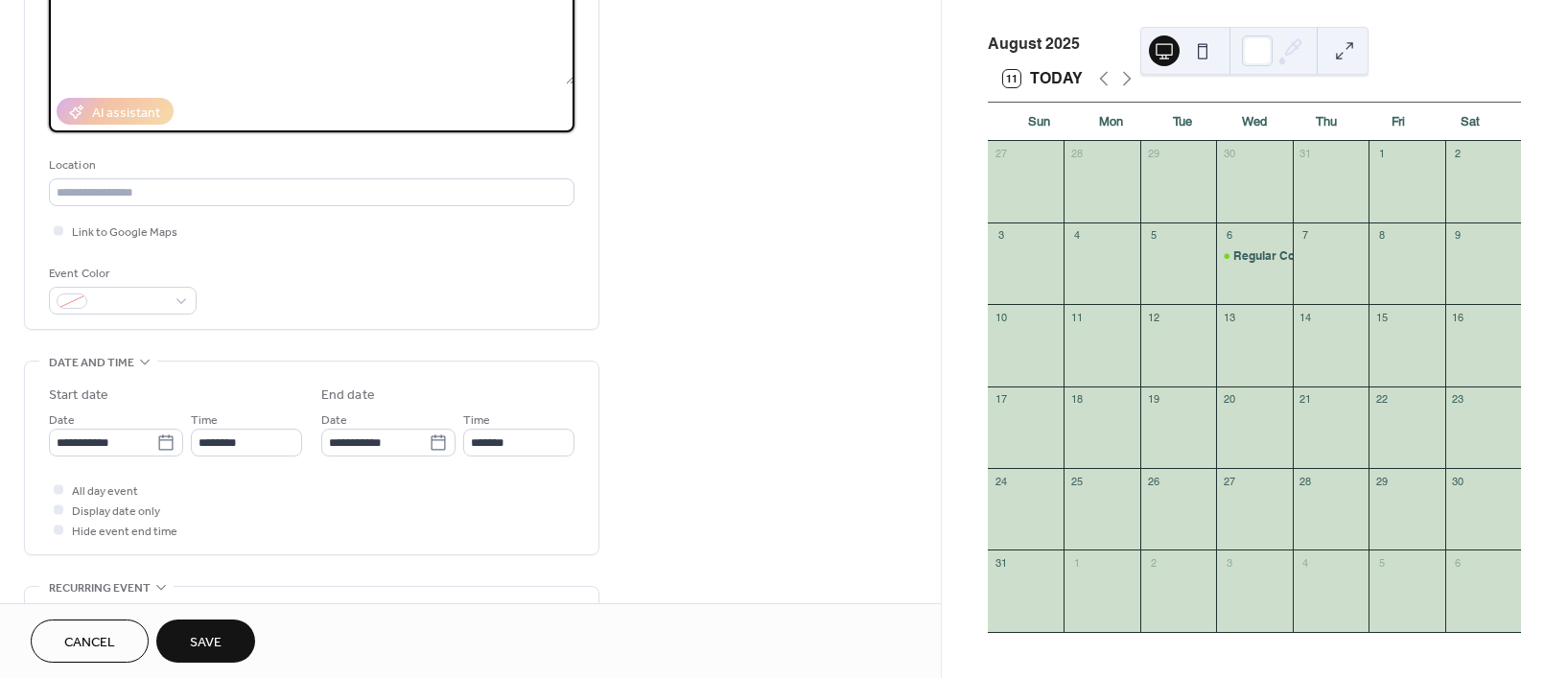 scroll, scrollTop: 264, scrollLeft: 0, axis: vertical 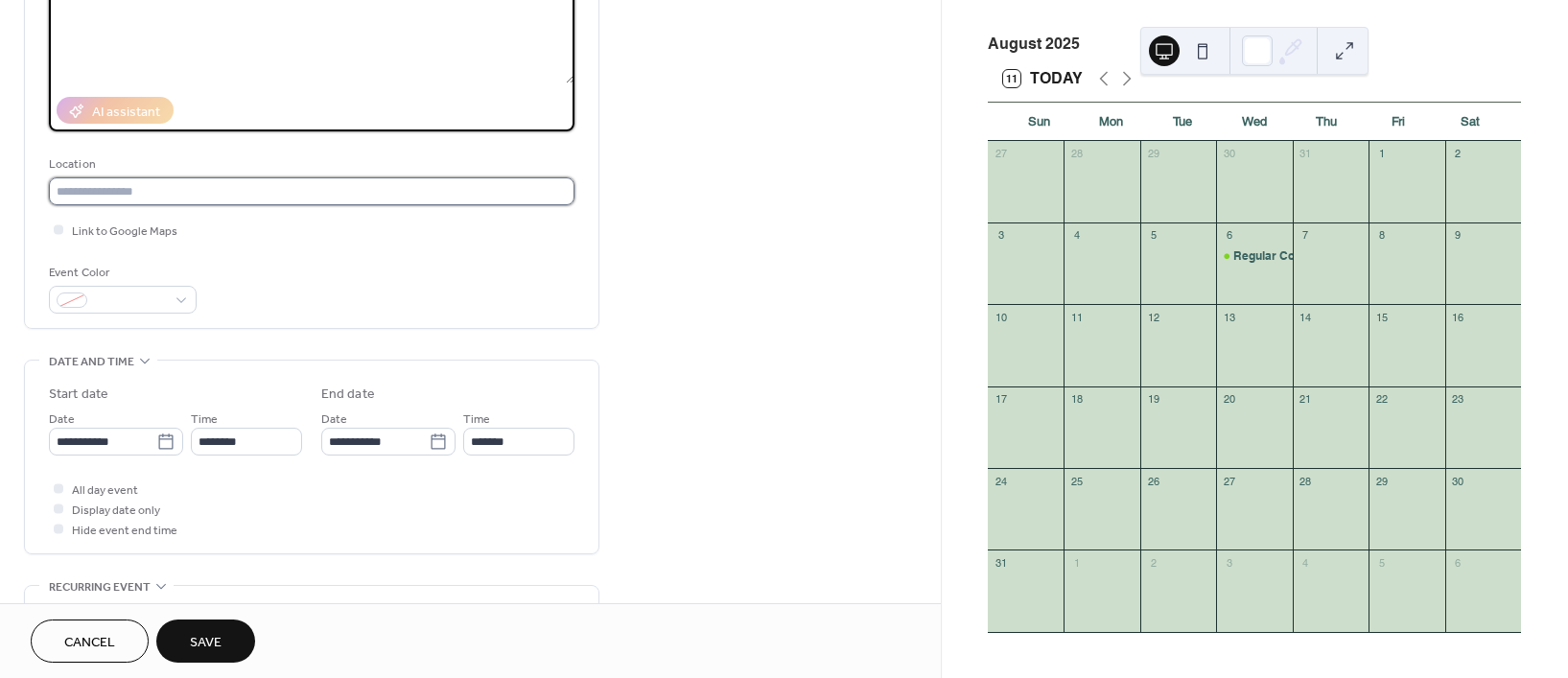click at bounding box center [312, 191] 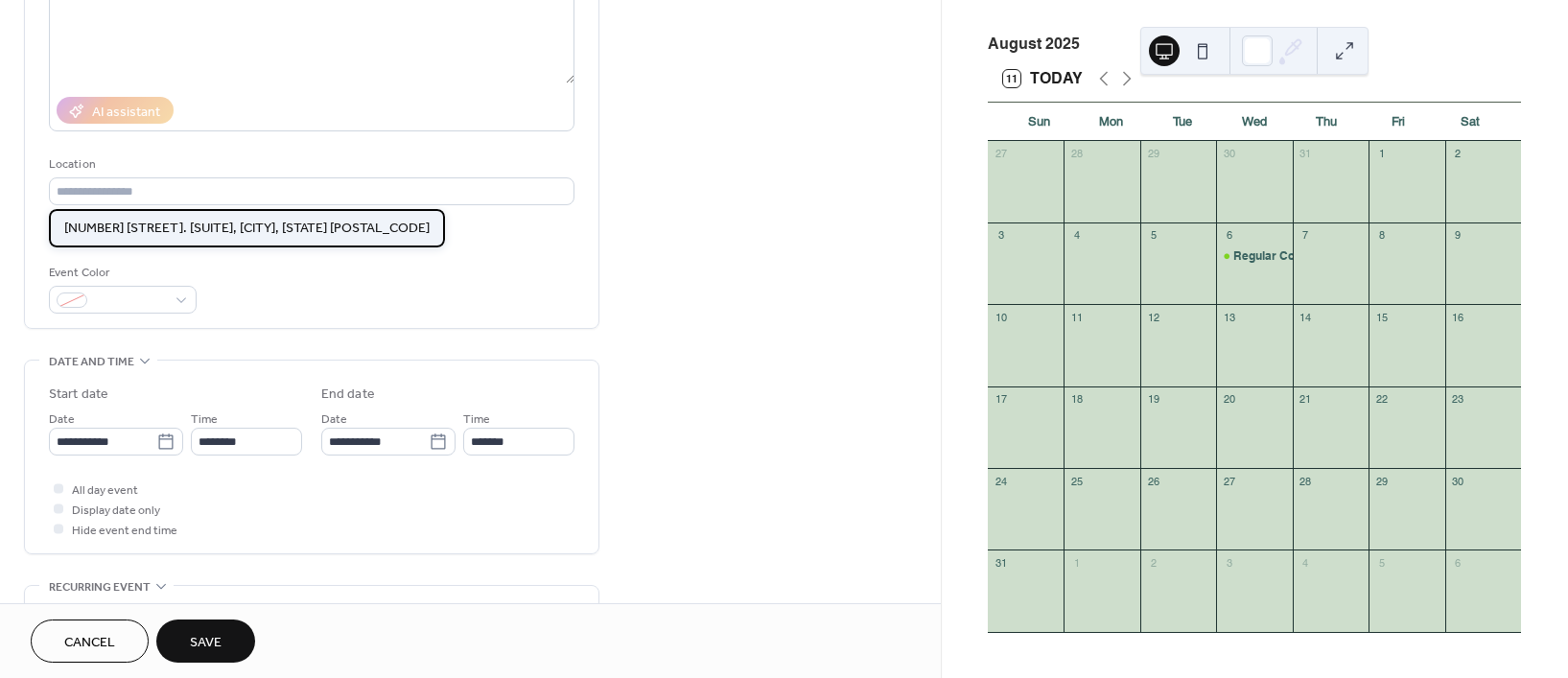 click on "[NUMBER] [STREET] [SUITE], [CITY], [STATE] [POSTAL_CODE]" at bounding box center [246, 227] 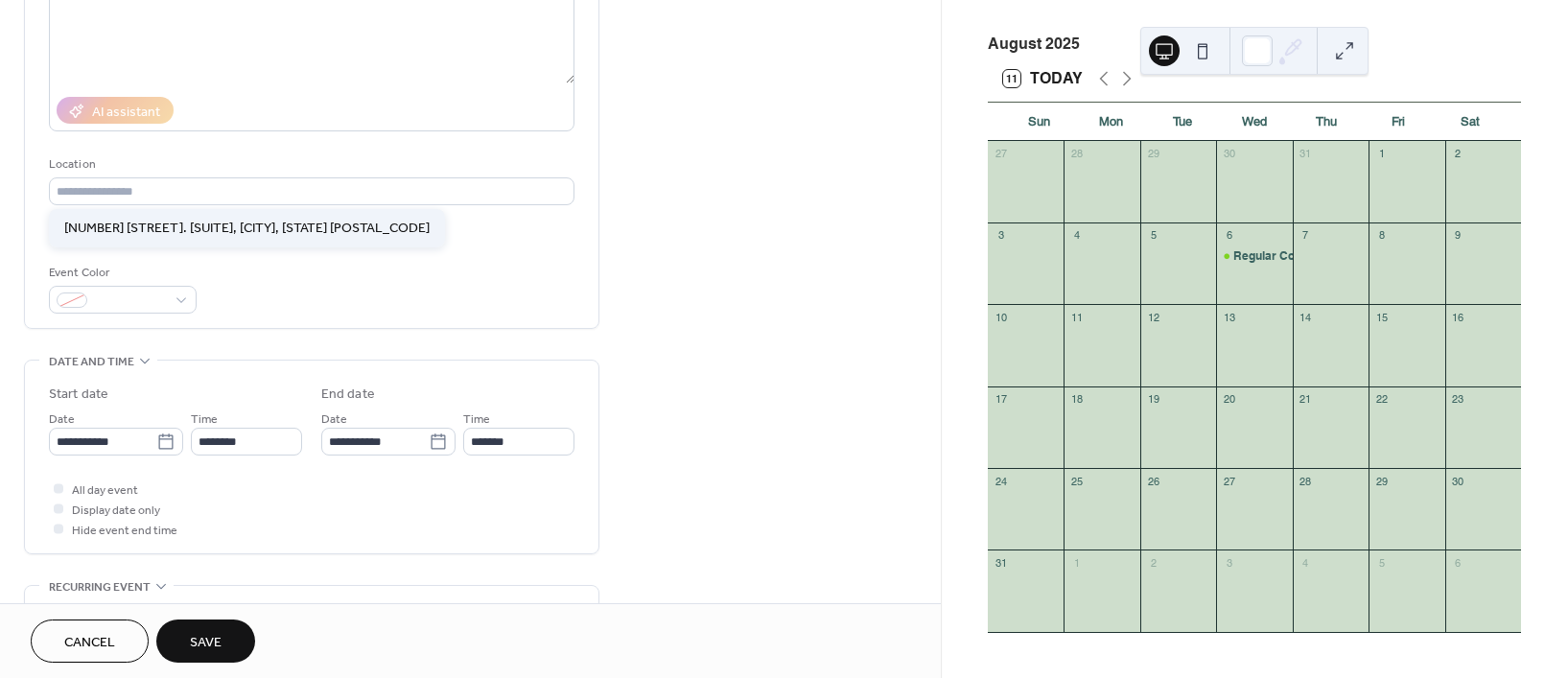 type on "**********" 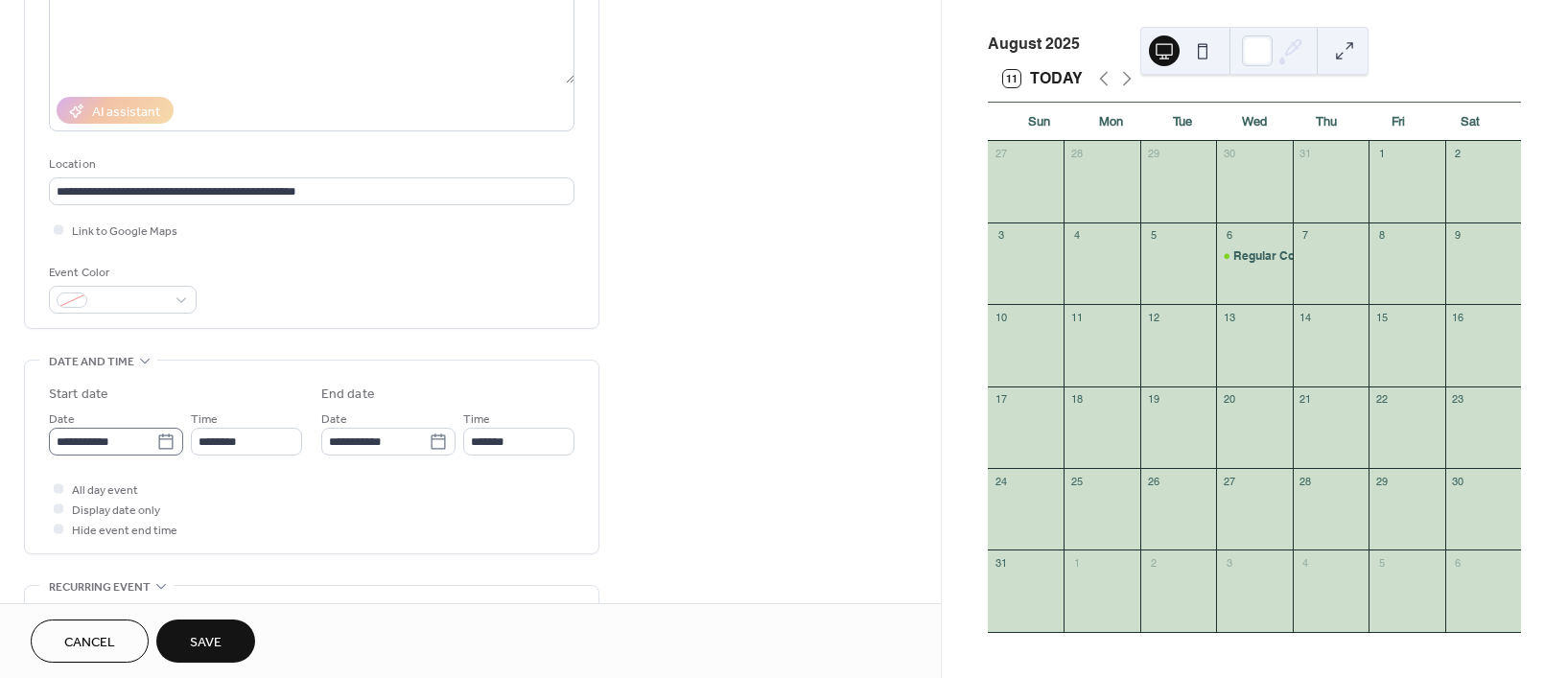 click 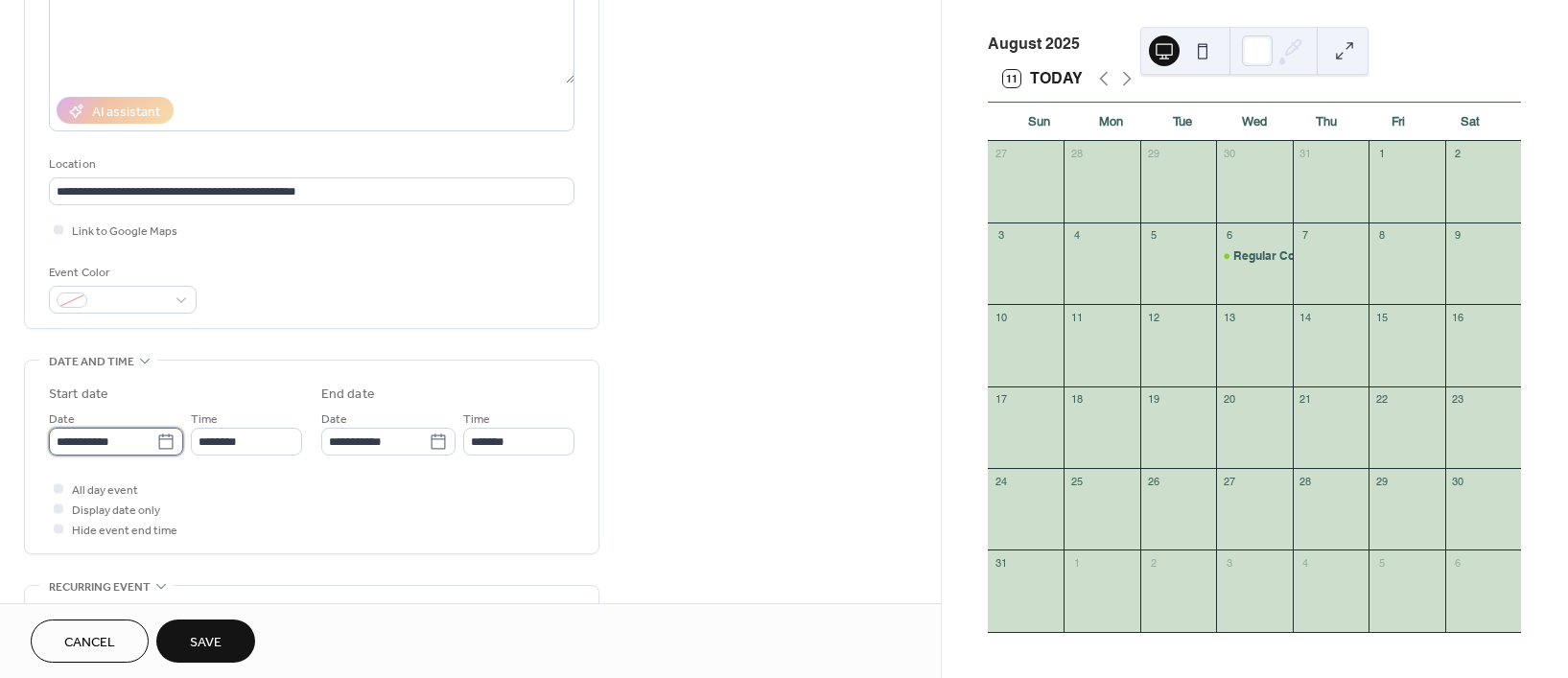 click on "**********" at bounding box center (103, 441) 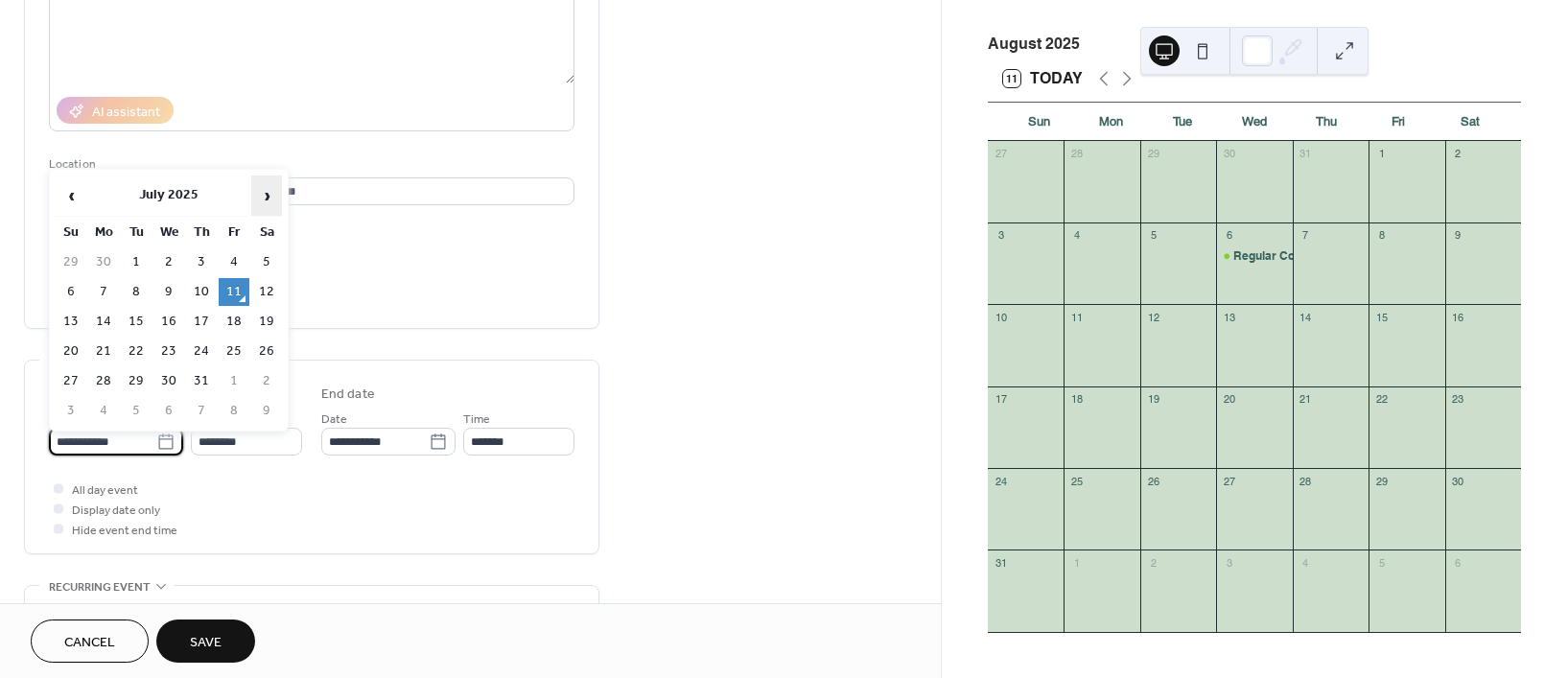 click on "›" at bounding box center (267, 196) 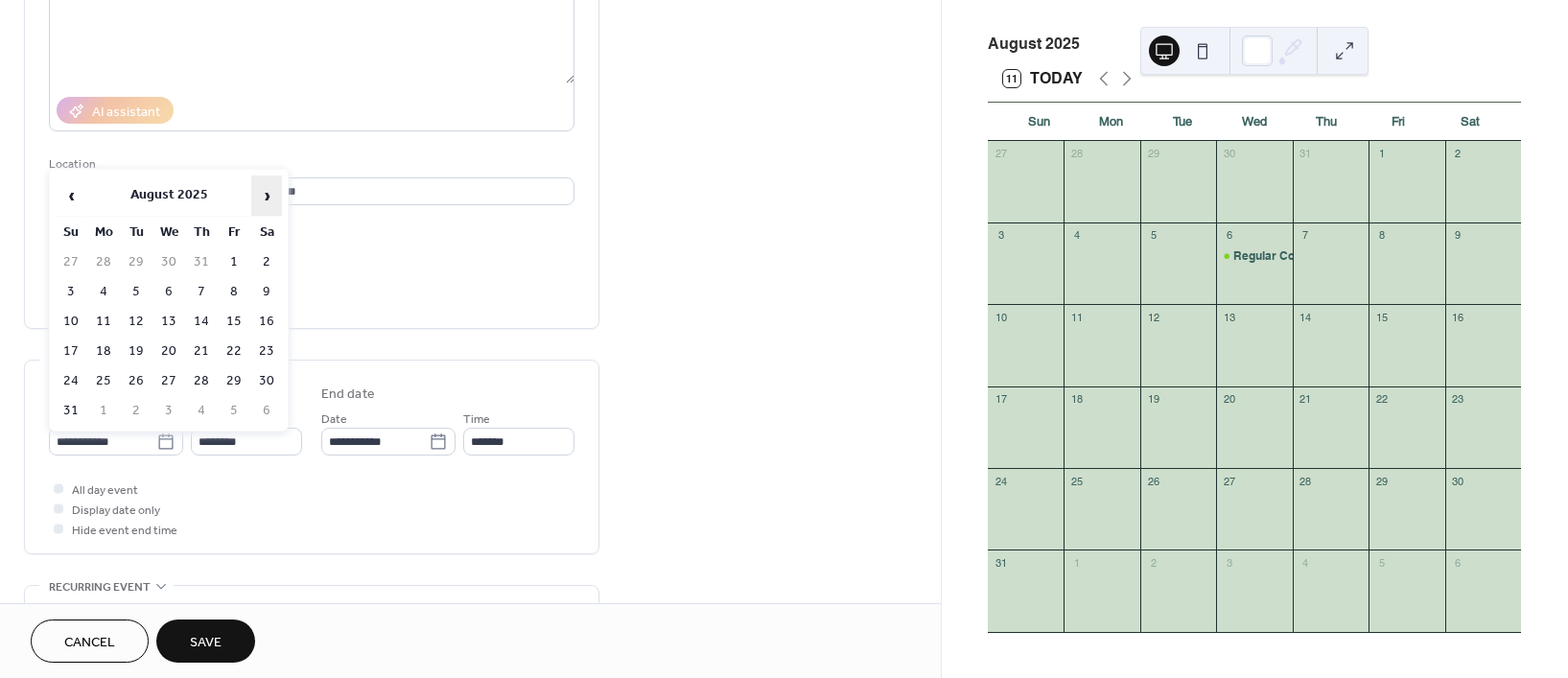 click on "›" at bounding box center [267, 196] 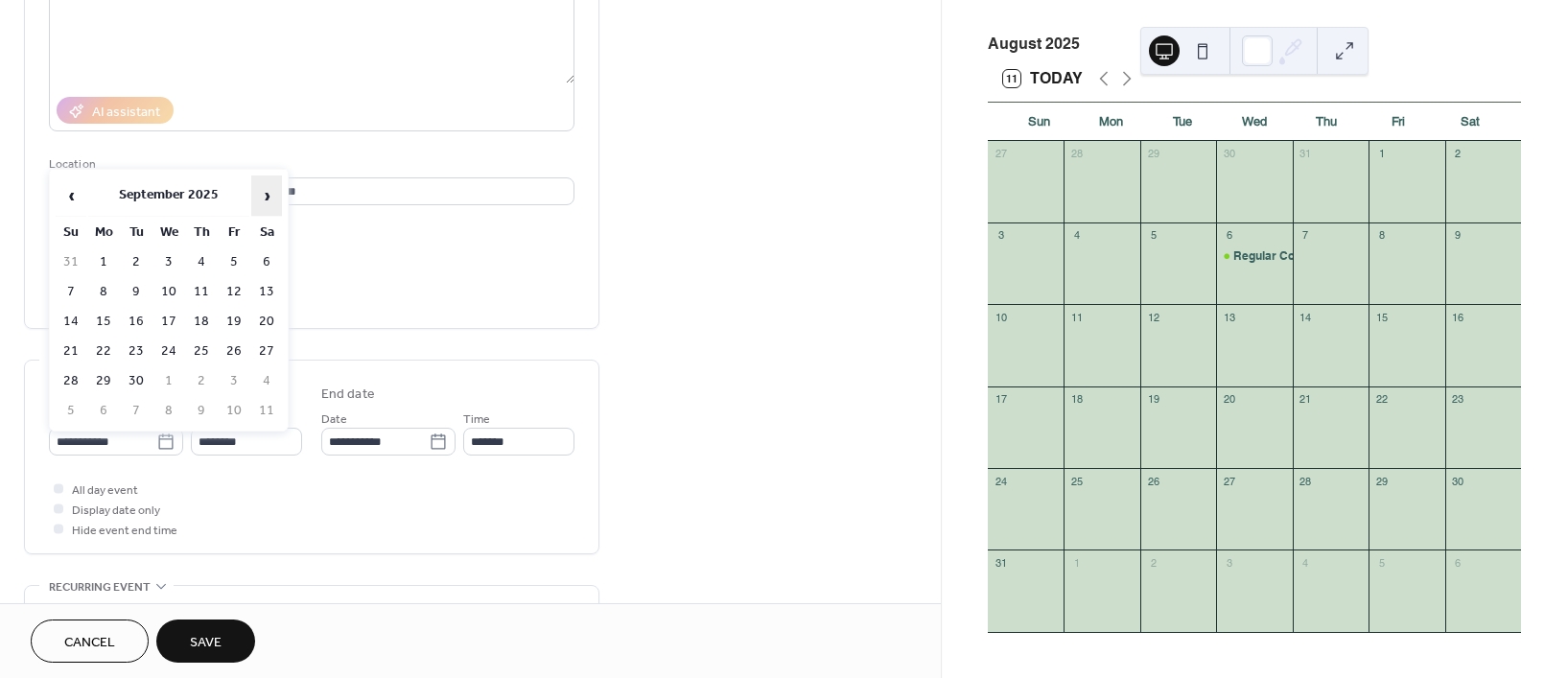 click on "›" at bounding box center (267, 196) 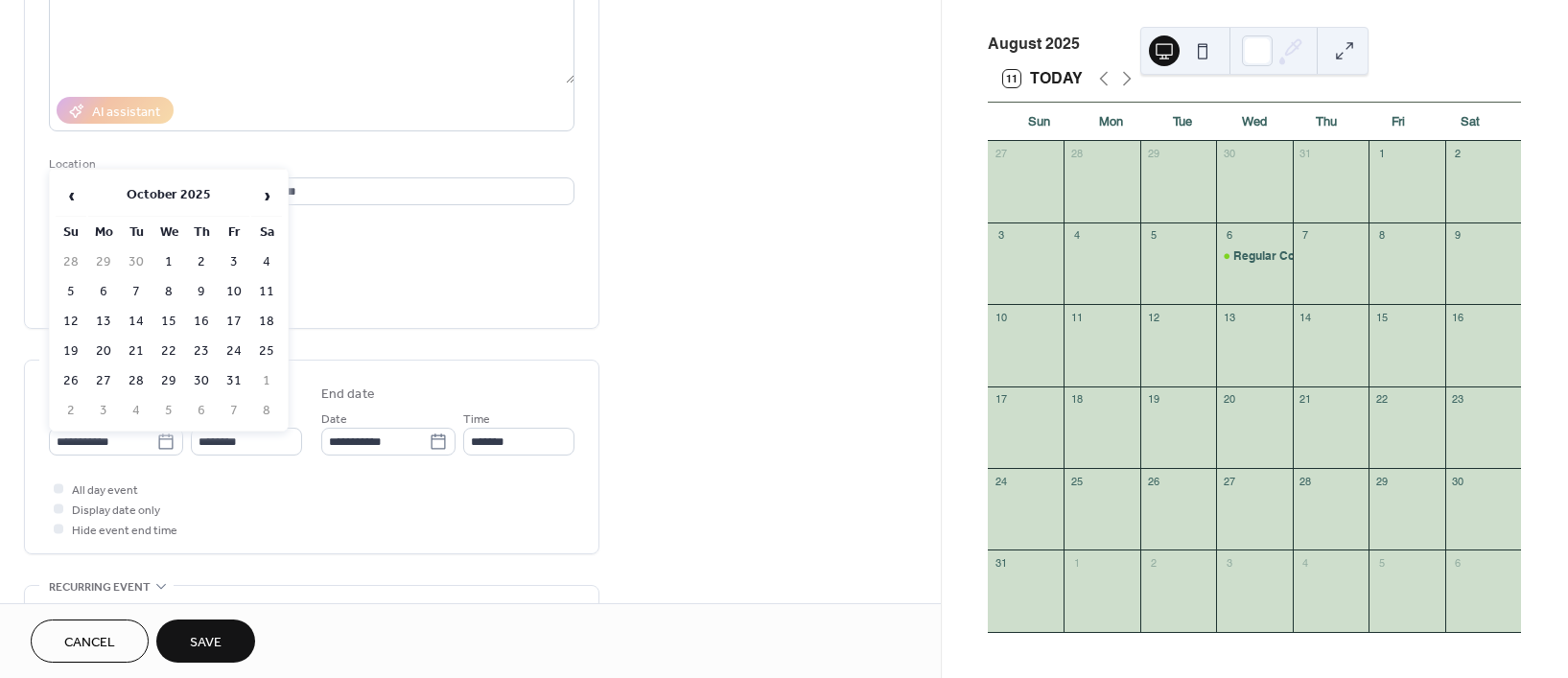 click on "29" at bounding box center (169, 381) 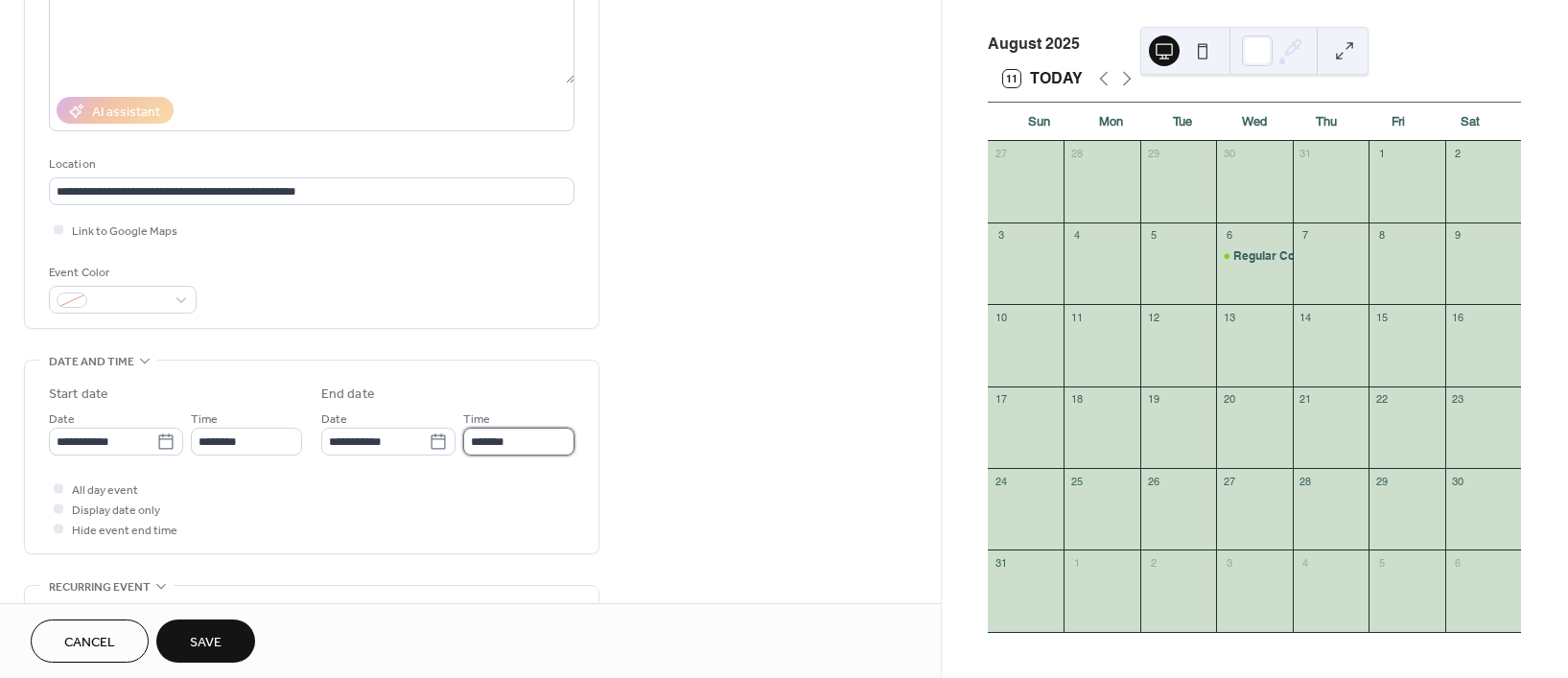 click on "*******" at bounding box center (519, 441) 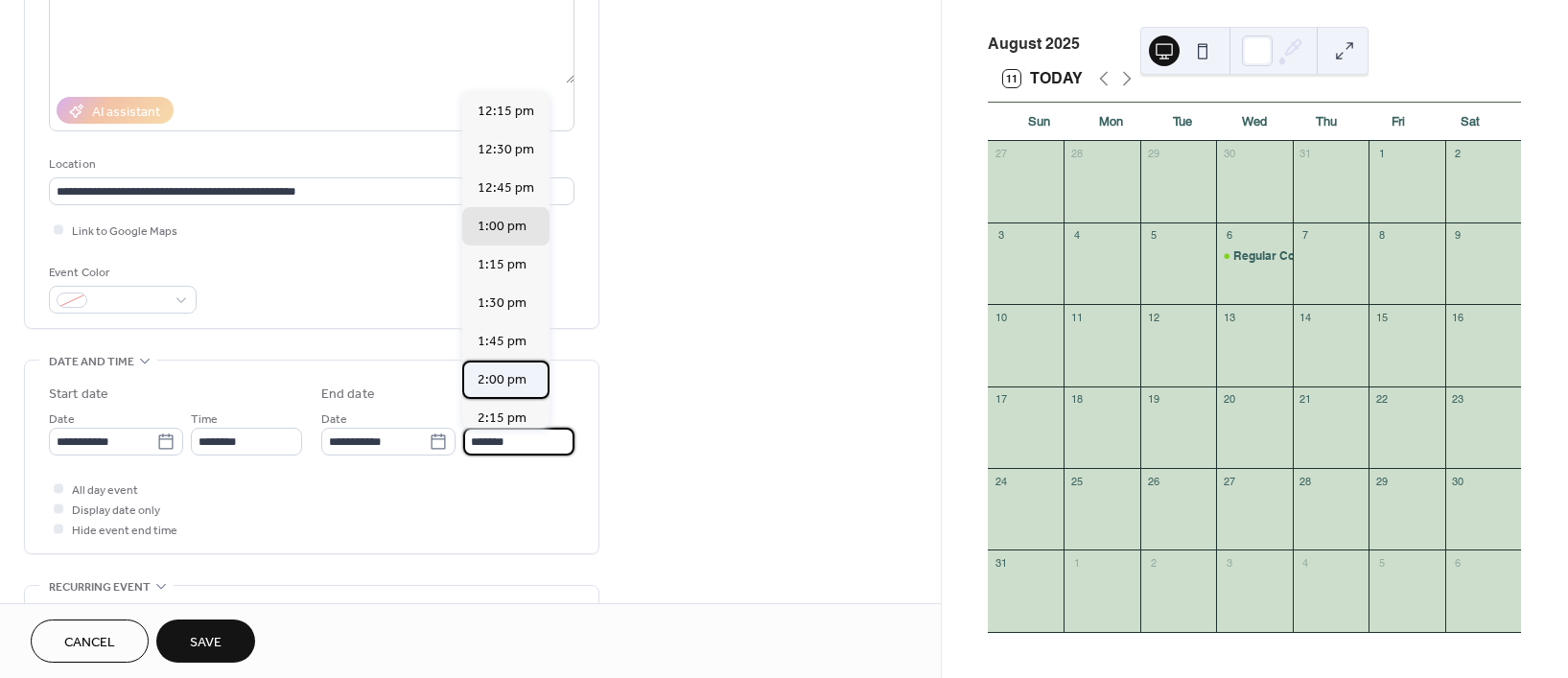 click on "2:00 pm" at bounding box center (502, 380) 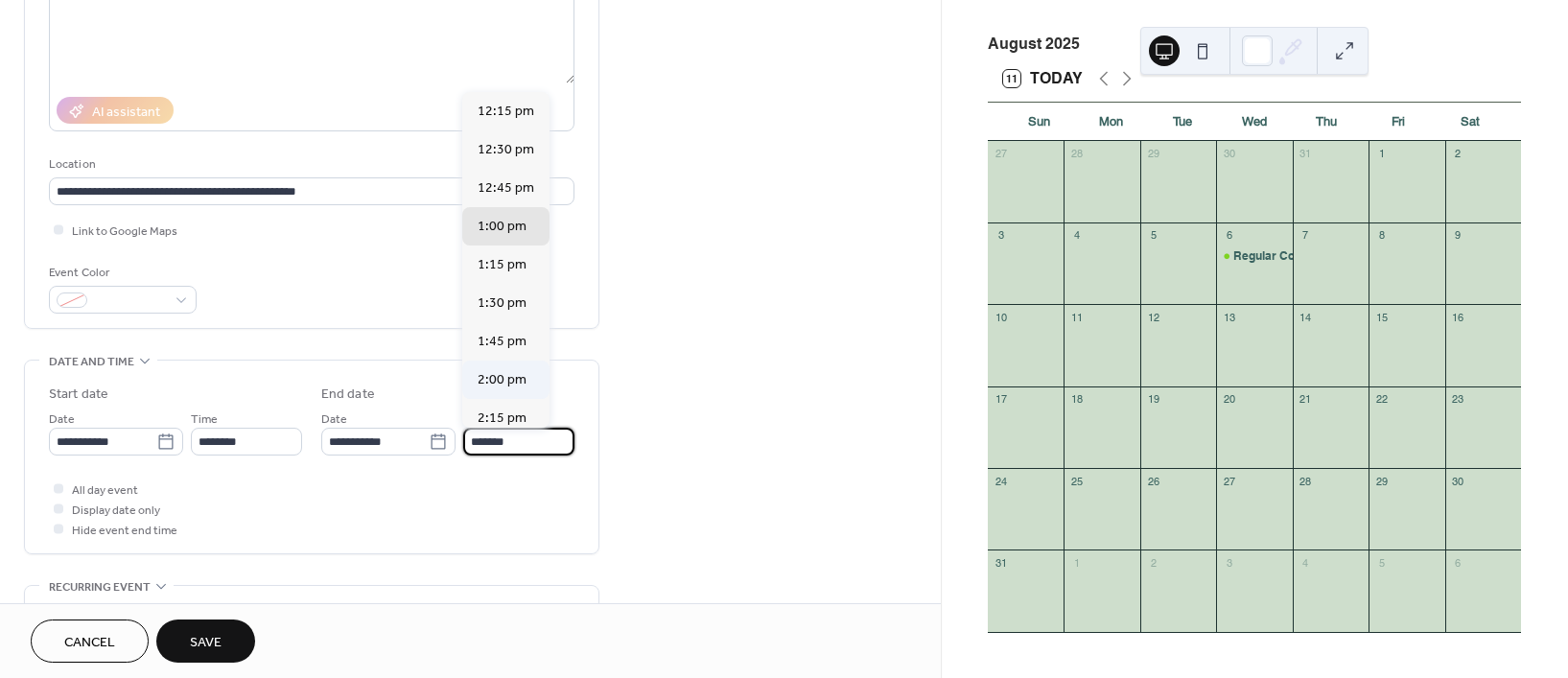type on "*******" 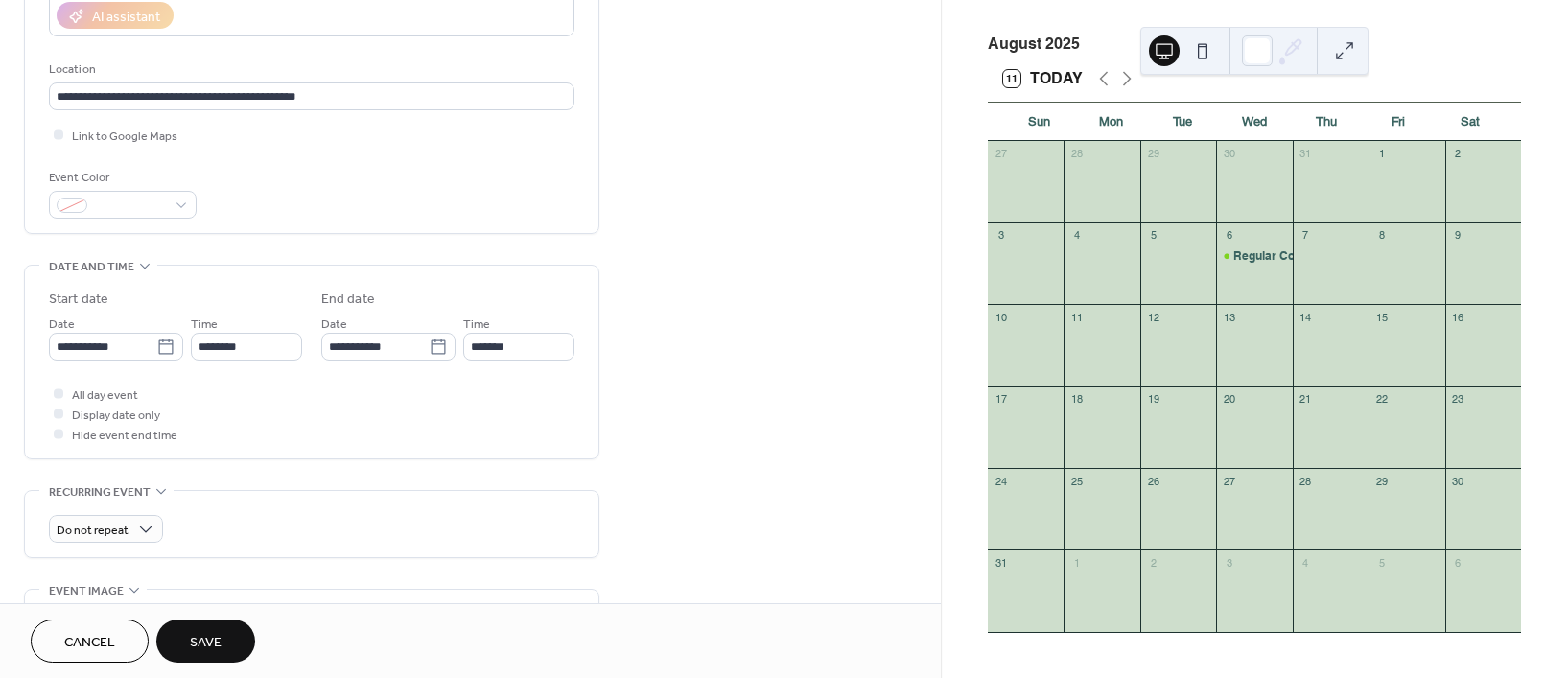 scroll, scrollTop: 356, scrollLeft: 0, axis: vertical 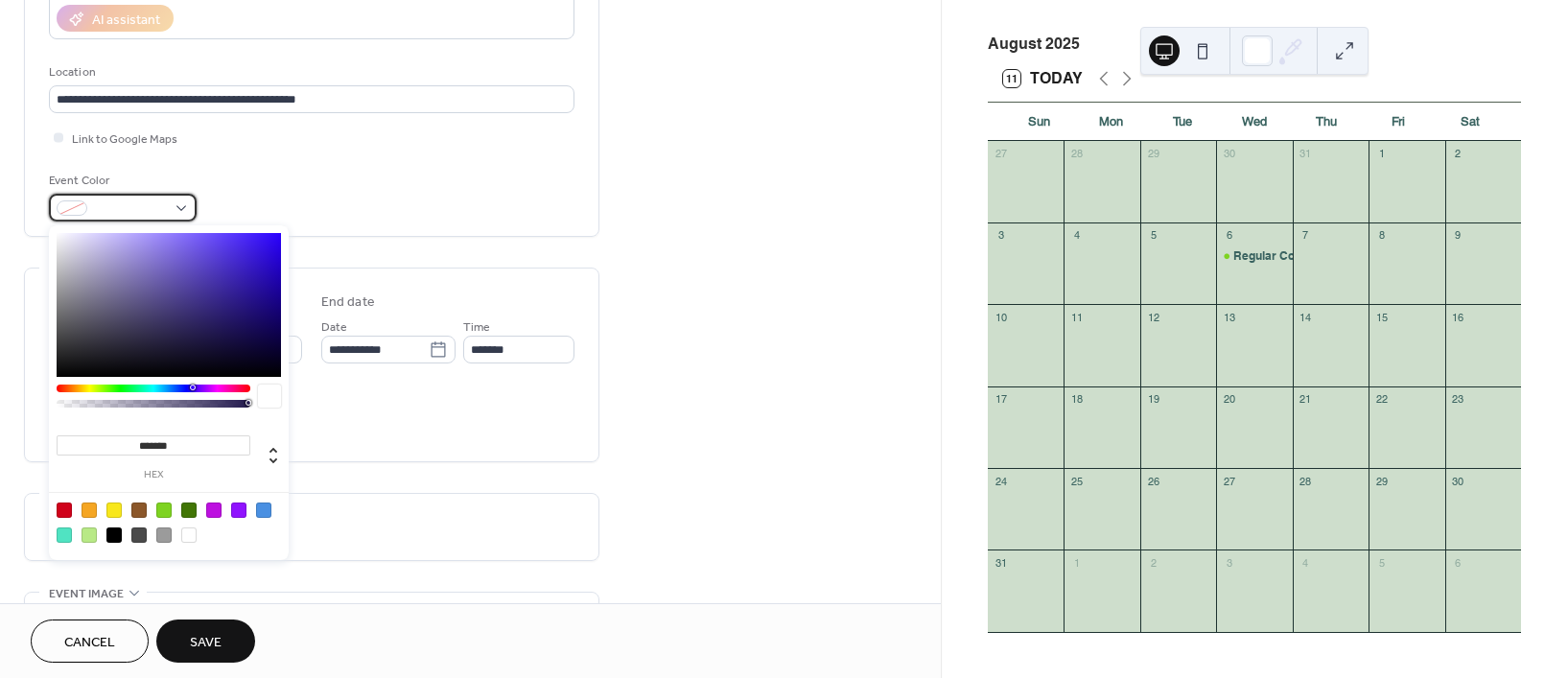 click at bounding box center (123, 207) 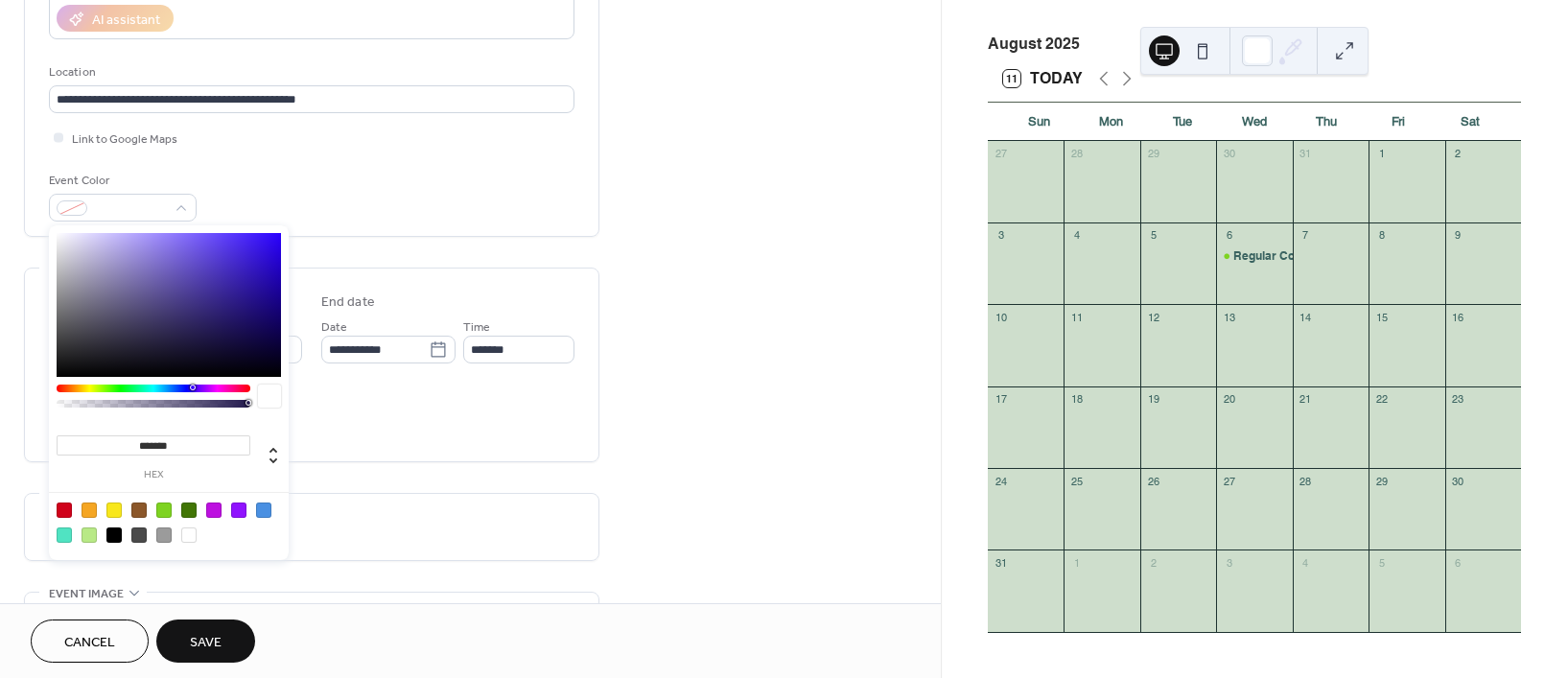 click at bounding box center (164, 510) 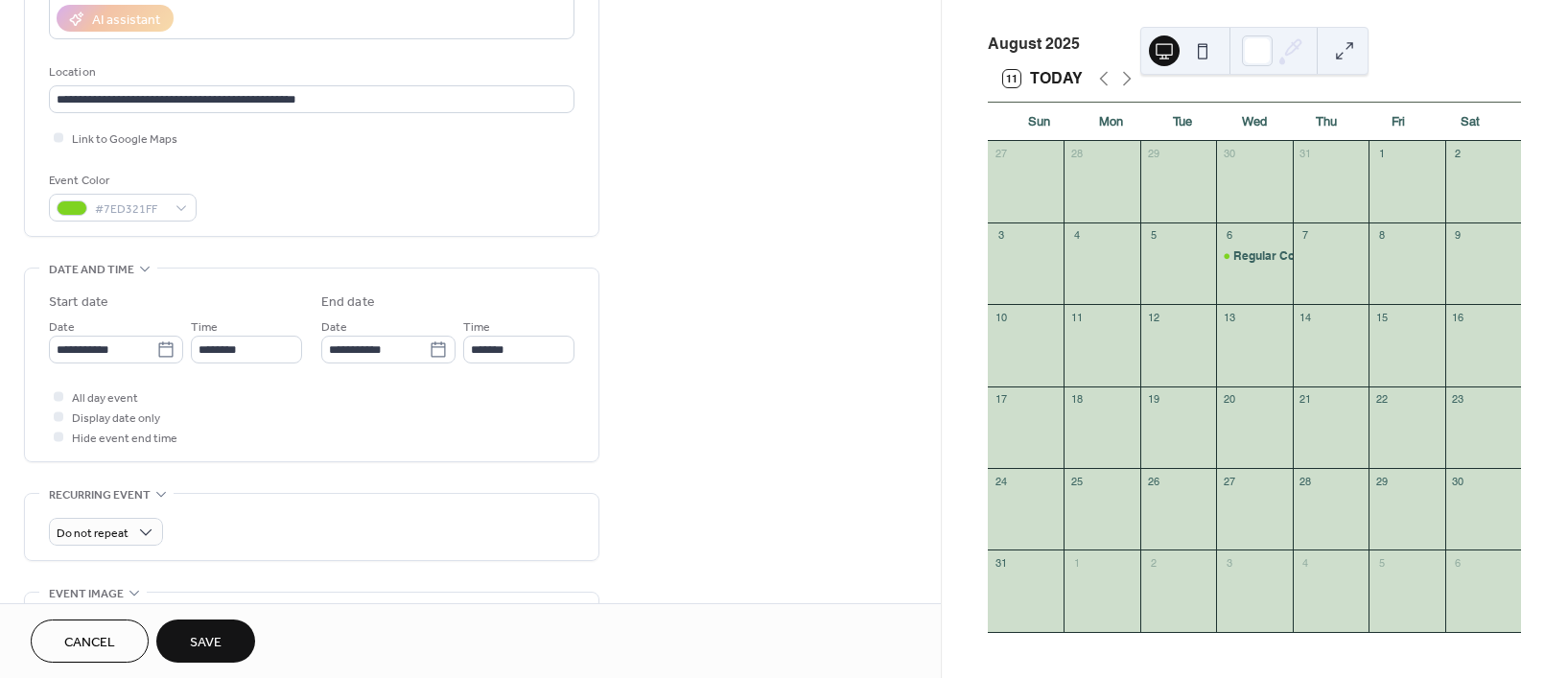 click on "Save" at bounding box center [205, 643] 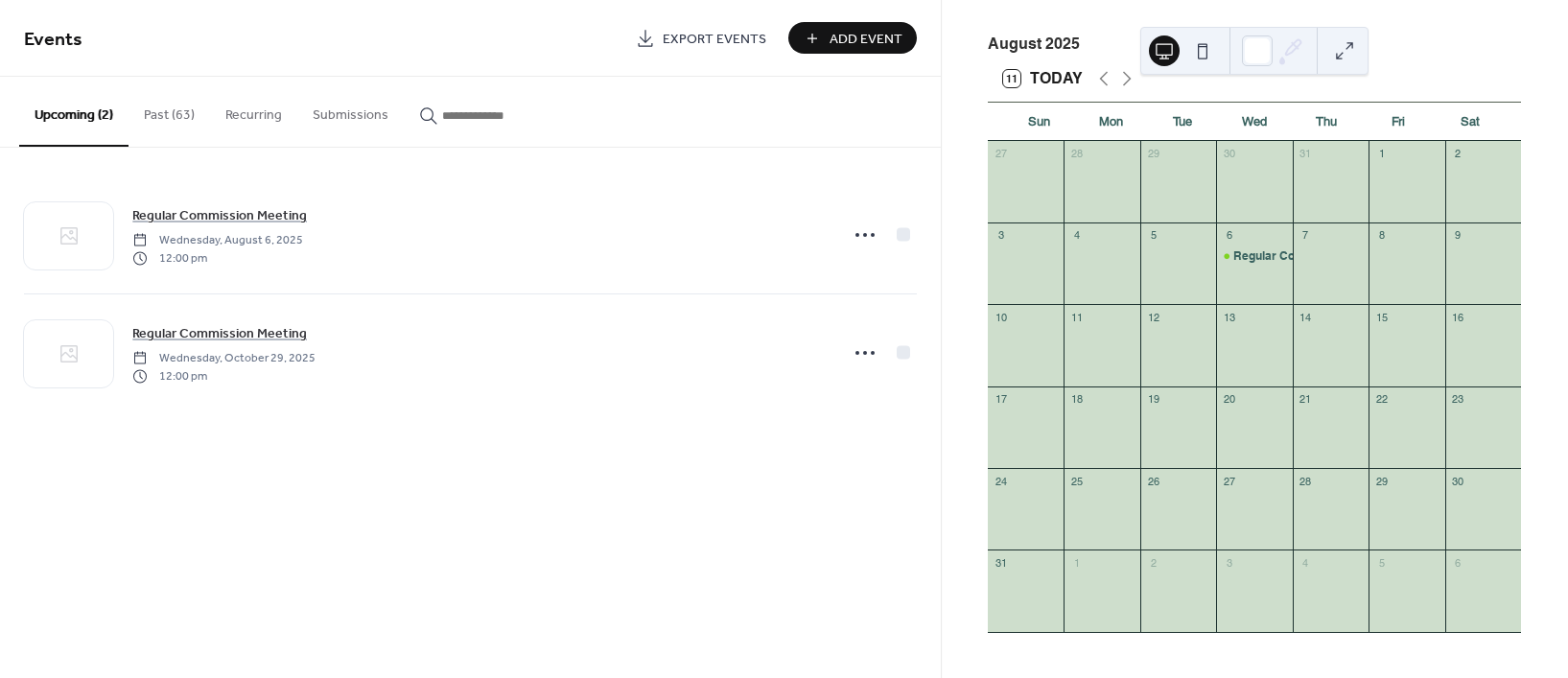click on "Add Event" at bounding box center (853, 37) 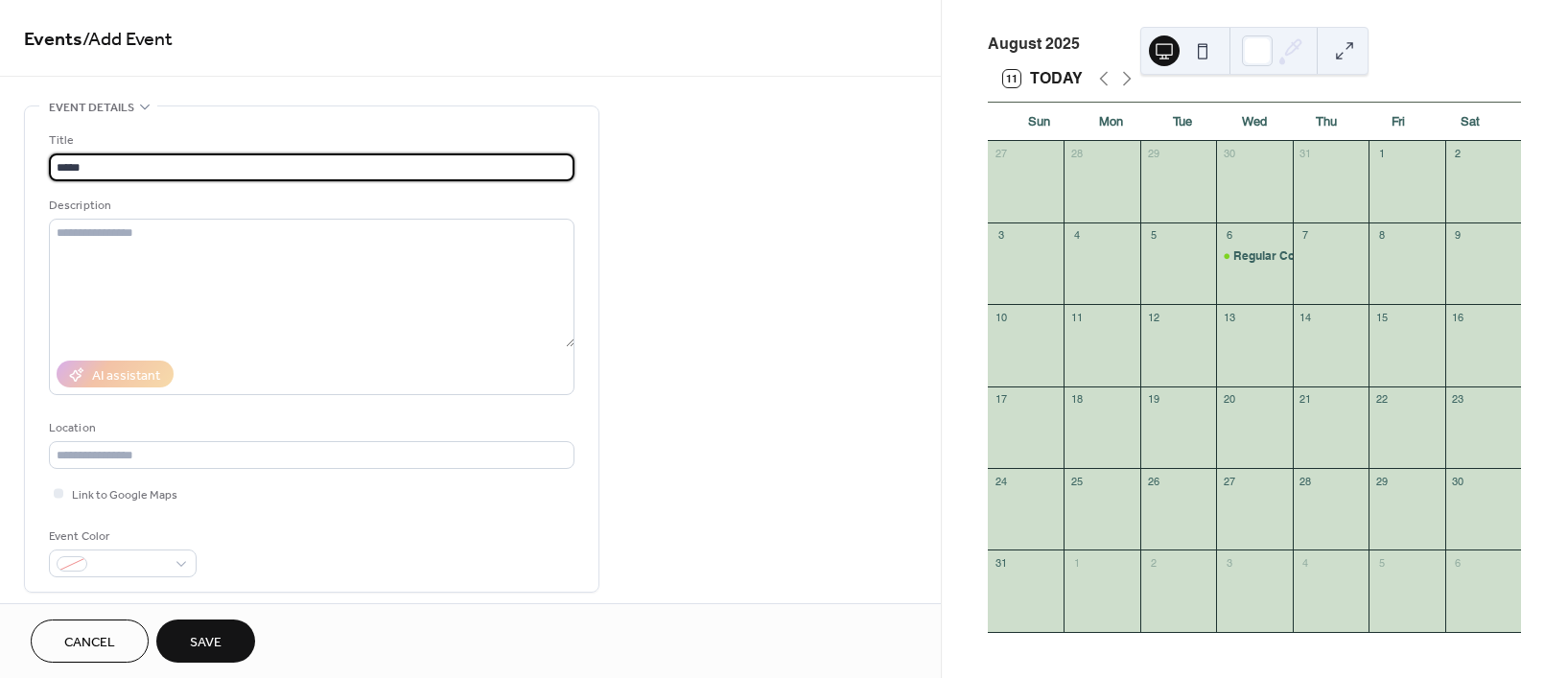 type on "**********" 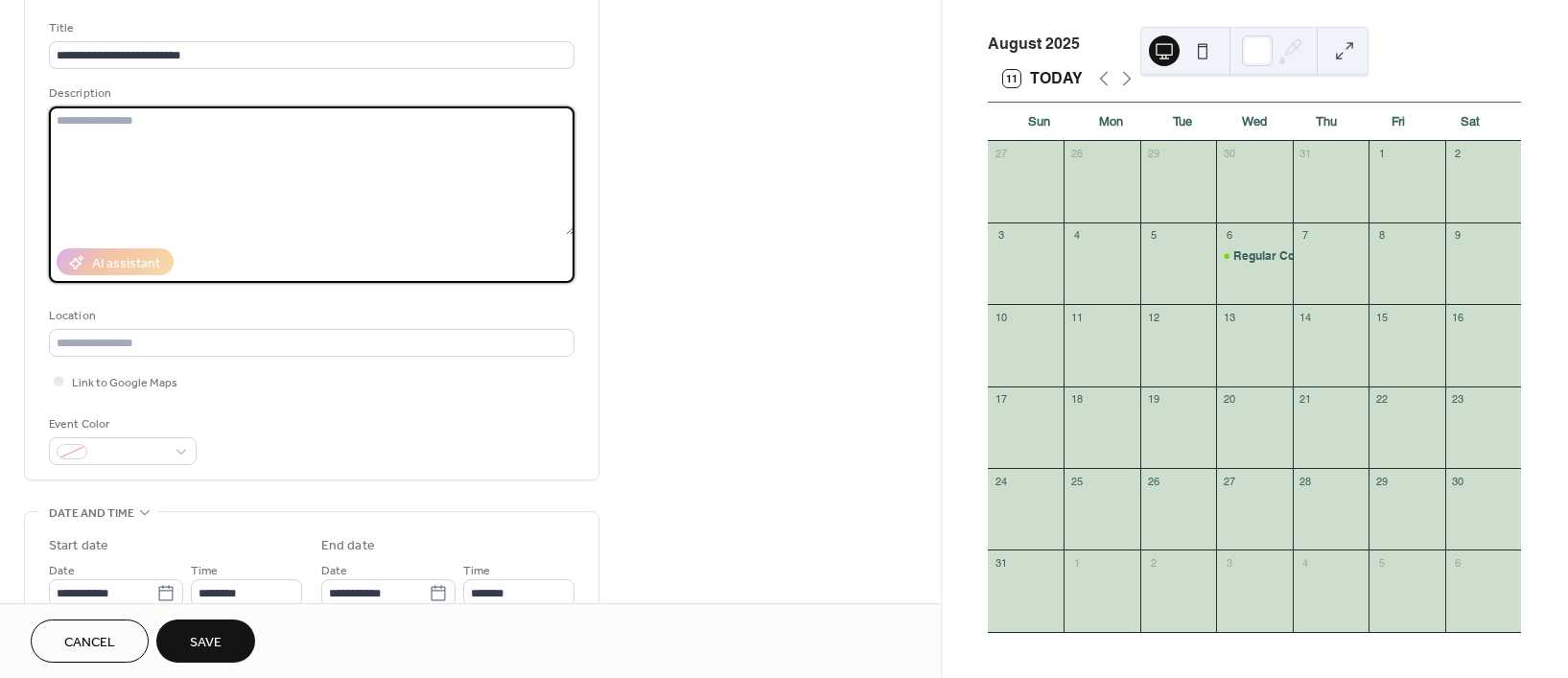scroll, scrollTop: 119, scrollLeft: 0, axis: vertical 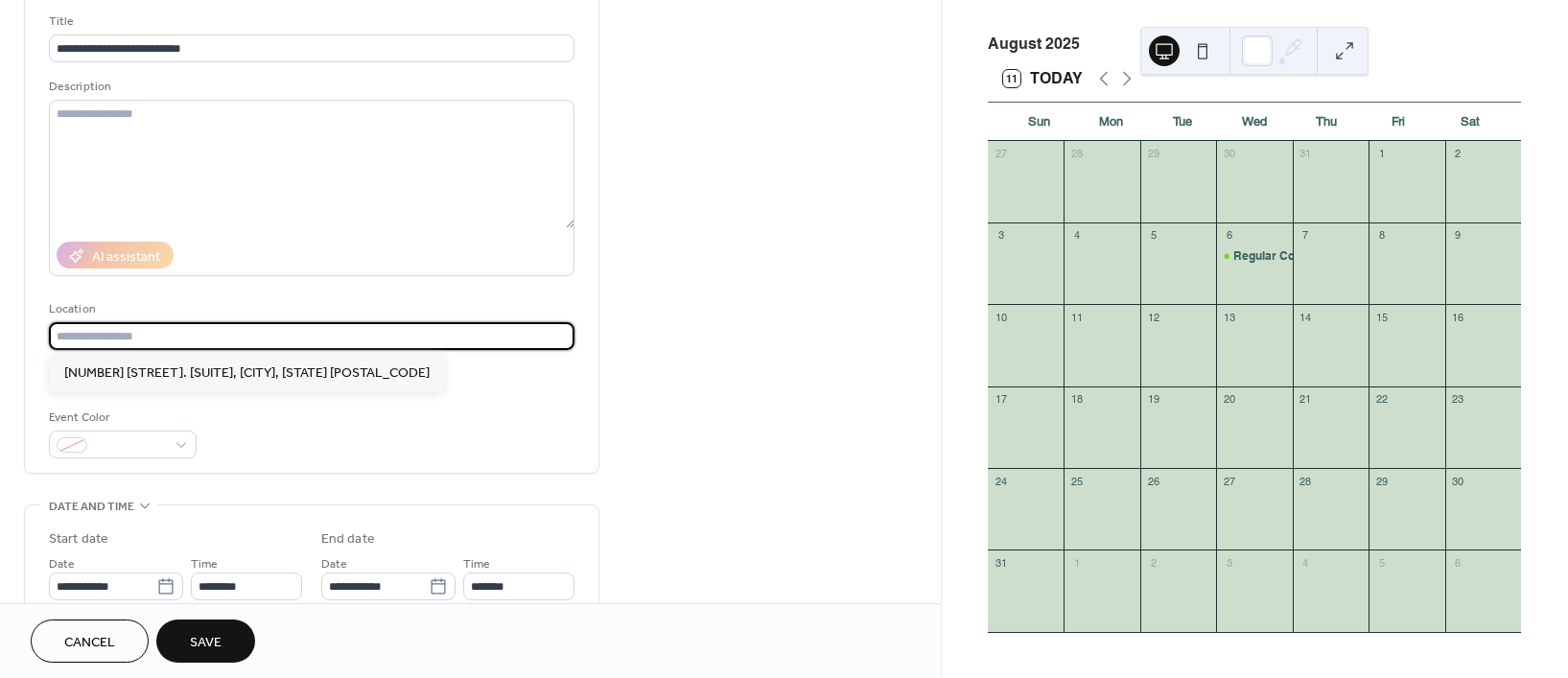 click at bounding box center (312, 336) 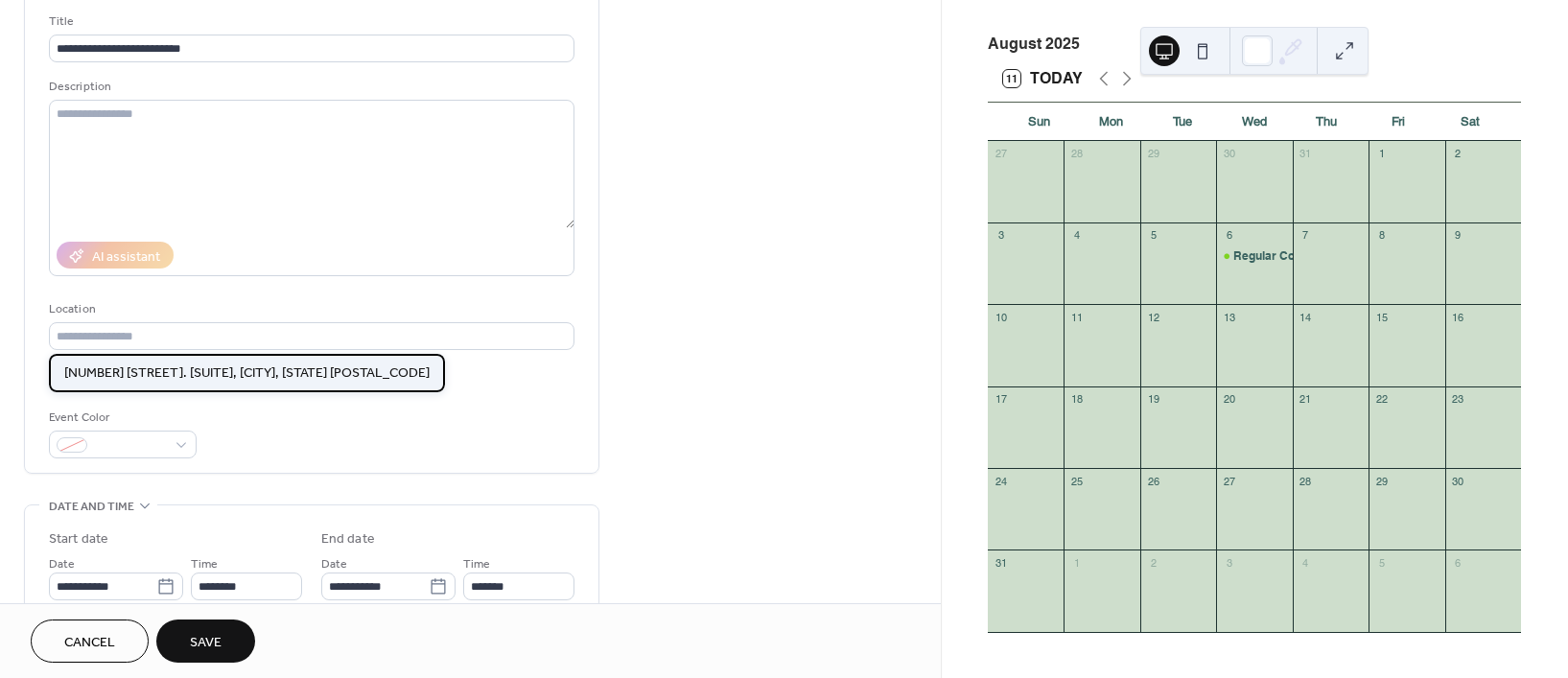 click on "[NUMBER] [STREET] [SUITE], [CITY], [STATE] [POSTAL_CODE]" at bounding box center (246, 372) 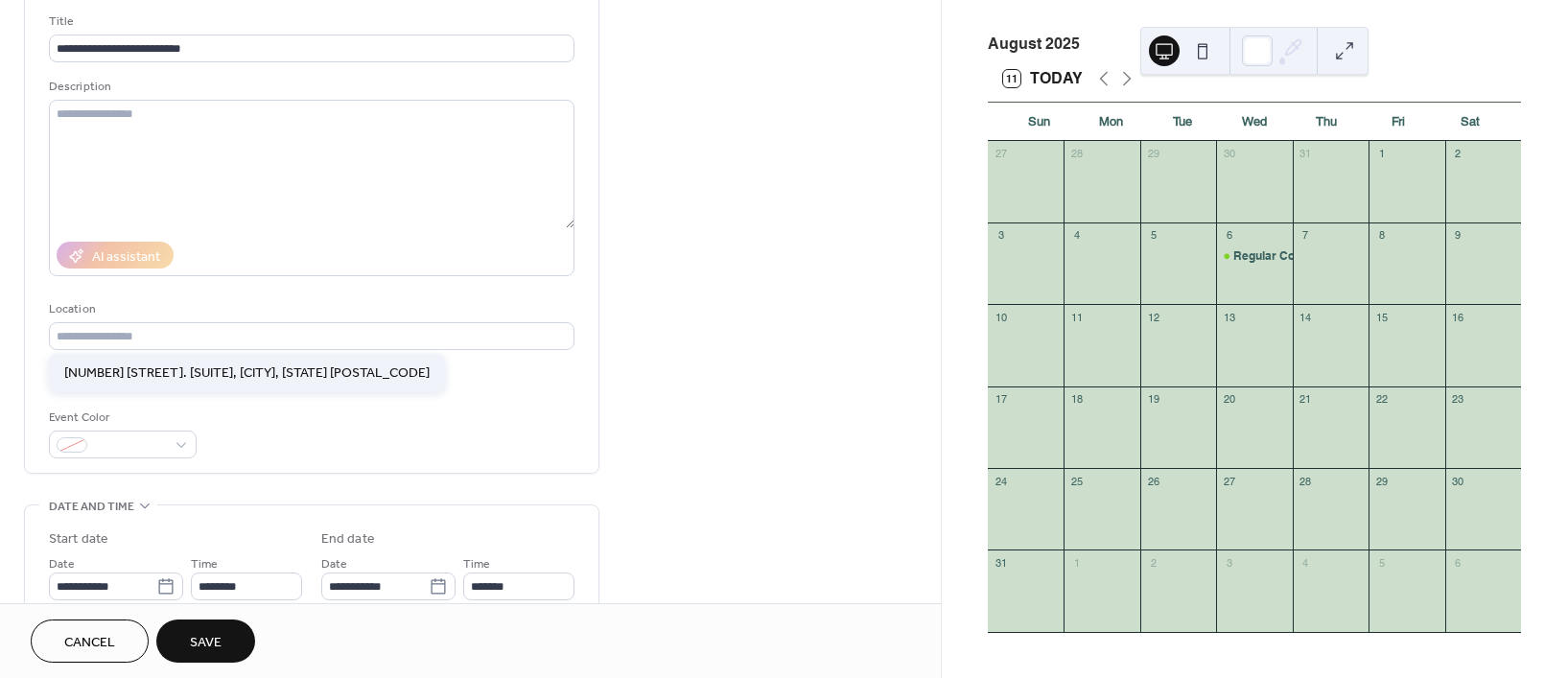type on "**********" 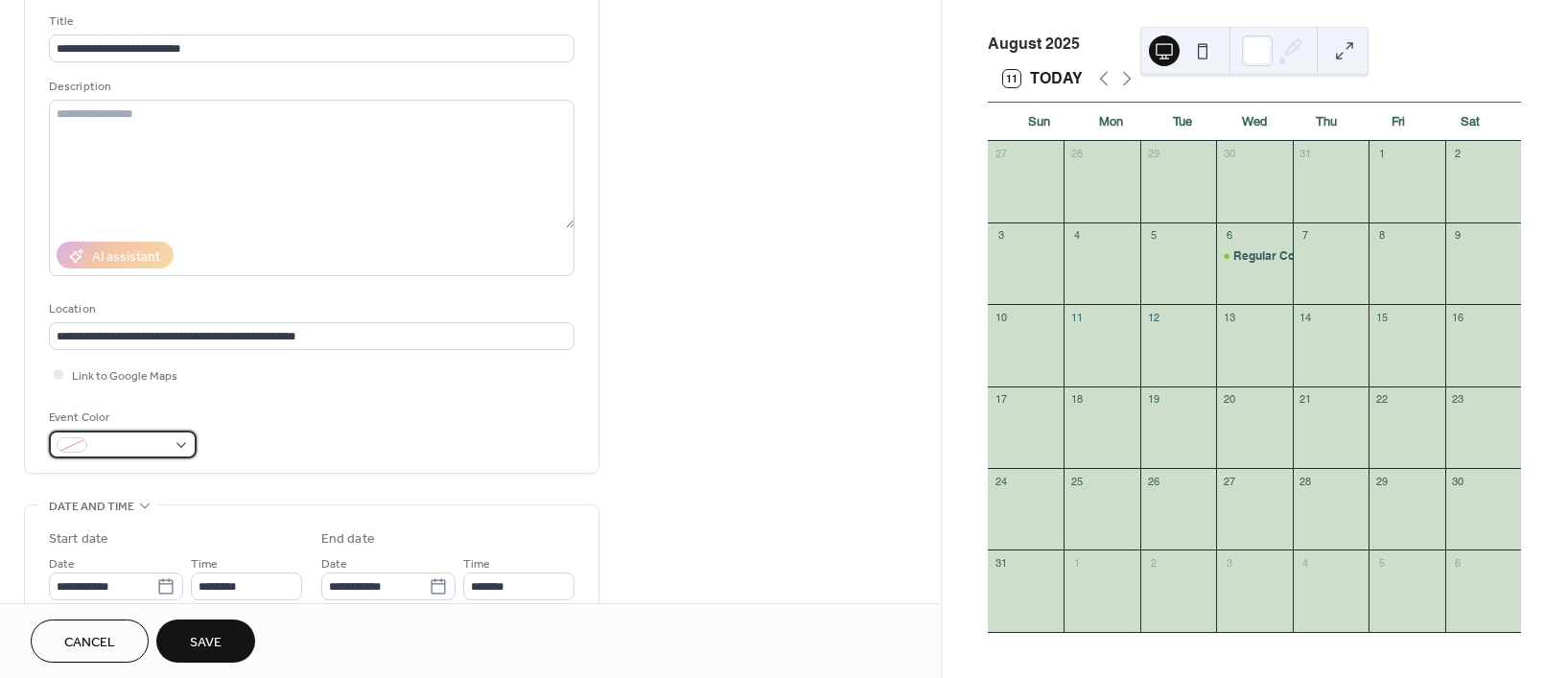 click at bounding box center (123, 444) 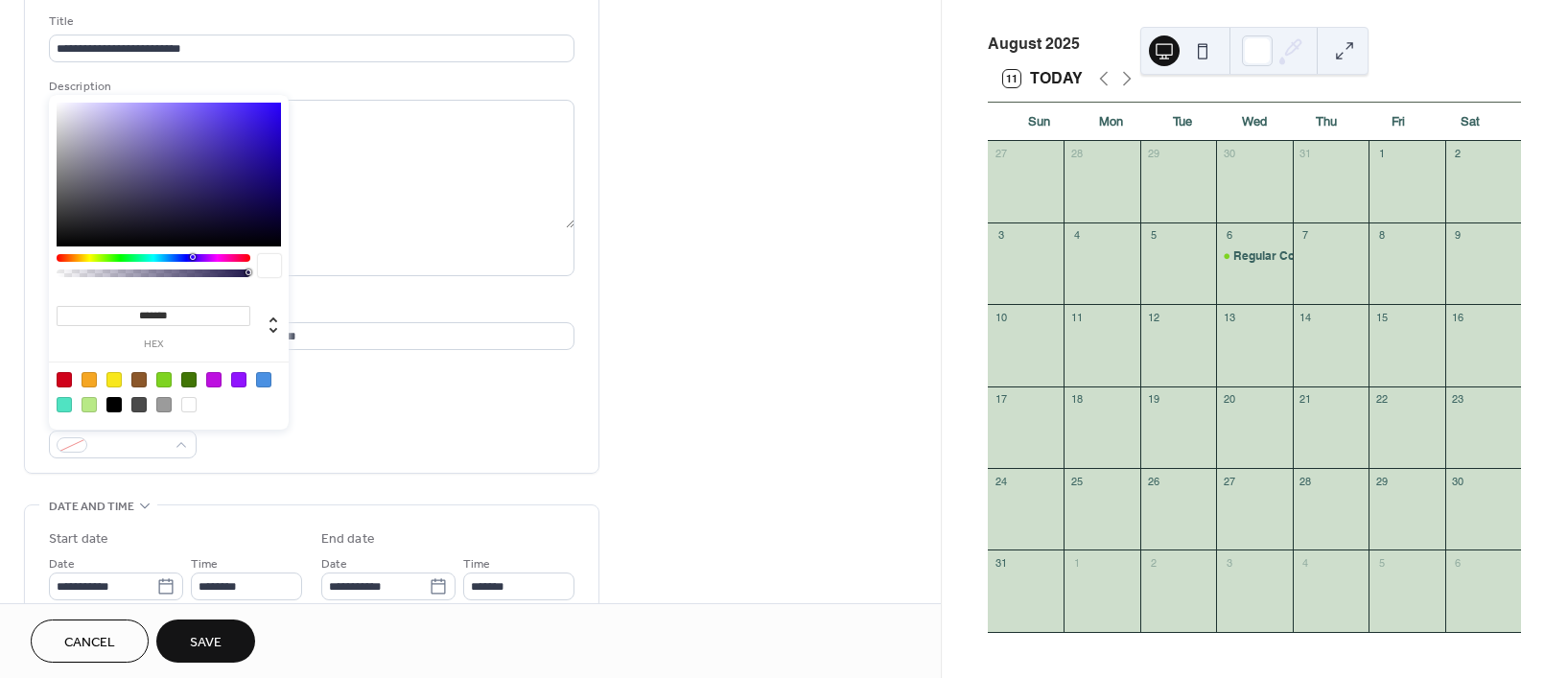 click at bounding box center (164, 380) 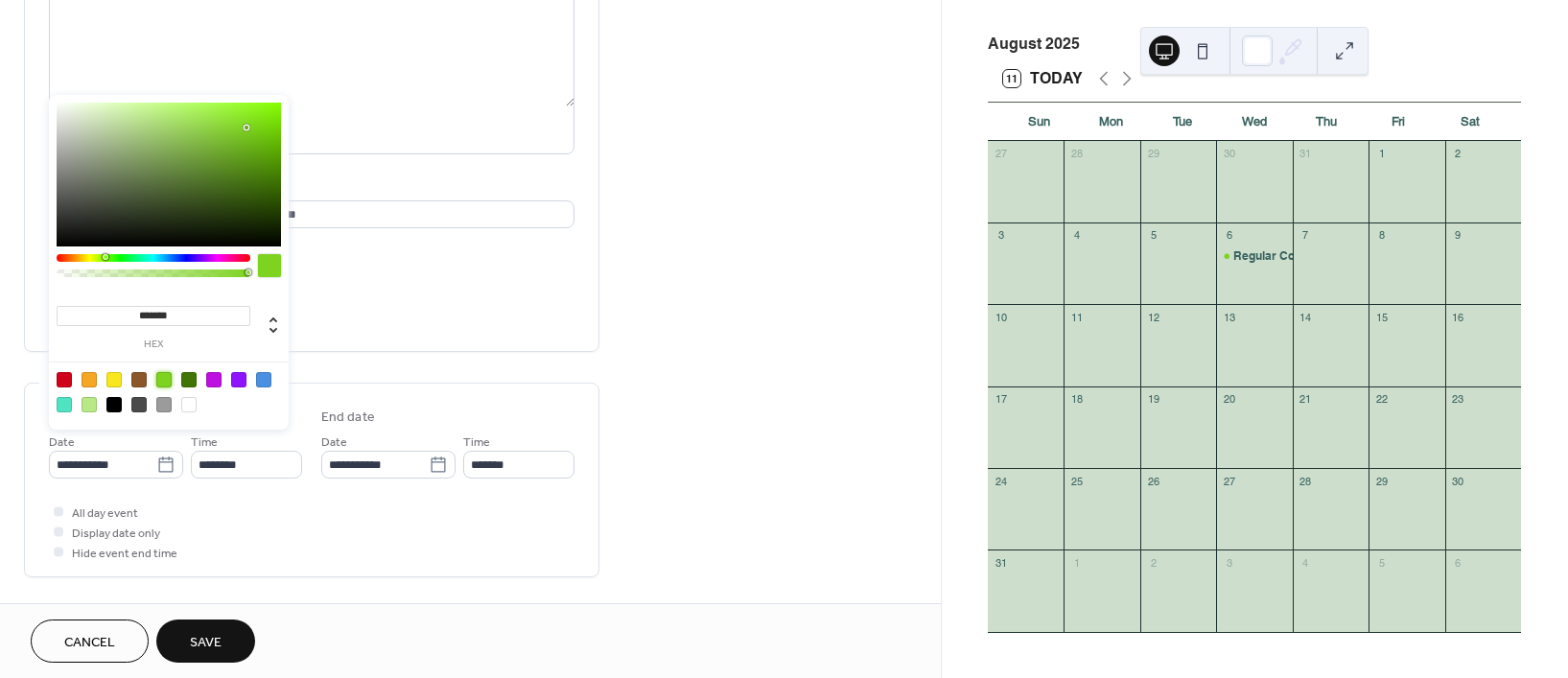 scroll, scrollTop: 246, scrollLeft: 0, axis: vertical 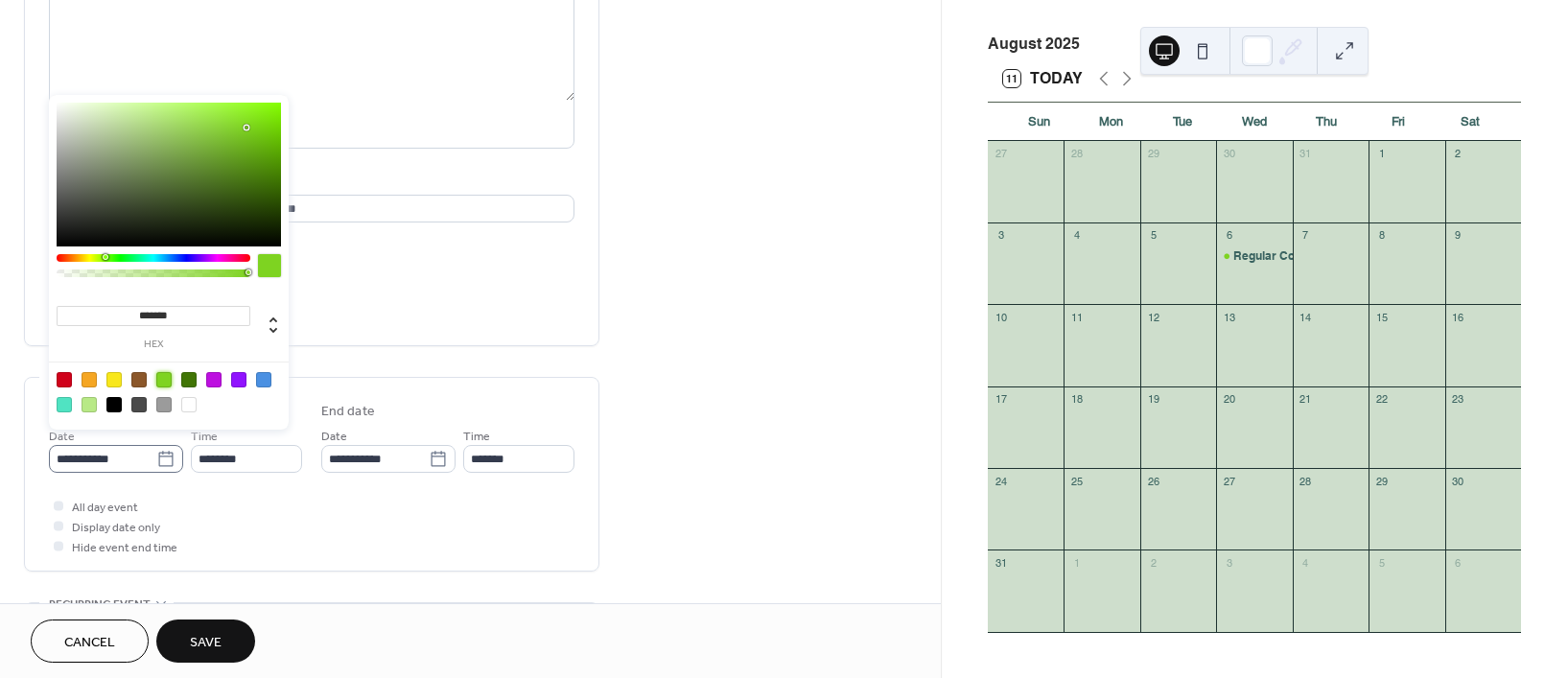 click 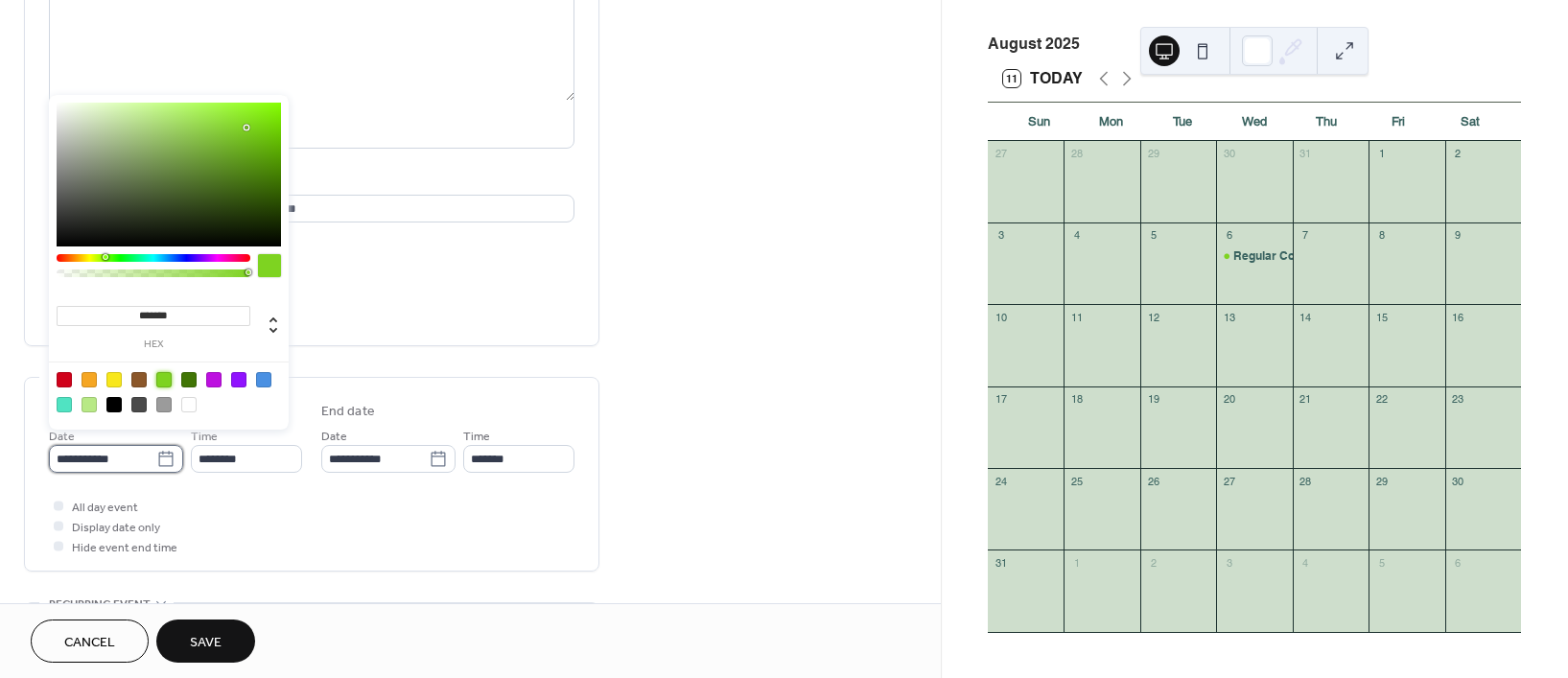 click on "**********" at bounding box center [103, 458] 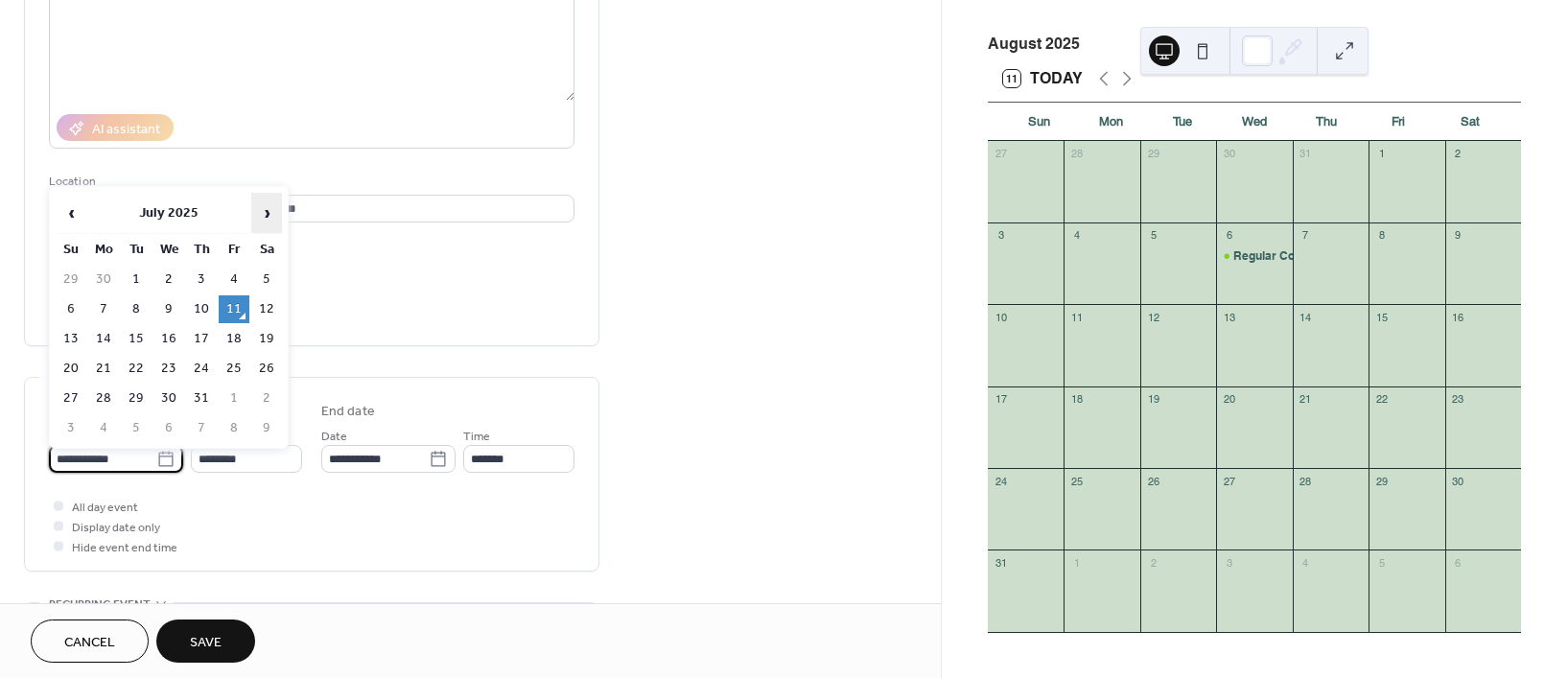 click on "›" at bounding box center (267, 213) 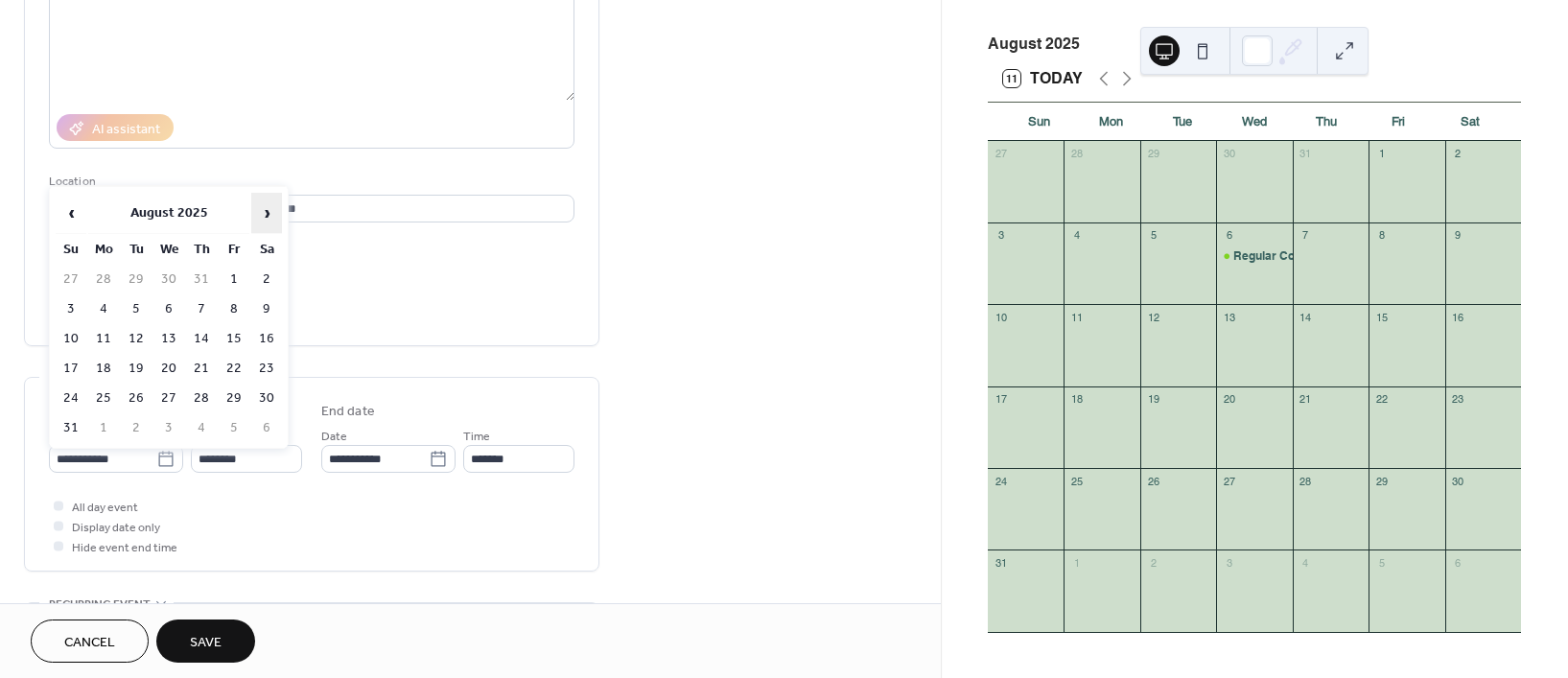 click on "›" at bounding box center [267, 213] 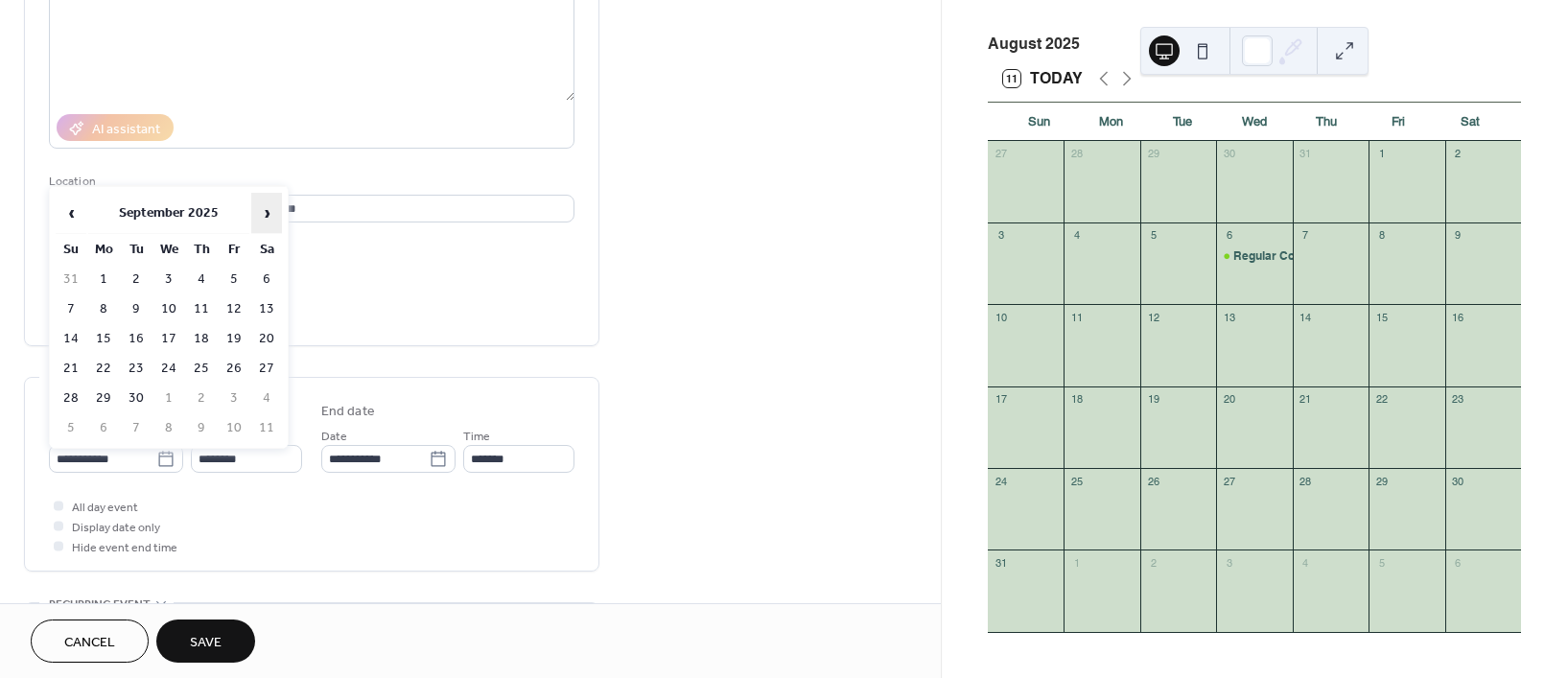 click on "›" at bounding box center [267, 213] 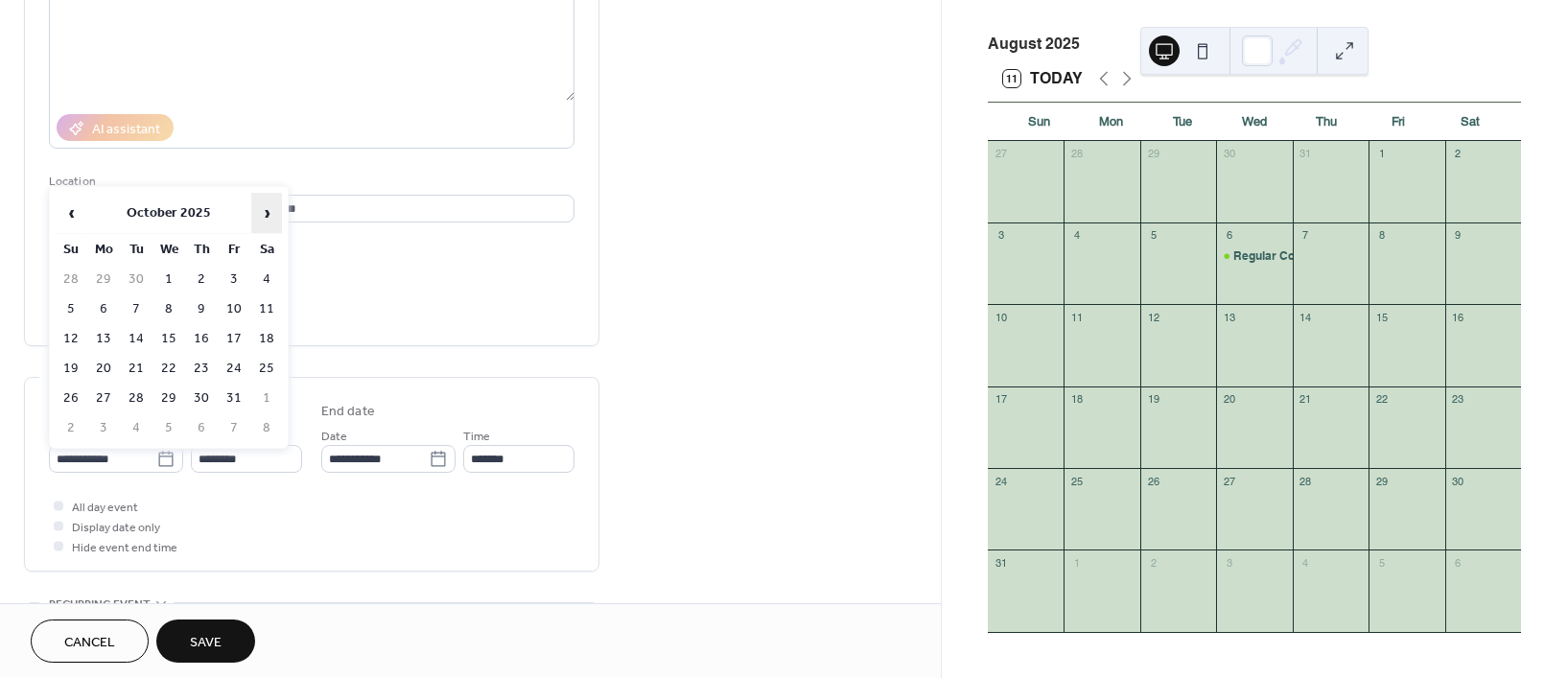 click on "›" at bounding box center [267, 213] 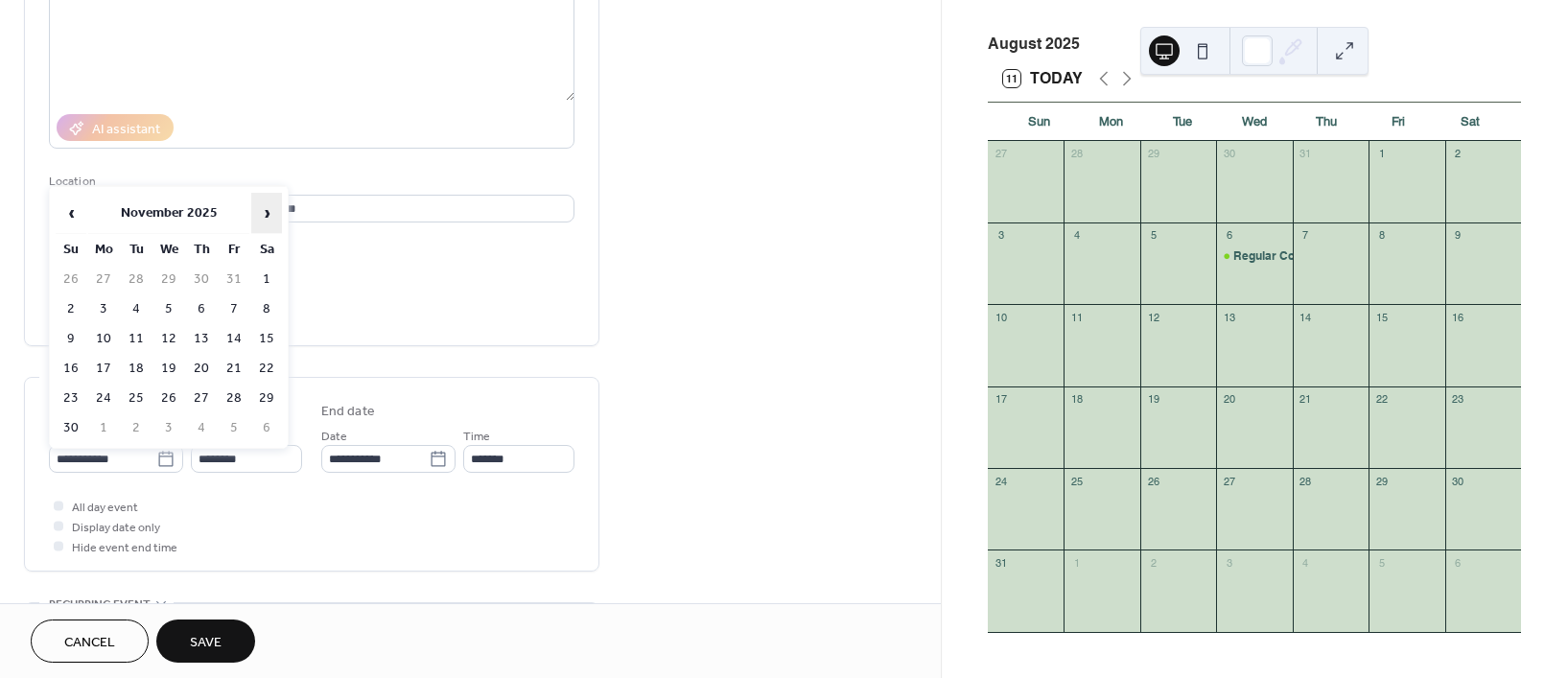 click on "›" at bounding box center (267, 213) 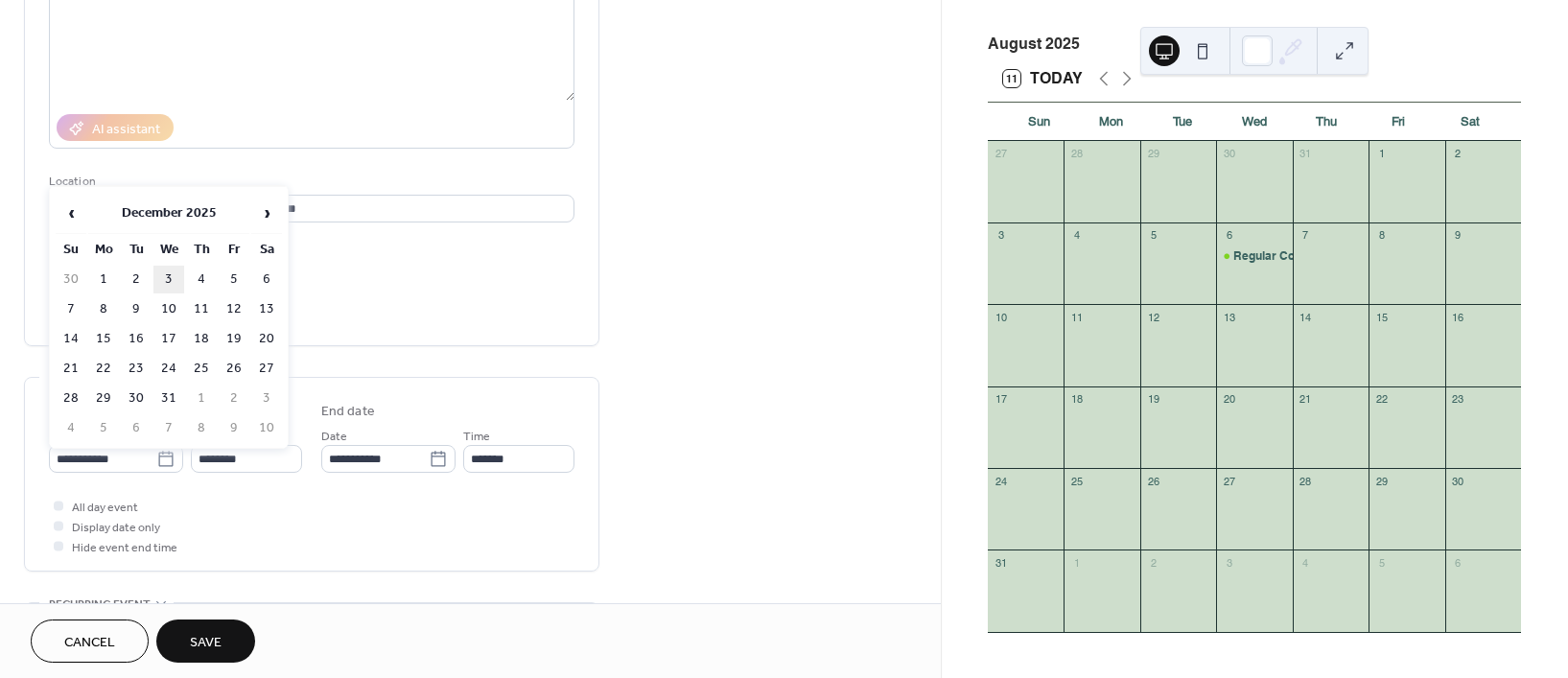click on "3" at bounding box center (169, 279) 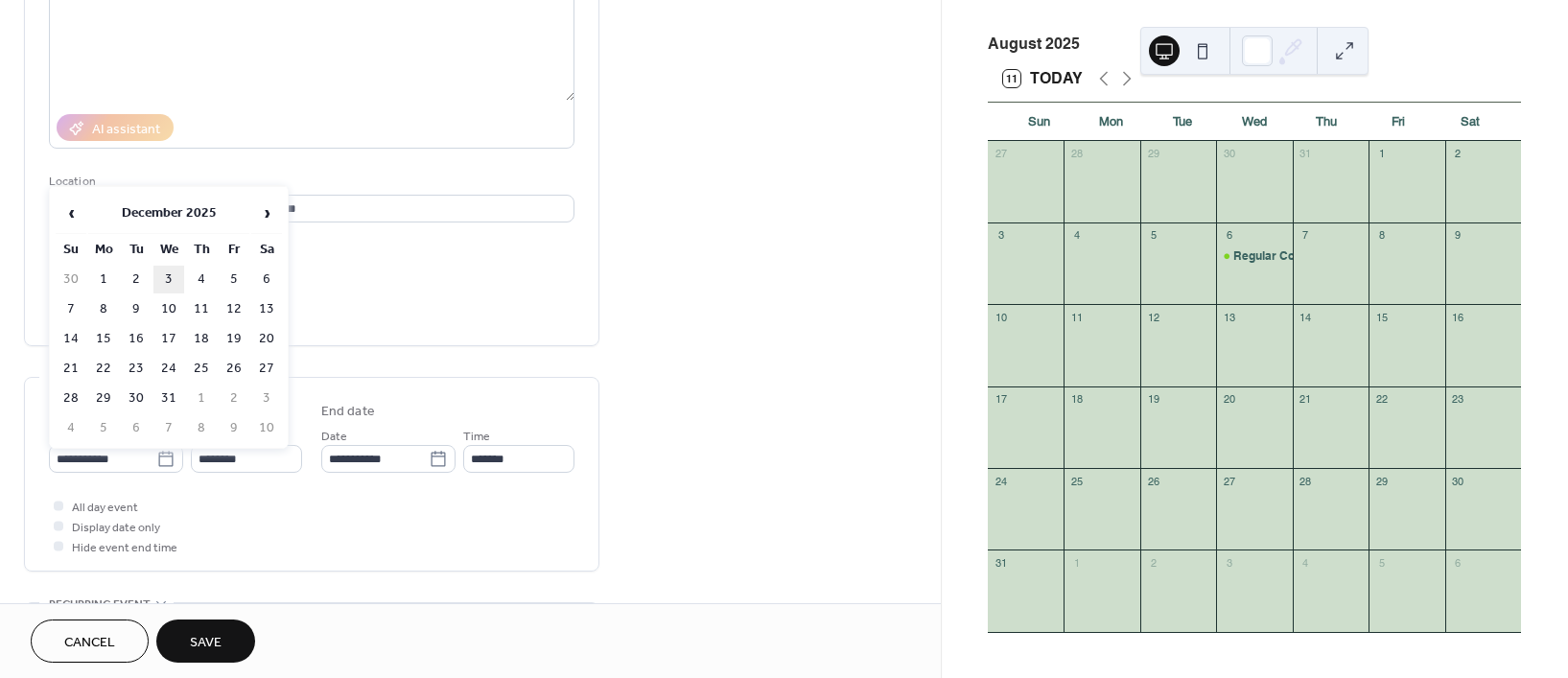 type on "**********" 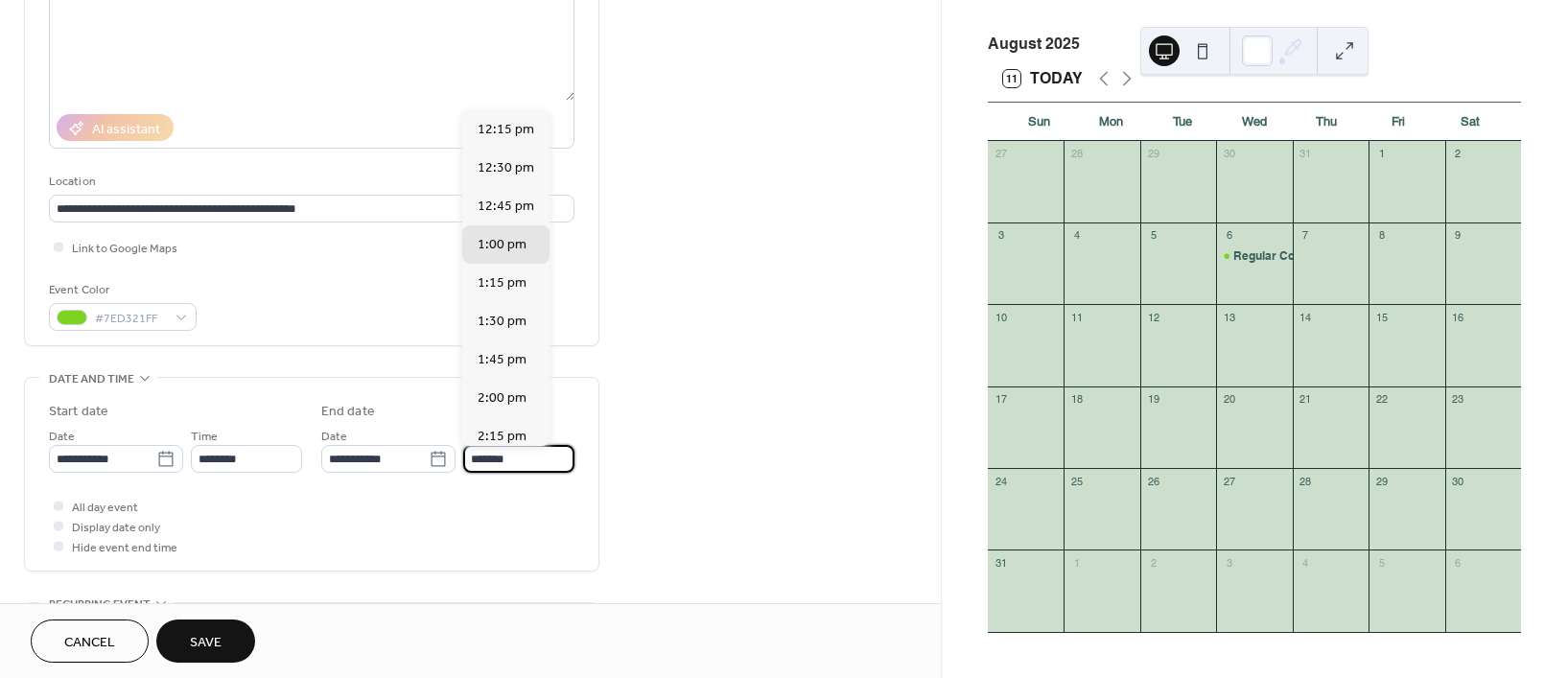click on "*******" at bounding box center [519, 458] 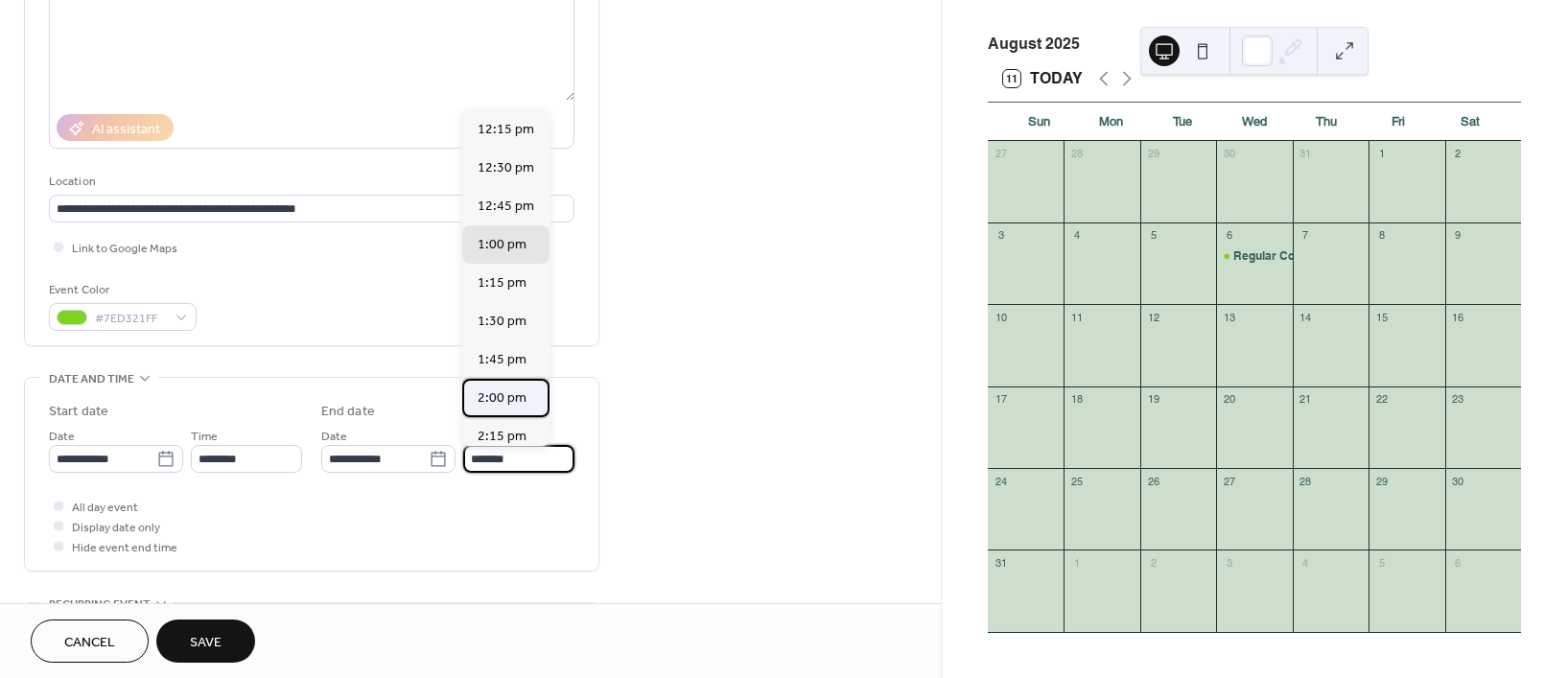 click on "2:00 pm" at bounding box center [505, 398] 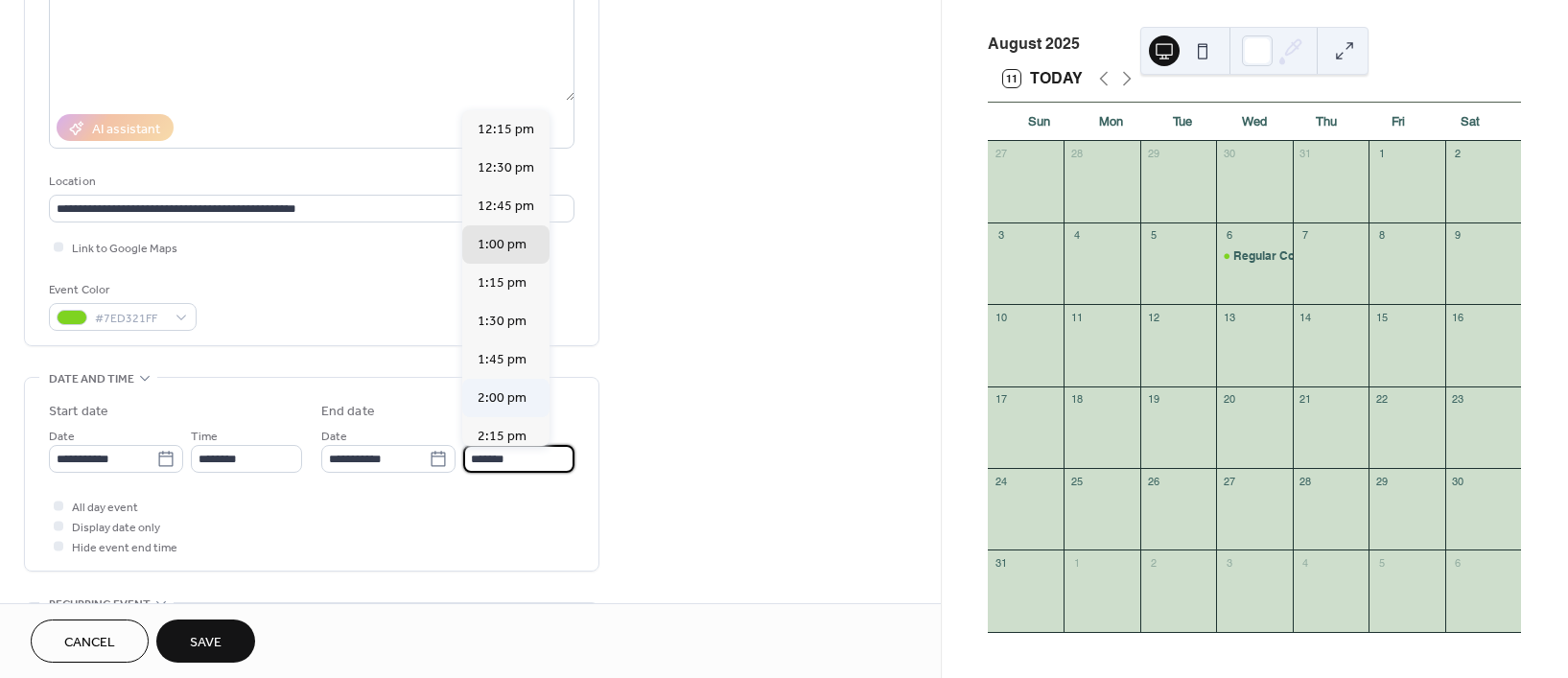 type on "*******" 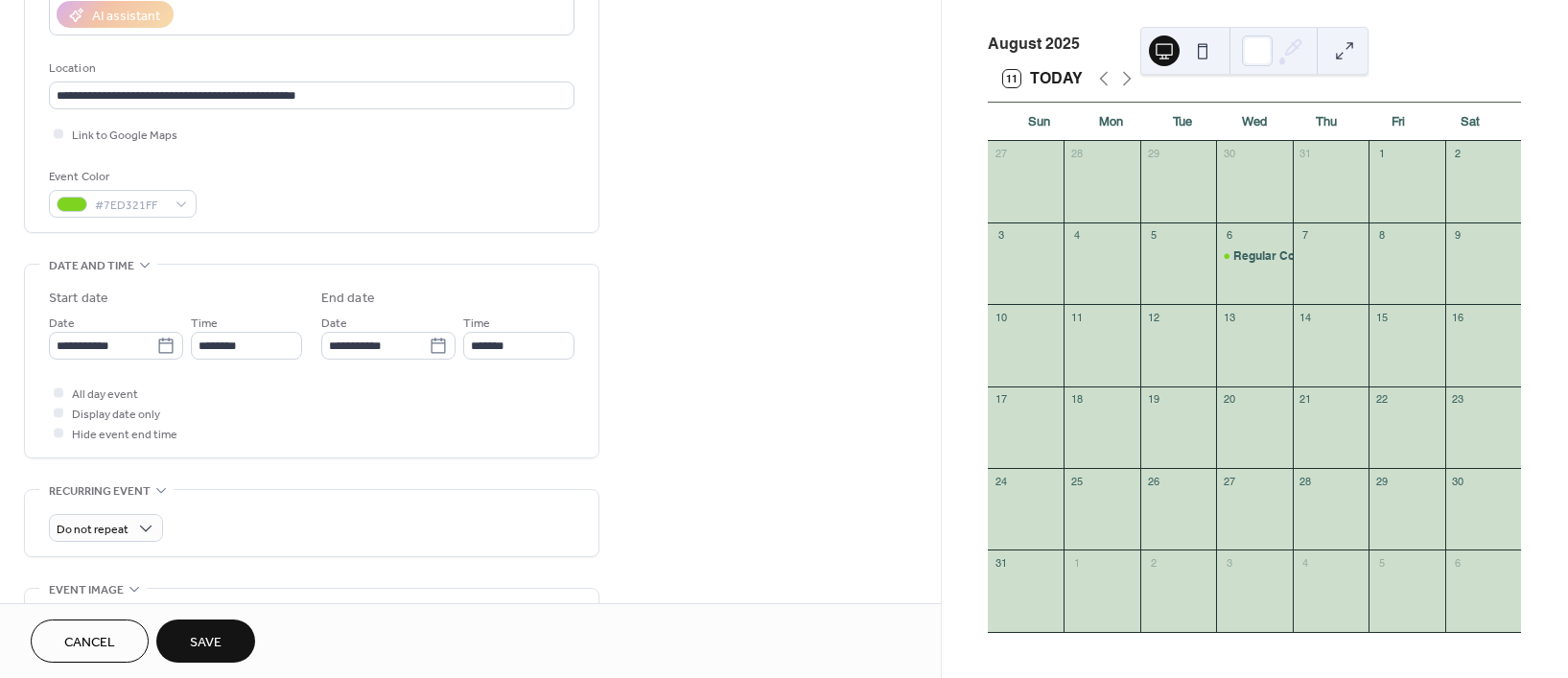 scroll, scrollTop: 365, scrollLeft: 0, axis: vertical 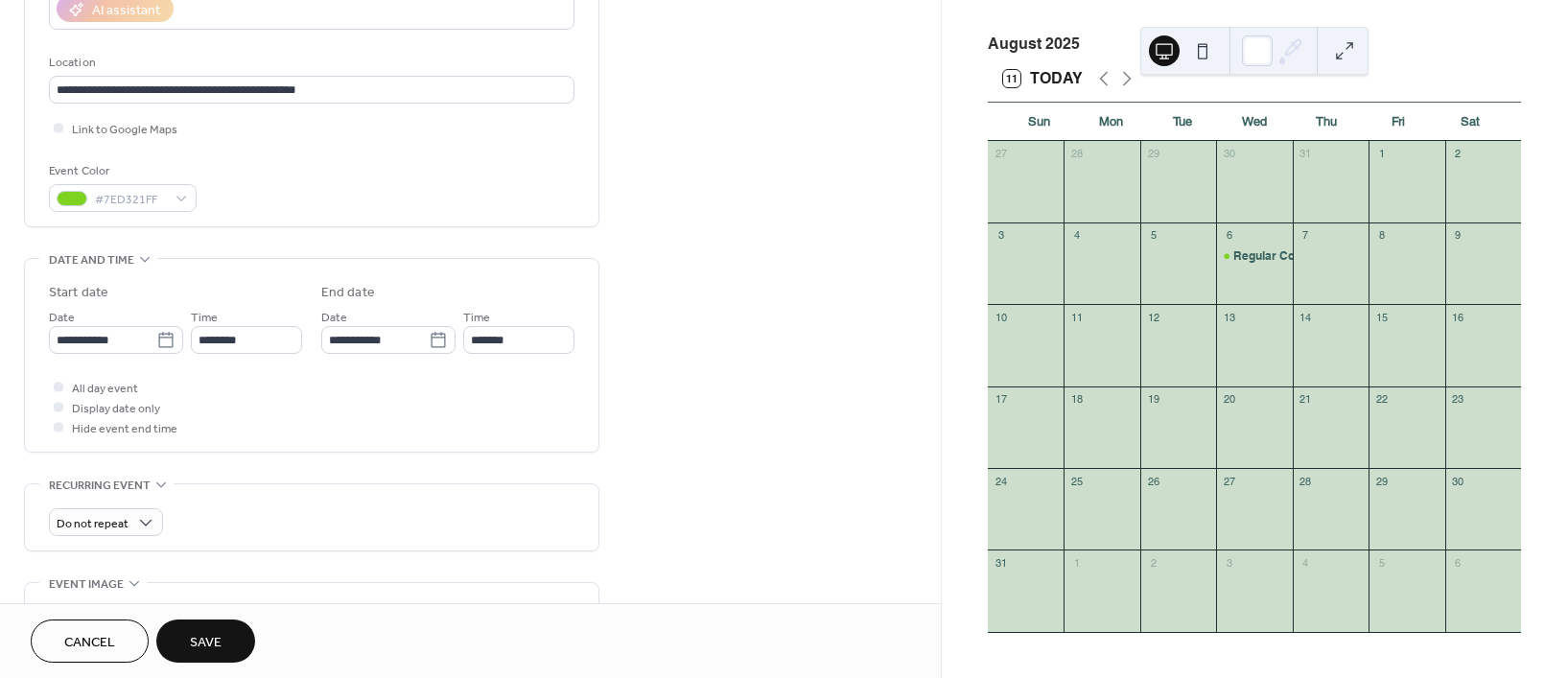 click on "Save" at bounding box center (205, 641) 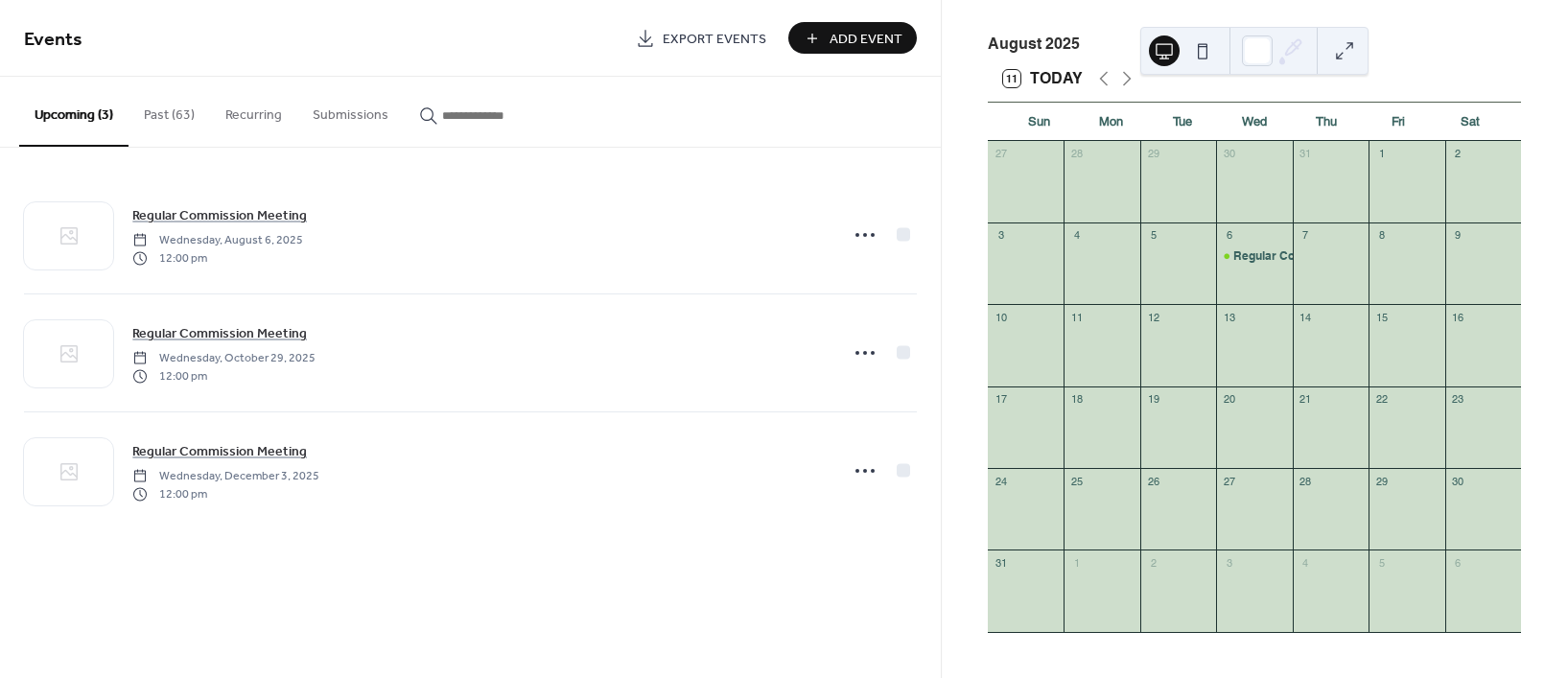 click on "Add Event" at bounding box center (853, 37) 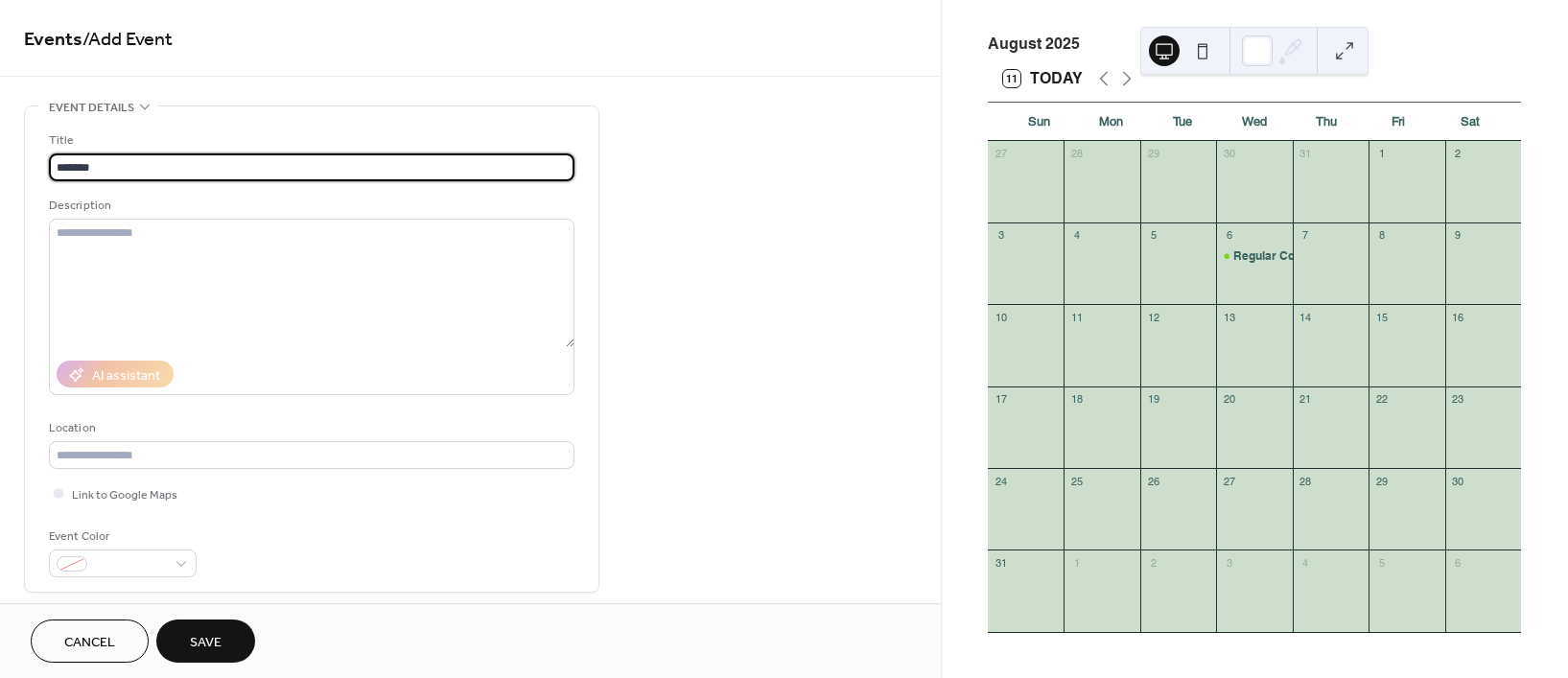type on "**********" 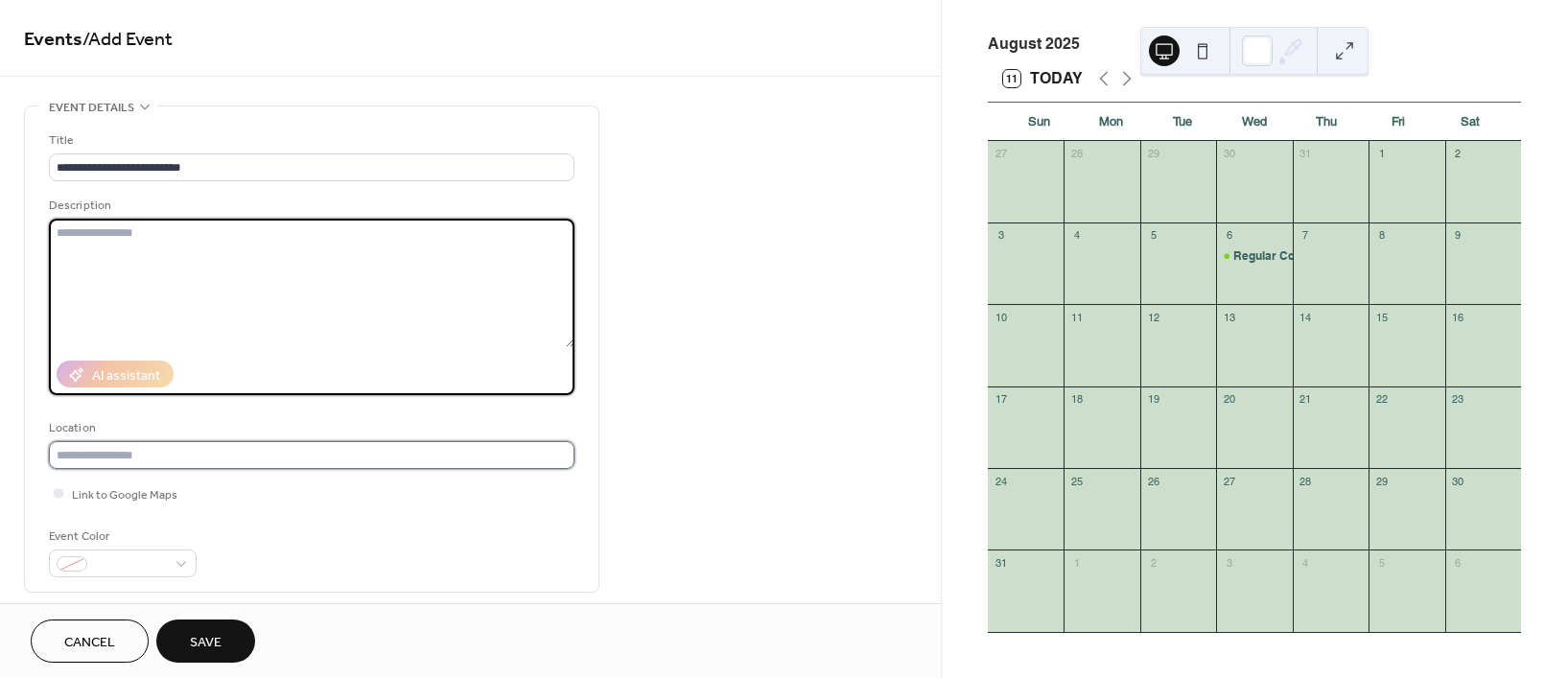 click at bounding box center [312, 455] 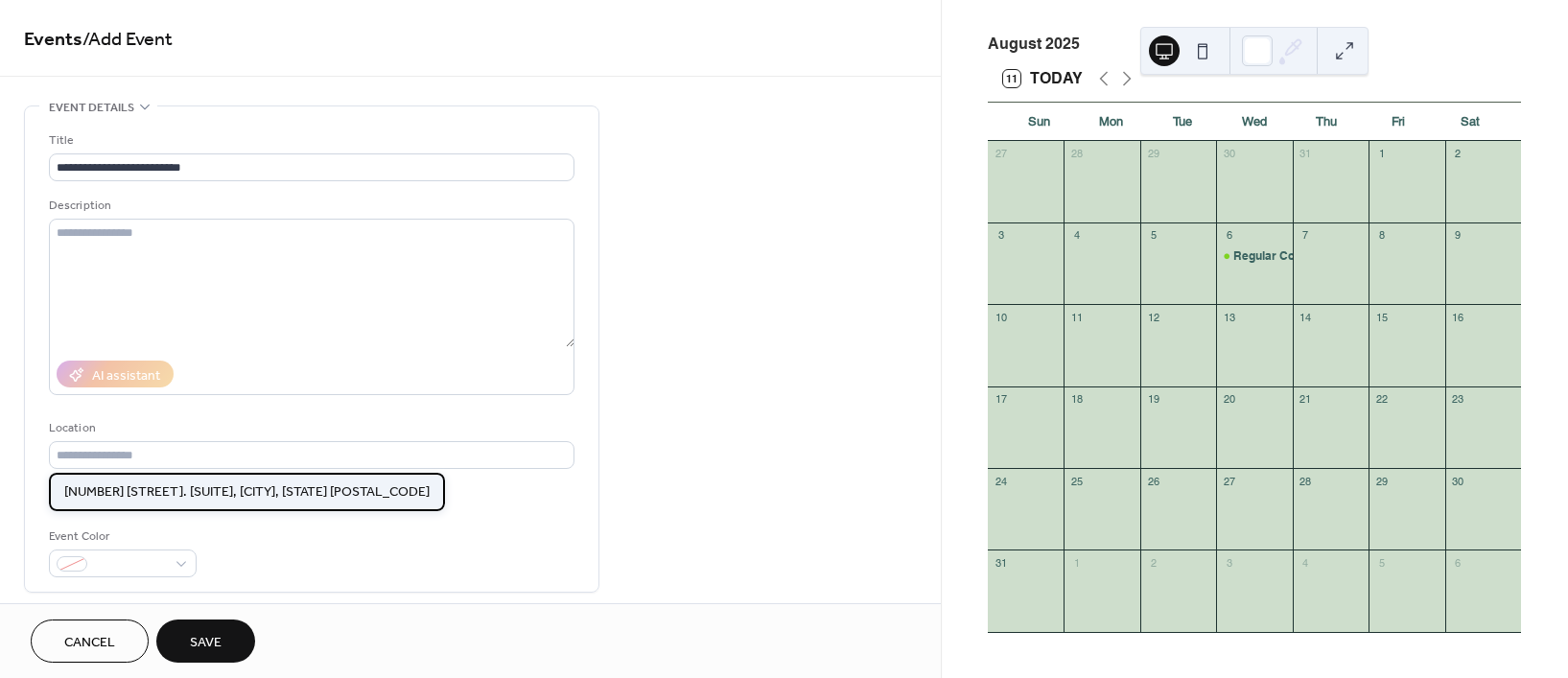 click on "[NUMBER] [STREET] [SUITE], [CITY], [STATE] [POSTAL_CODE]" at bounding box center [246, 492] 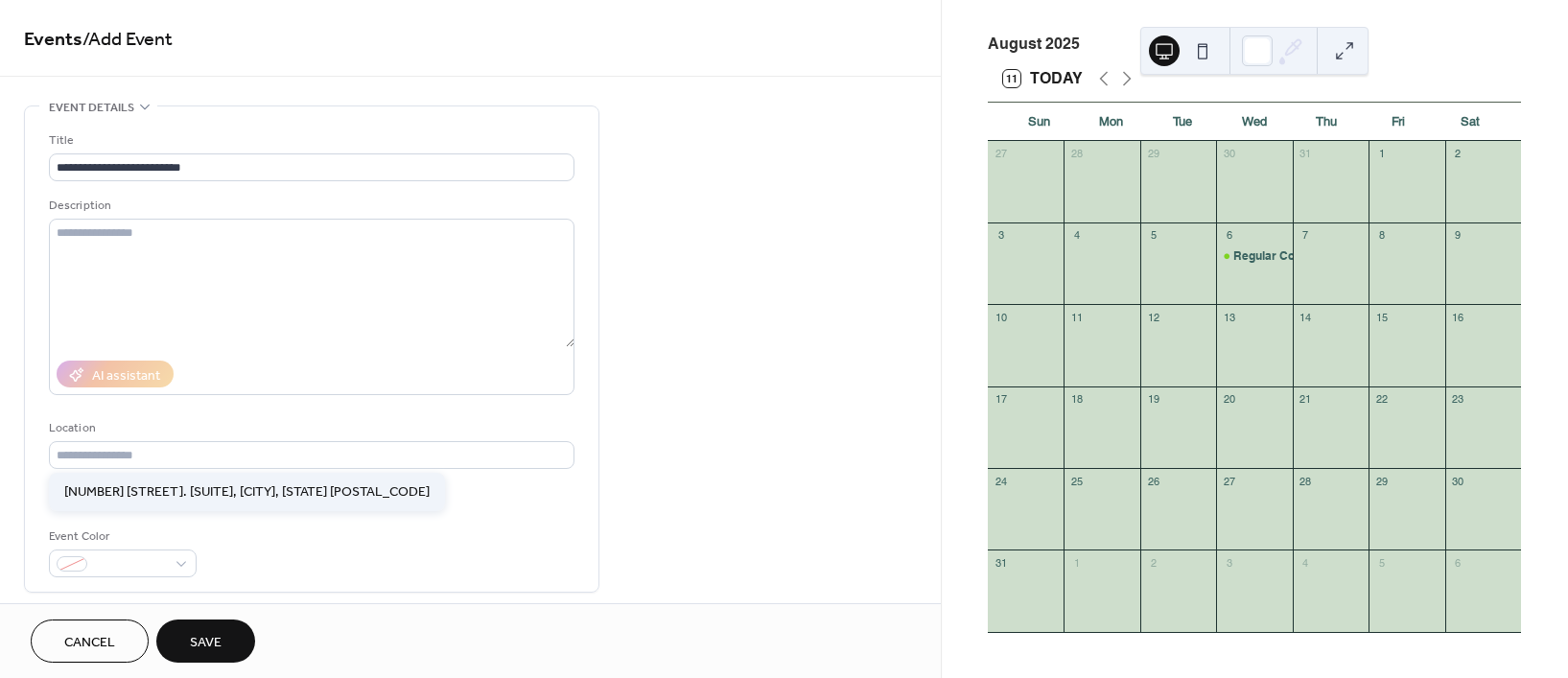type on "**********" 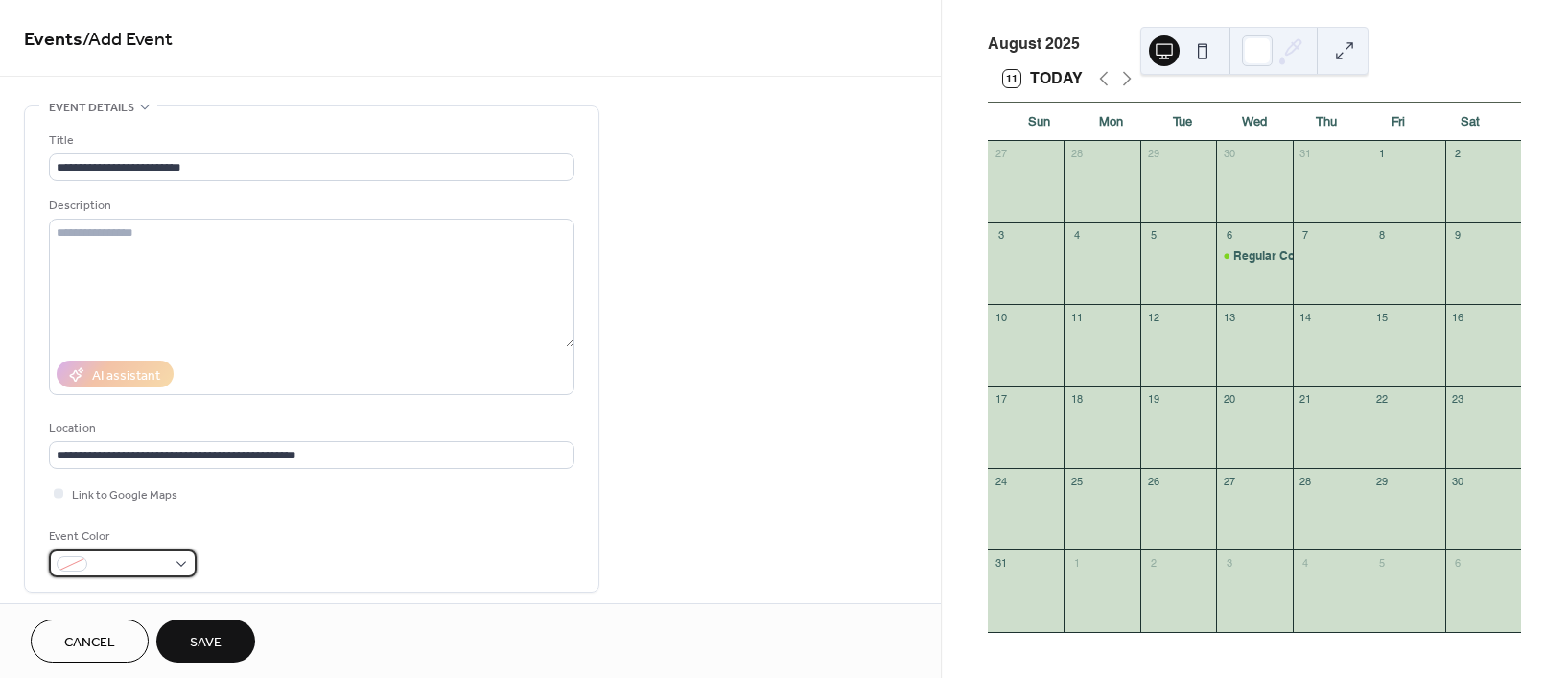 click at bounding box center [130, 565] 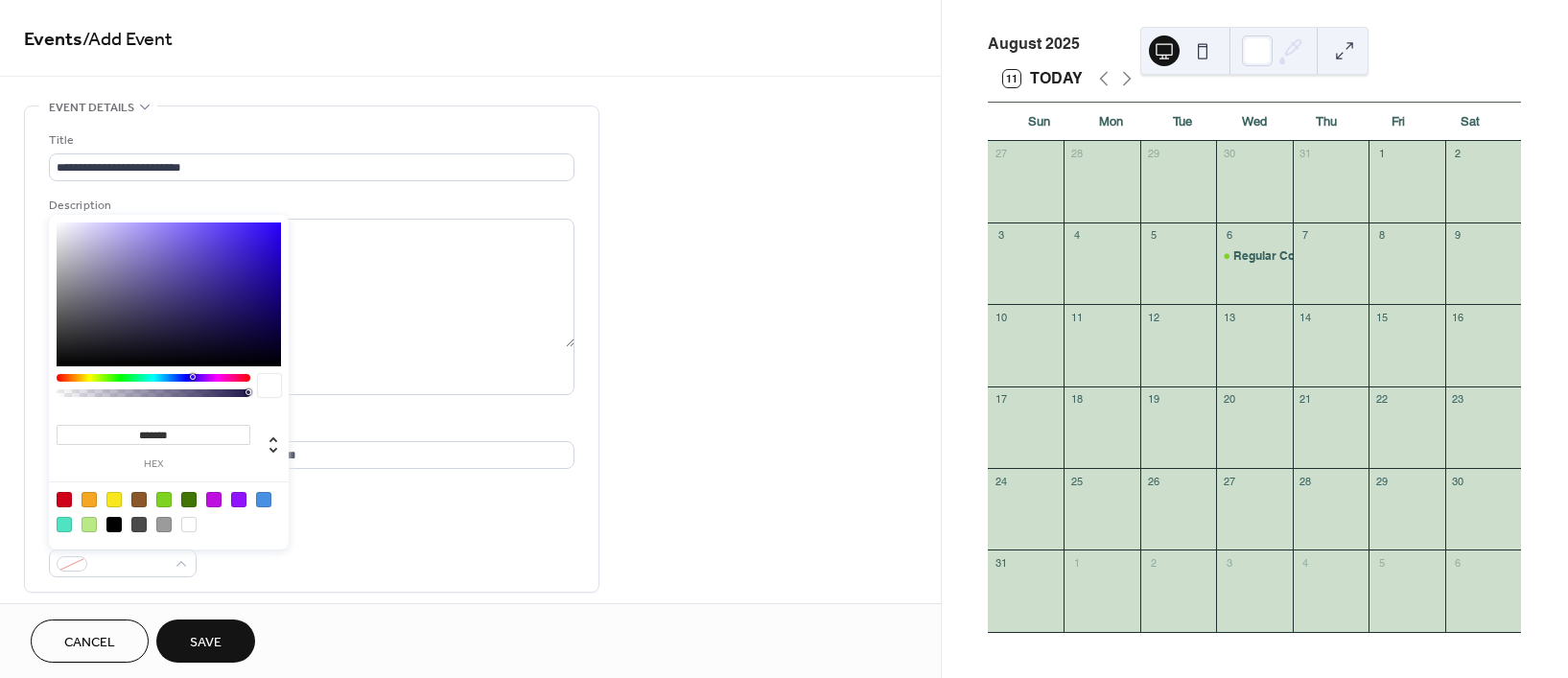 click at bounding box center (164, 500) 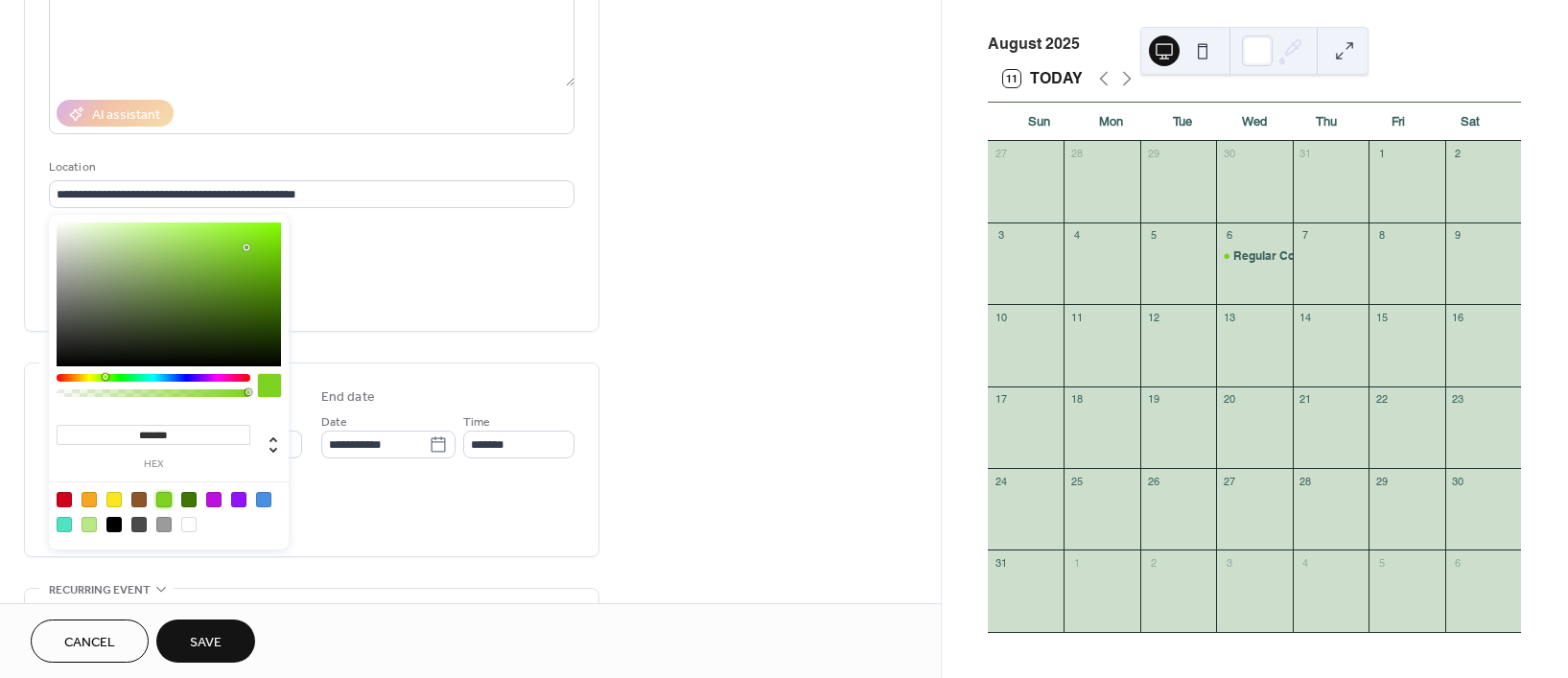 scroll, scrollTop: 264, scrollLeft: 0, axis: vertical 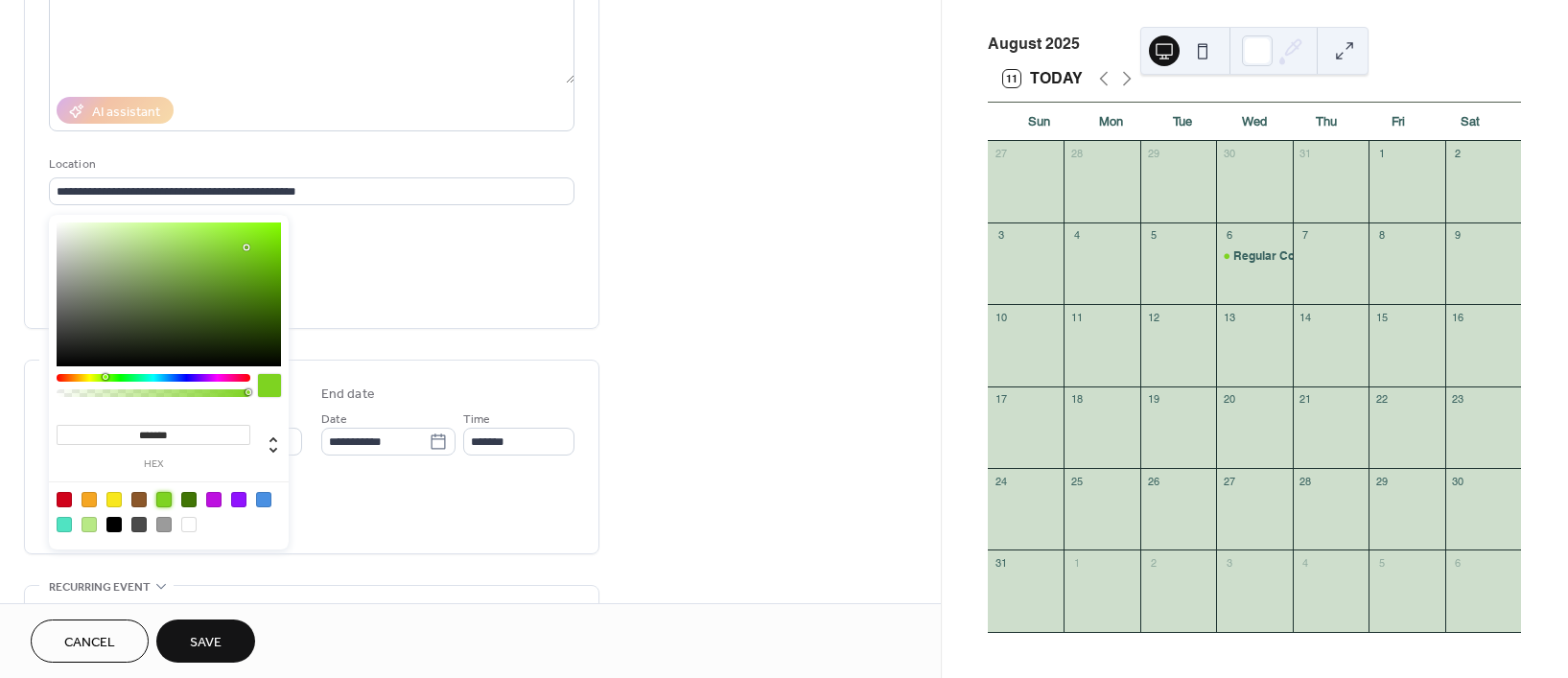click on "All day event Display date only Hide event end time" at bounding box center [312, 508] 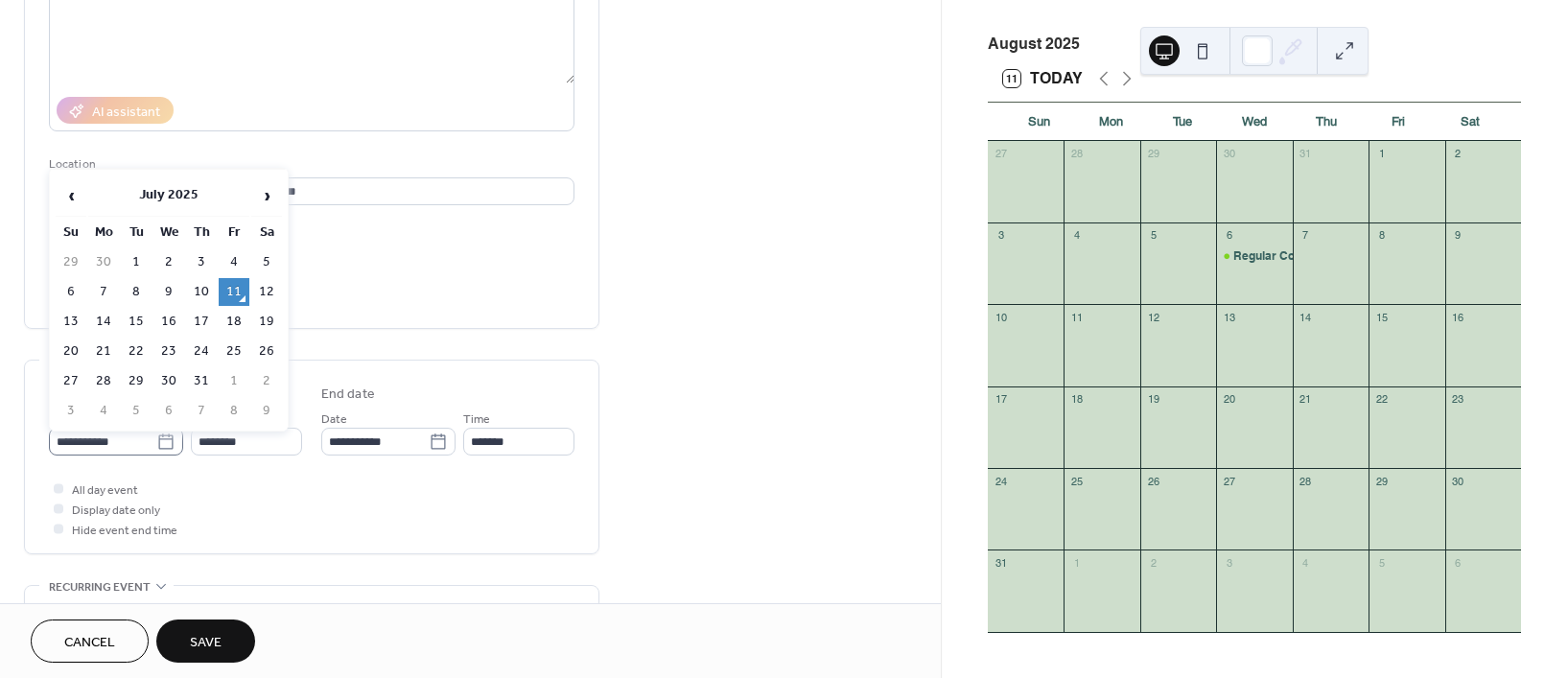 click 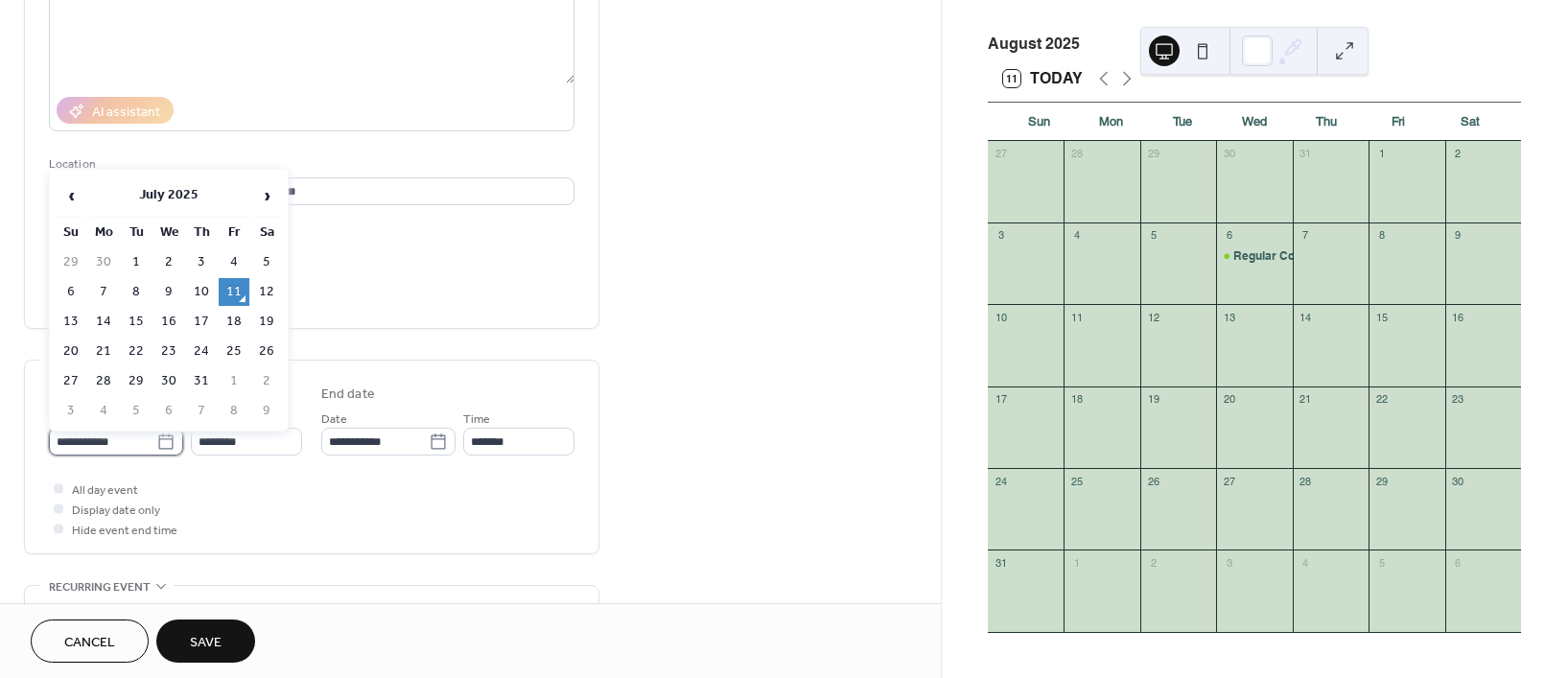 click on "**********" at bounding box center [103, 441] 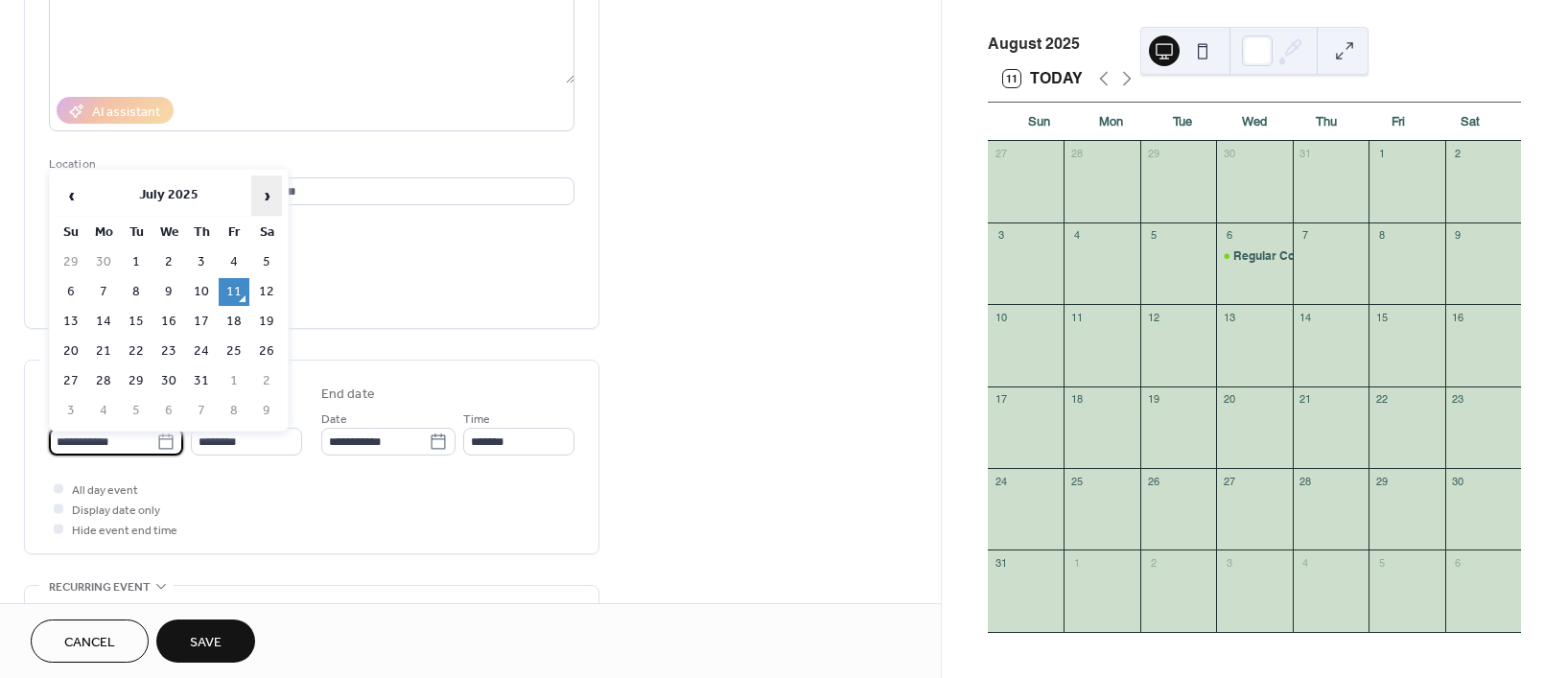 click on "›" at bounding box center (267, 196) 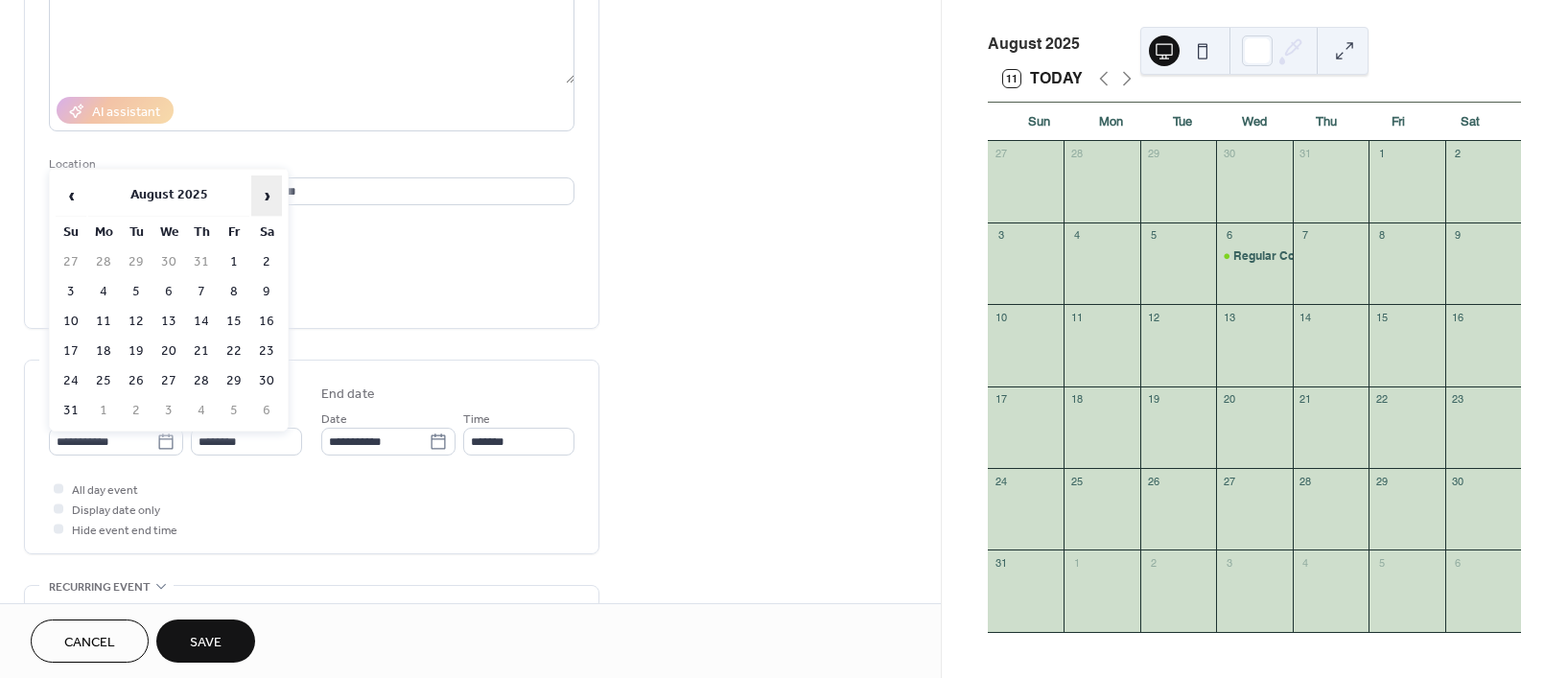 click on "›" at bounding box center [267, 196] 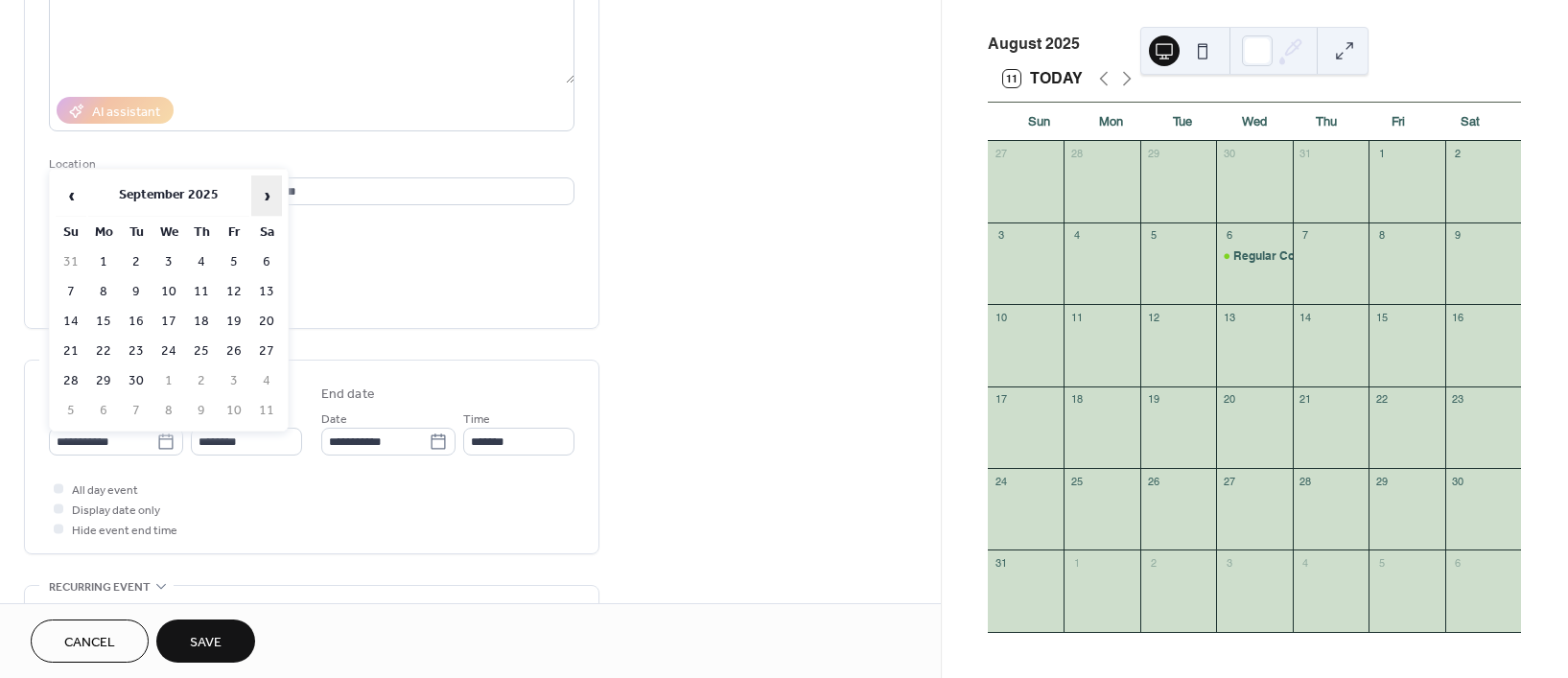click on "›" at bounding box center [267, 196] 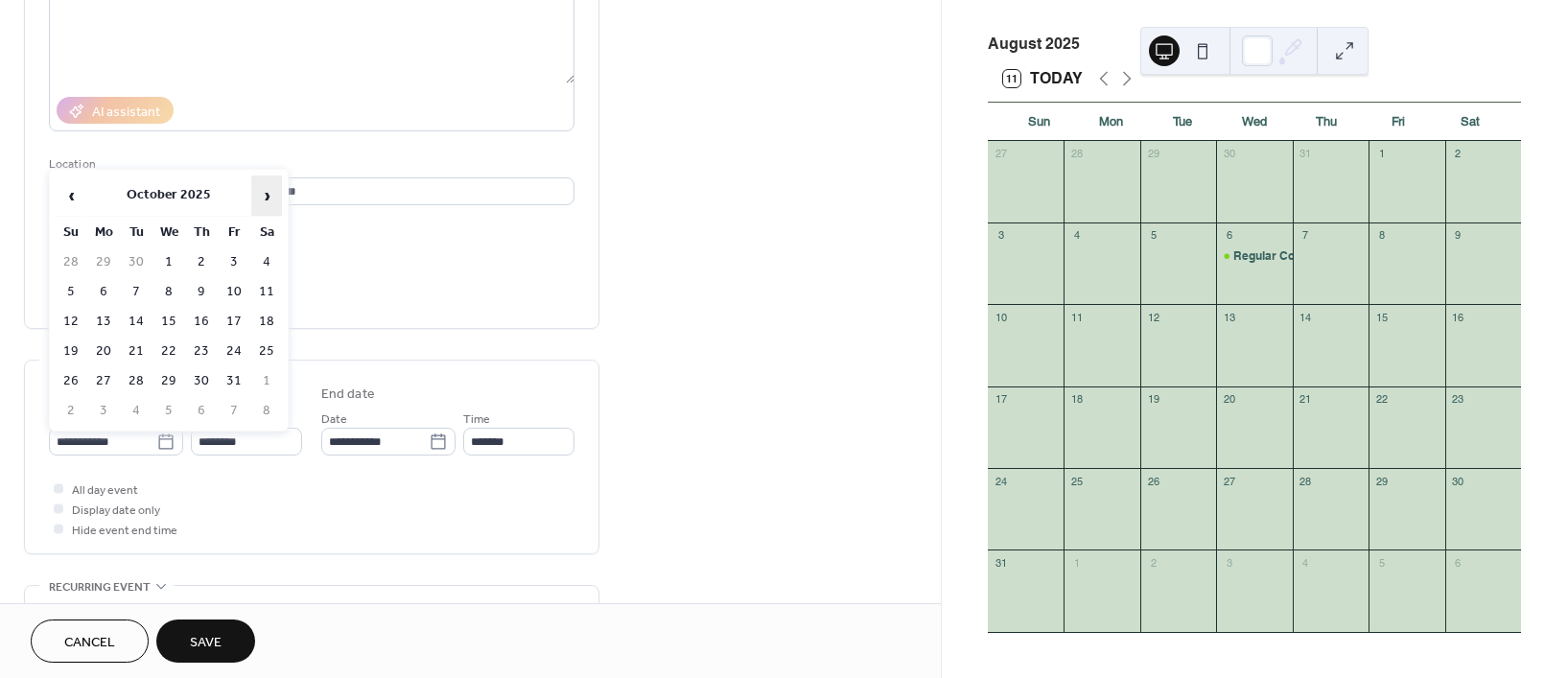 click on "›" at bounding box center (267, 196) 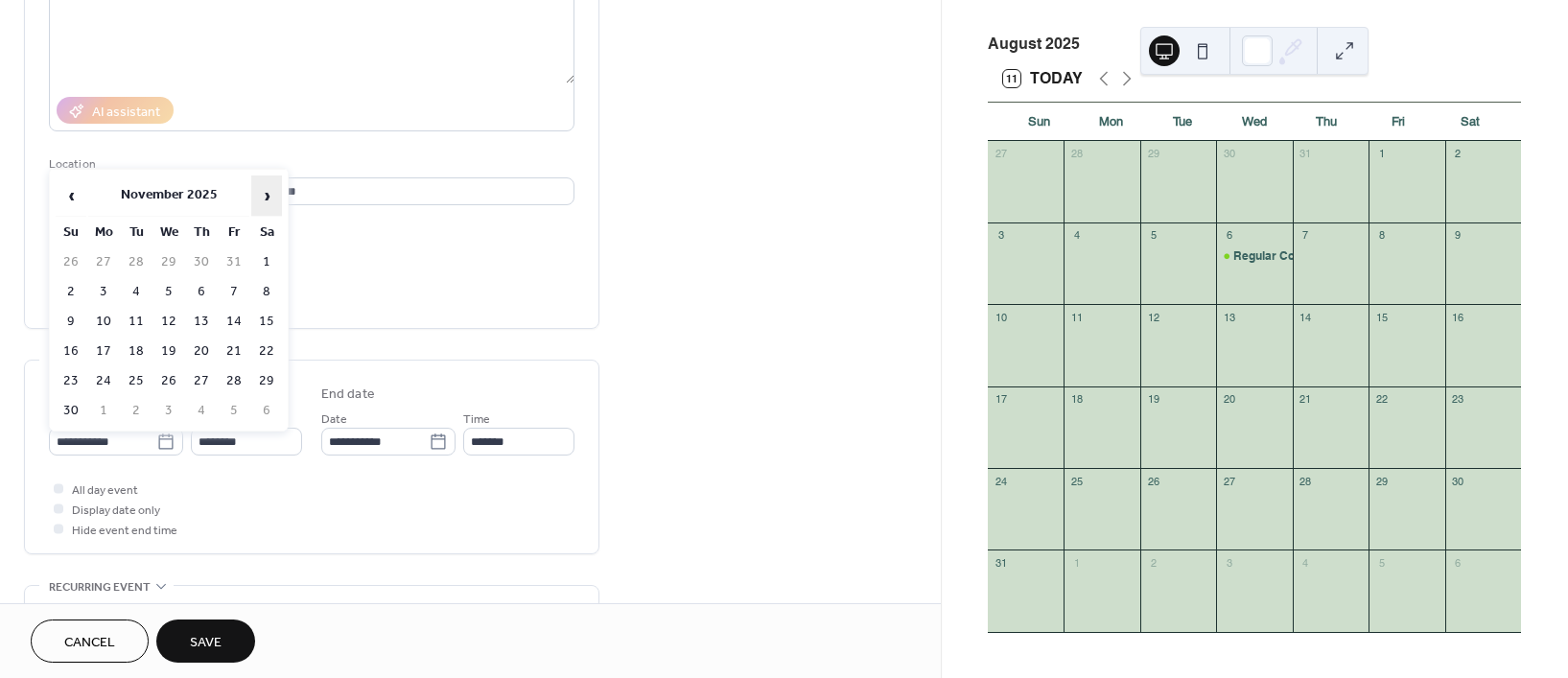 click on "›" at bounding box center (267, 196) 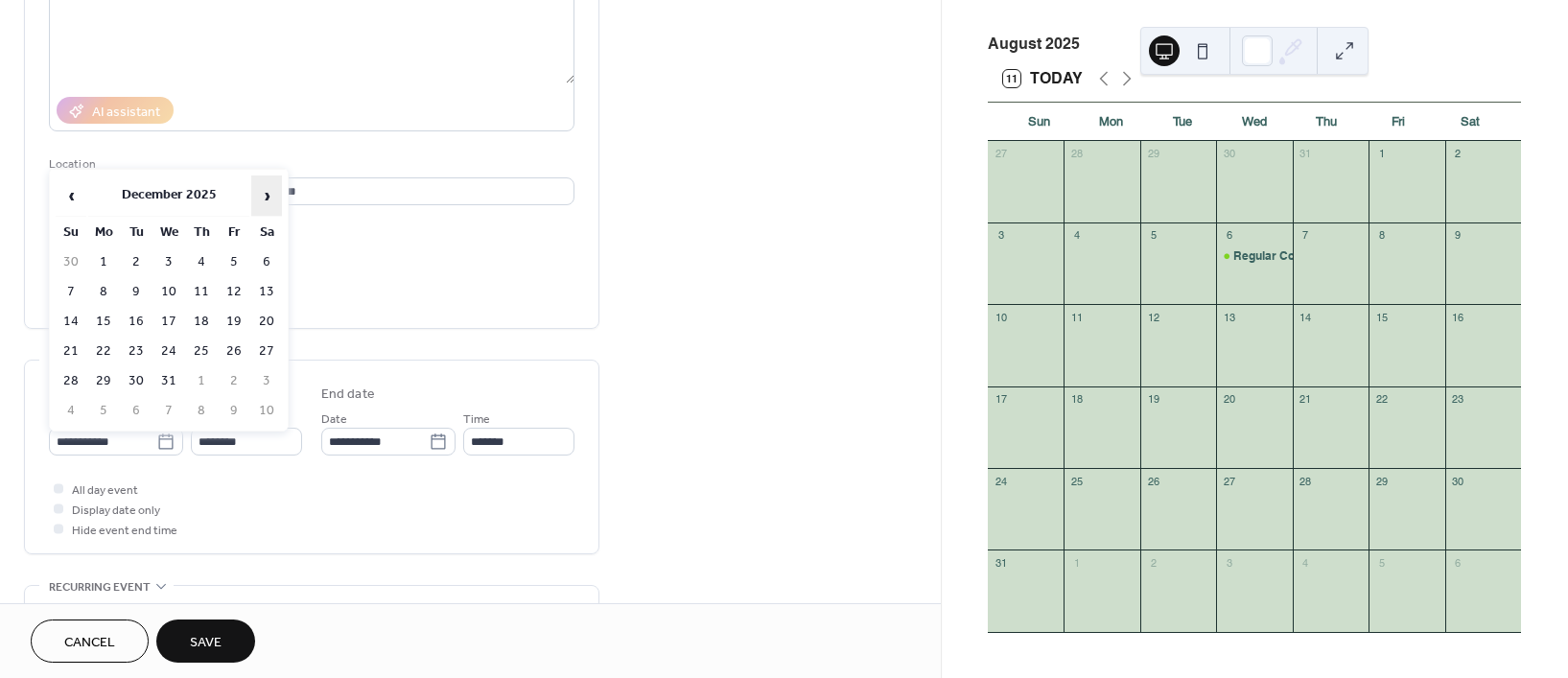 click on "›" at bounding box center (267, 196) 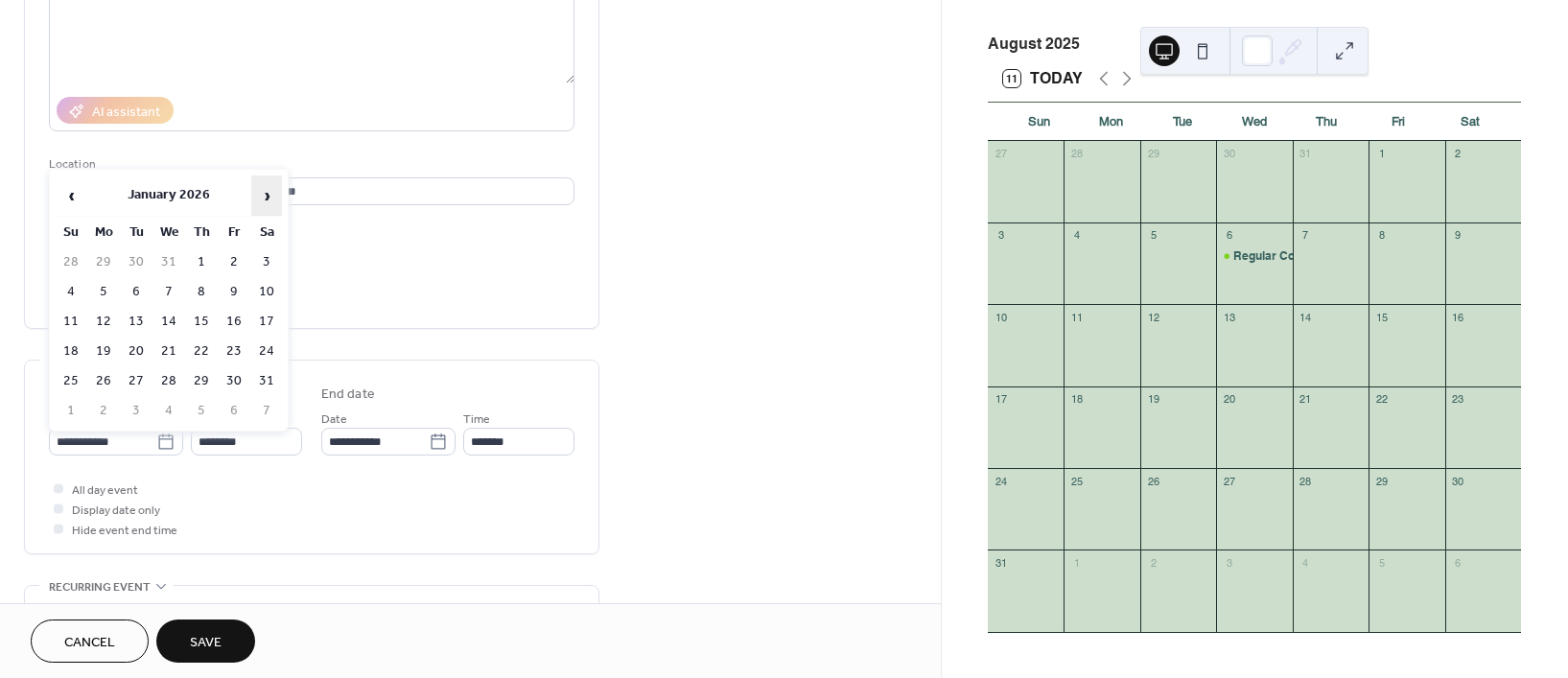 click on "›" at bounding box center (267, 196) 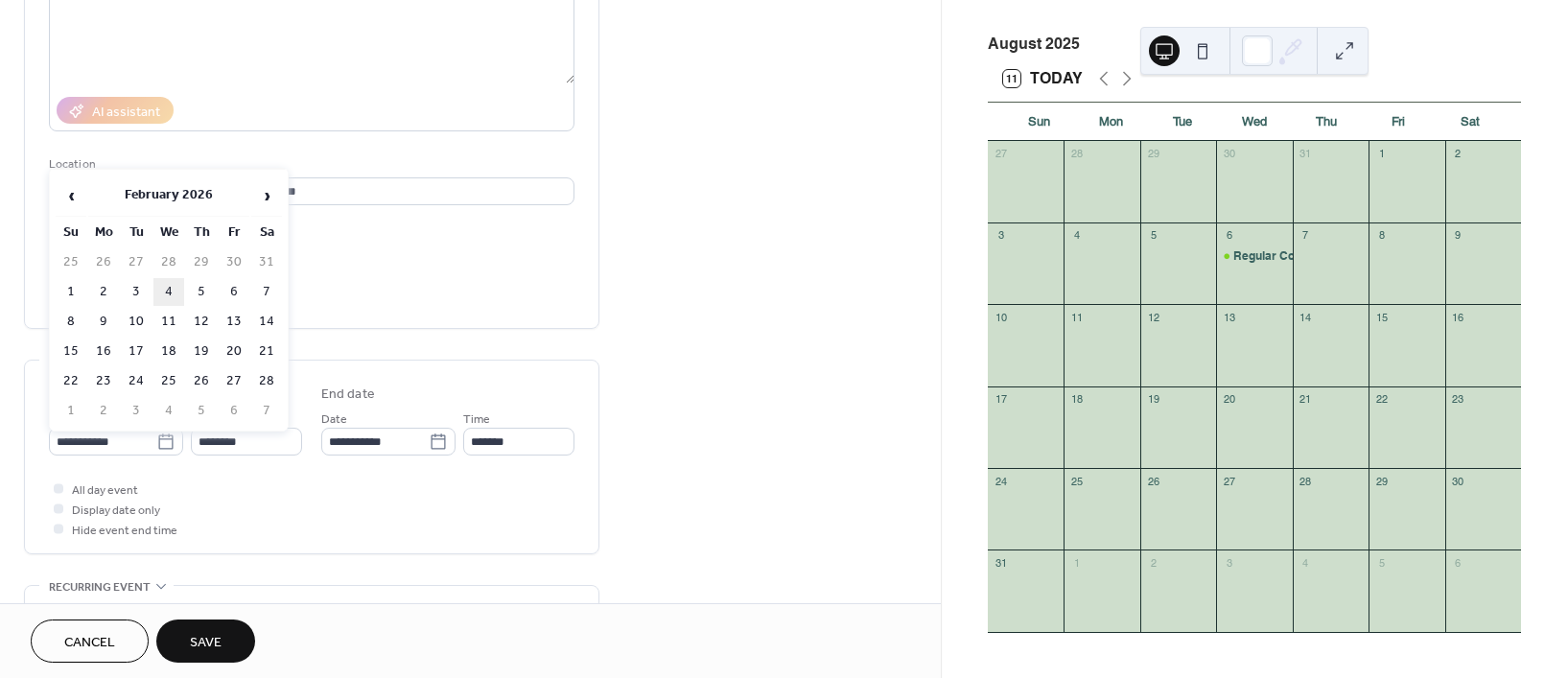 click on "4" at bounding box center [169, 292] 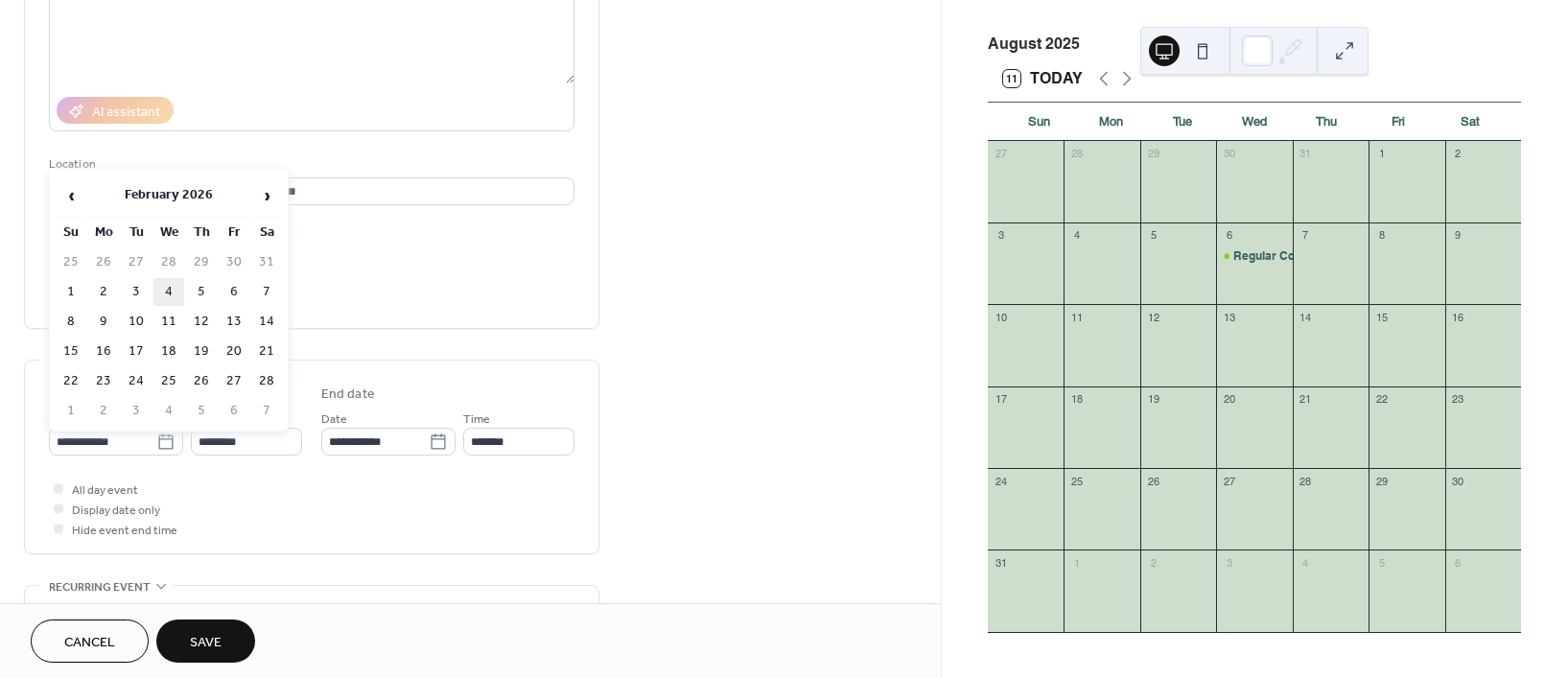 type on "**********" 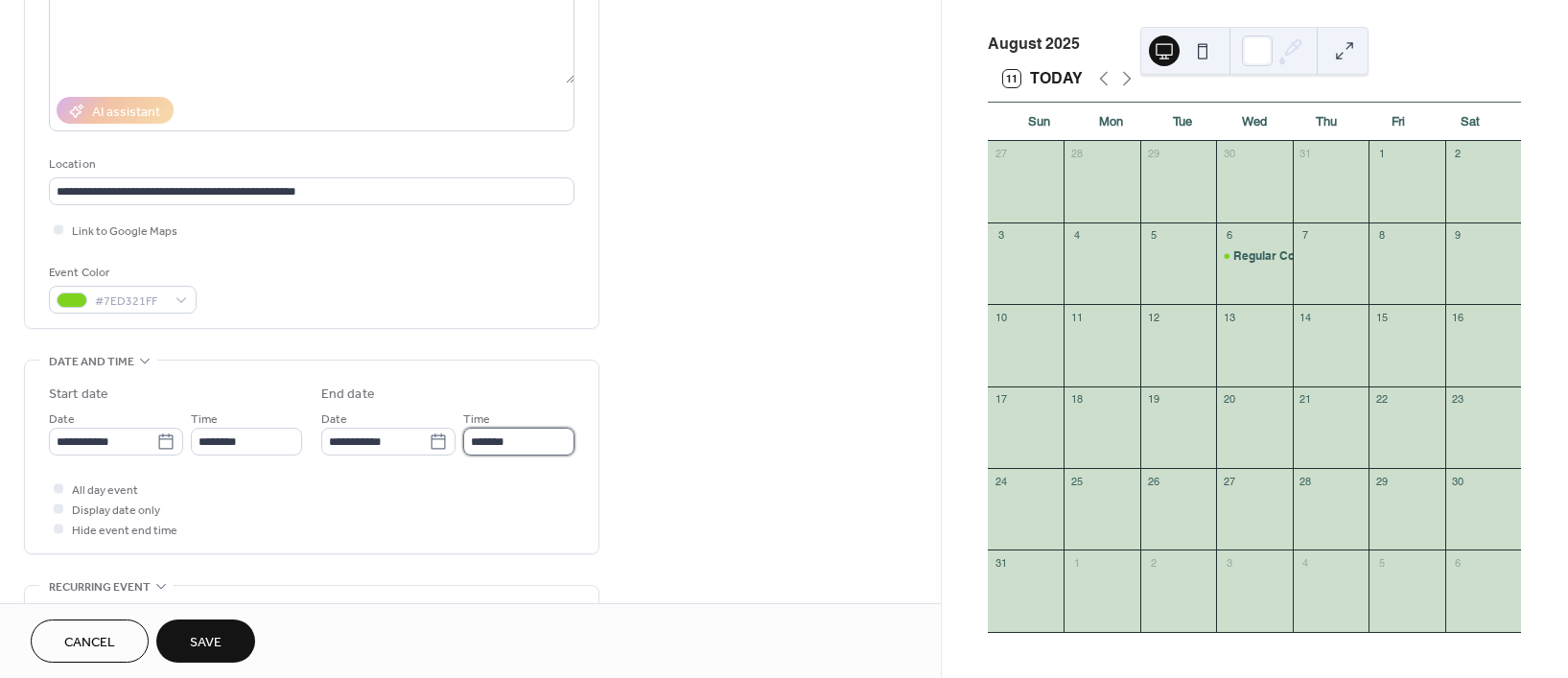 click on "*******" at bounding box center [519, 441] 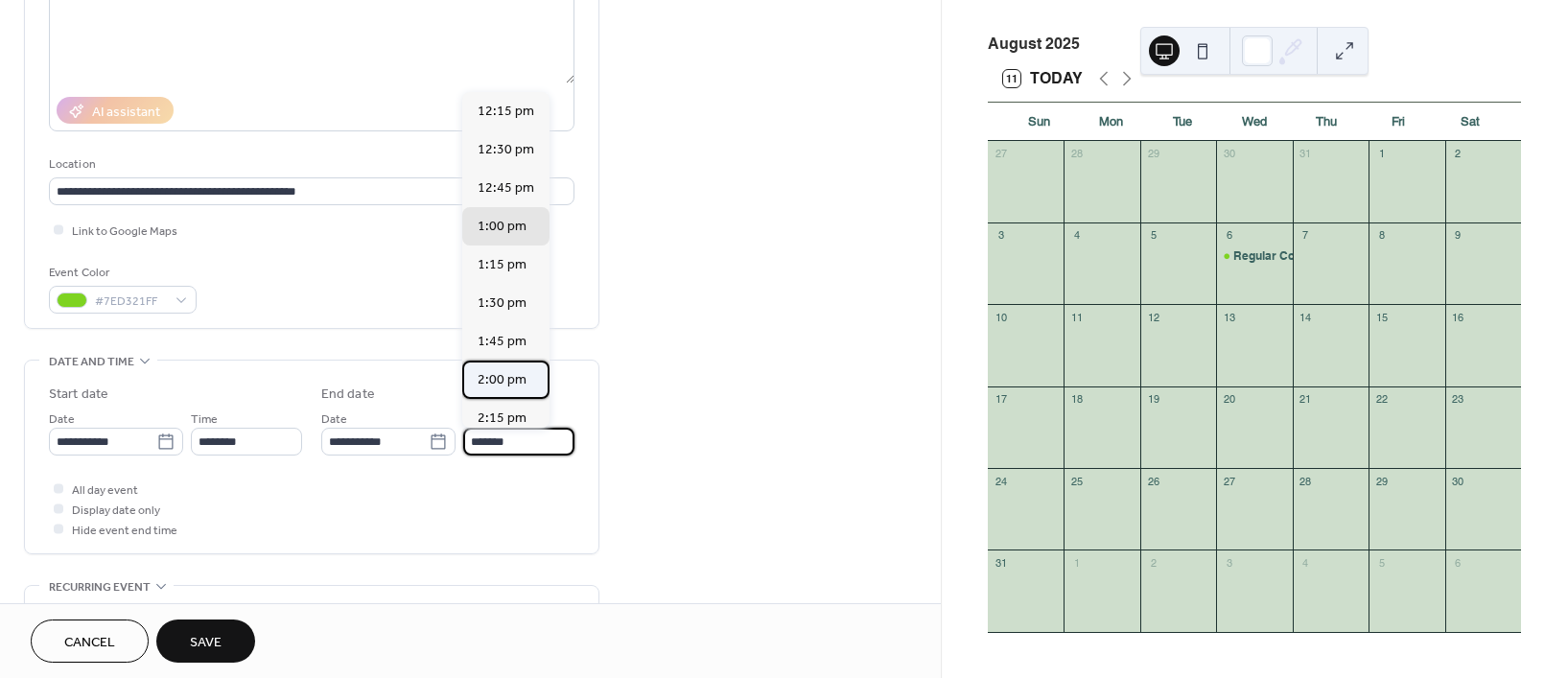 click on "2:00 pm" at bounding box center (505, 380) 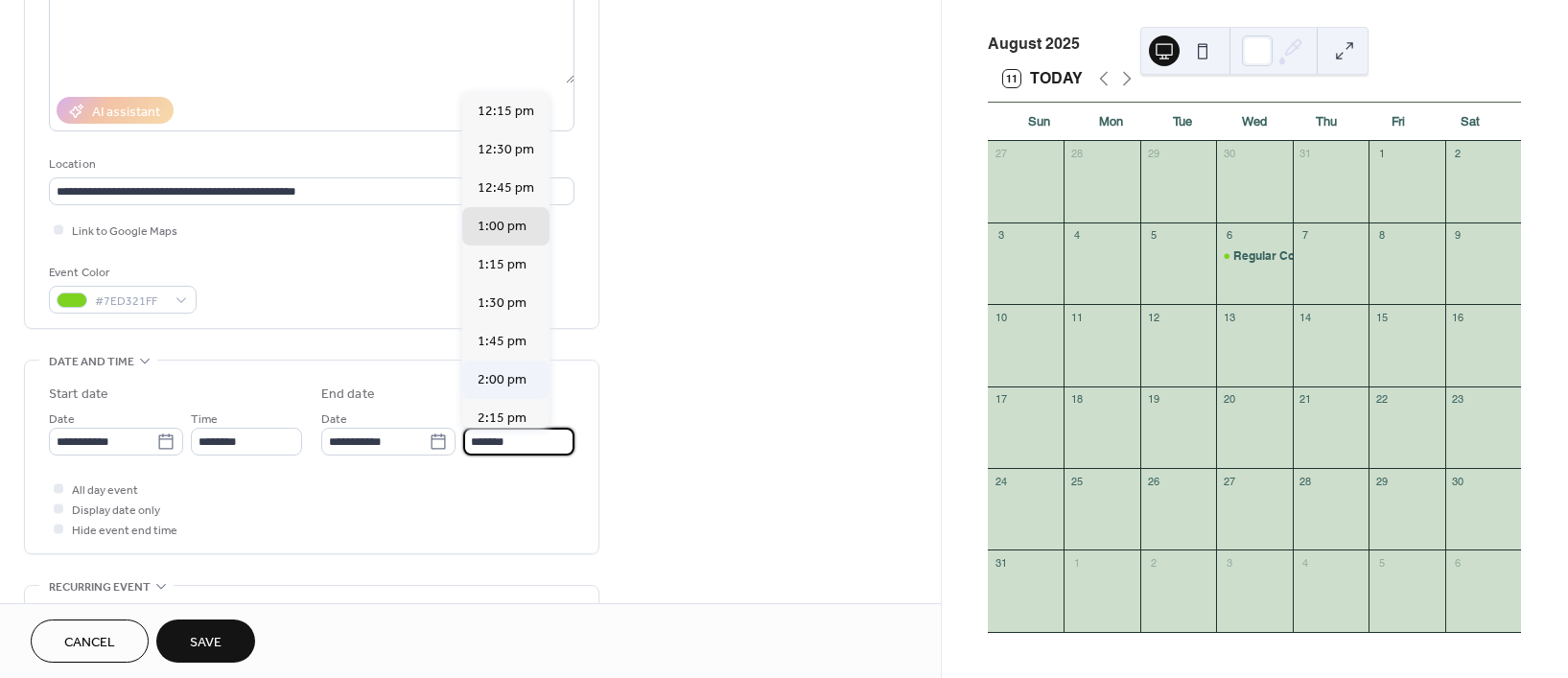 type on "*******" 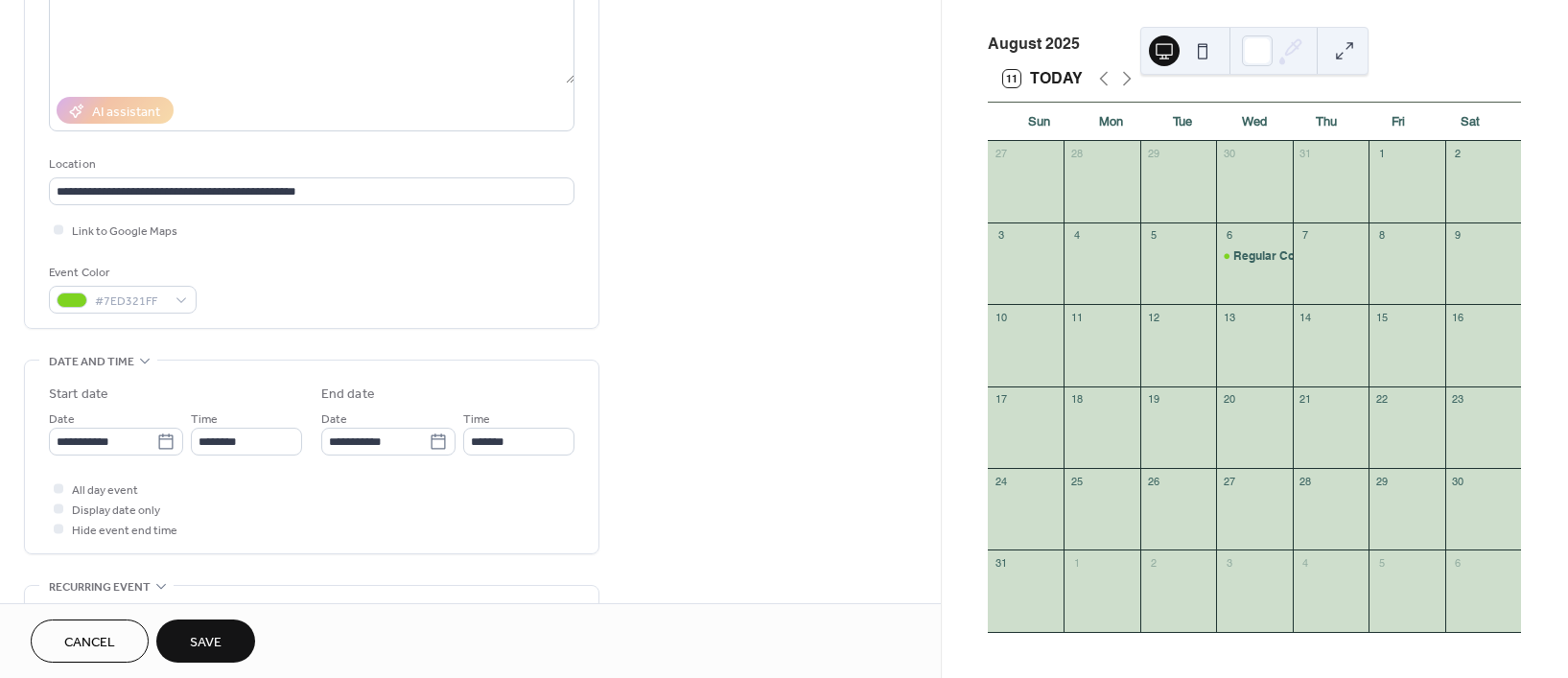 click on "Save" at bounding box center [205, 641] 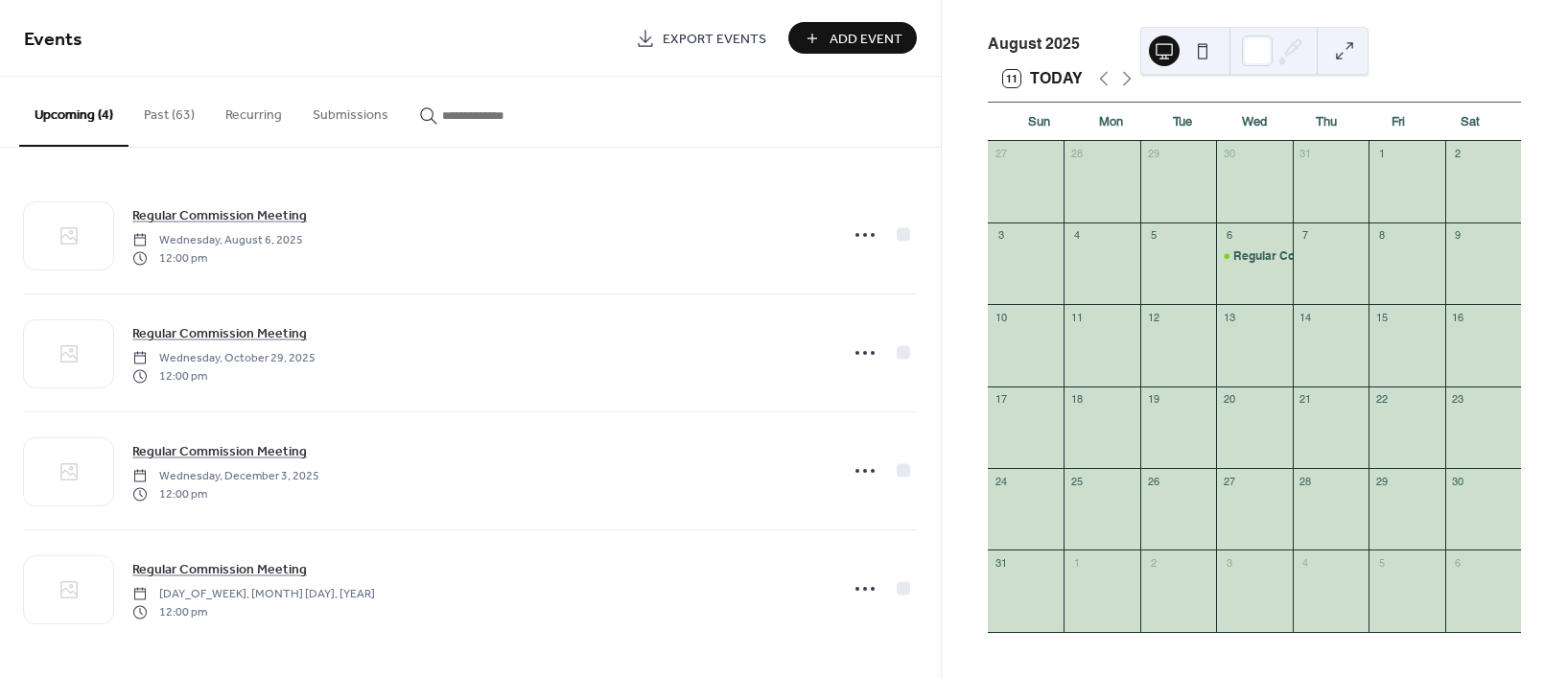 click on "Add Event" at bounding box center (866, 39) 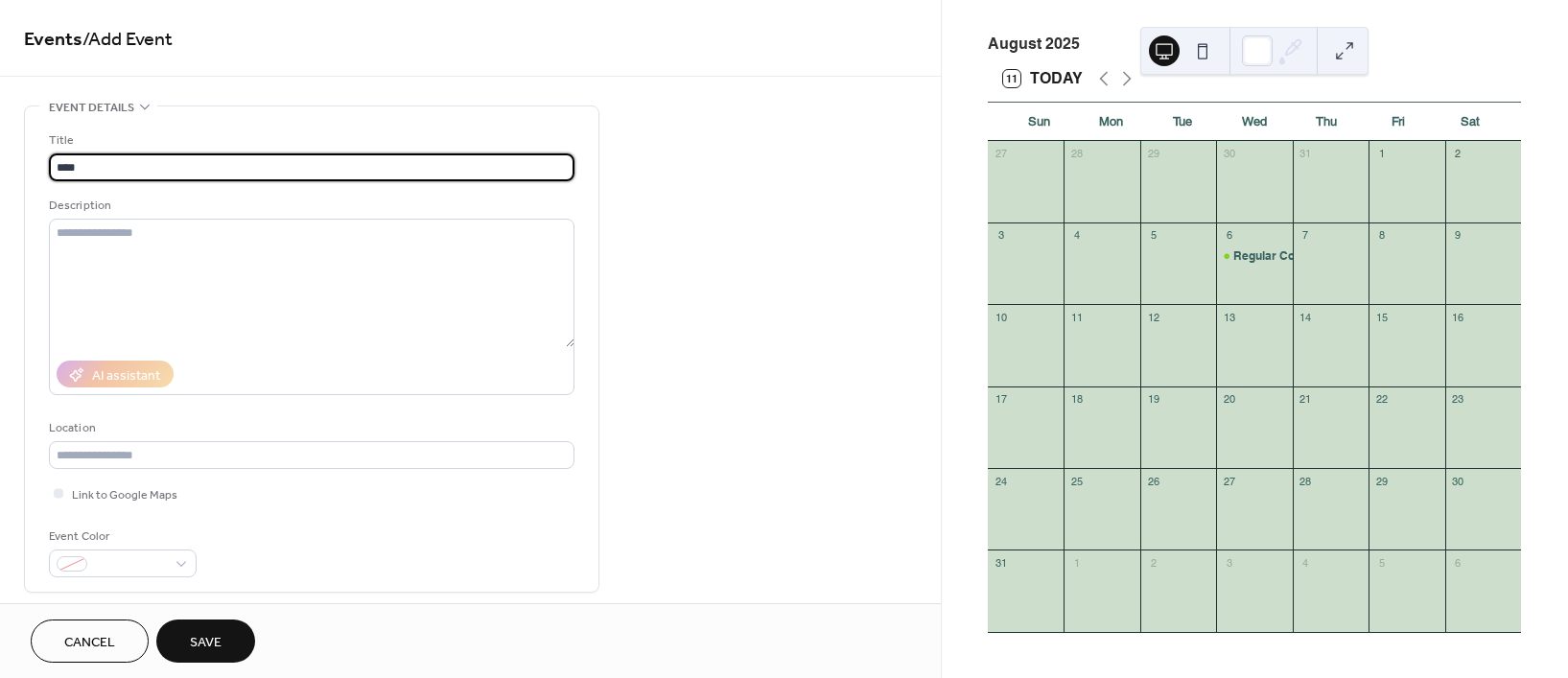 type on "**********" 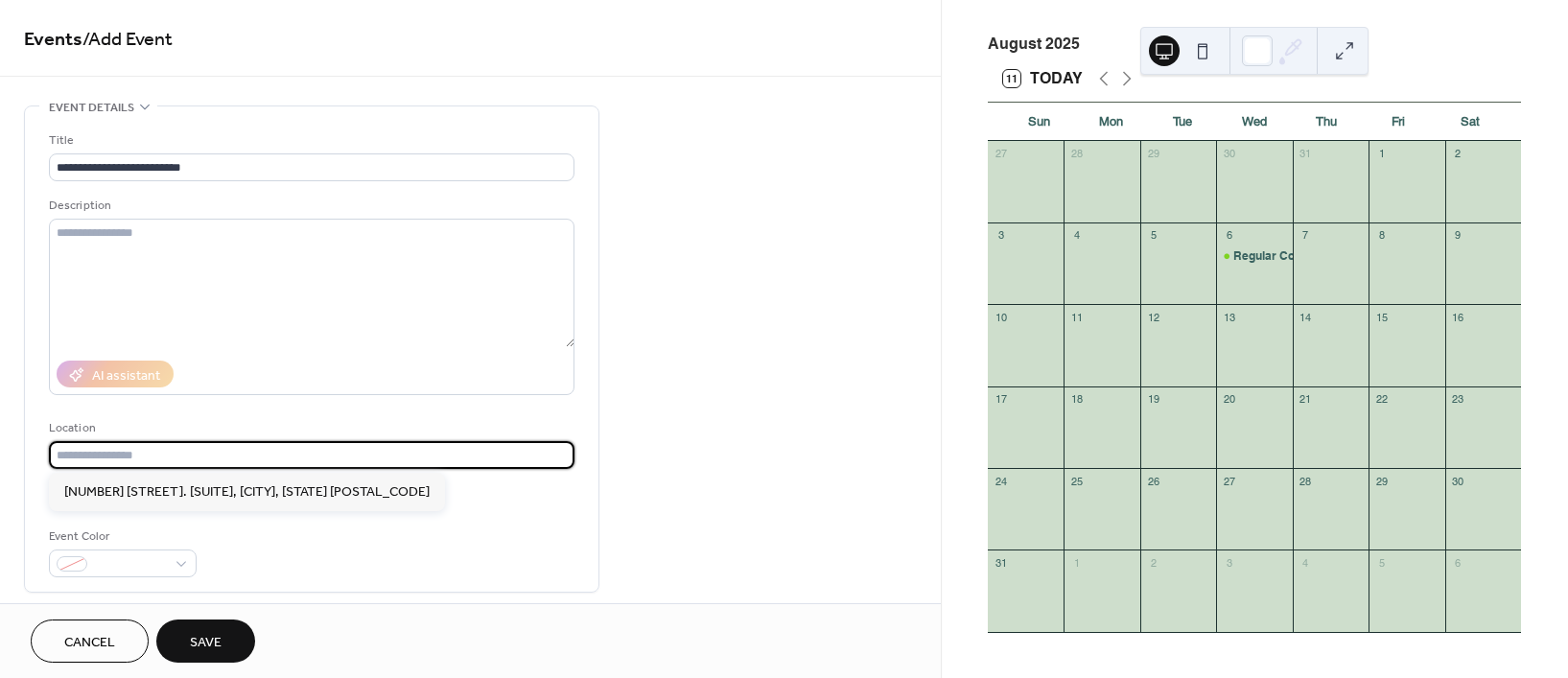 click at bounding box center [312, 455] 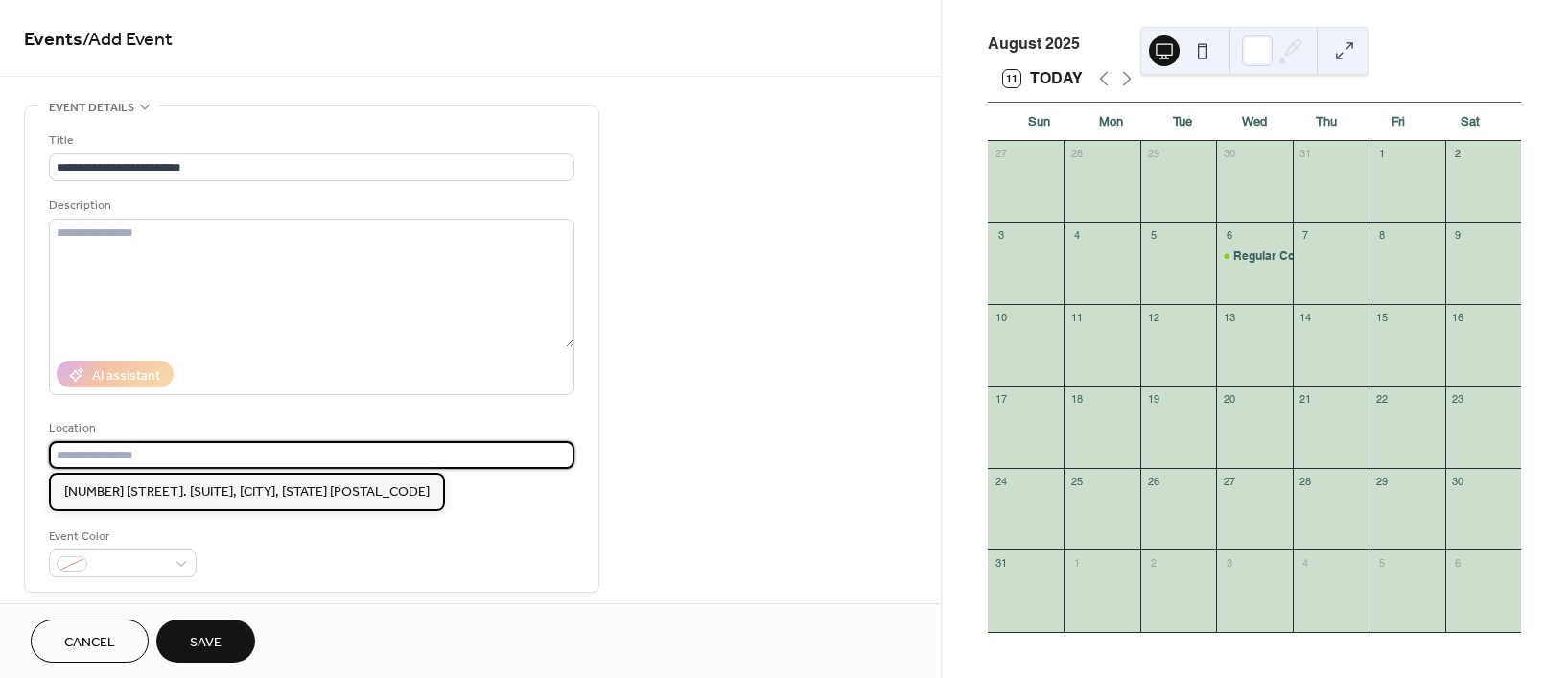 click on "[NUMBER] [STREET] [SUITE], [CITY], [STATE] [POSTAL_CODE]" at bounding box center (246, 492) 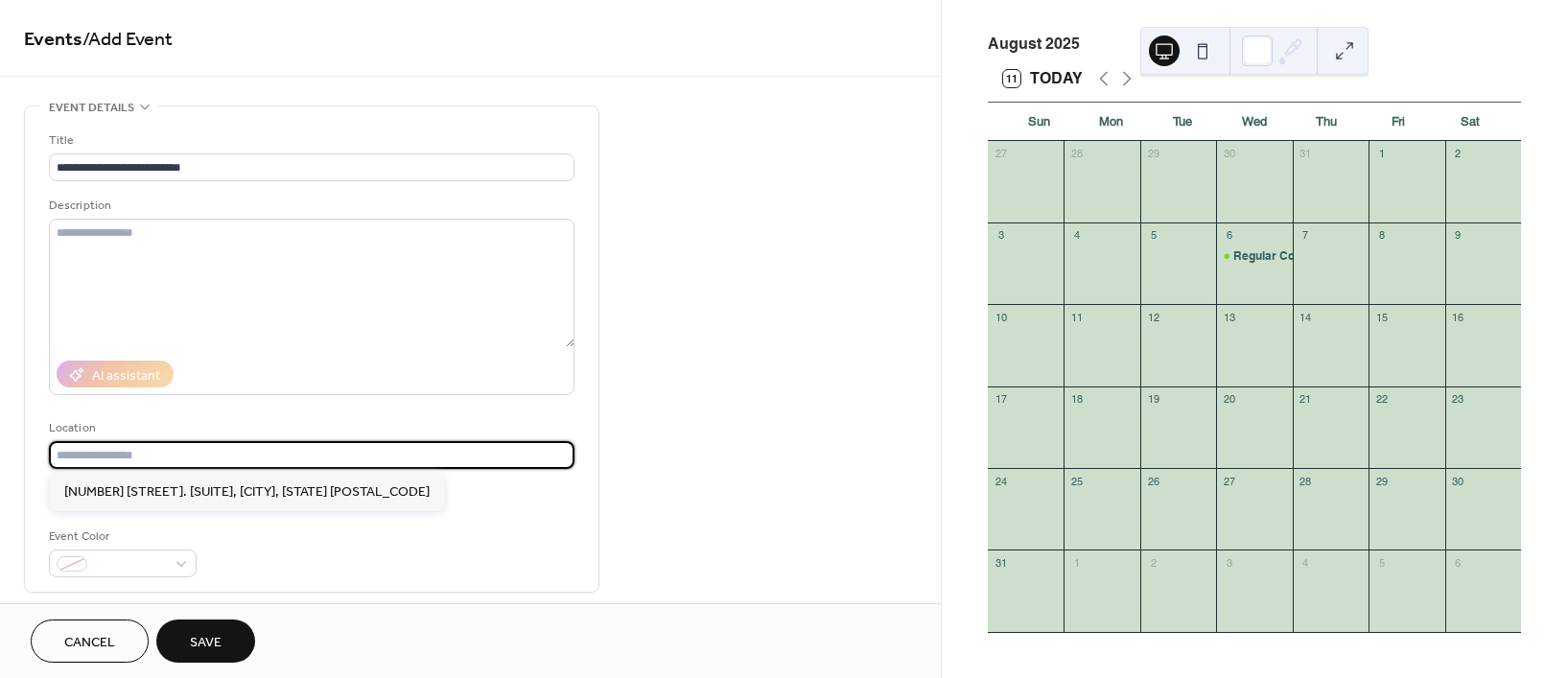 type on "**********" 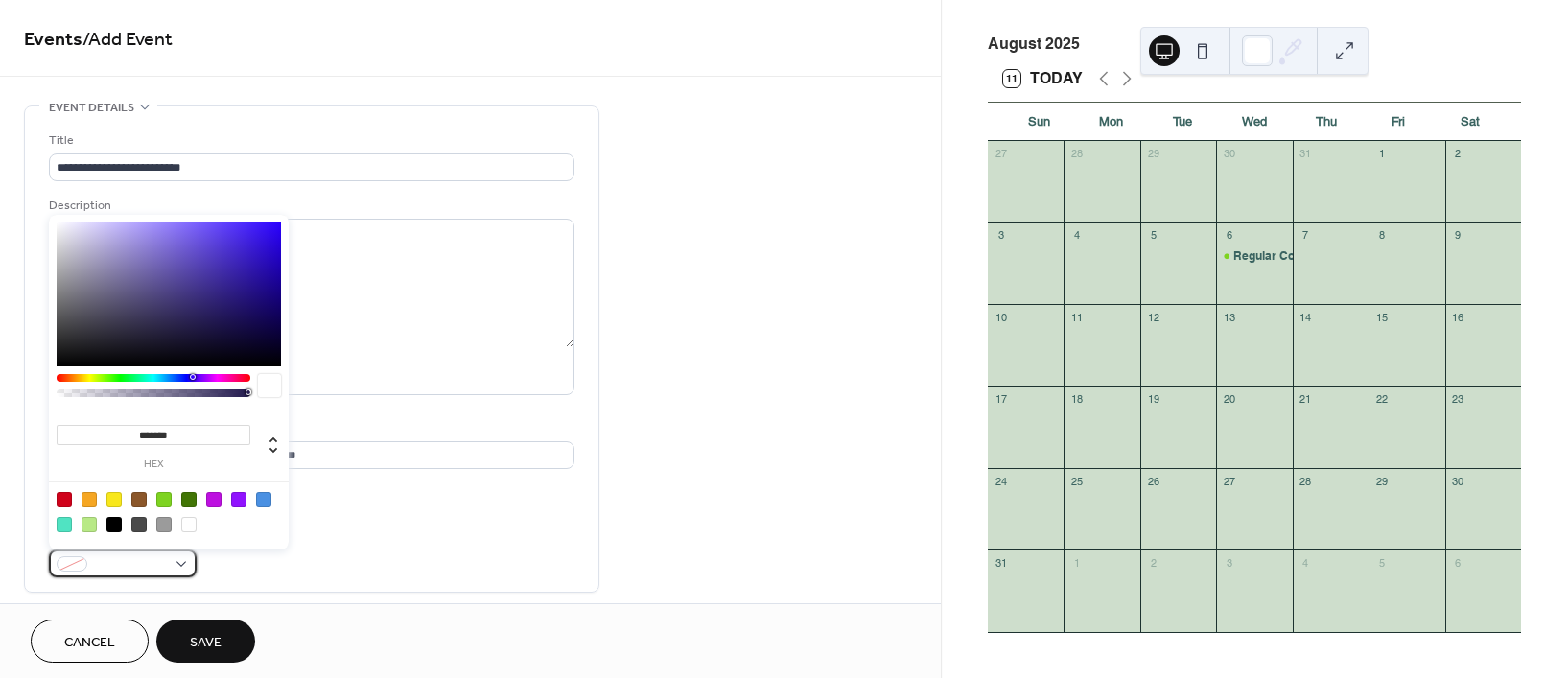 click at bounding box center [123, 563] 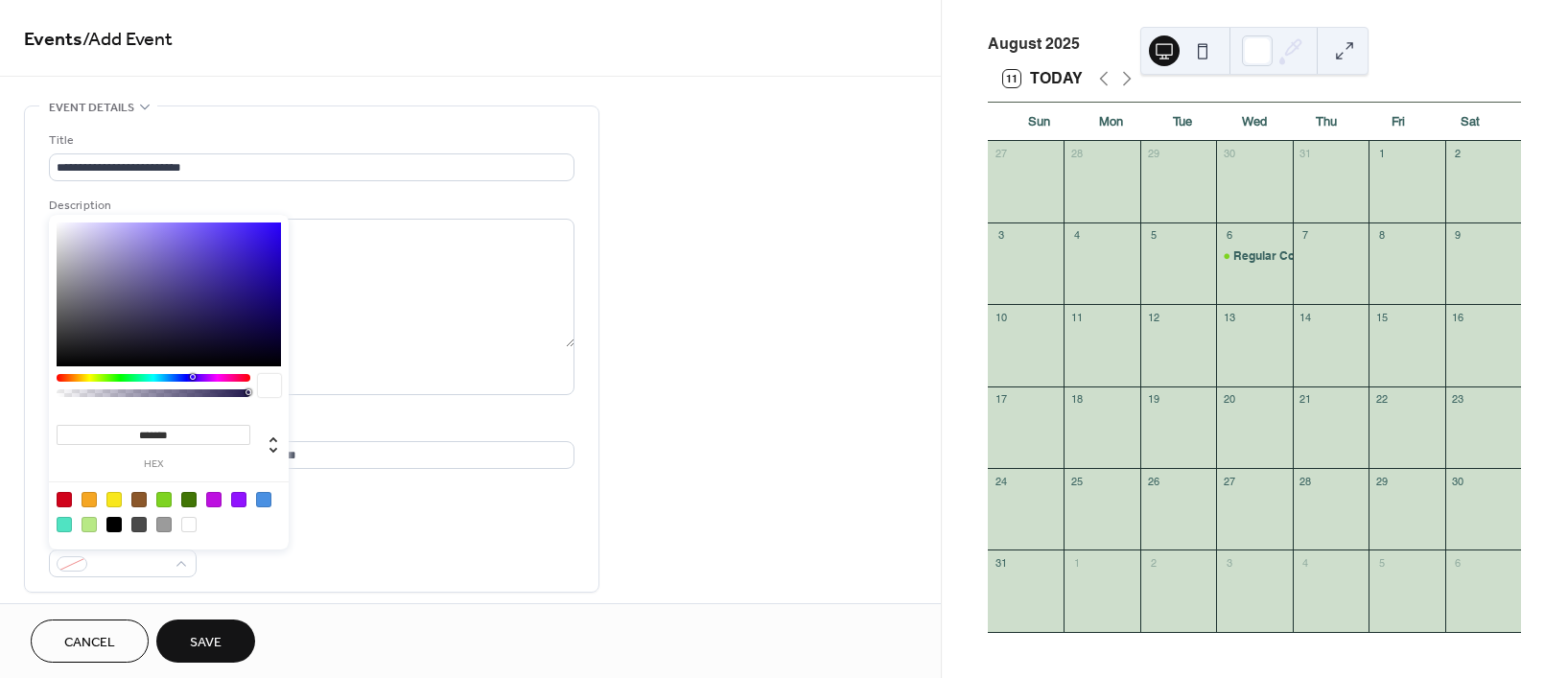 click at bounding box center (164, 500) 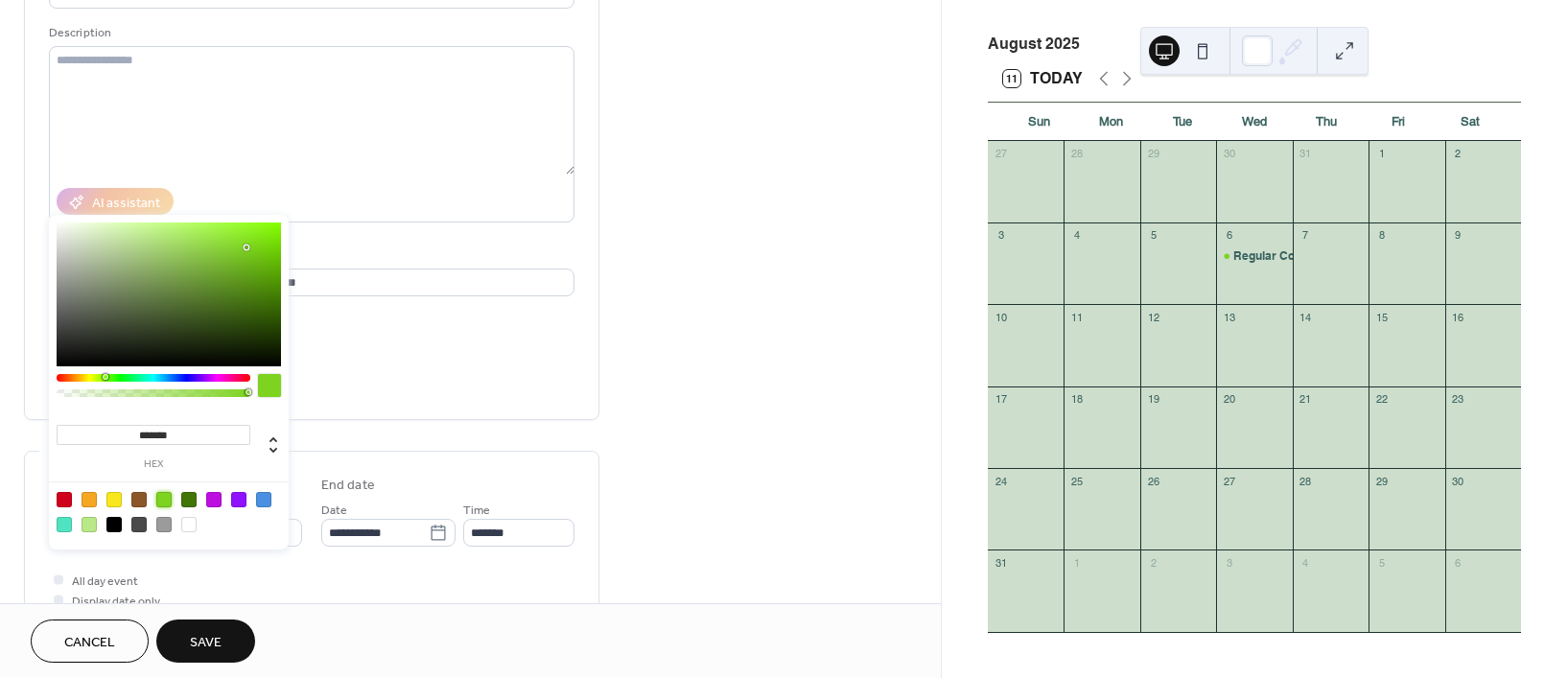 scroll, scrollTop: 174, scrollLeft: 0, axis: vertical 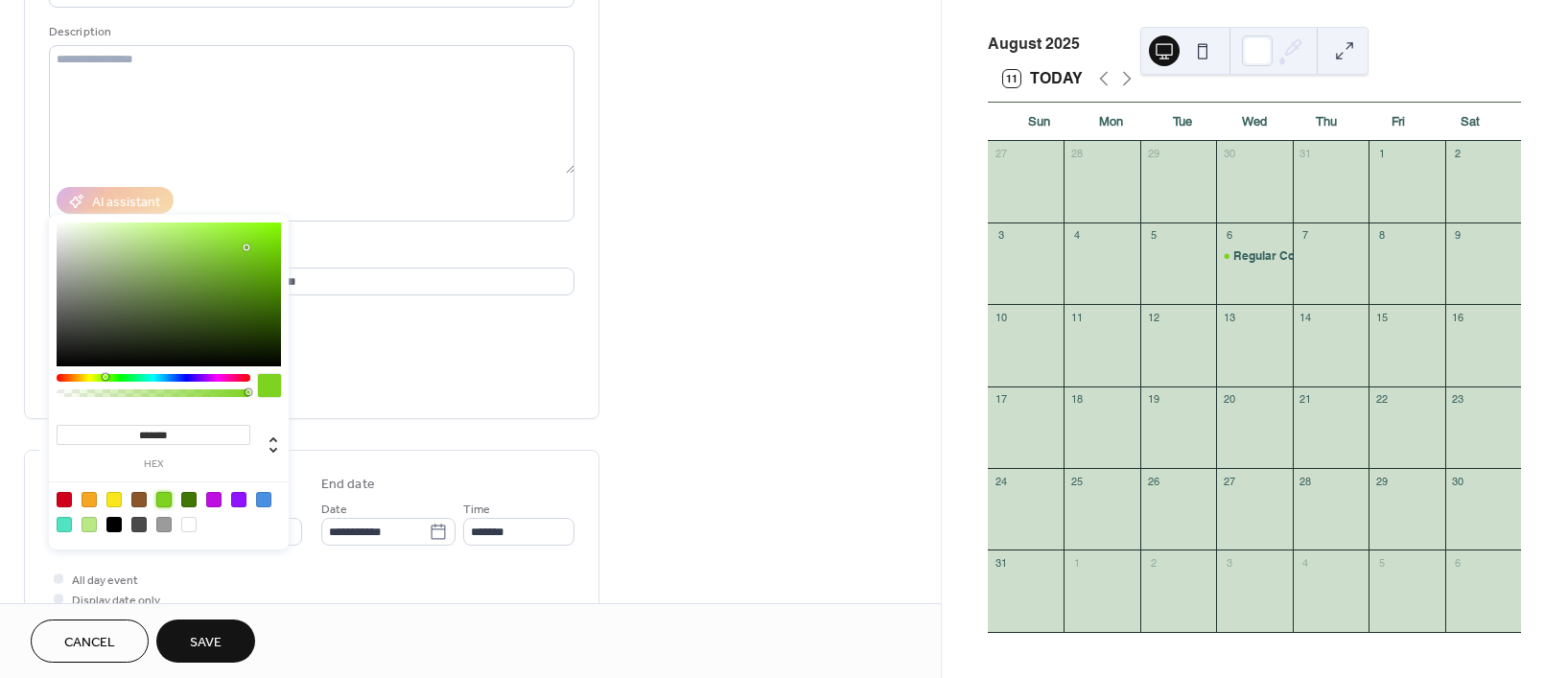 click on "**********" at bounding box center [312, 175] 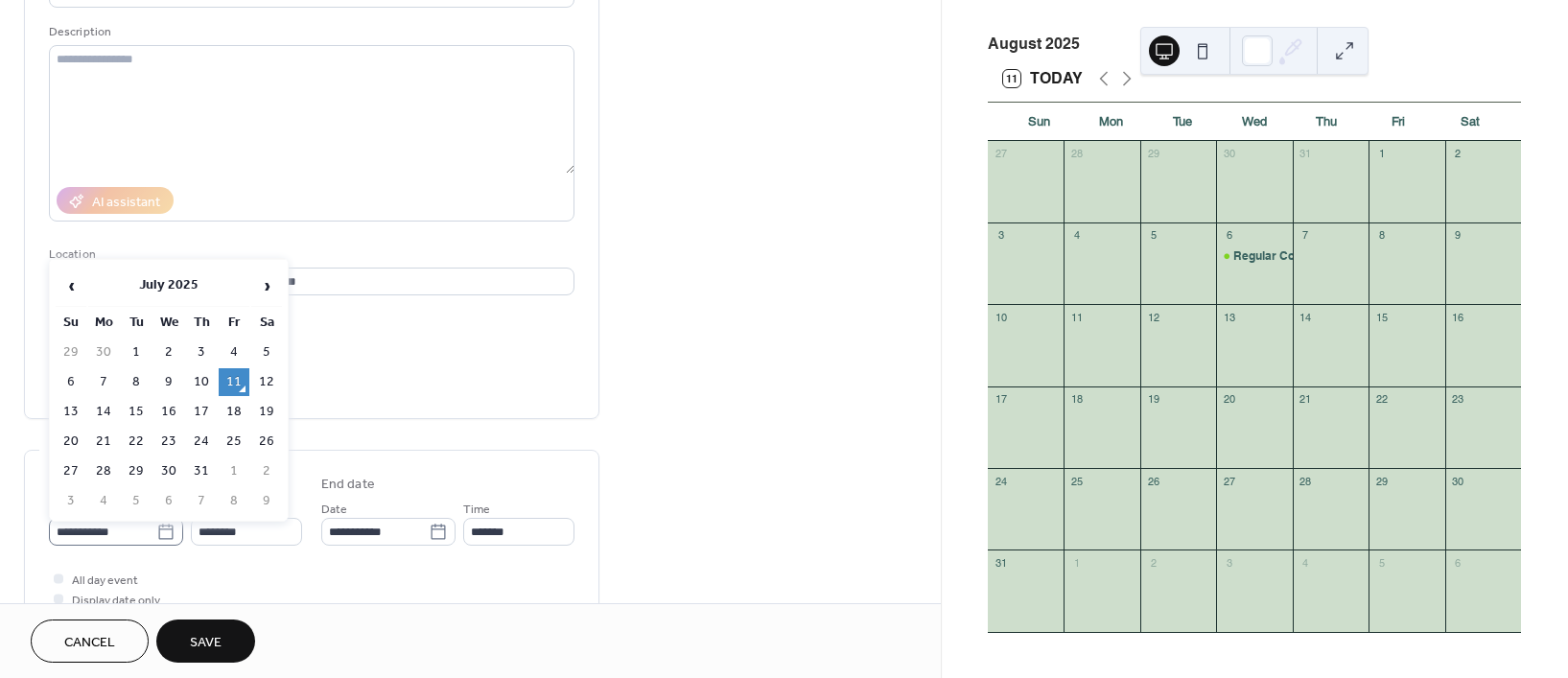 click 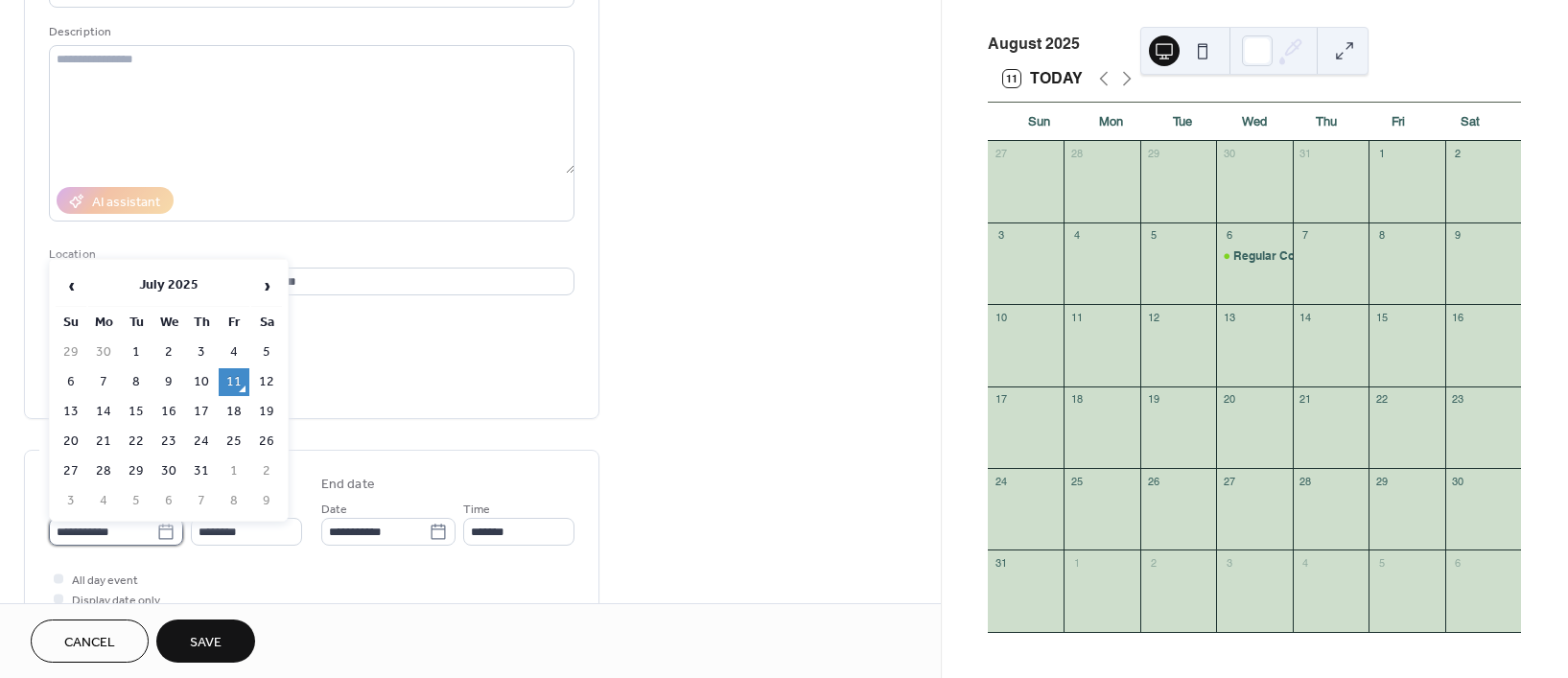 click on "**********" at bounding box center [103, 531] 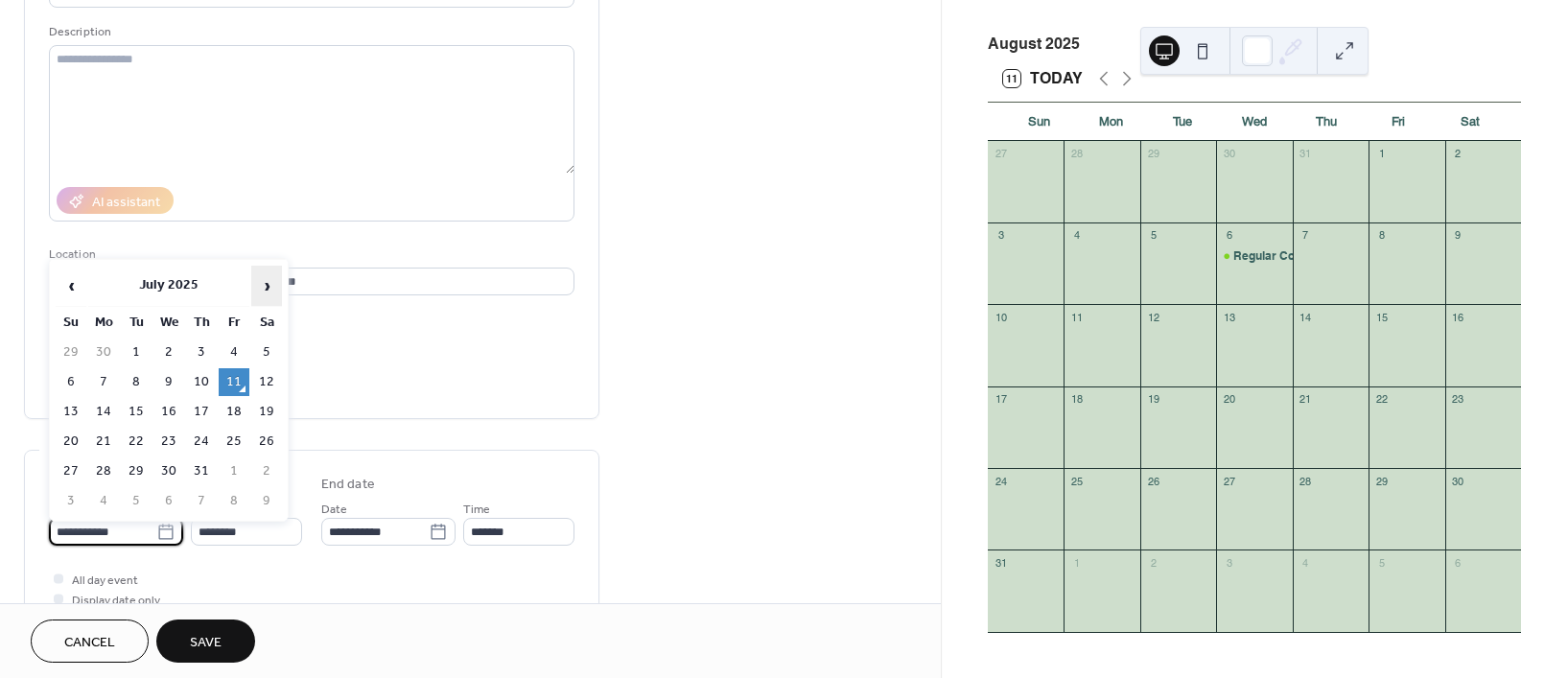 click on "›" at bounding box center [267, 286] 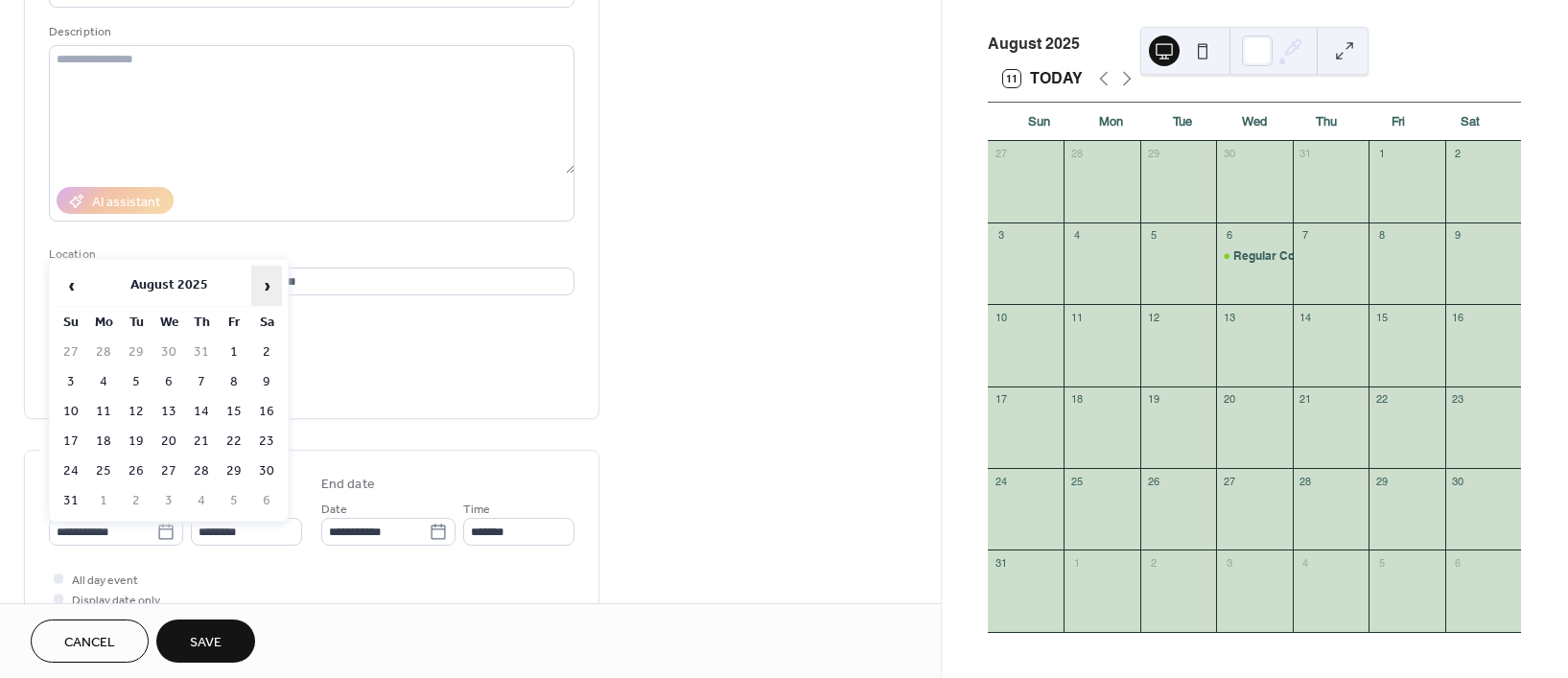 click on "›" at bounding box center (267, 286) 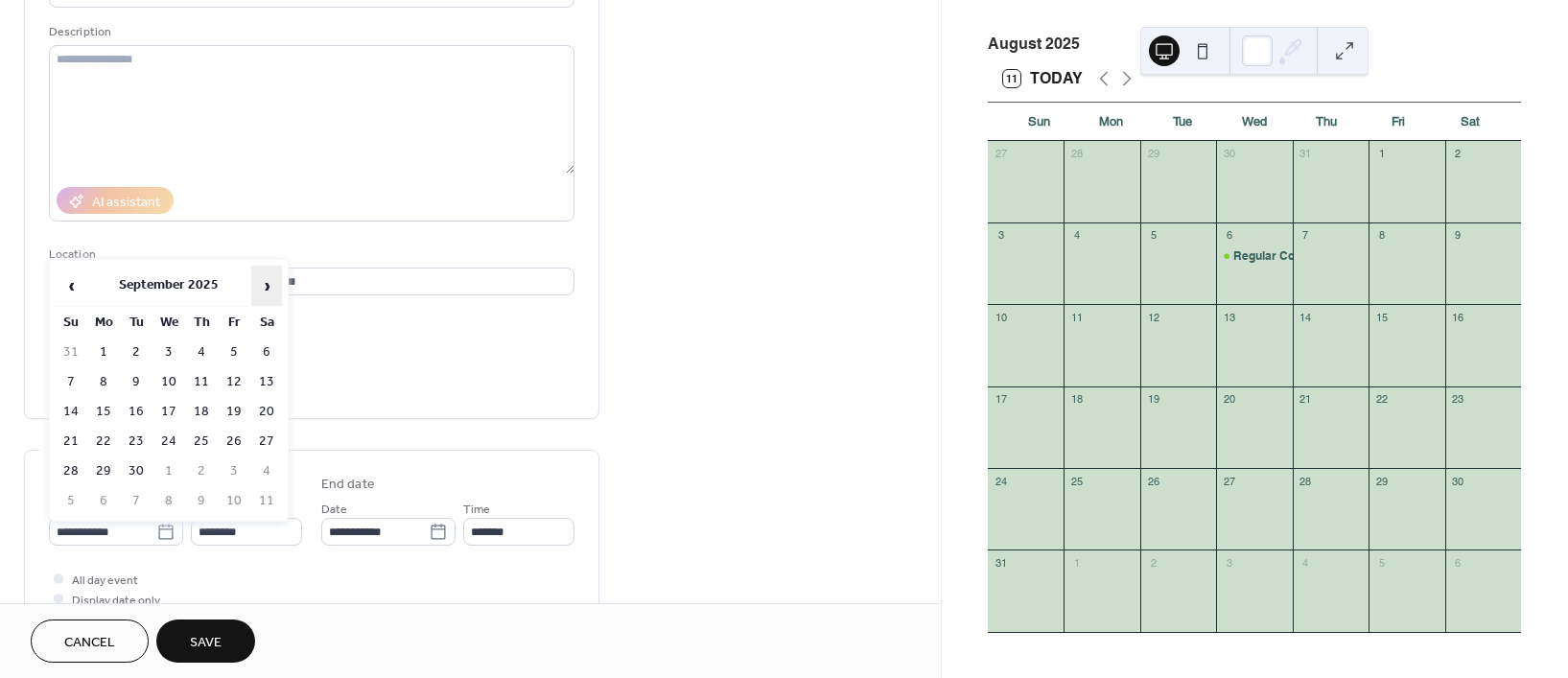 click on "›" at bounding box center (267, 286) 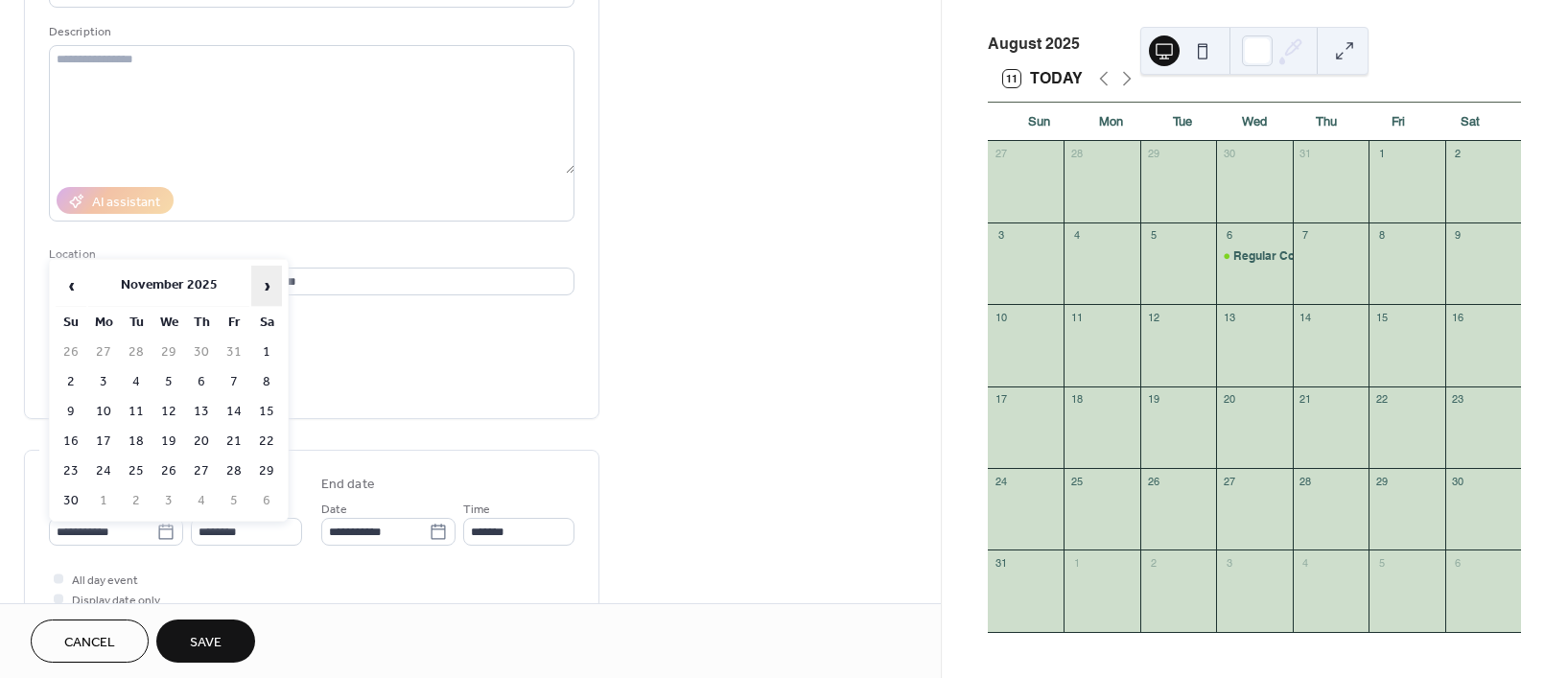click on "›" at bounding box center (267, 286) 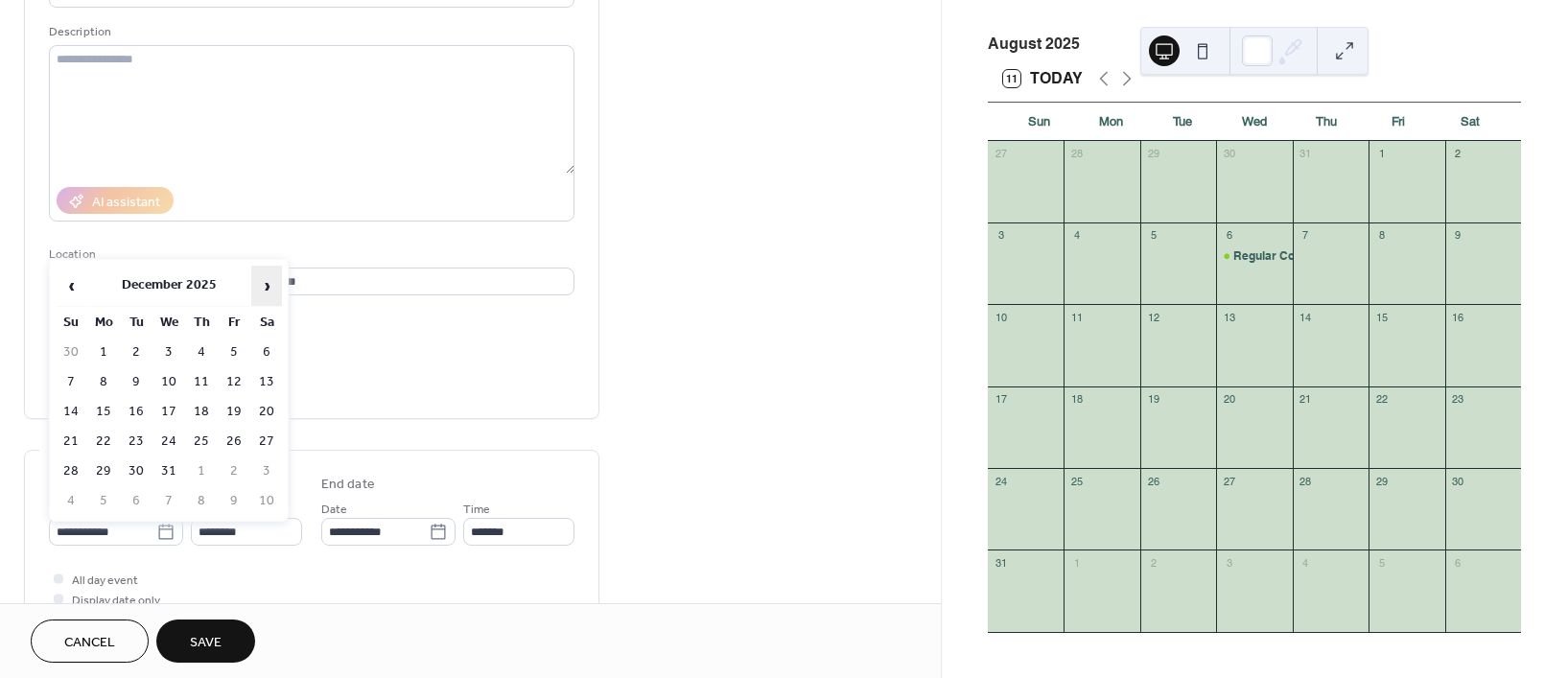 click on "›" at bounding box center [267, 286] 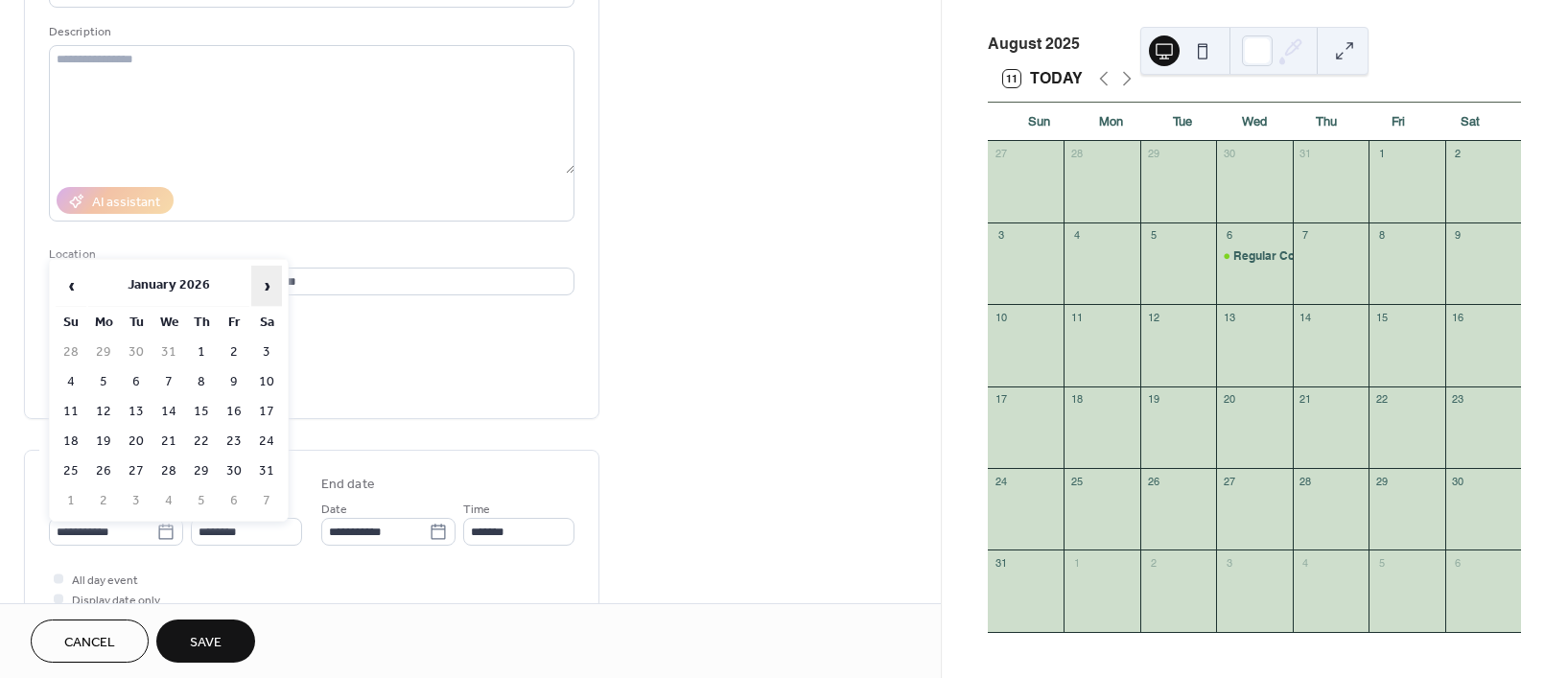 click on "›" at bounding box center [267, 286] 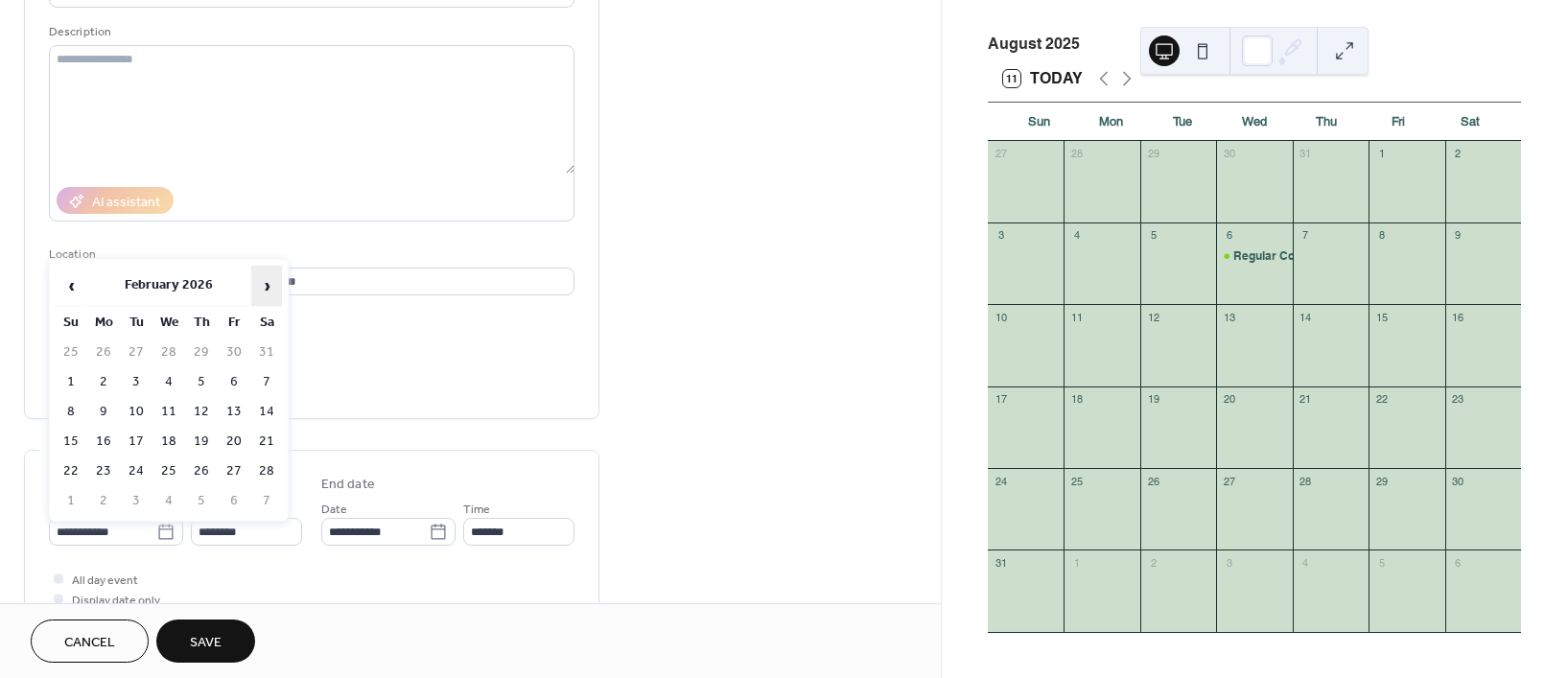 click on "›" at bounding box center [267, 286] 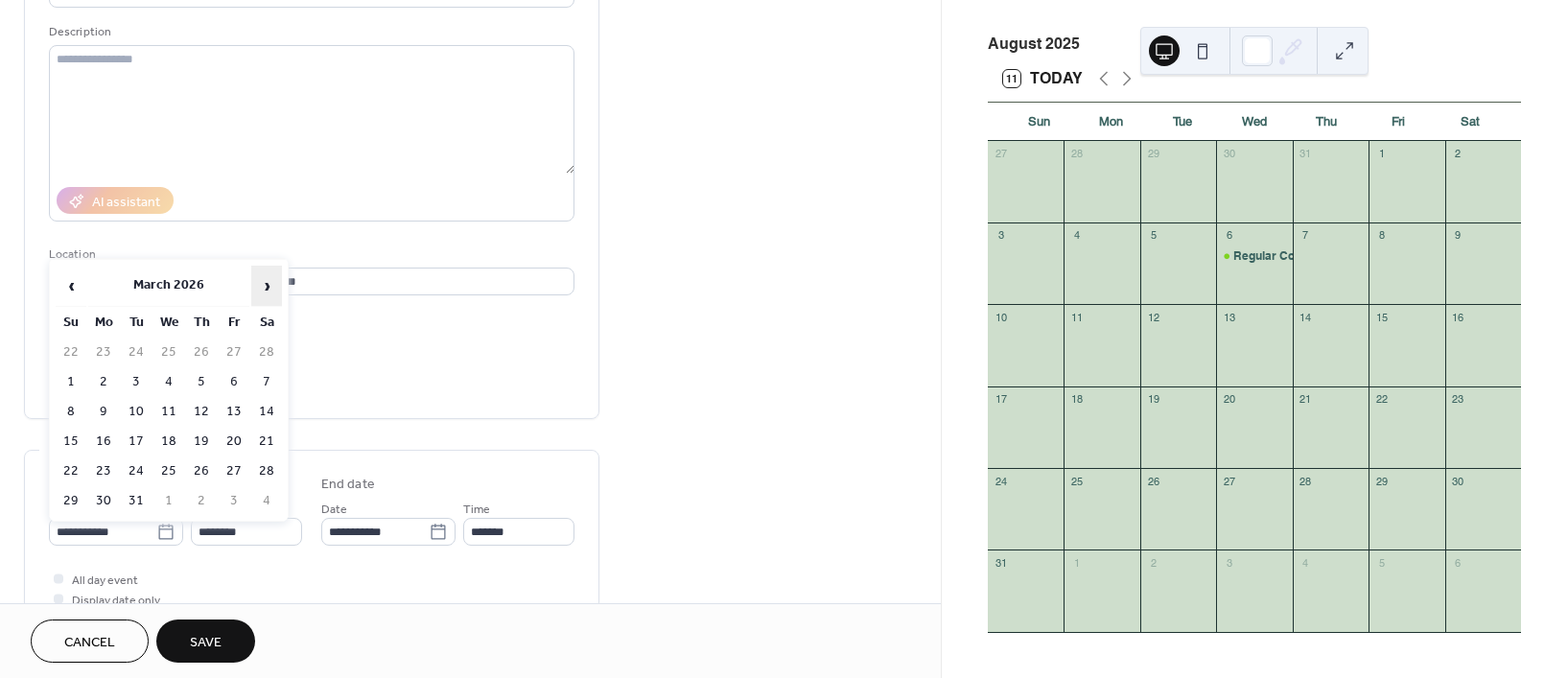 click on "›" at bounding box center (267, 286) 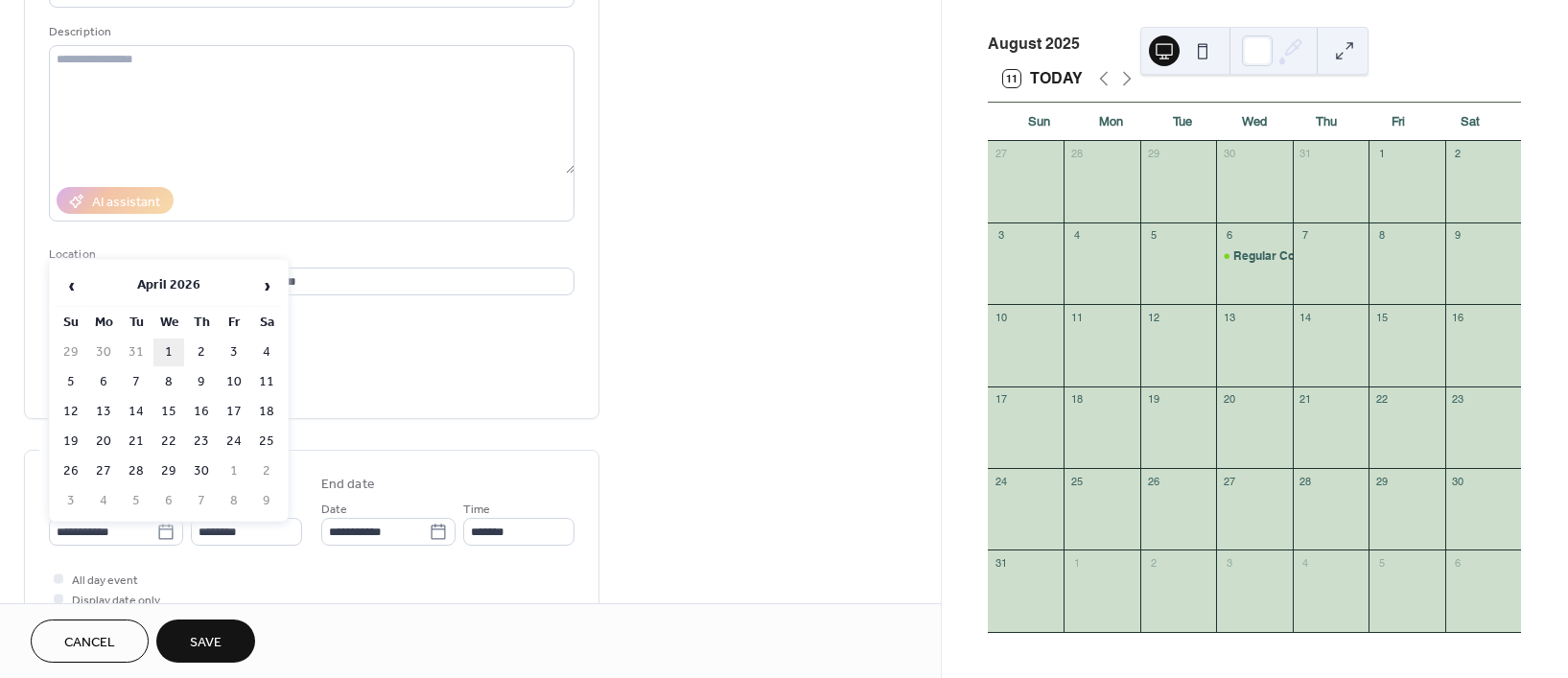 click on "1" at bounding box center [169, 352] 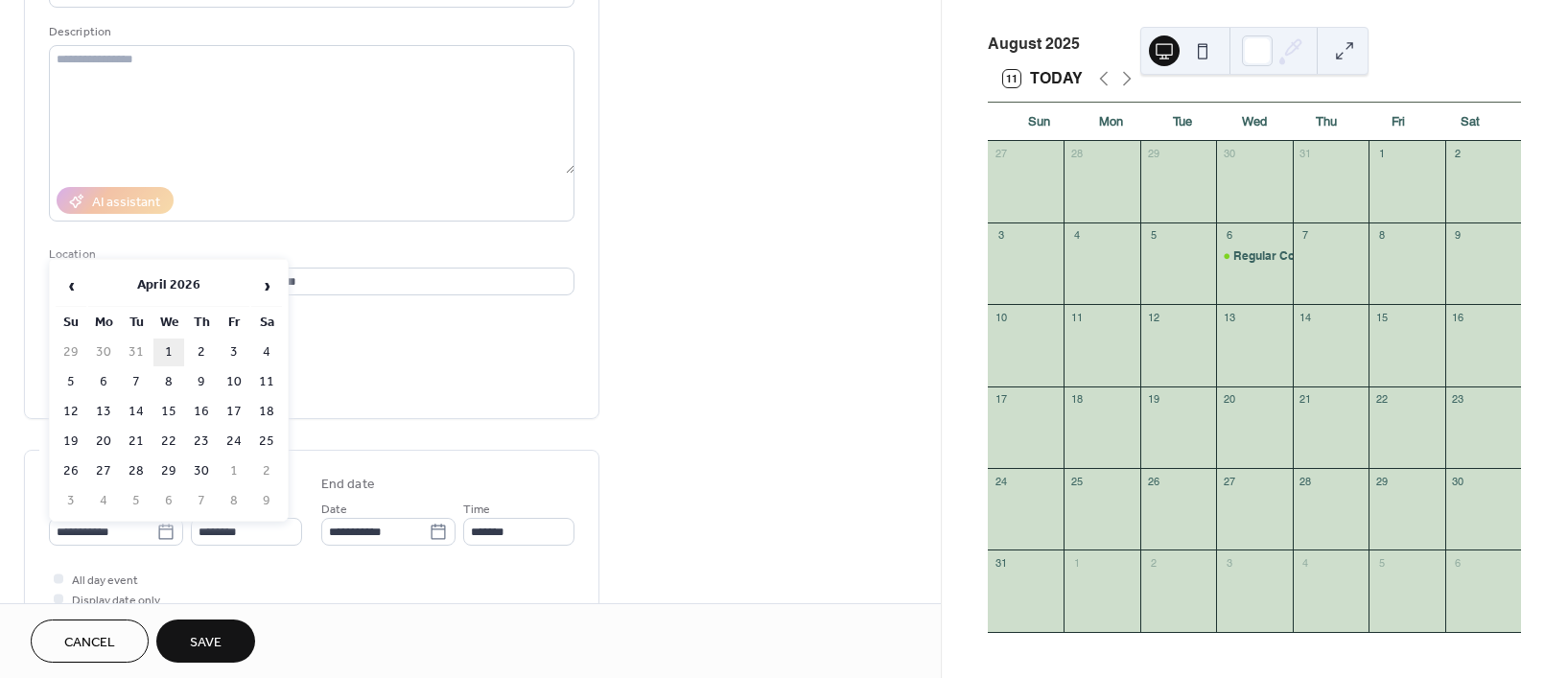 type on "**********" 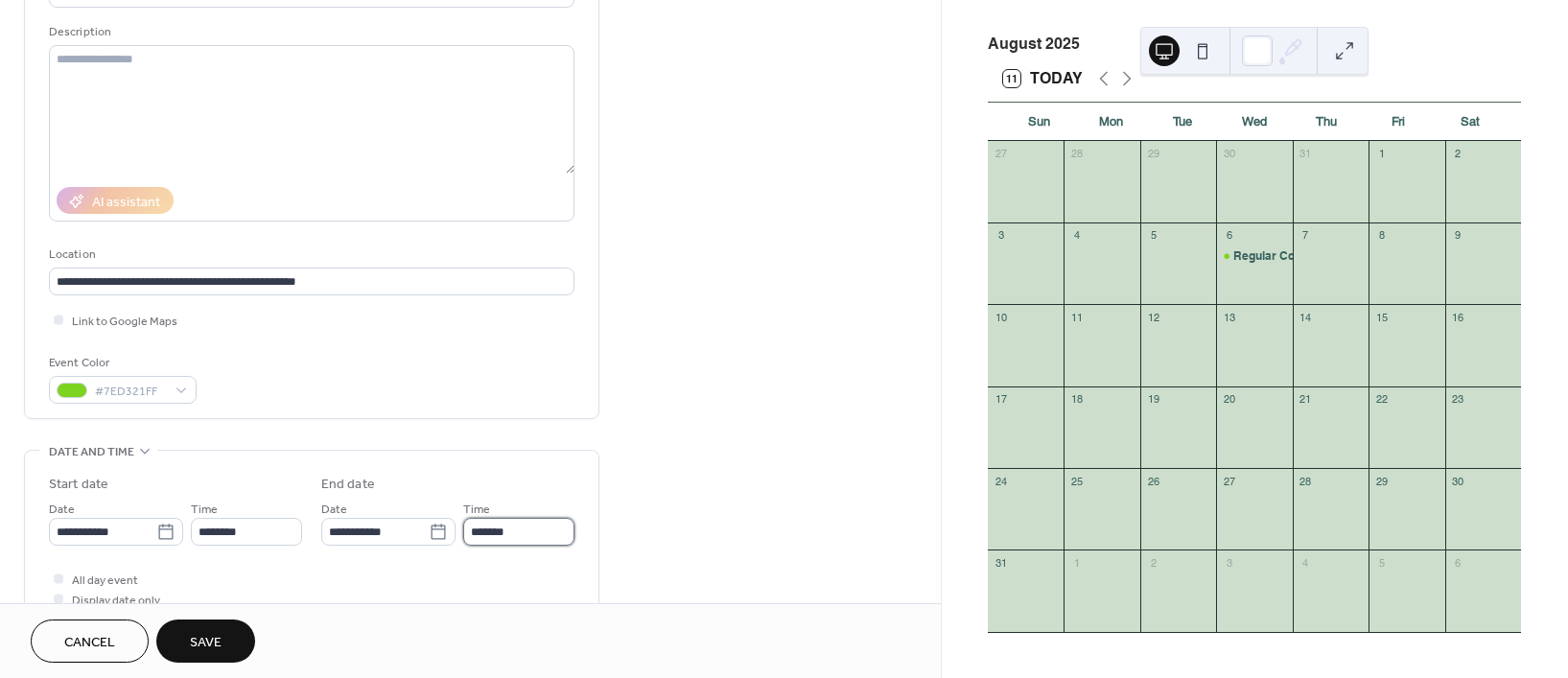 click on "*******" at bounding box center [519, 531] 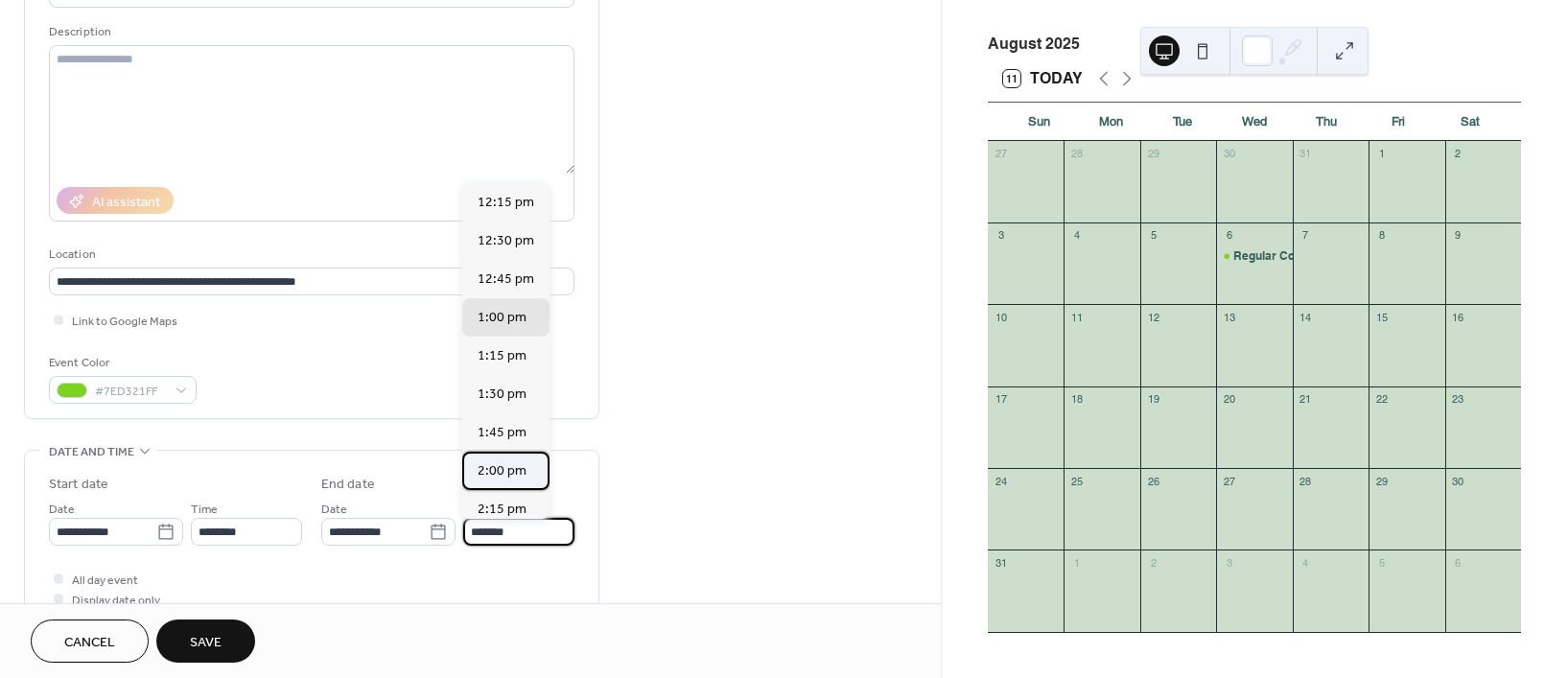 click on "2:00 pm" at bounding box center (502, 470) 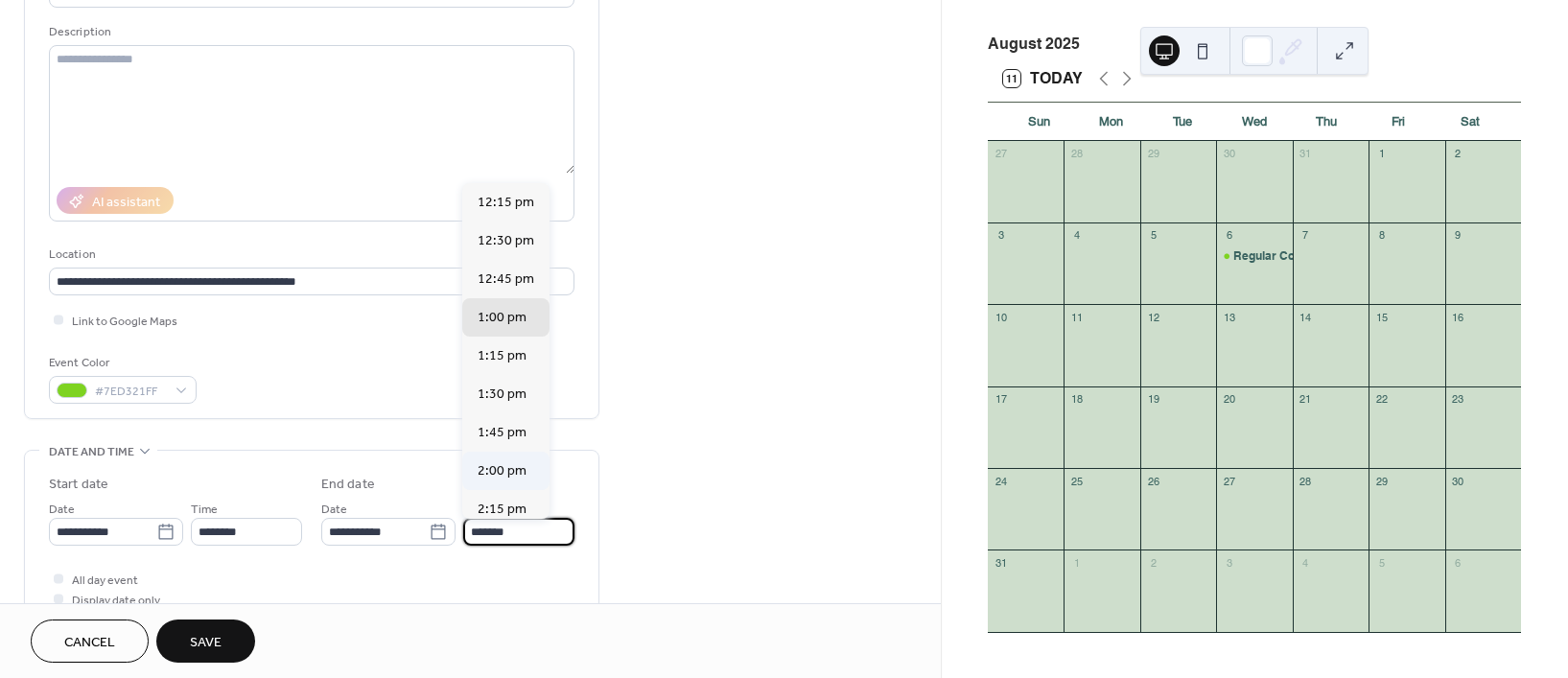 type on "*******" 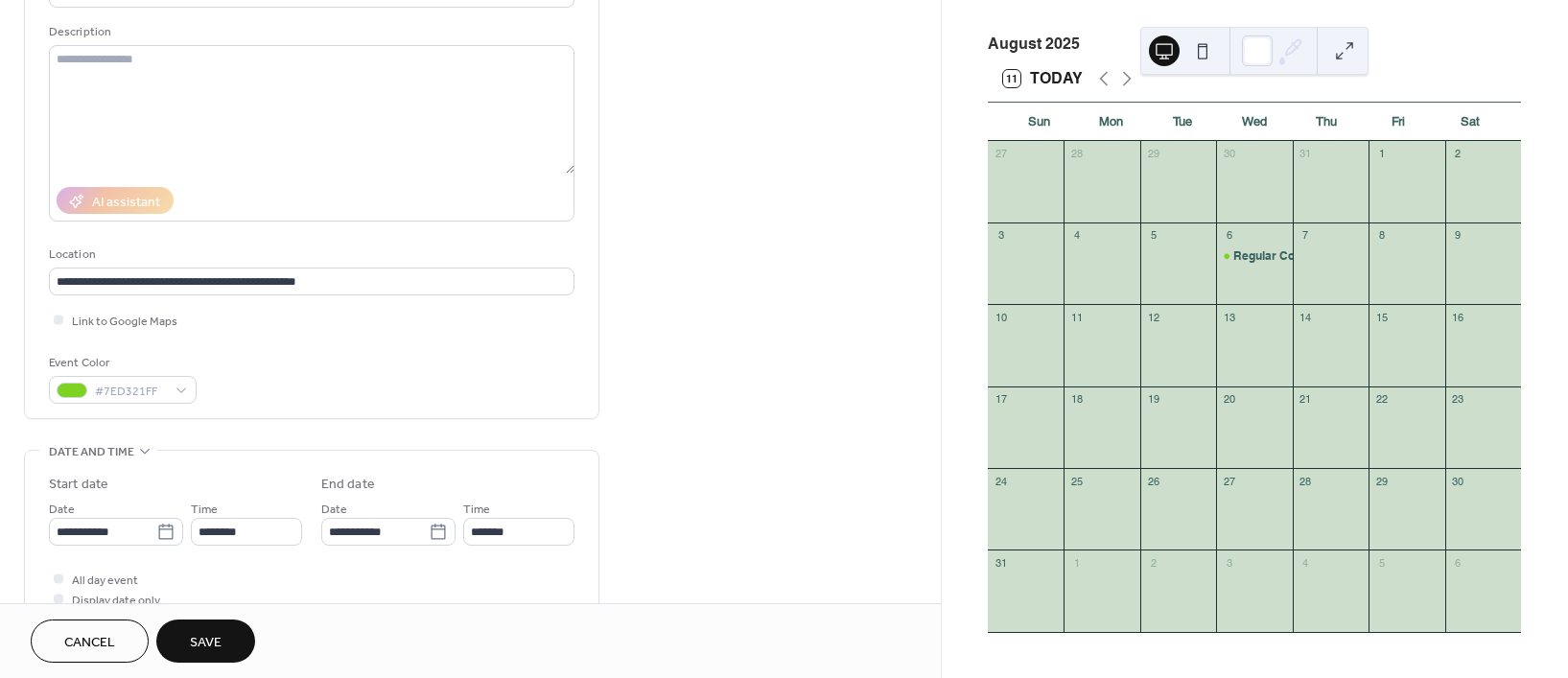 click on "Save" at bounding box center (205, 641) 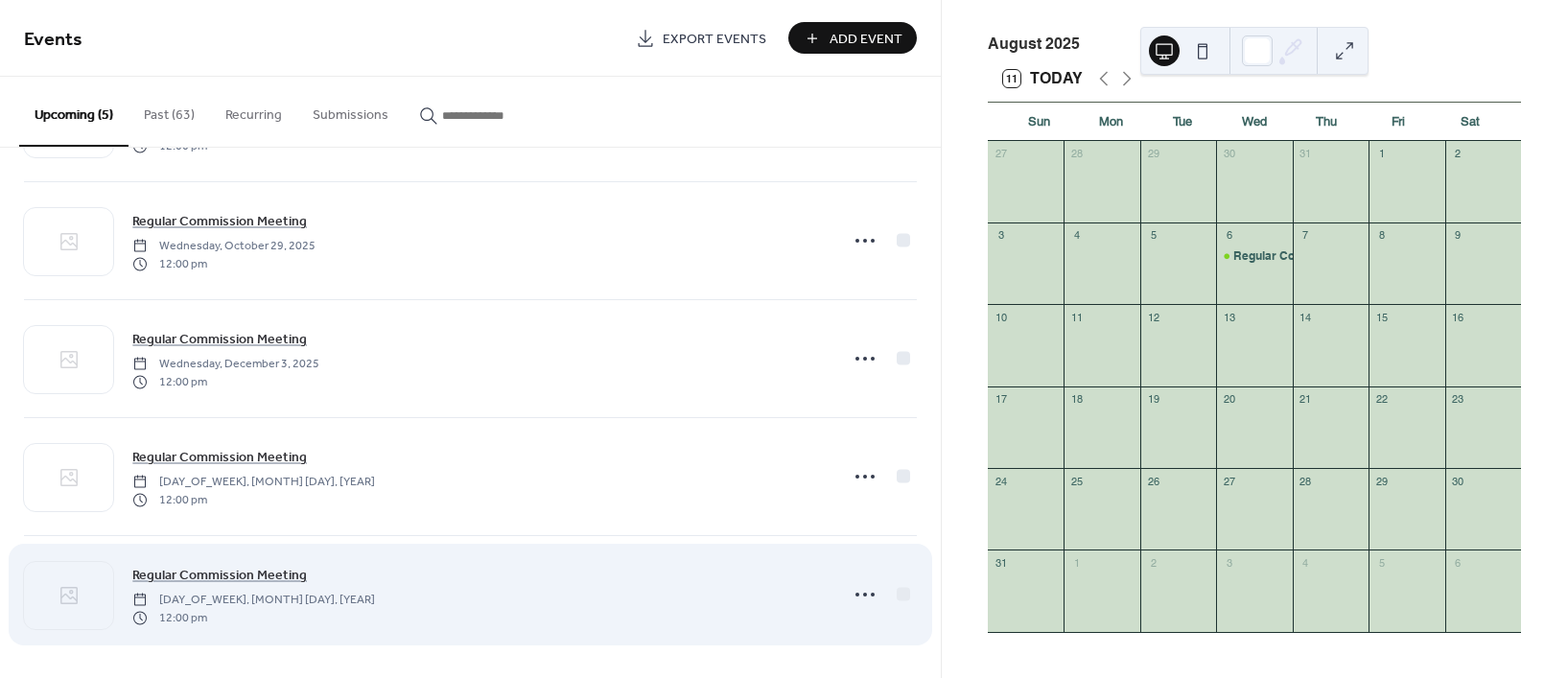 scroll, scrollTop: 107, scrollLeft: 0, axis: vertical 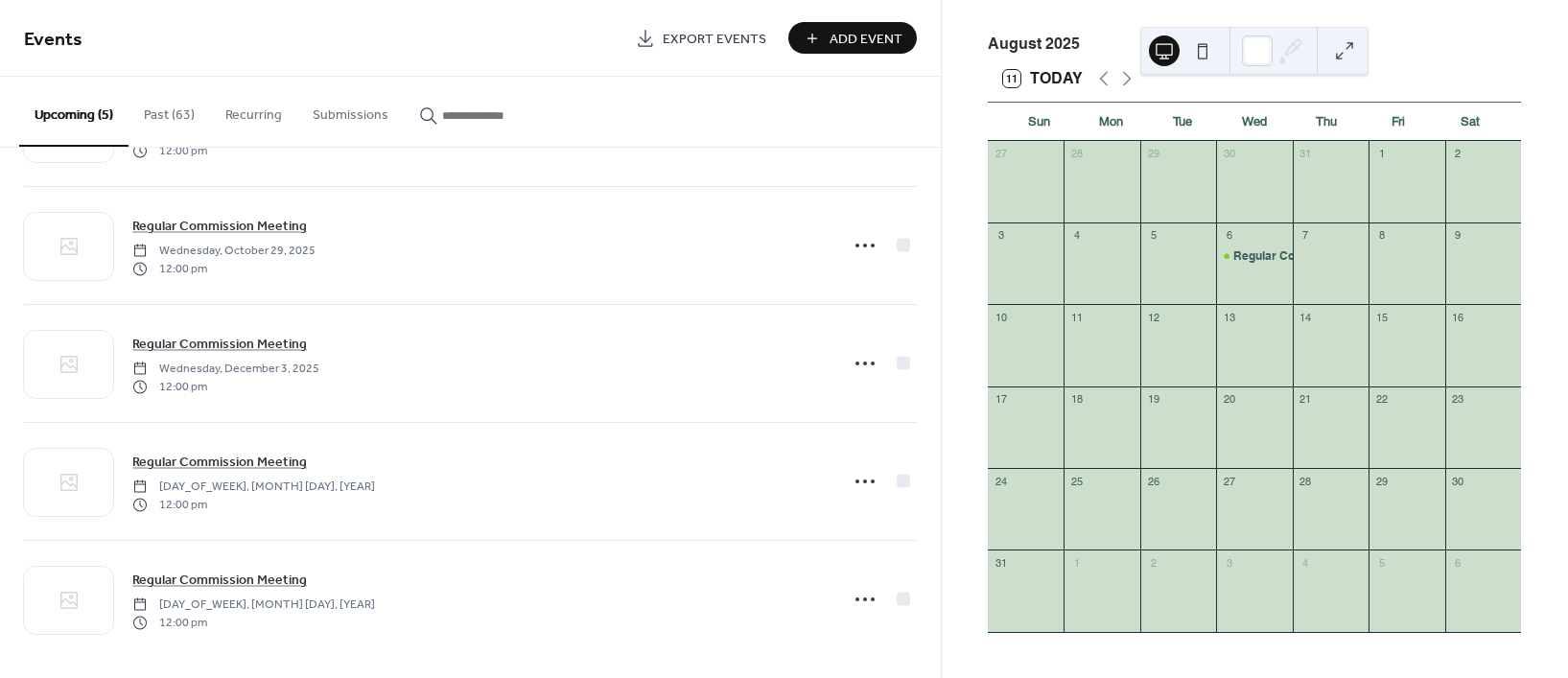 click on "Add Event" at bounding box center [866, 39] 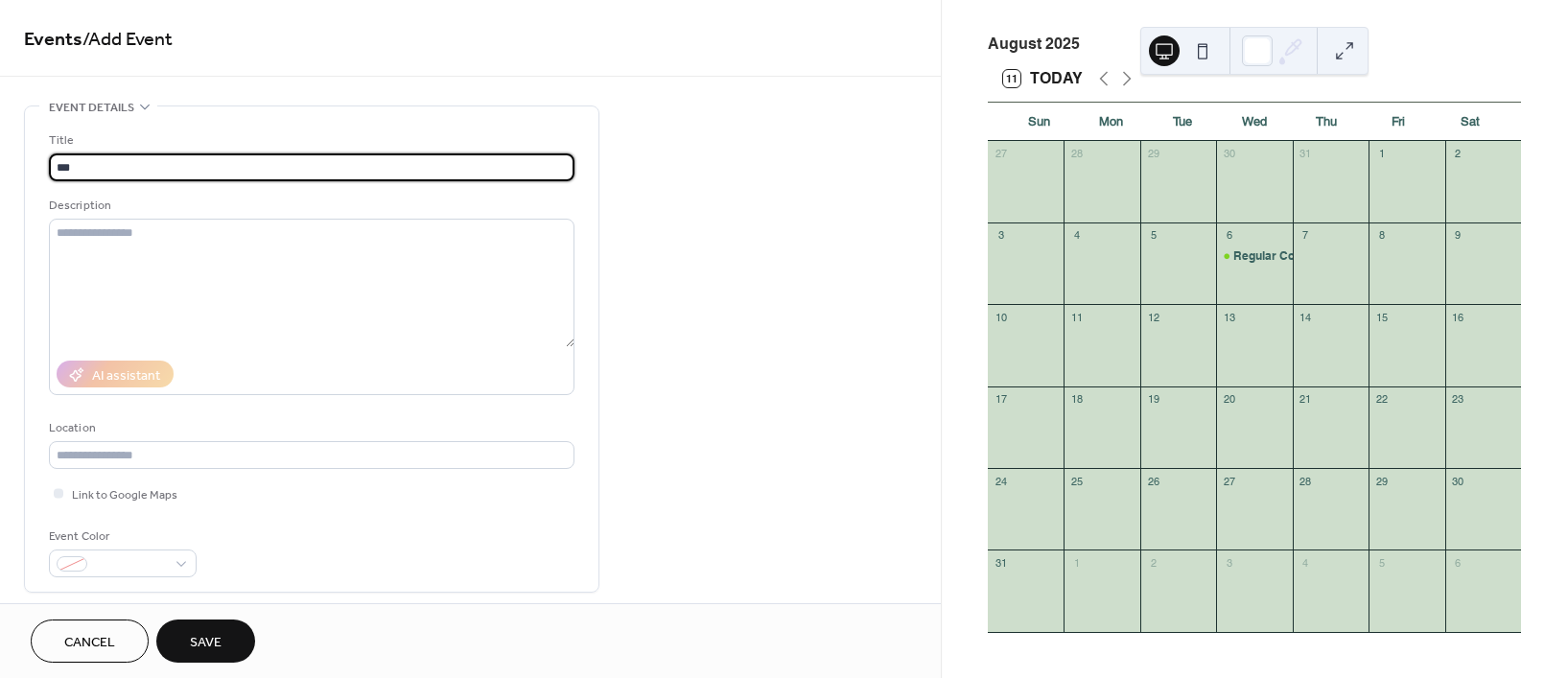 type on "**********" 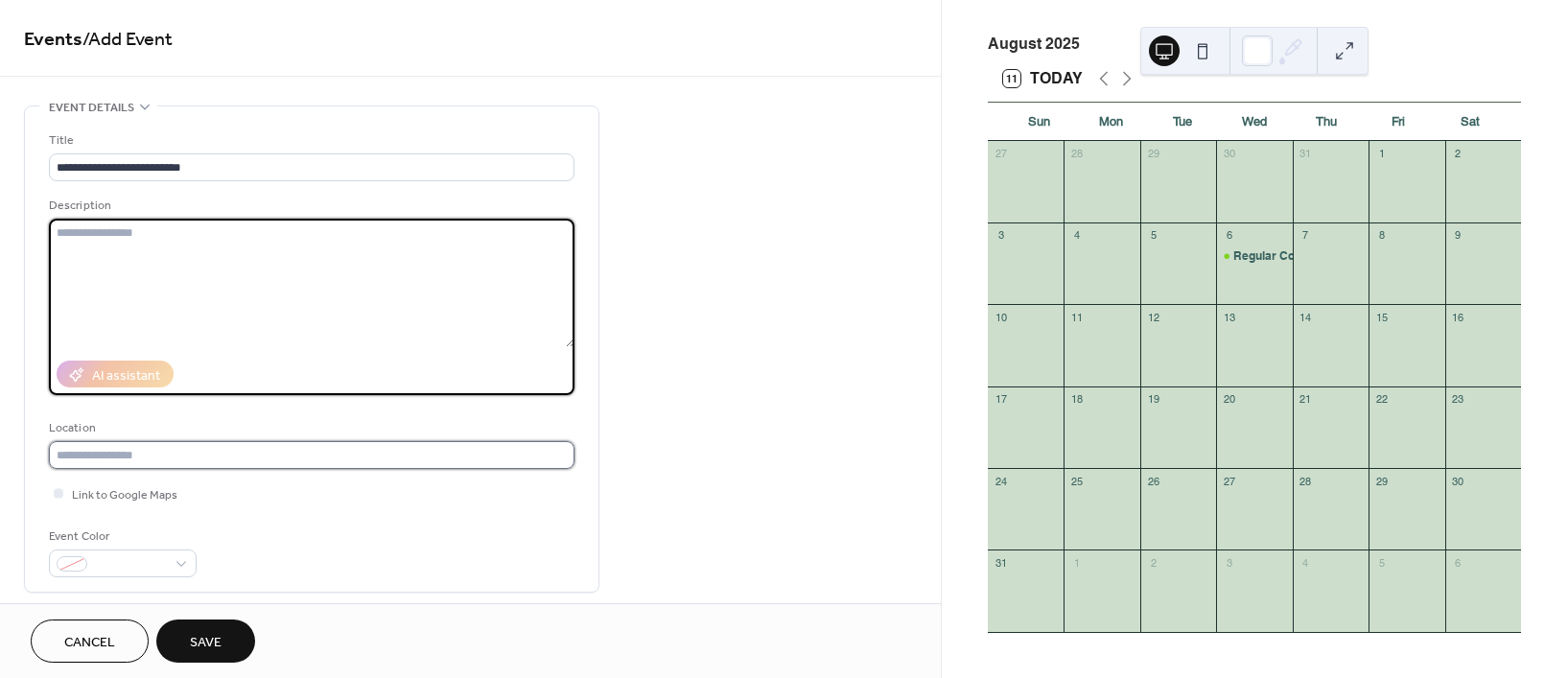 click at bounding box center (312, 455) 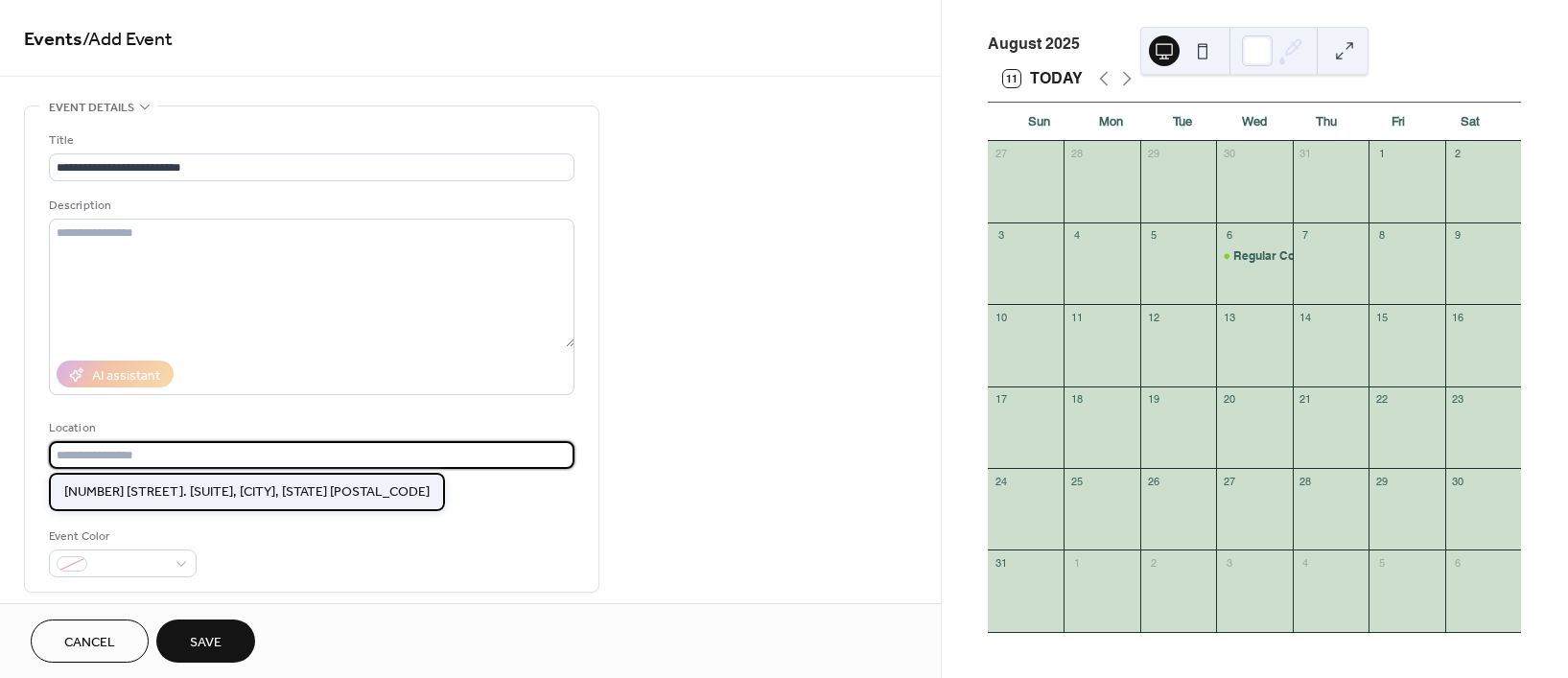click on "[NUMBER] [STREET] [SUITE], [CITY], [STATE] [POSTAL_CODE]" at bounding box center [246, 492] 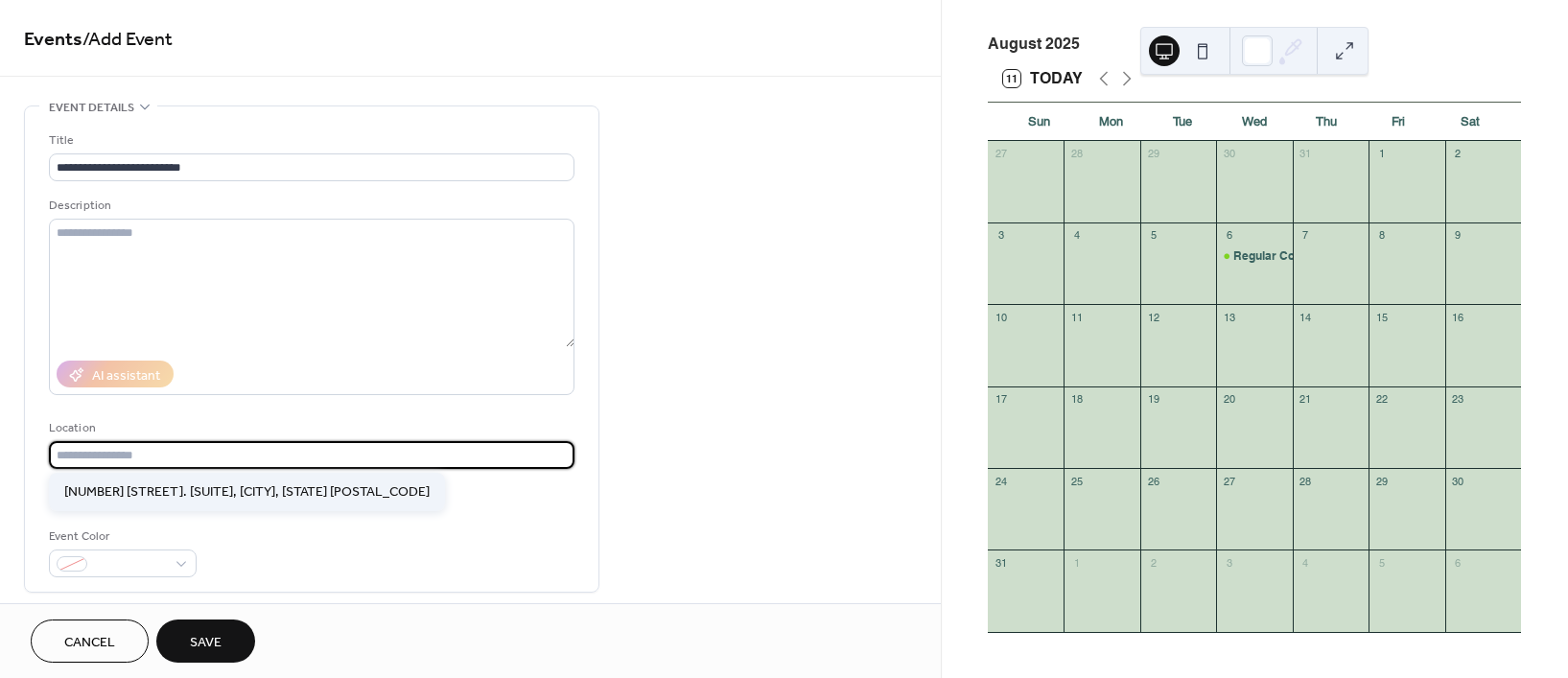type on "**********" 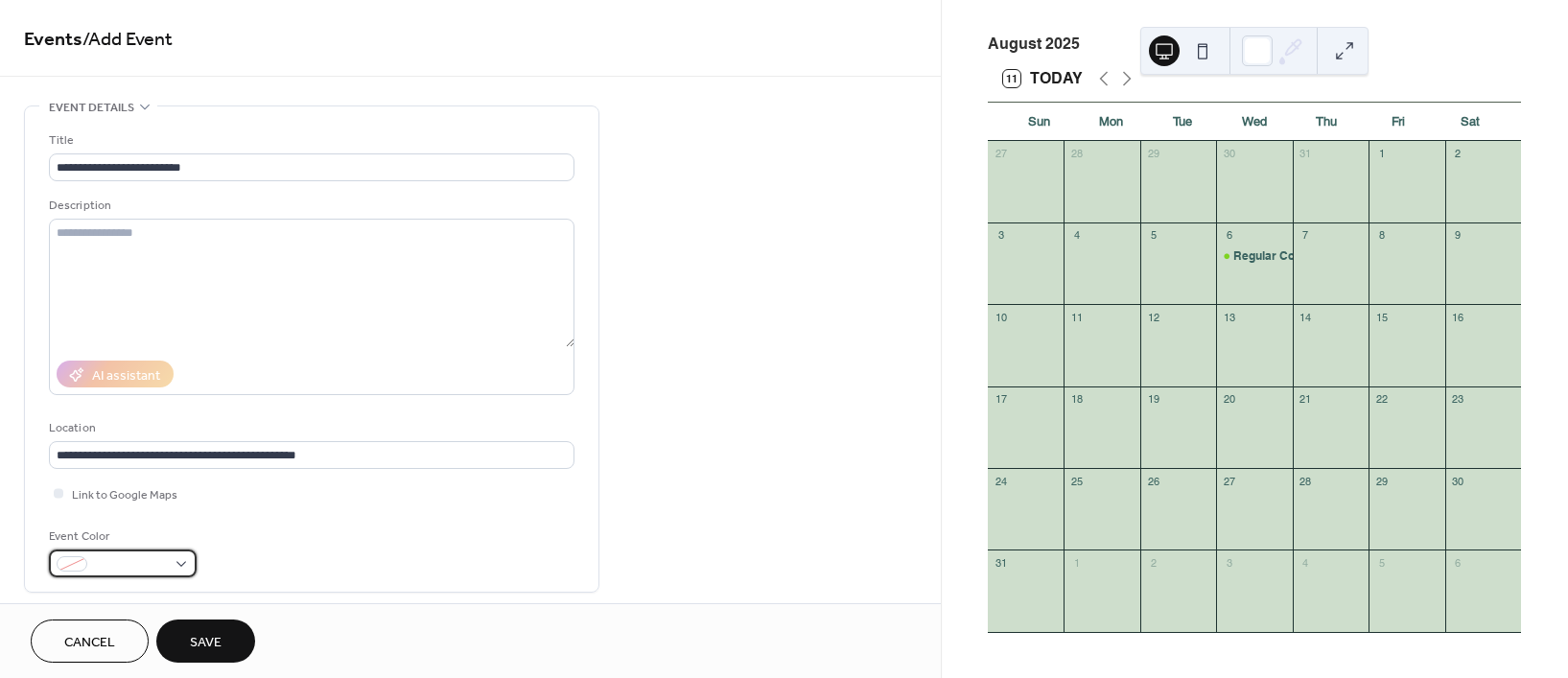 click at bounding box center (123, 563) 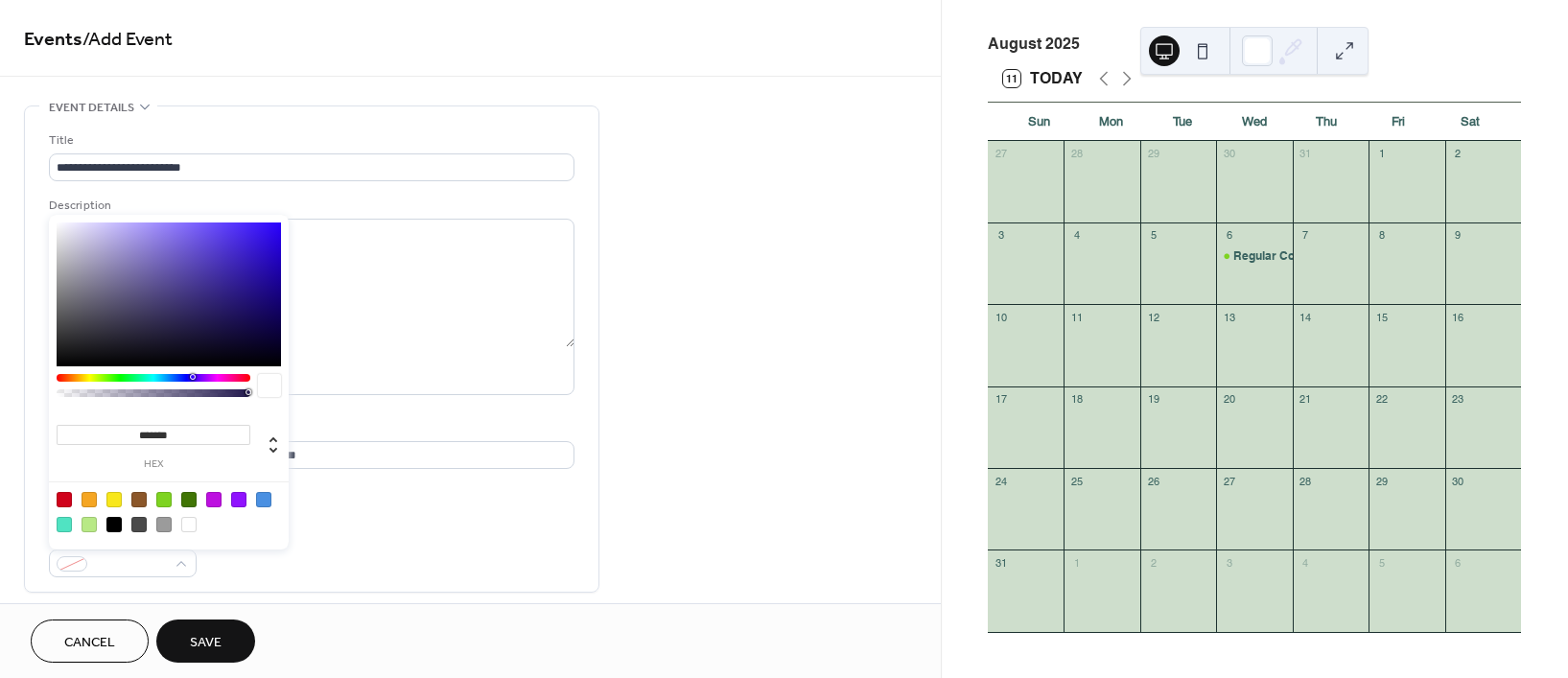 click at bounding box center [164, 500] 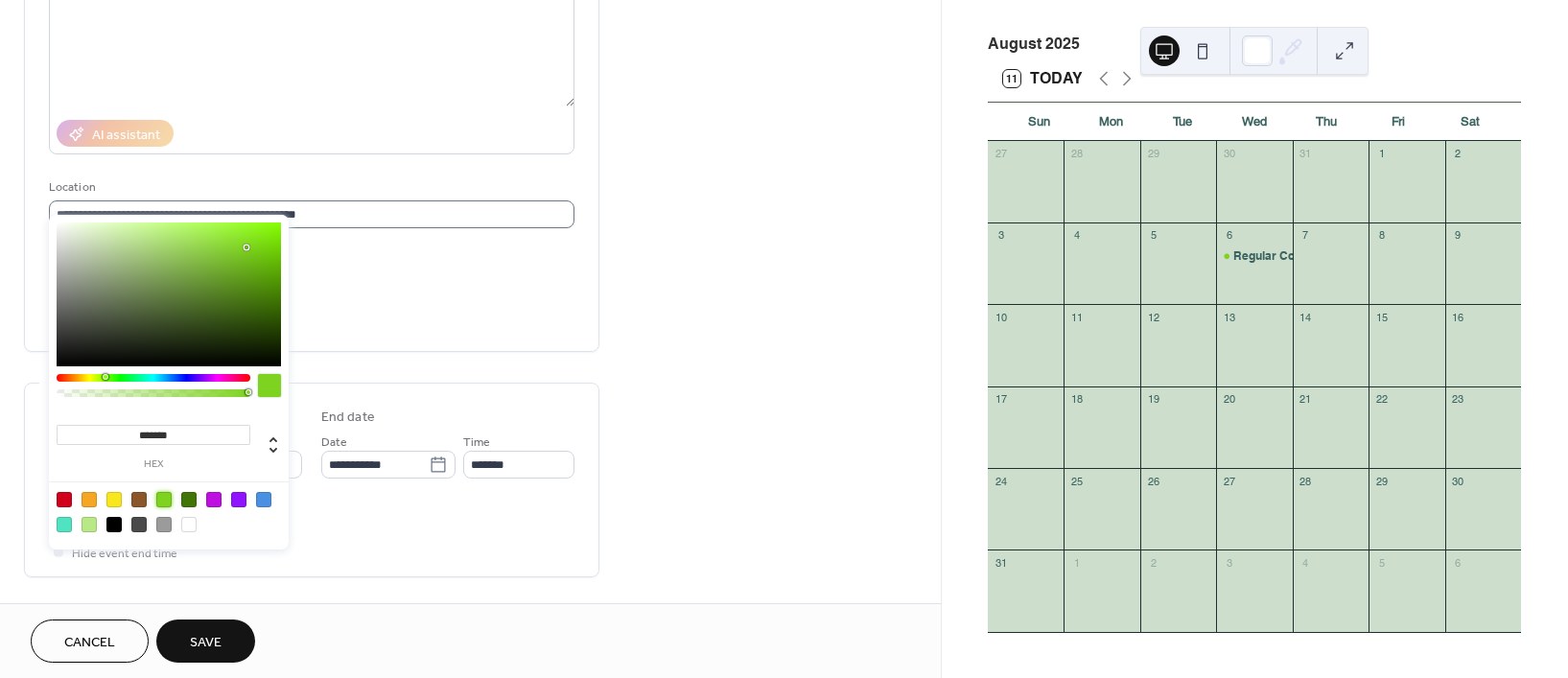 click on "**********" at bounding box center [470, 449] 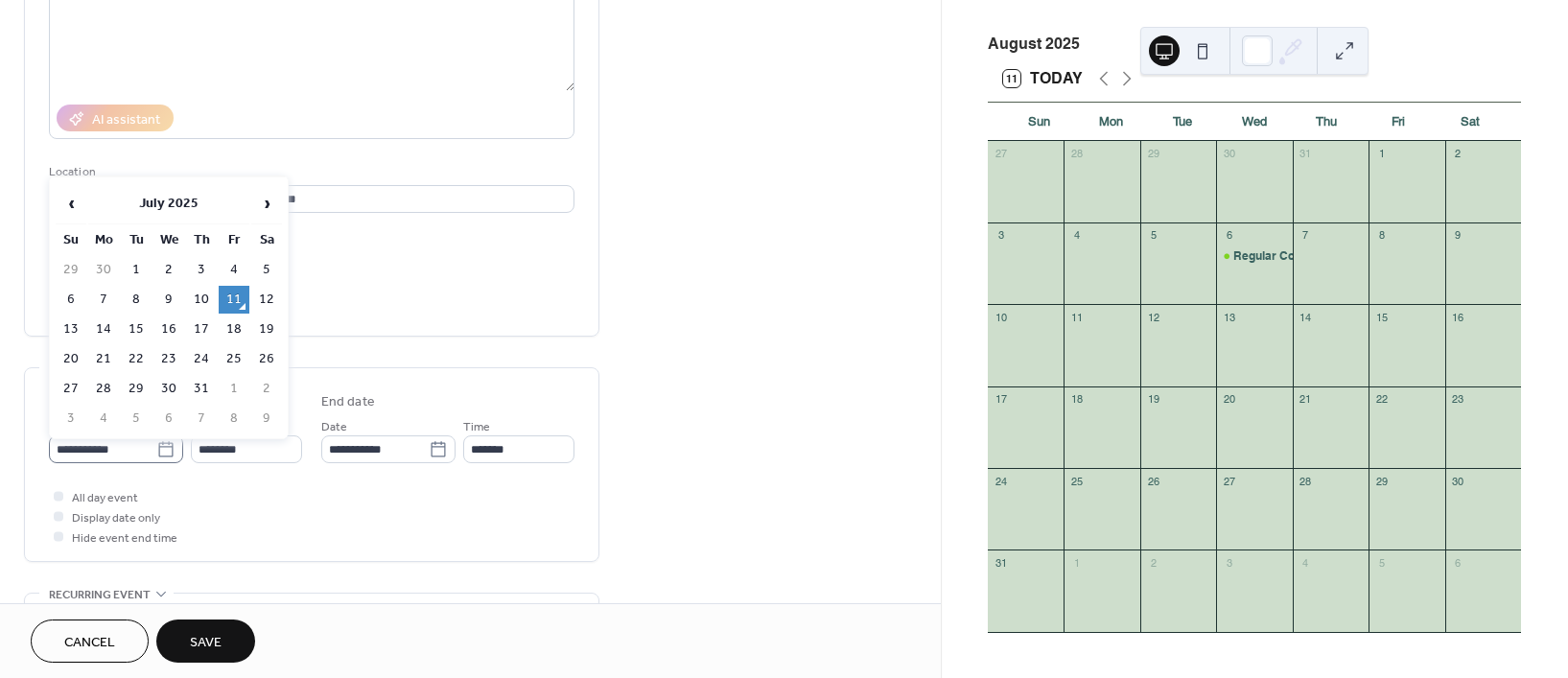 click 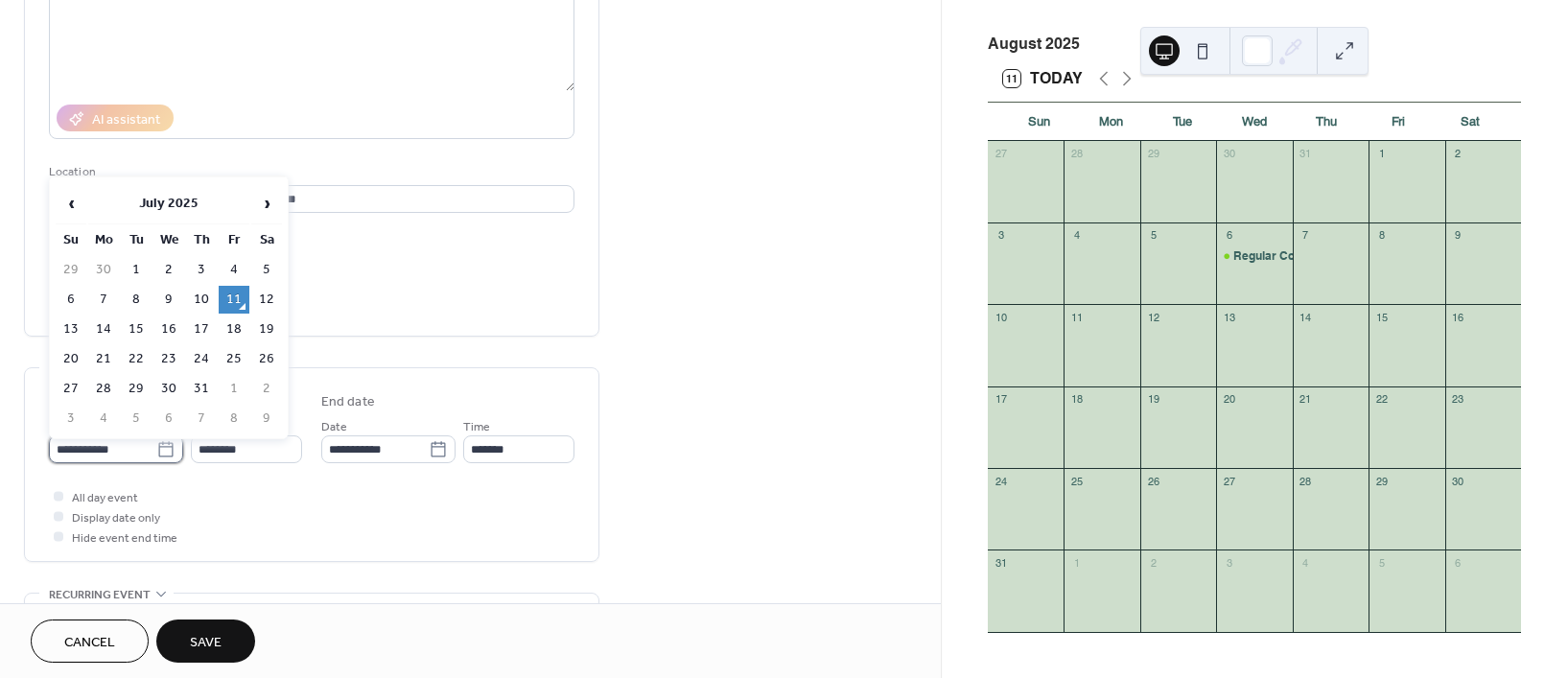 click on "**********" at bounding box center (103, 449) 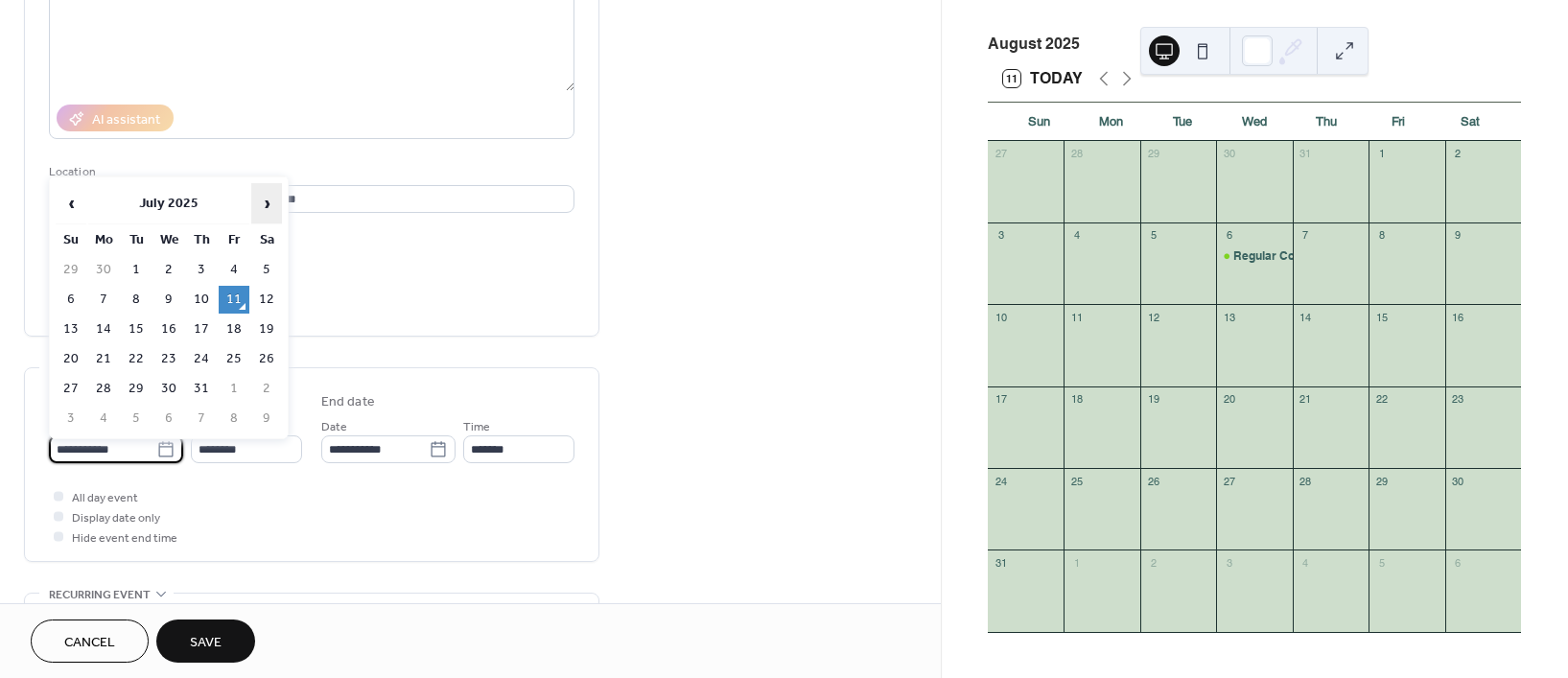 click on "›" at bounding box center [267, 203] 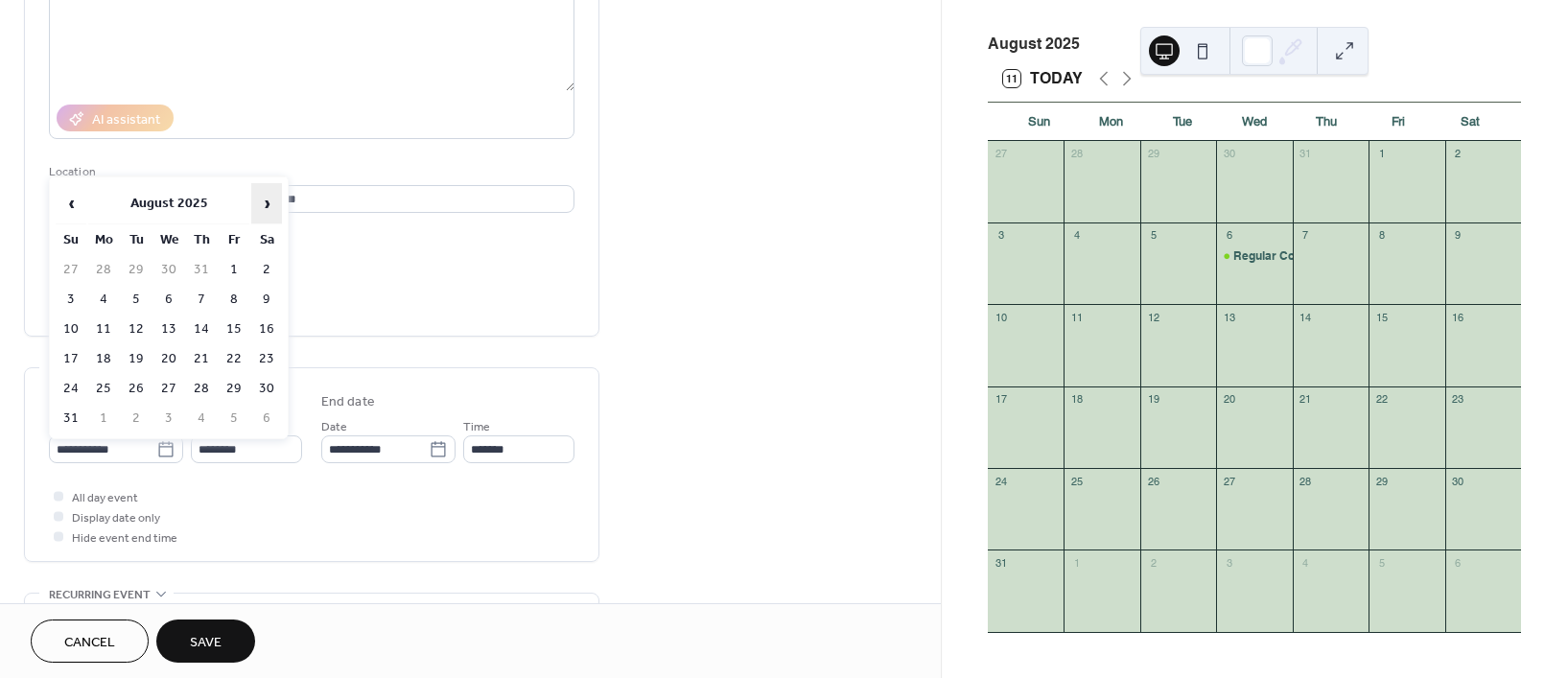 click on "›" at bounding box center (267, 203) 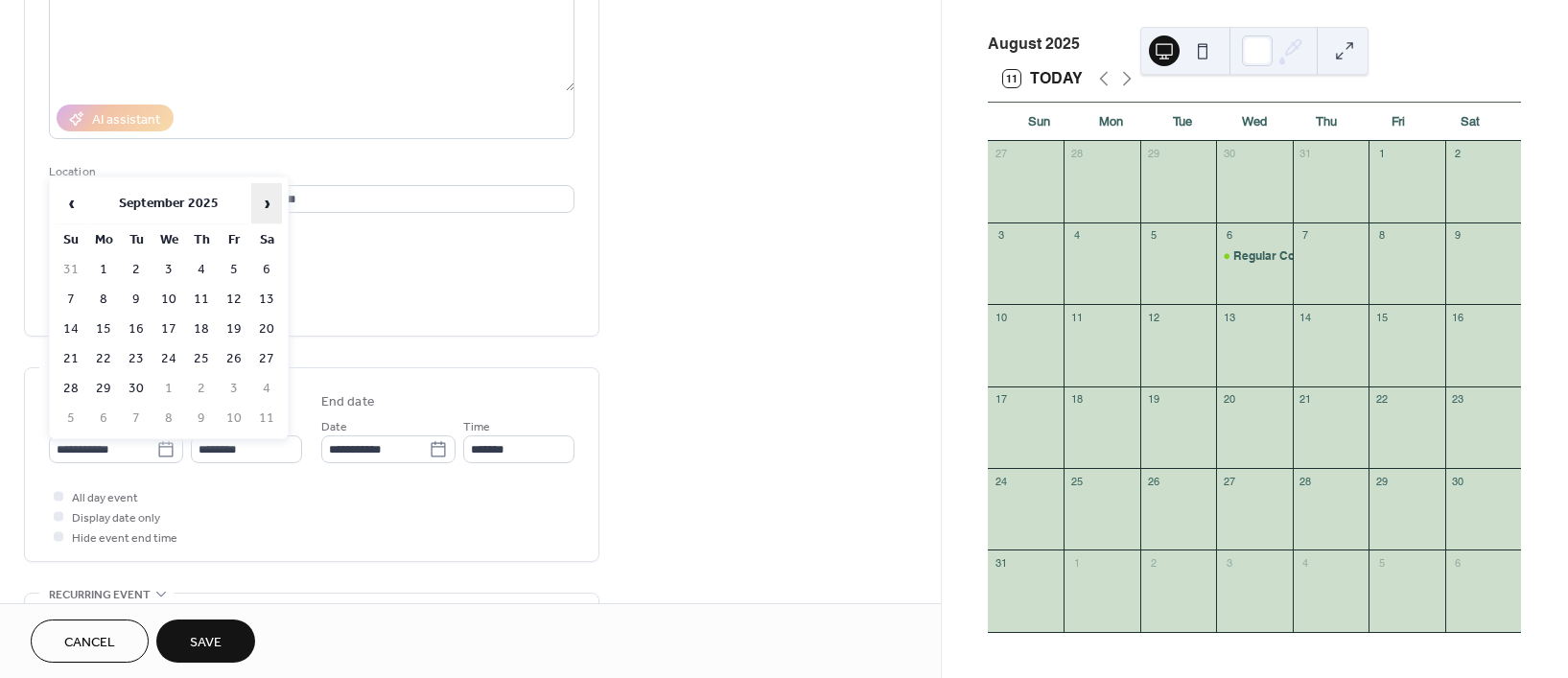 click on "›" at bounding box center (267, 203) 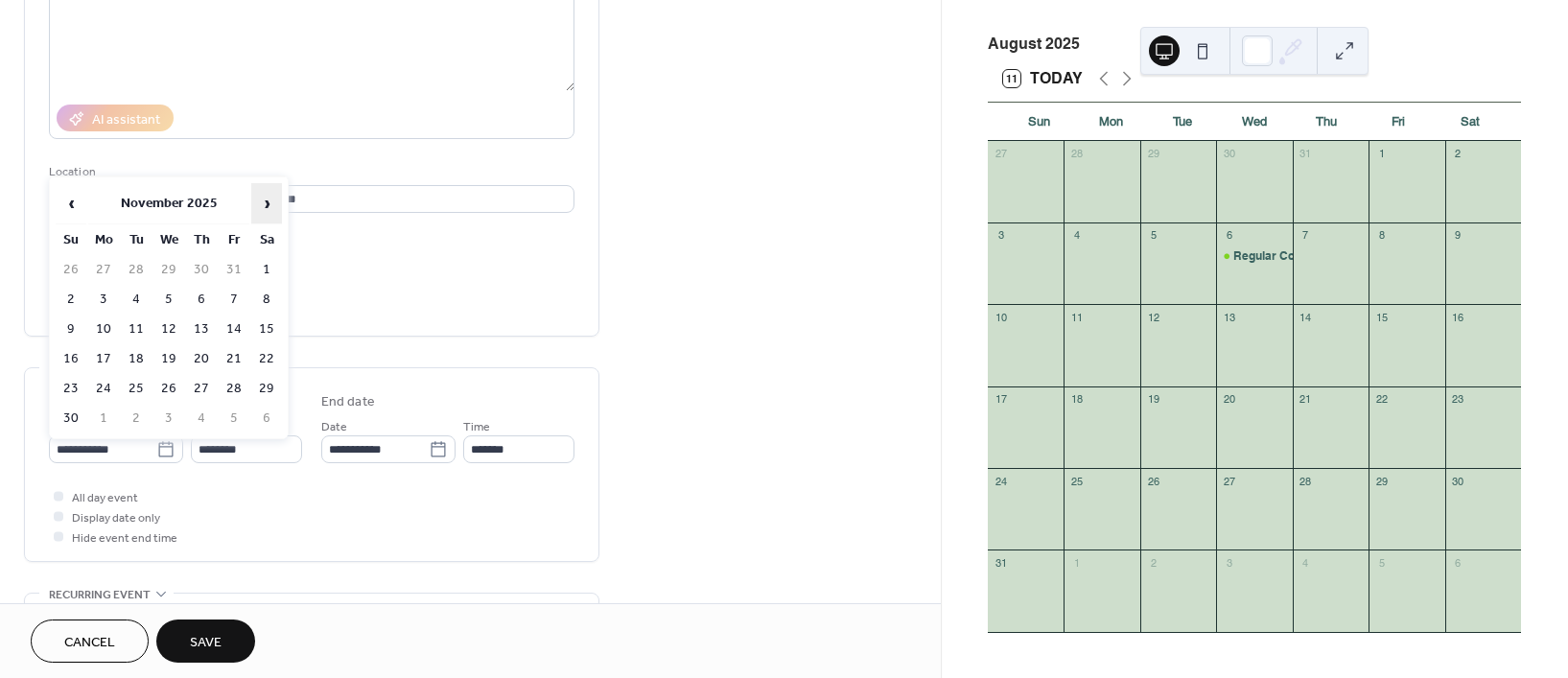 click on "›" at bounding box center [267, 203] 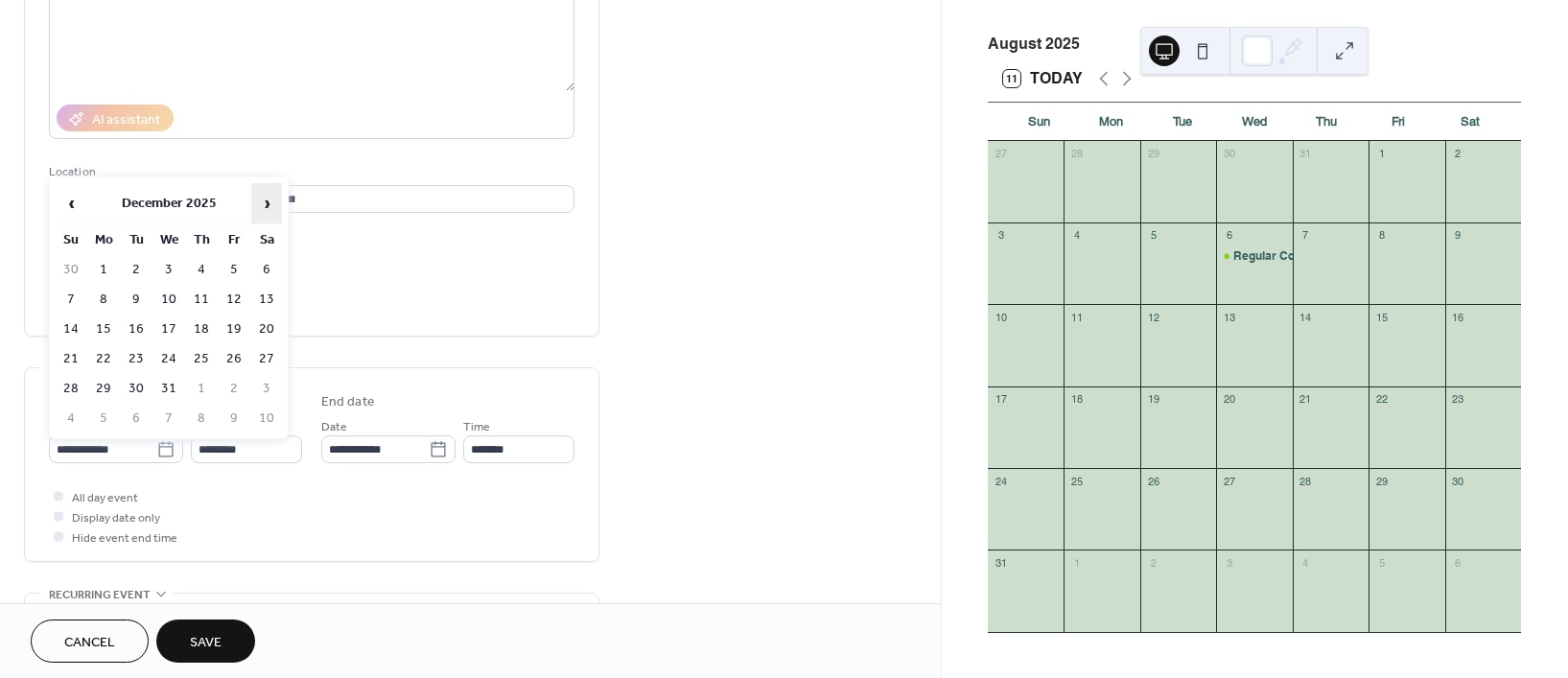 click on "›" at bounding box center [267, 203] 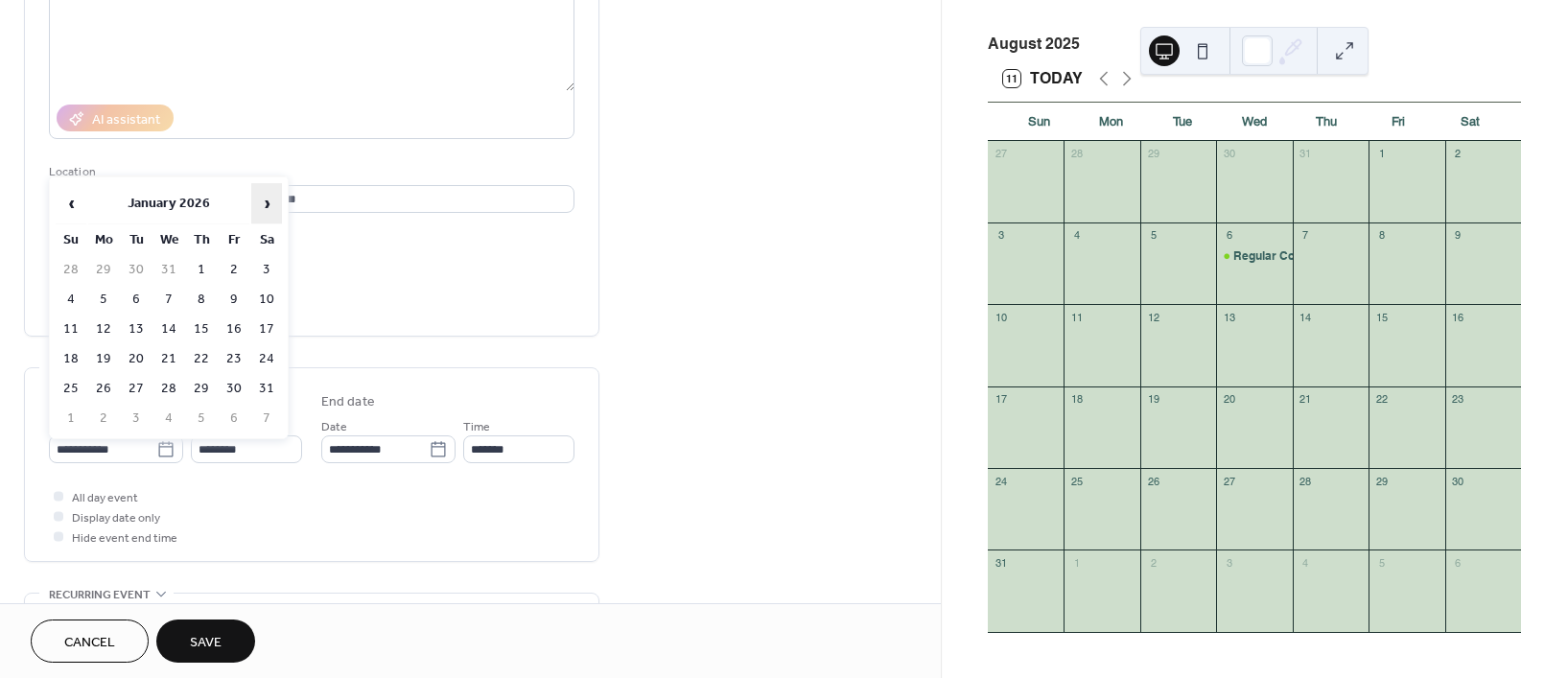 click on "›" at bounding box center (267, 203) 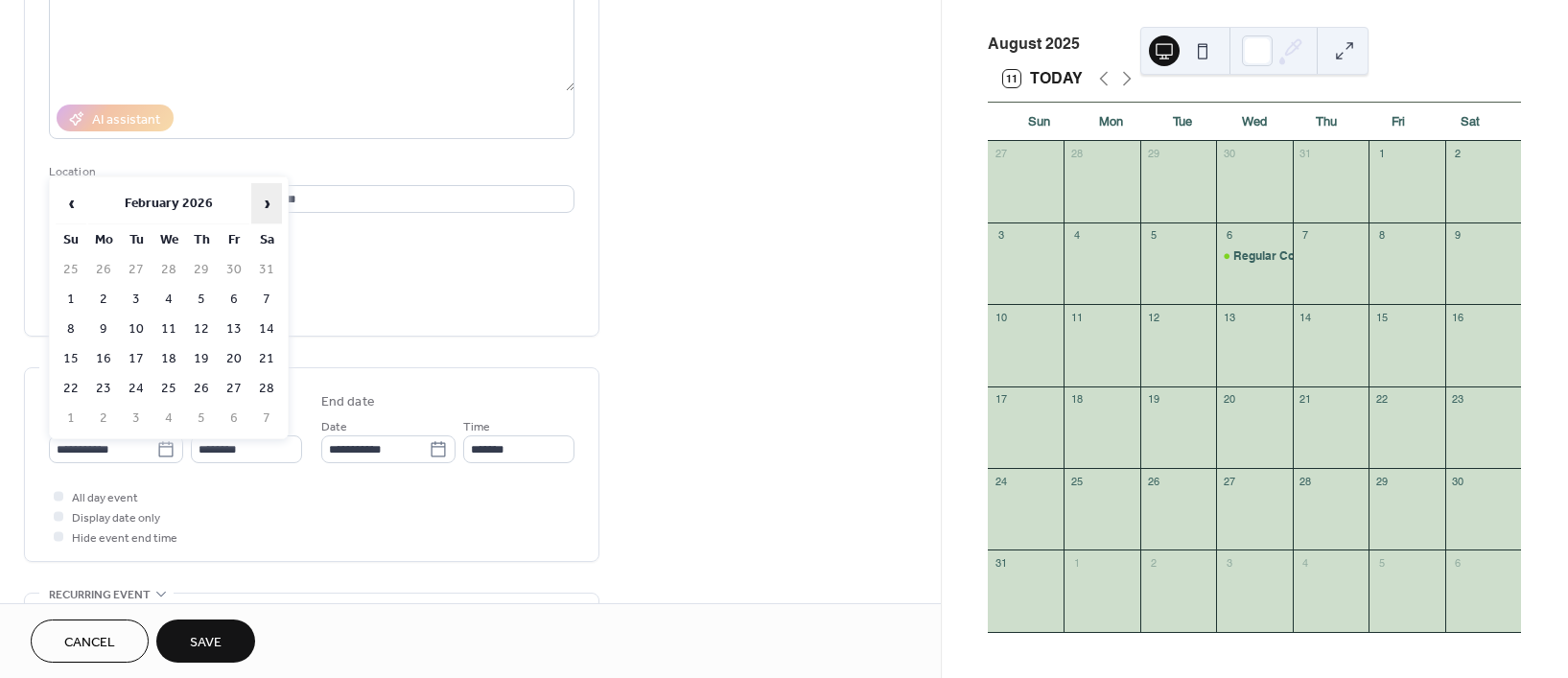 click on "›" at bounding box center [267, 203] 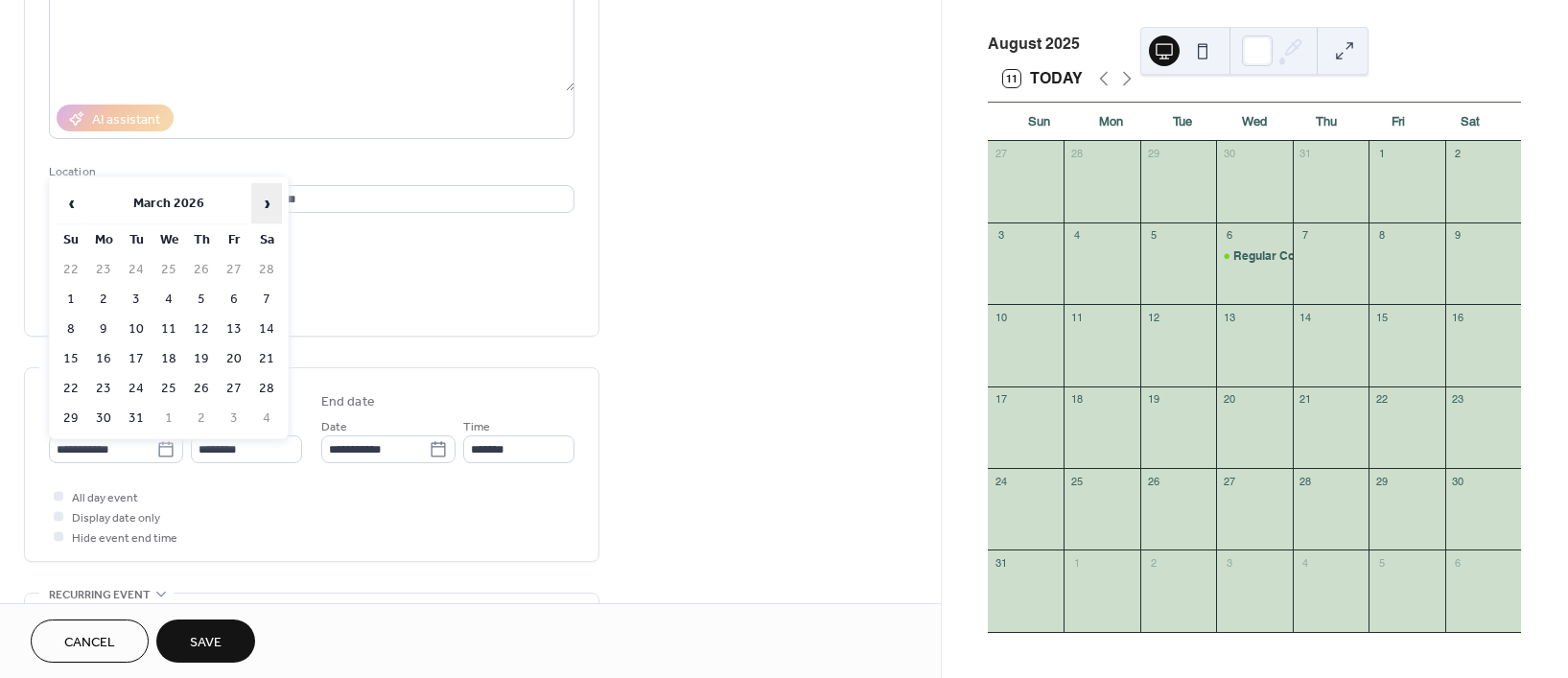 click on "›" at bounding box center (267, 203) 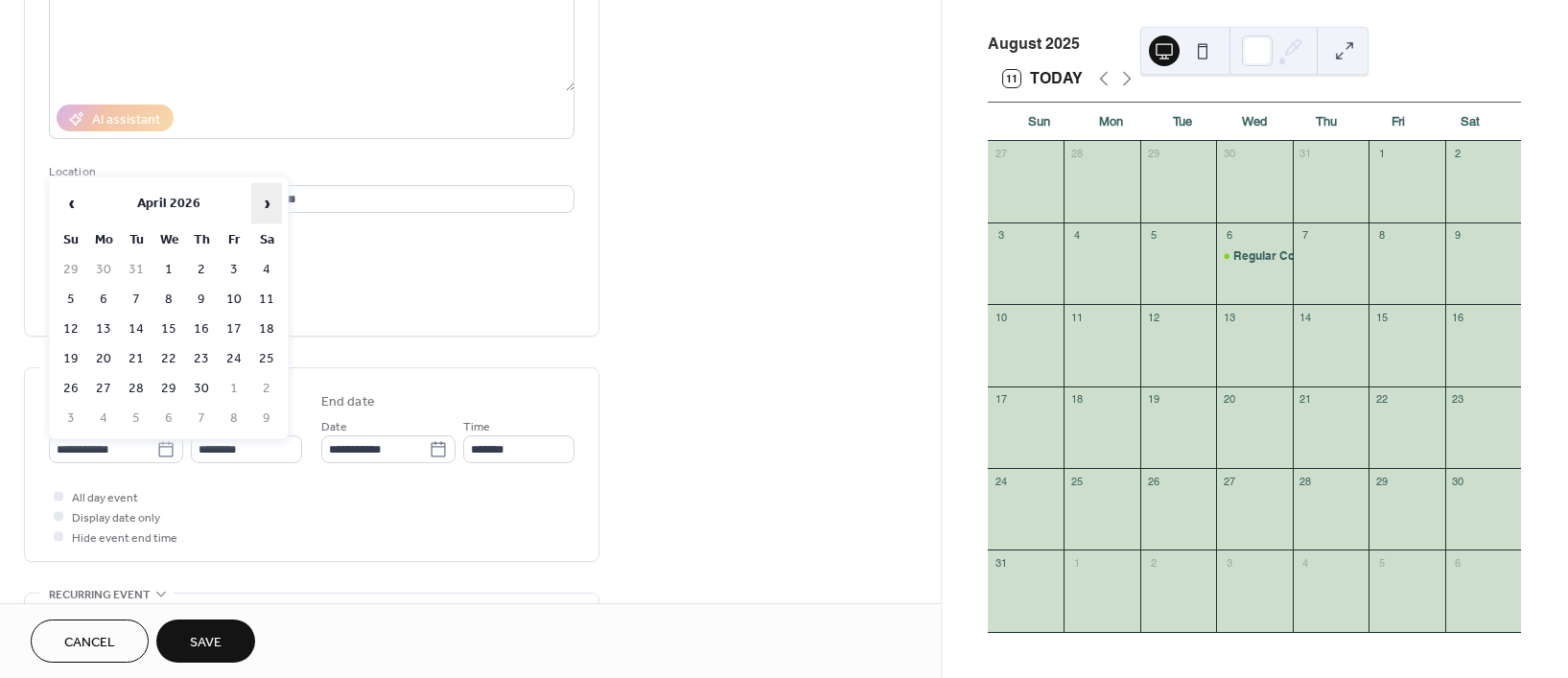 click on "›" at bounding box center (267, 203) 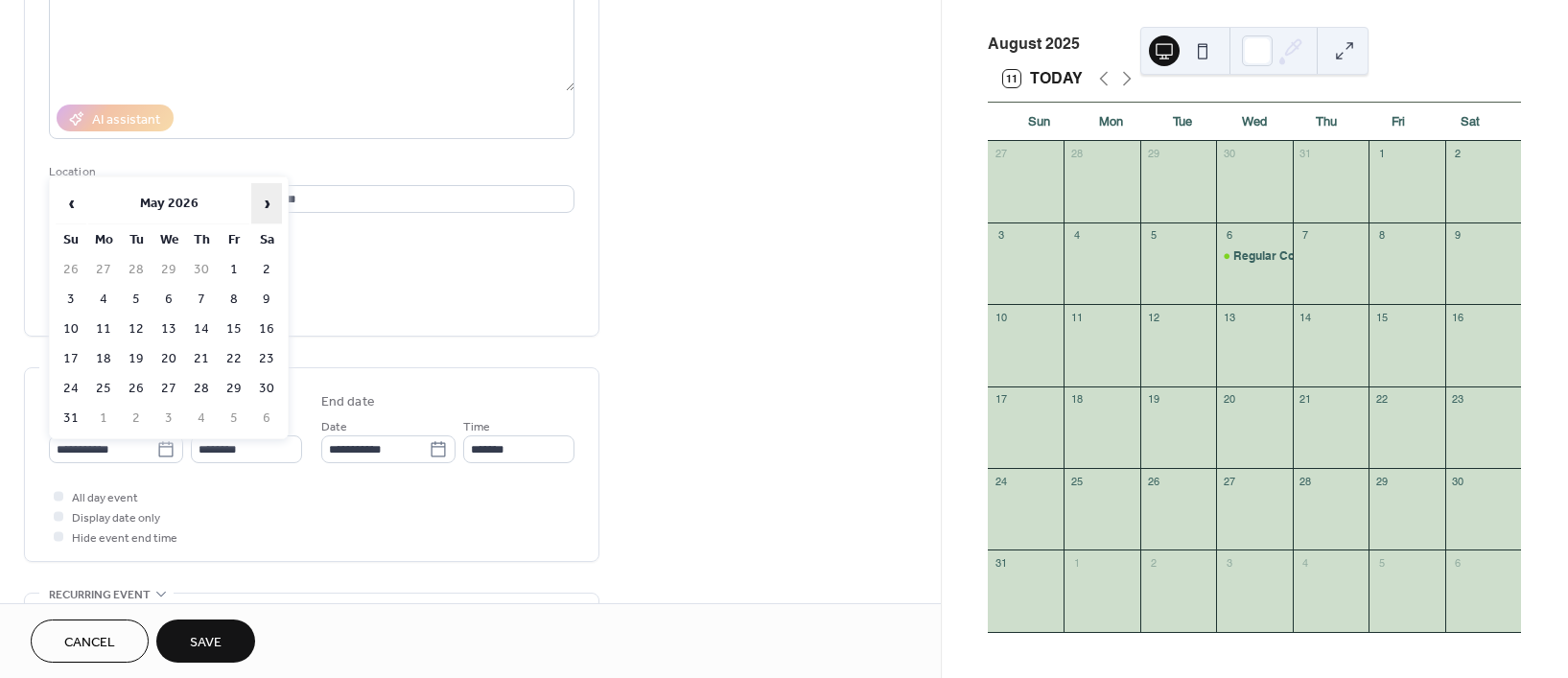 click on "›" at bounding box center (267, 203) 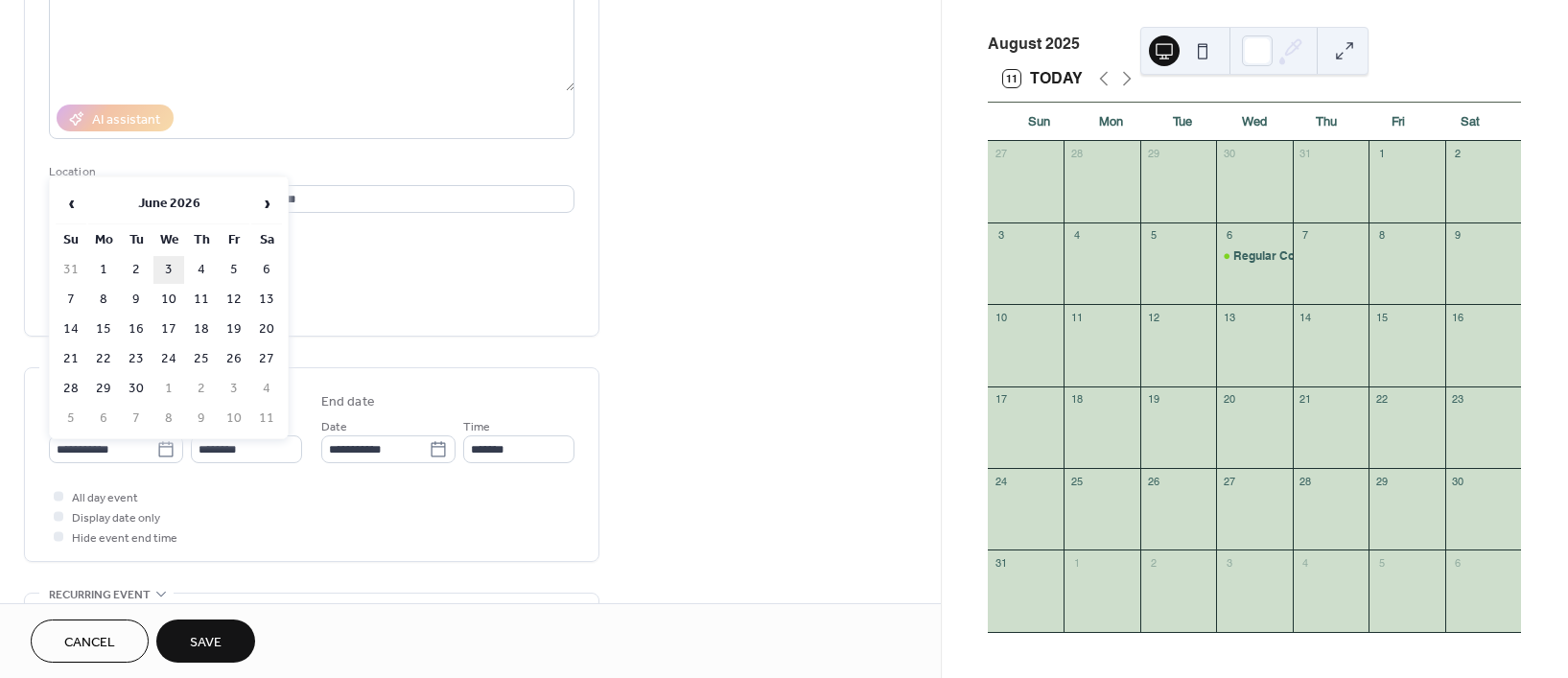 click on "3" at bounding box center (169, 269) 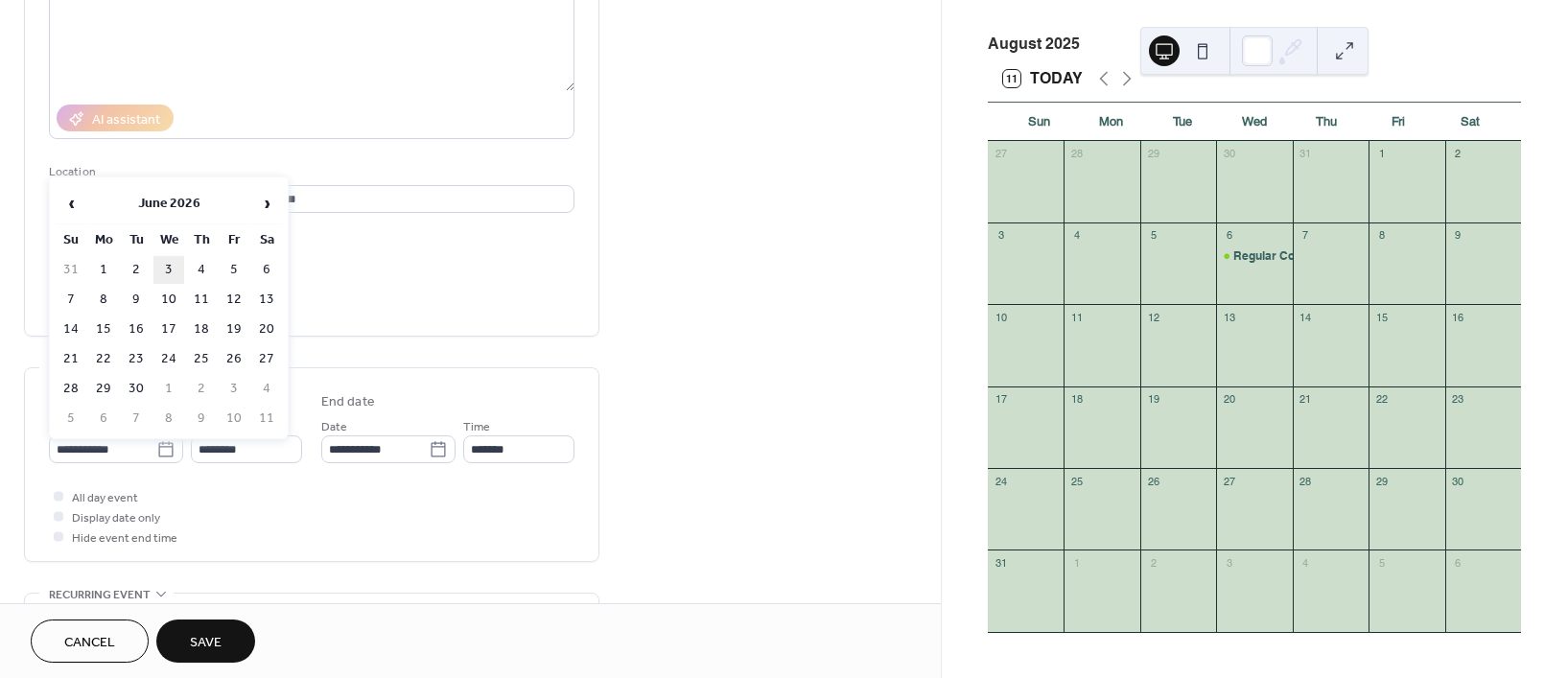 type on "**********" 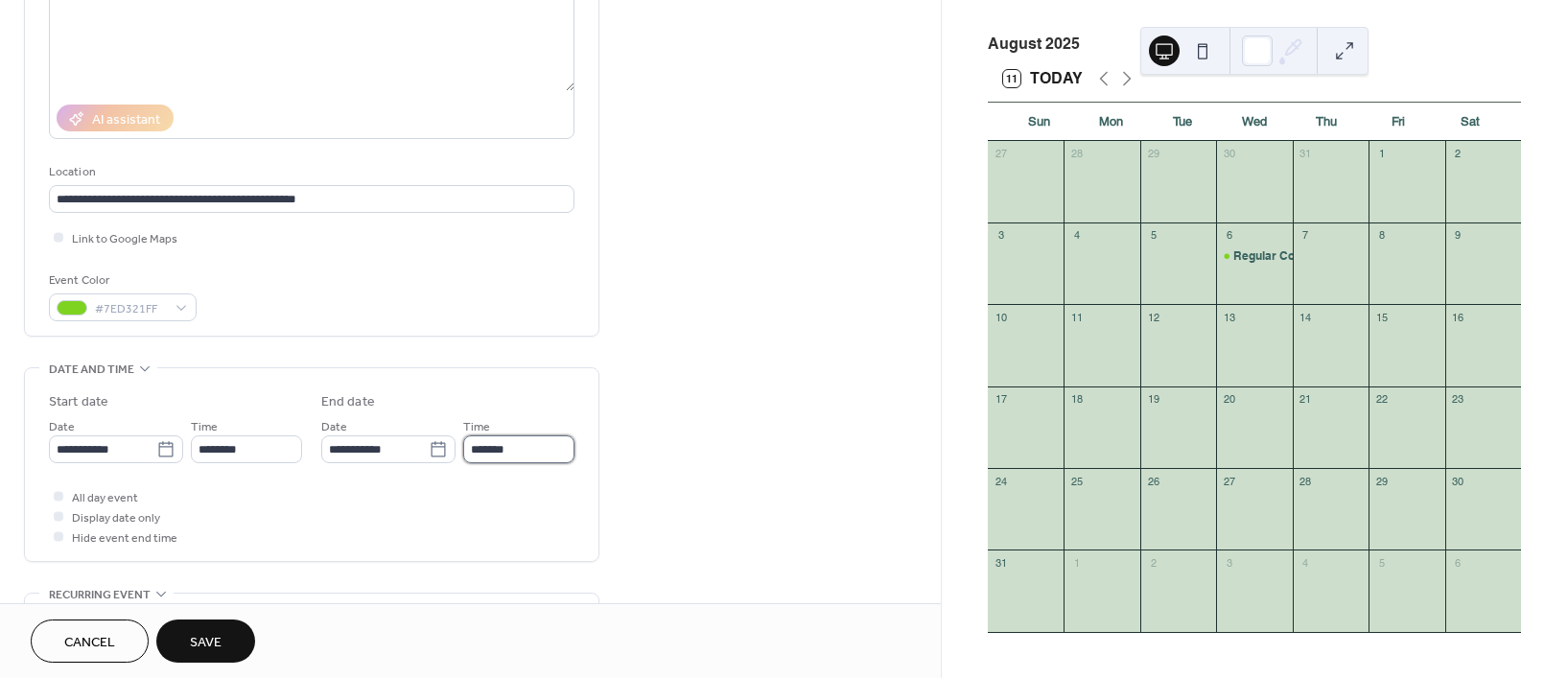 click on "*******" at bounding box center (519, 449) 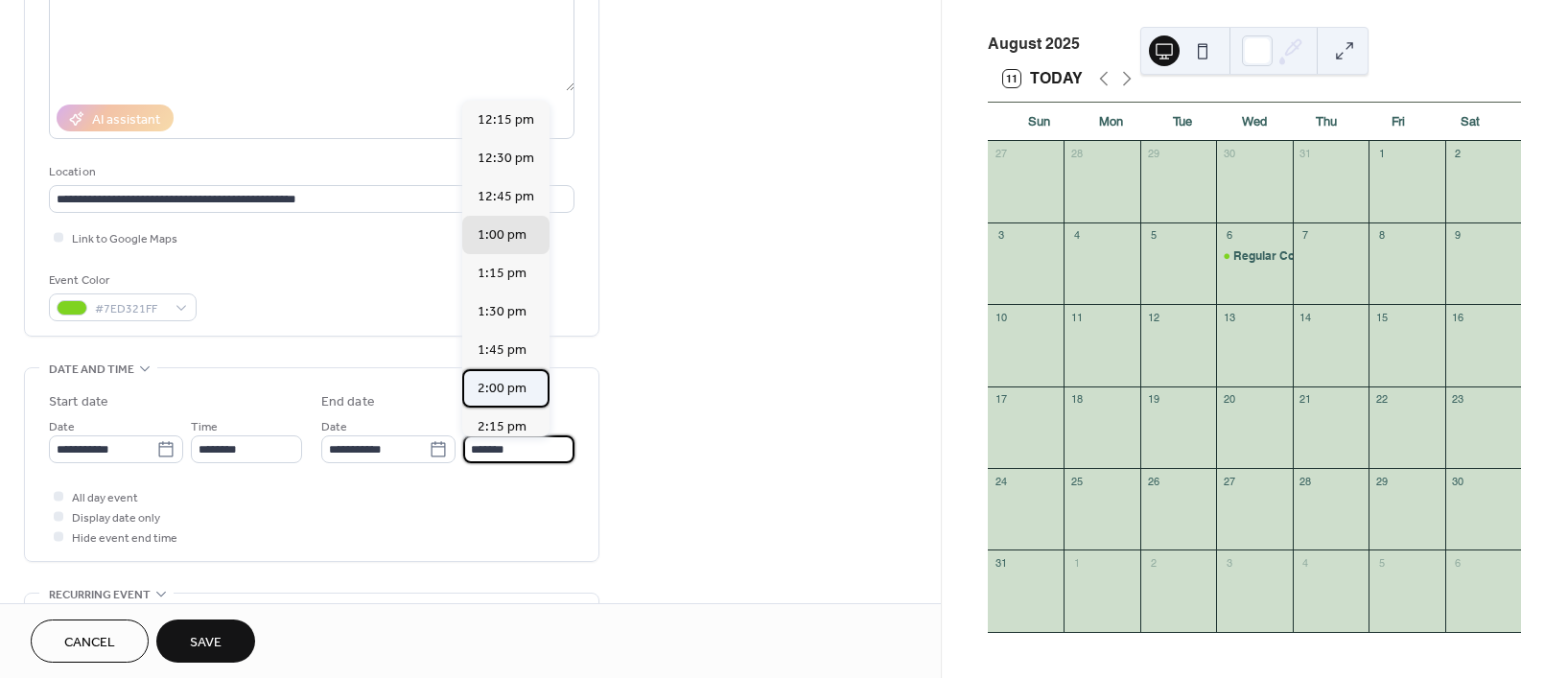 click on "2:00 pm" at bounding box center [502, 387] 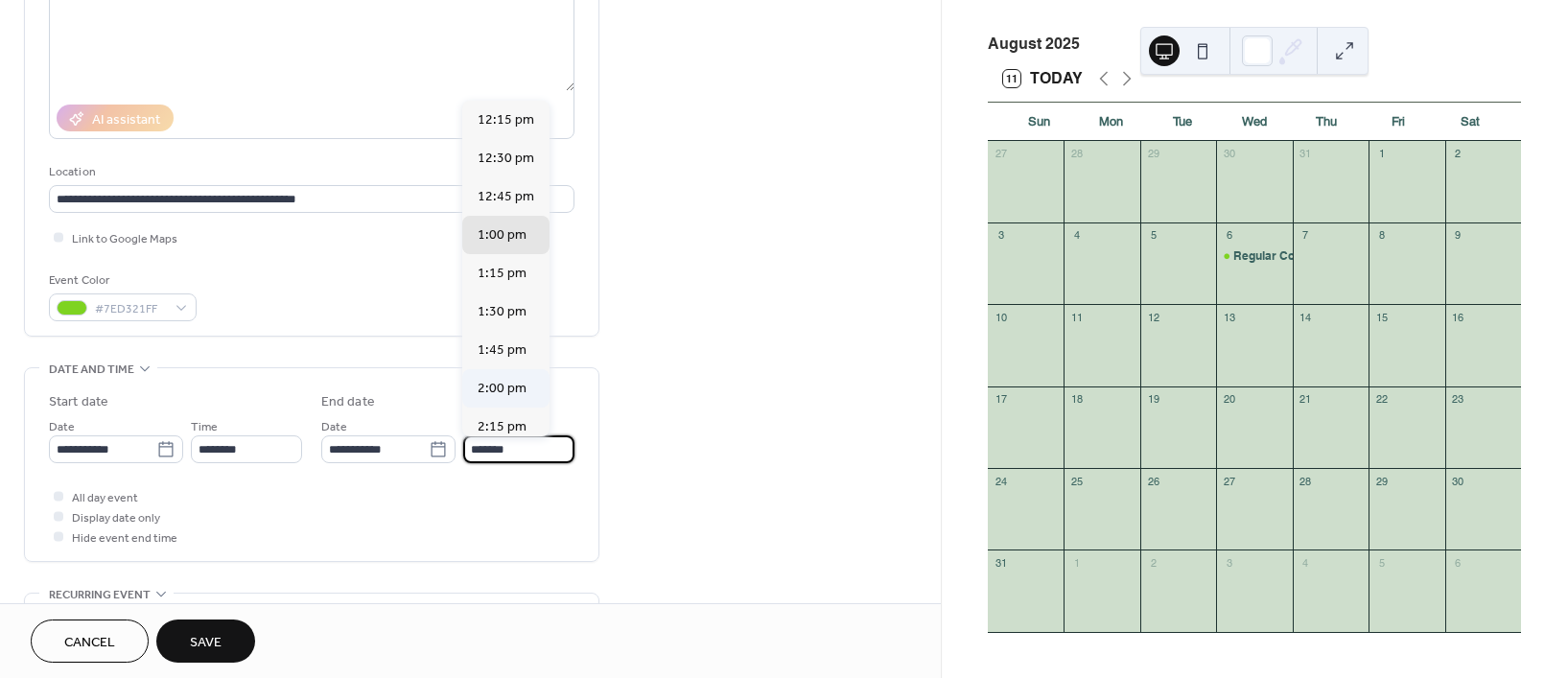type on "*******" 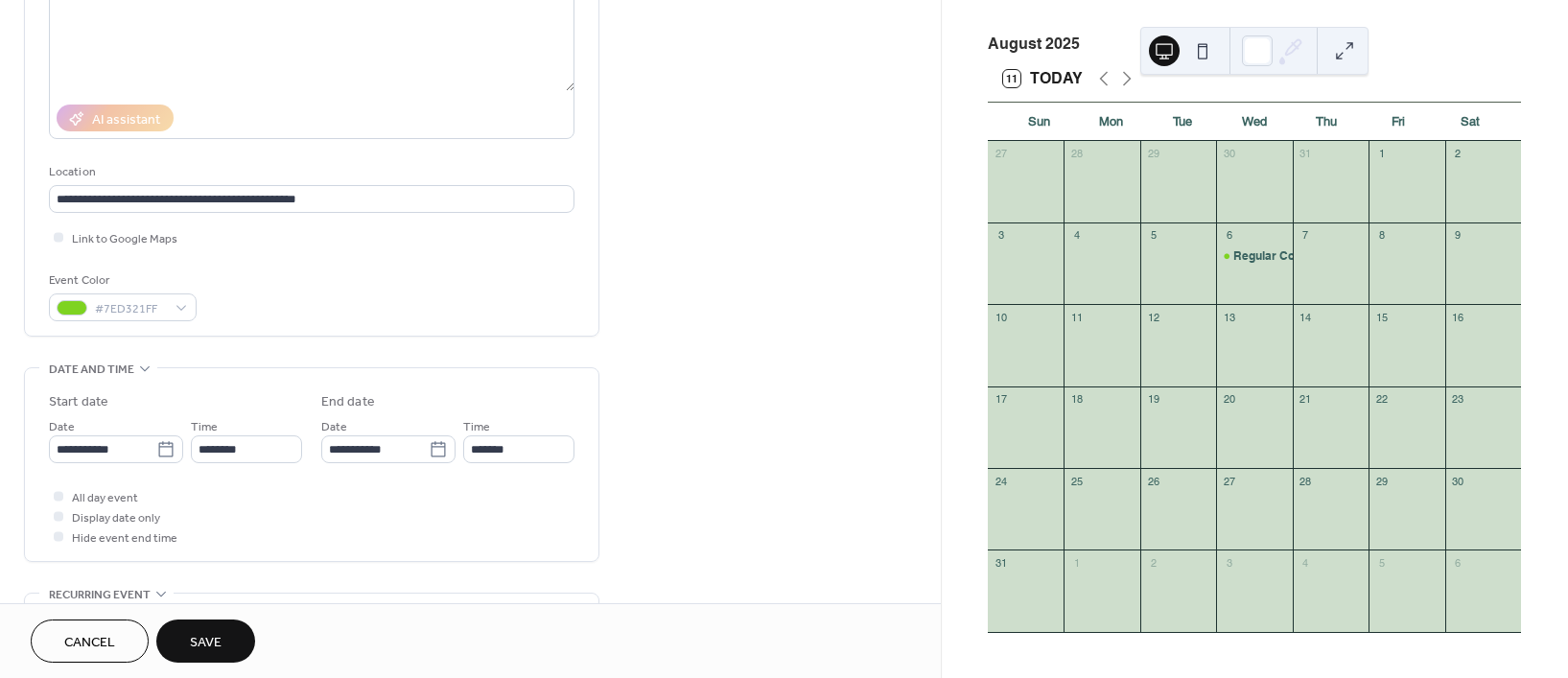 click on "Save" at bounding box center (205, 641) 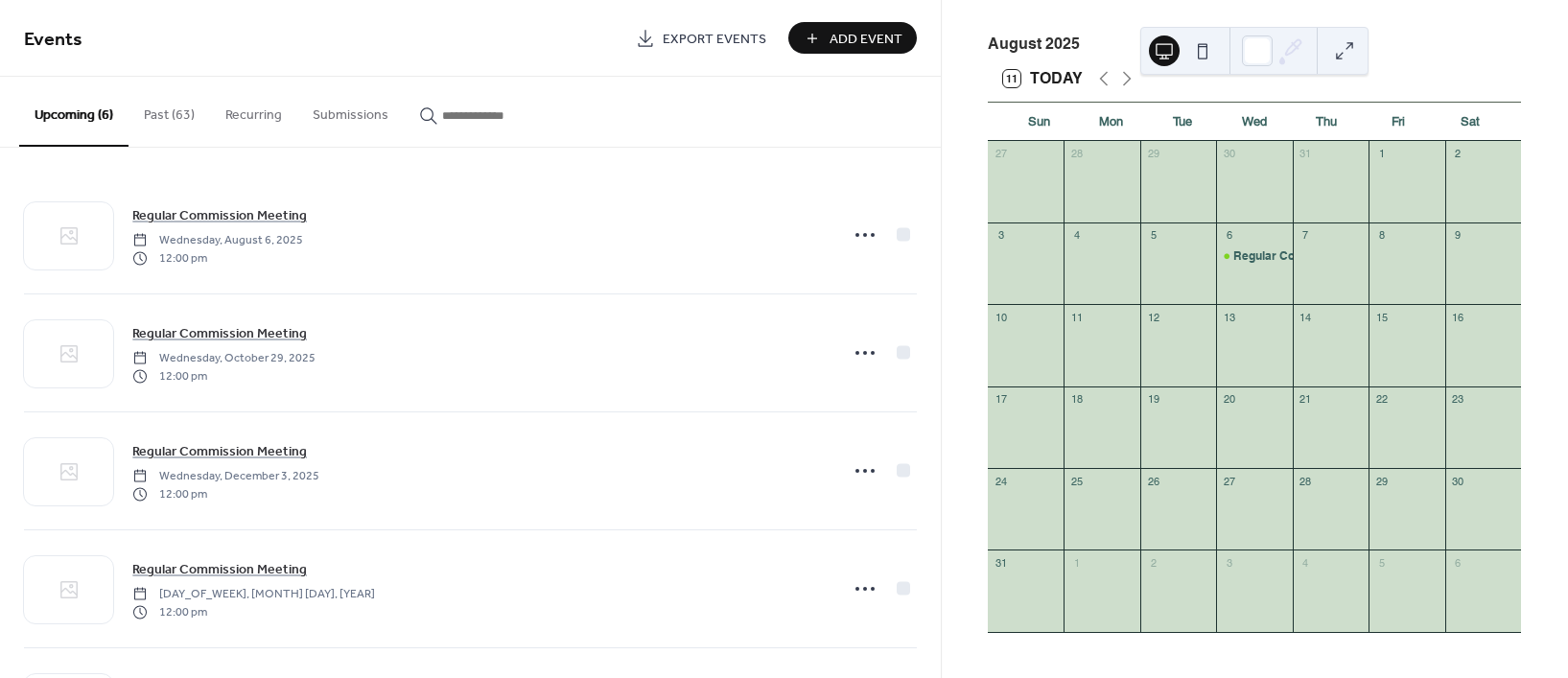 click on "Add Event" at bounding box center [866, 39] 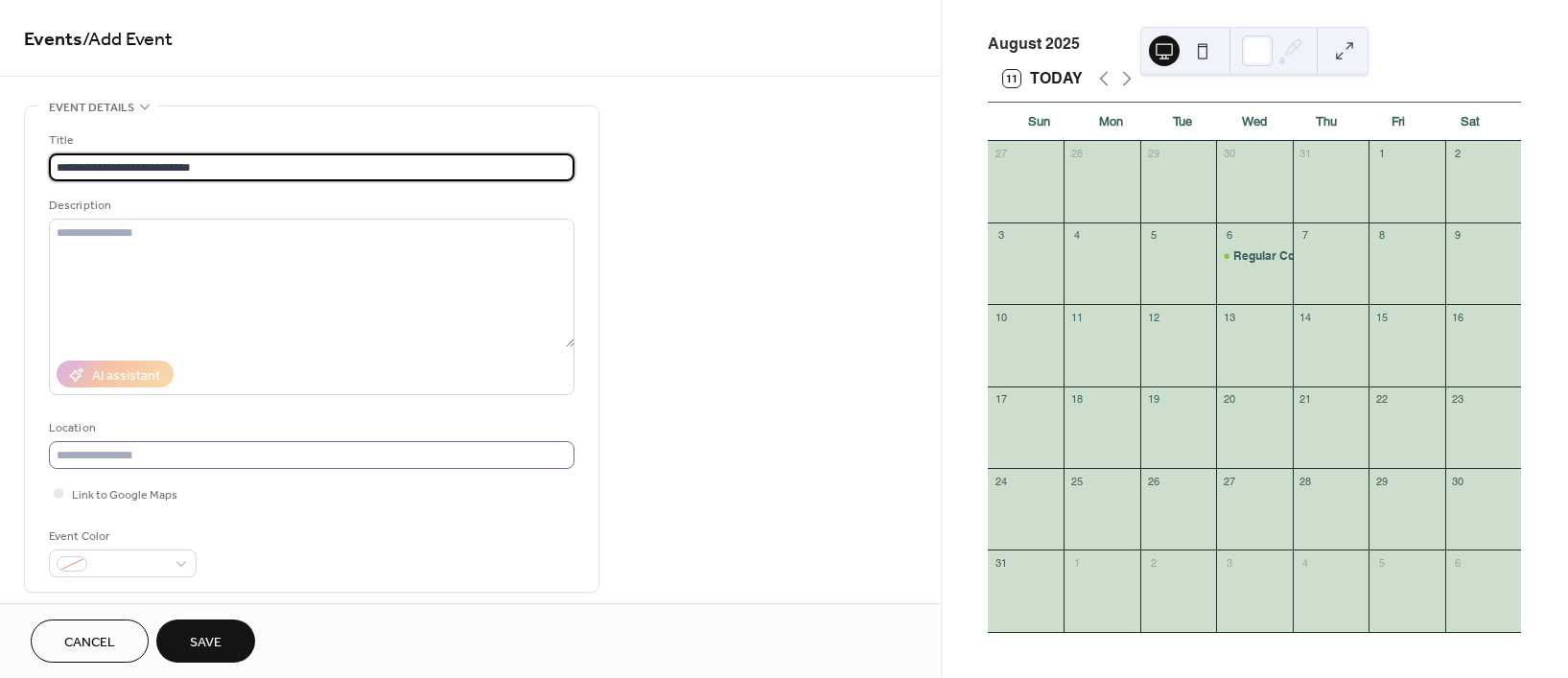 type on "**********" 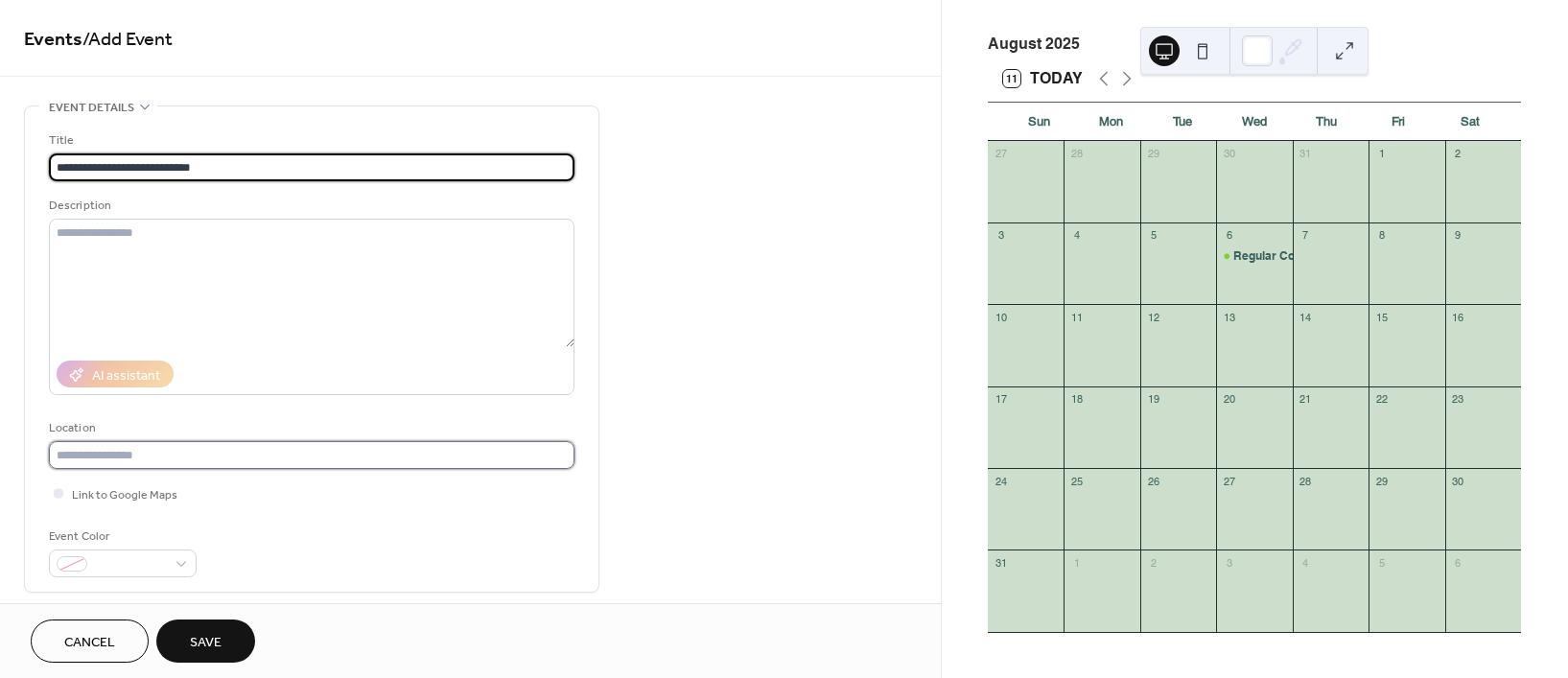 click at bounding box center [312, 455] 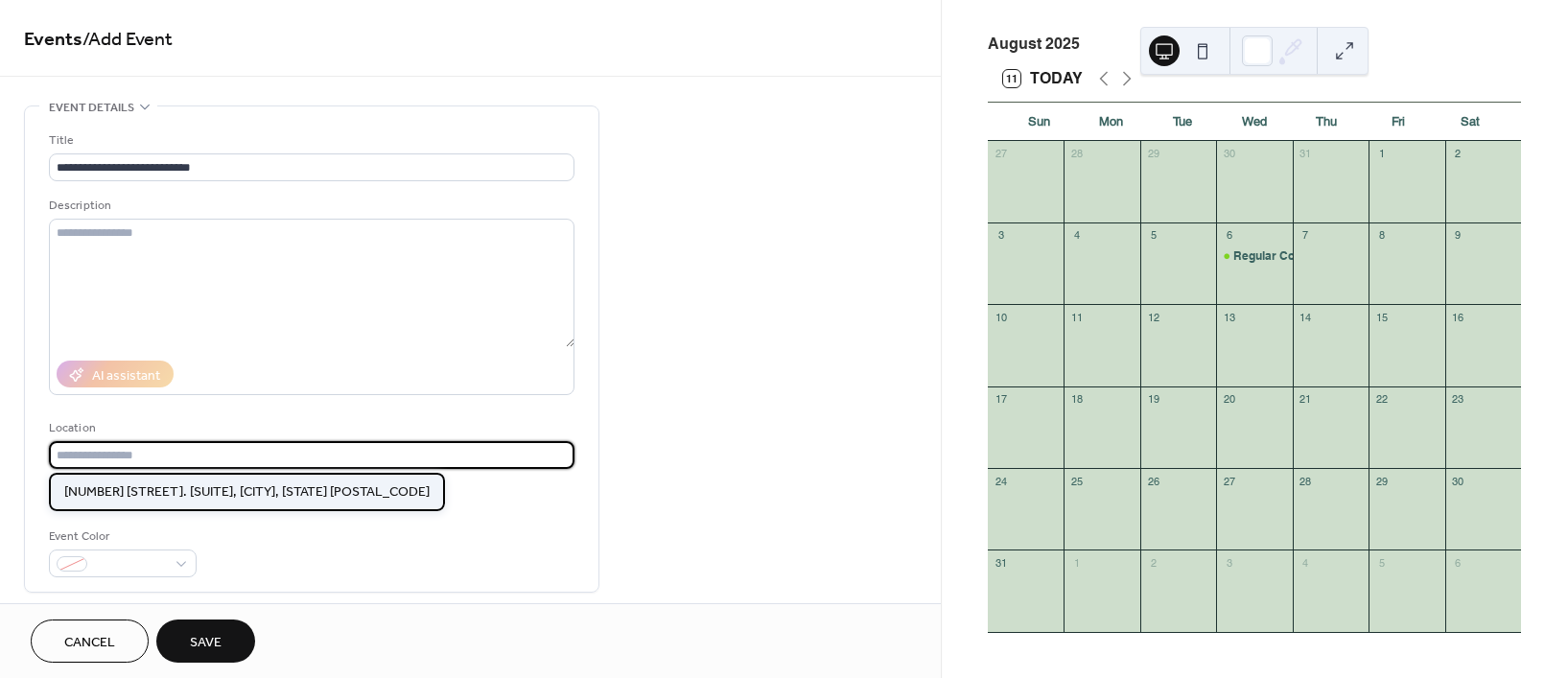 click on "[NUMBER] [STREET] [SUITE], [CITY], [STATE] [POSTAL_CODE]" at bounding box center (246, 492) 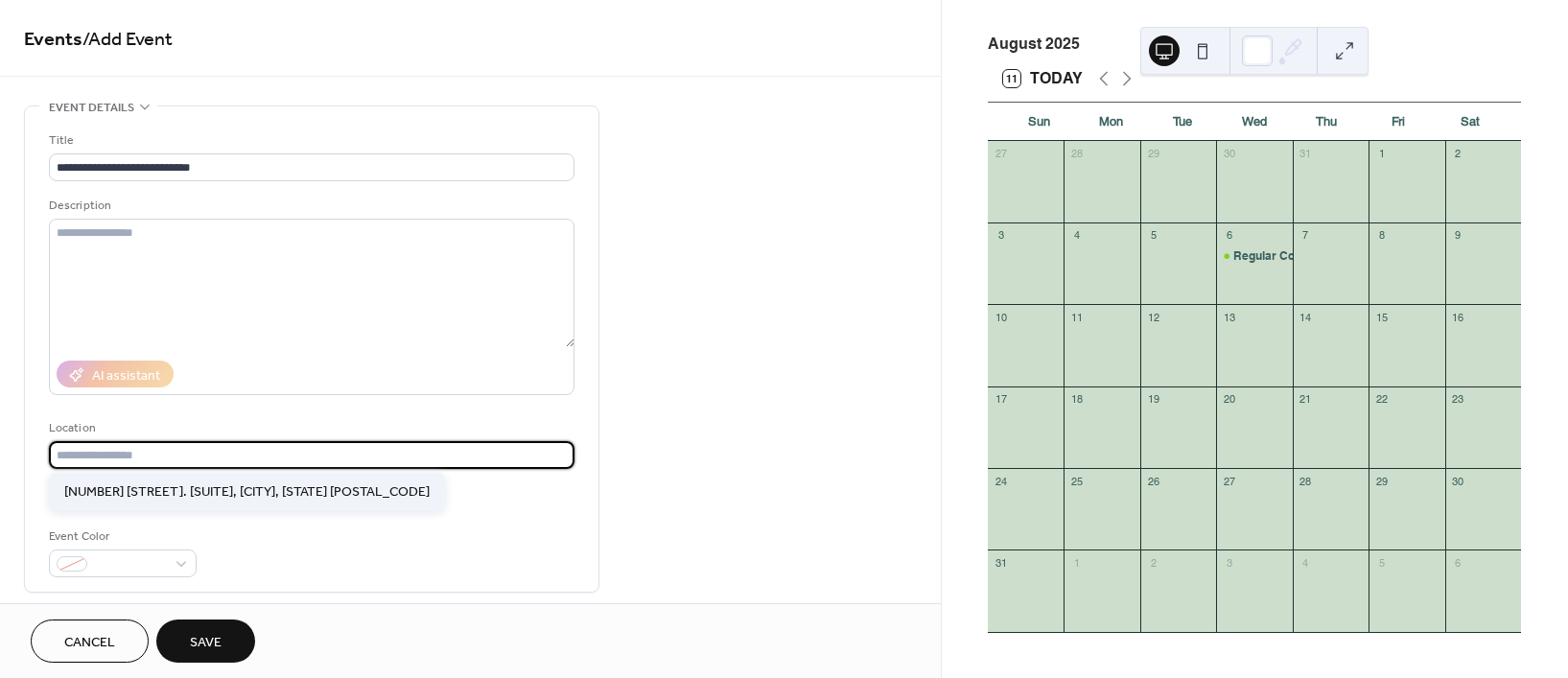 type on "**********" 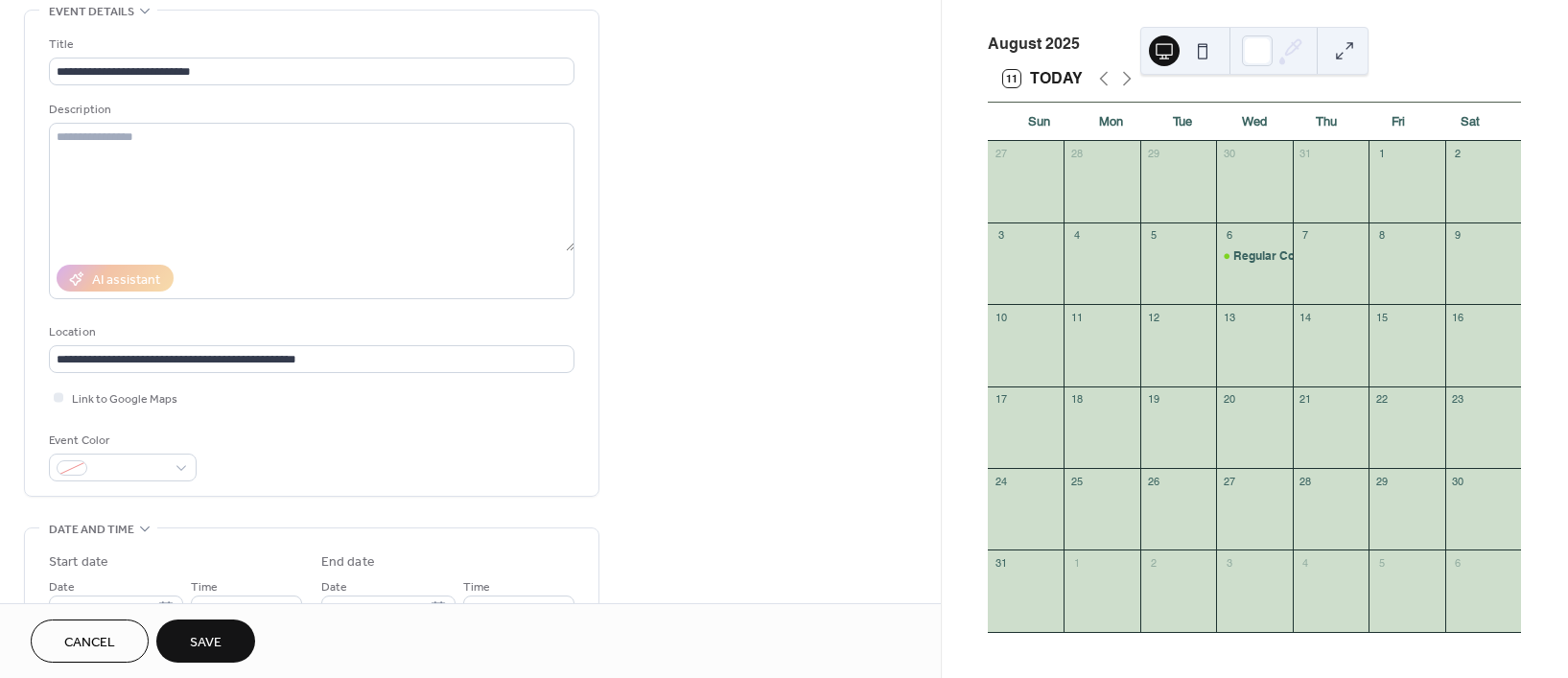 scroll, scrollTop: 209, scrollLeft: 0, axis: vertical 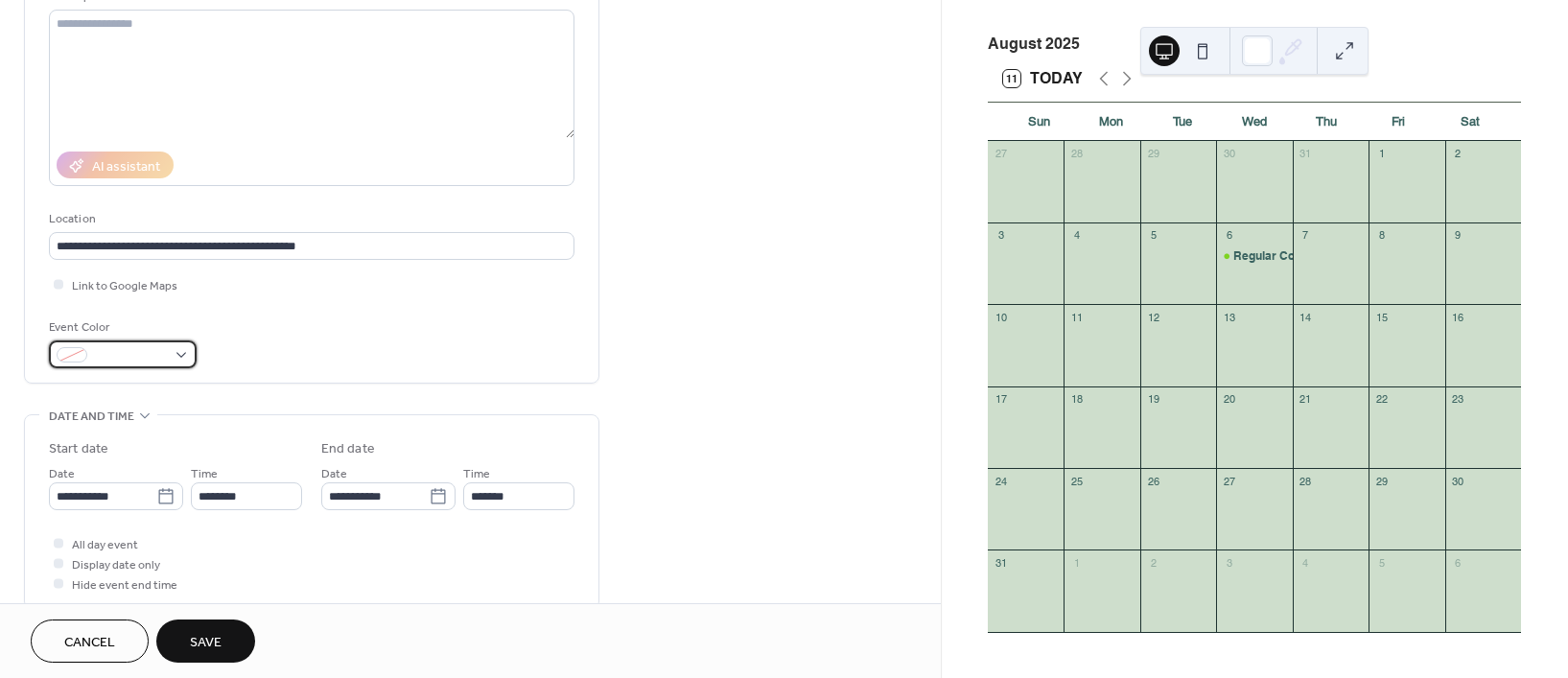 click at bounding box center (123, 354) 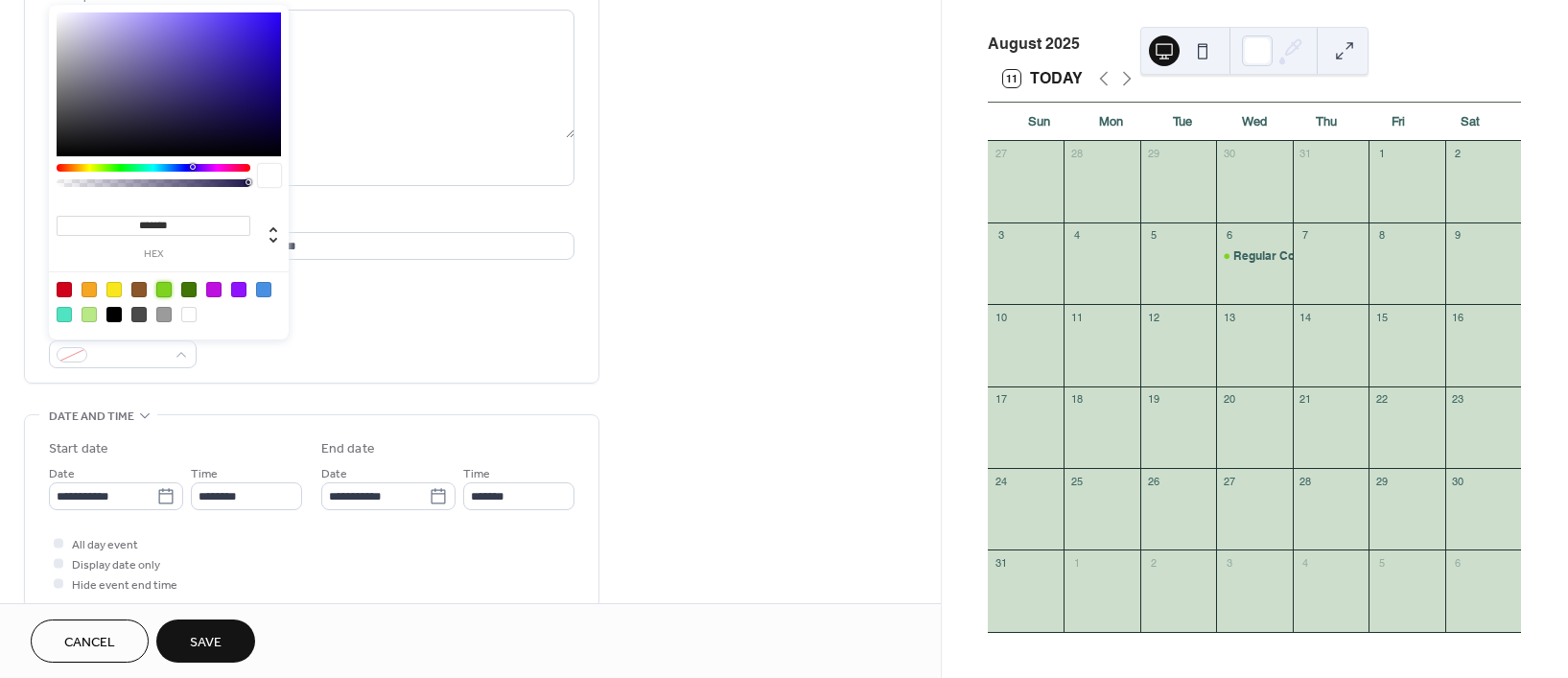 click at bounding box center [164, 290] 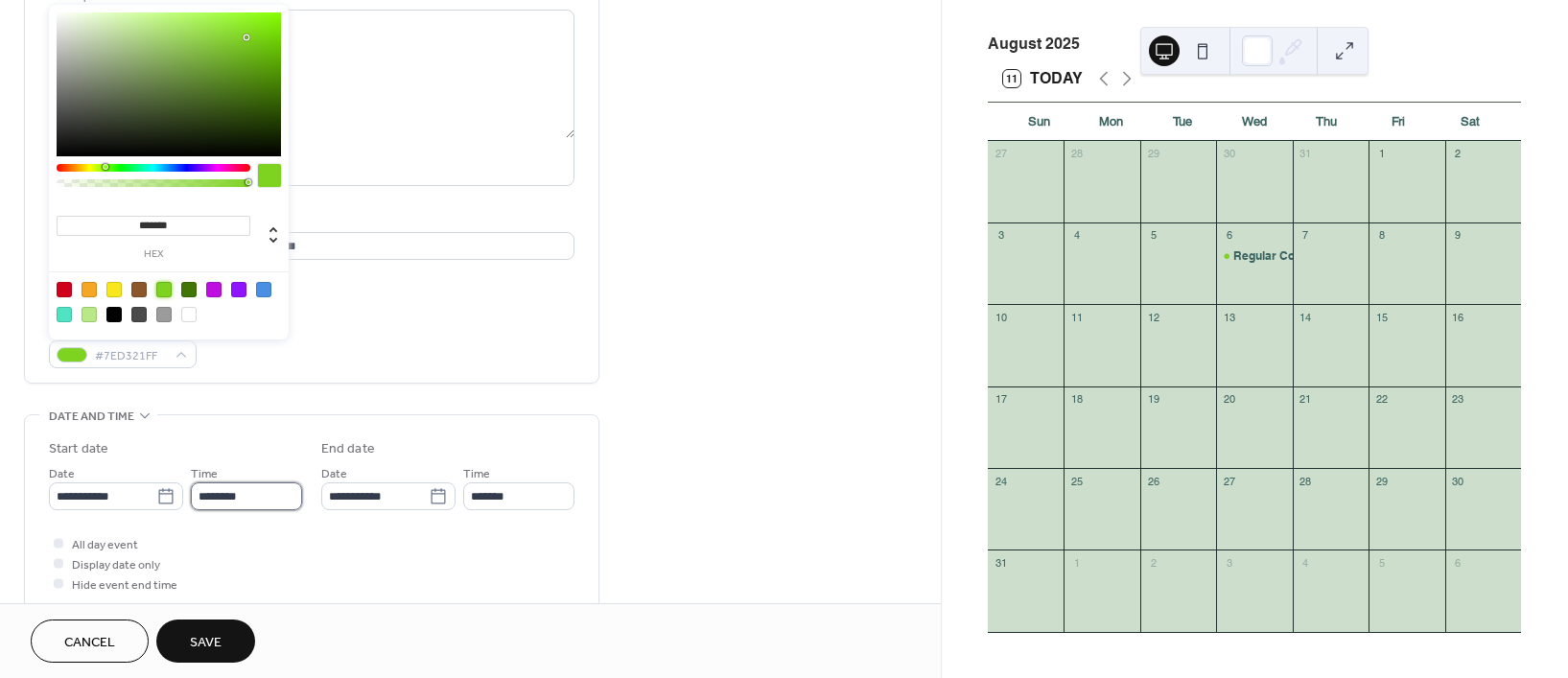 click on "********" at bounding box center (246, 496) 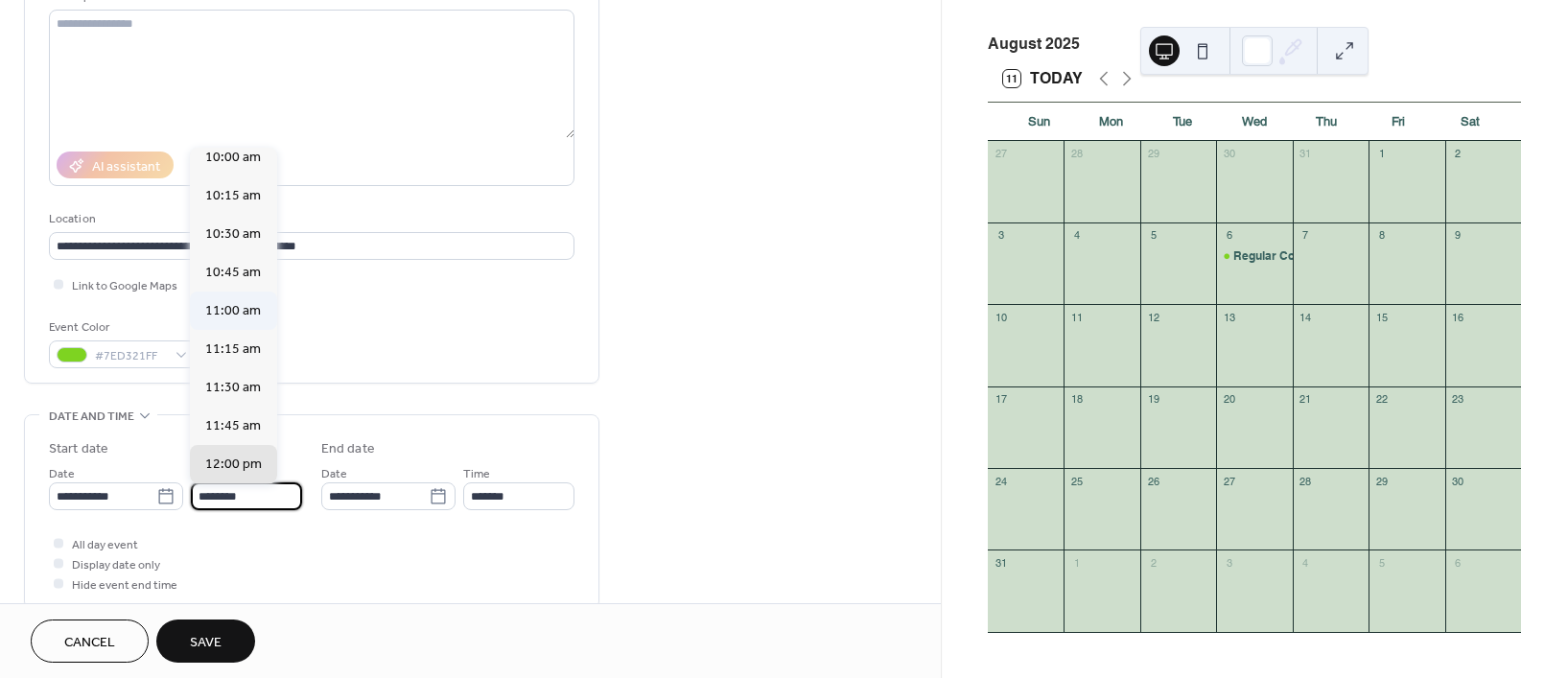 scroll, scrollTop: 1542, scrollLeft: 0, axis: vertical 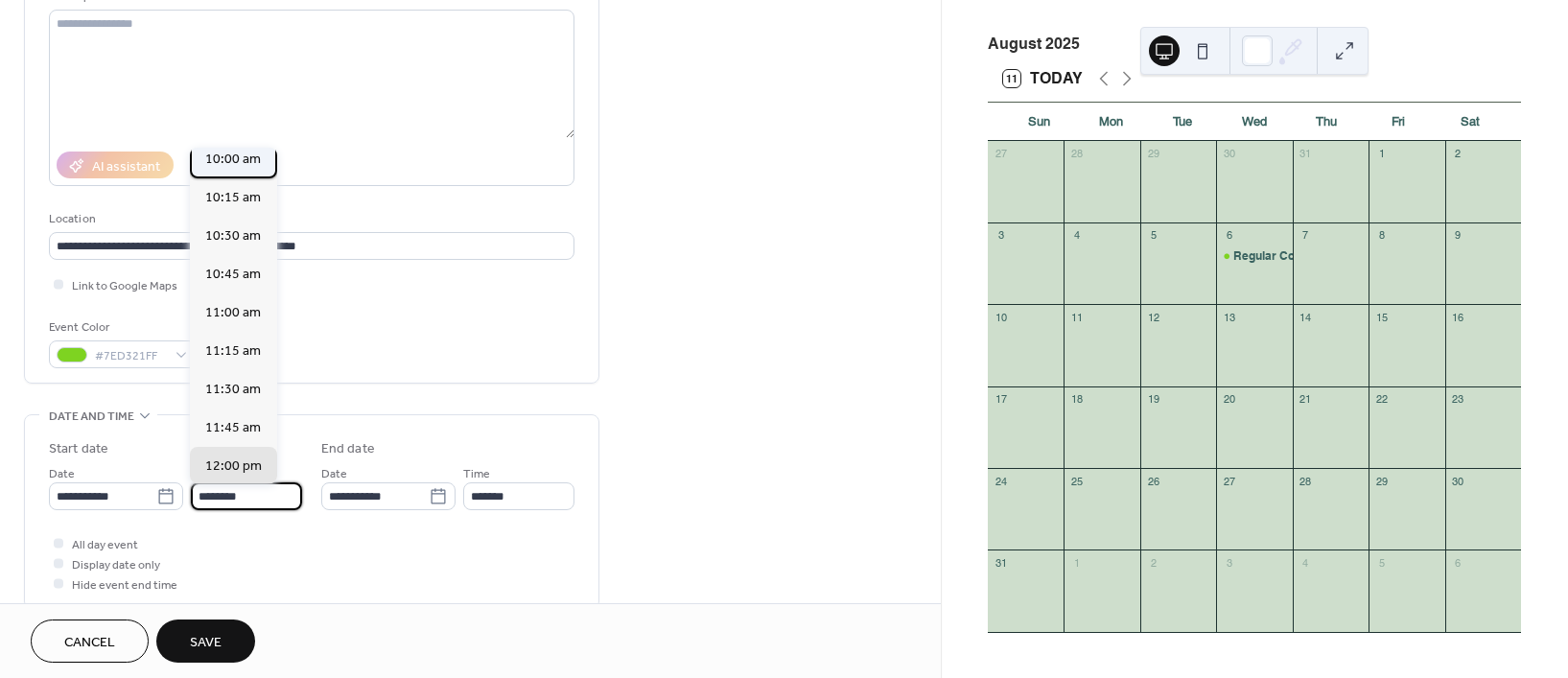 click on "10:00 am" at bounding box center [233, 158] 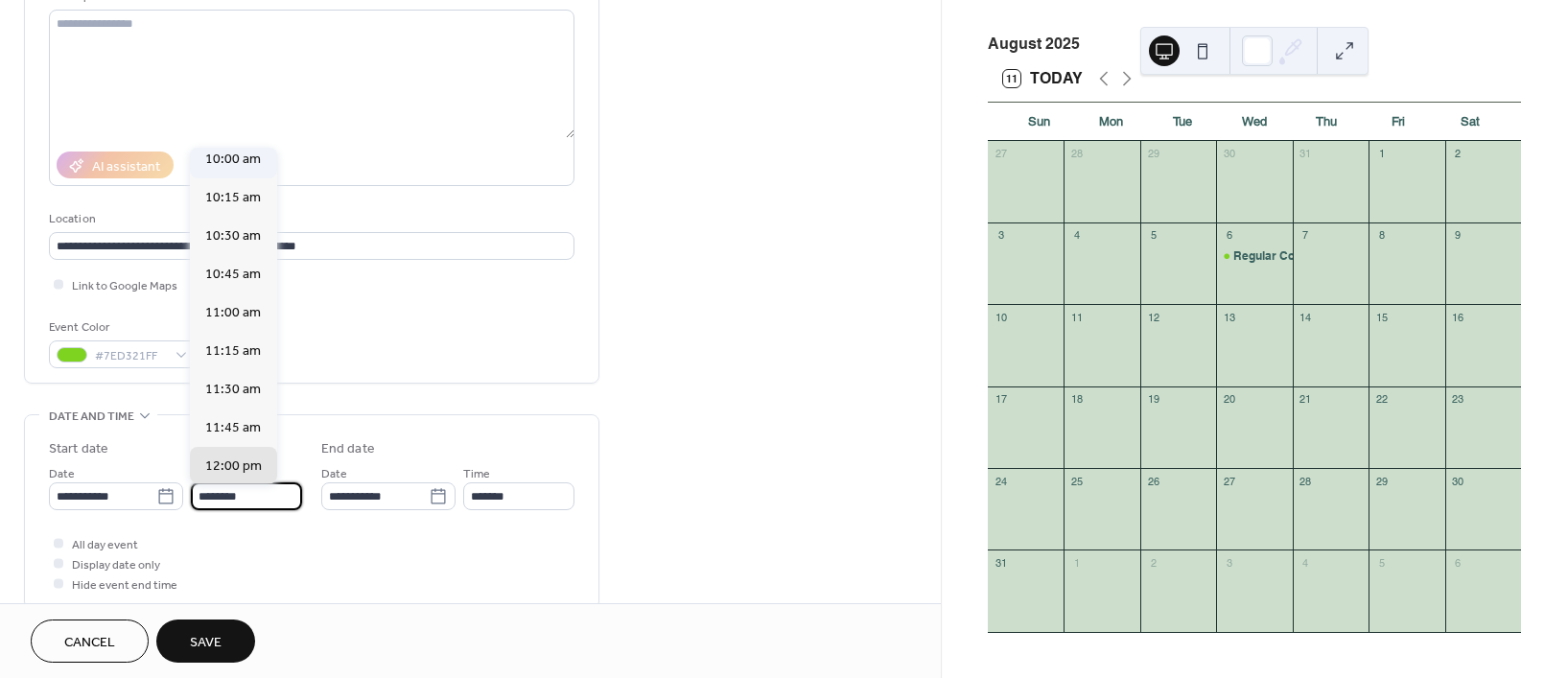 type on "********" 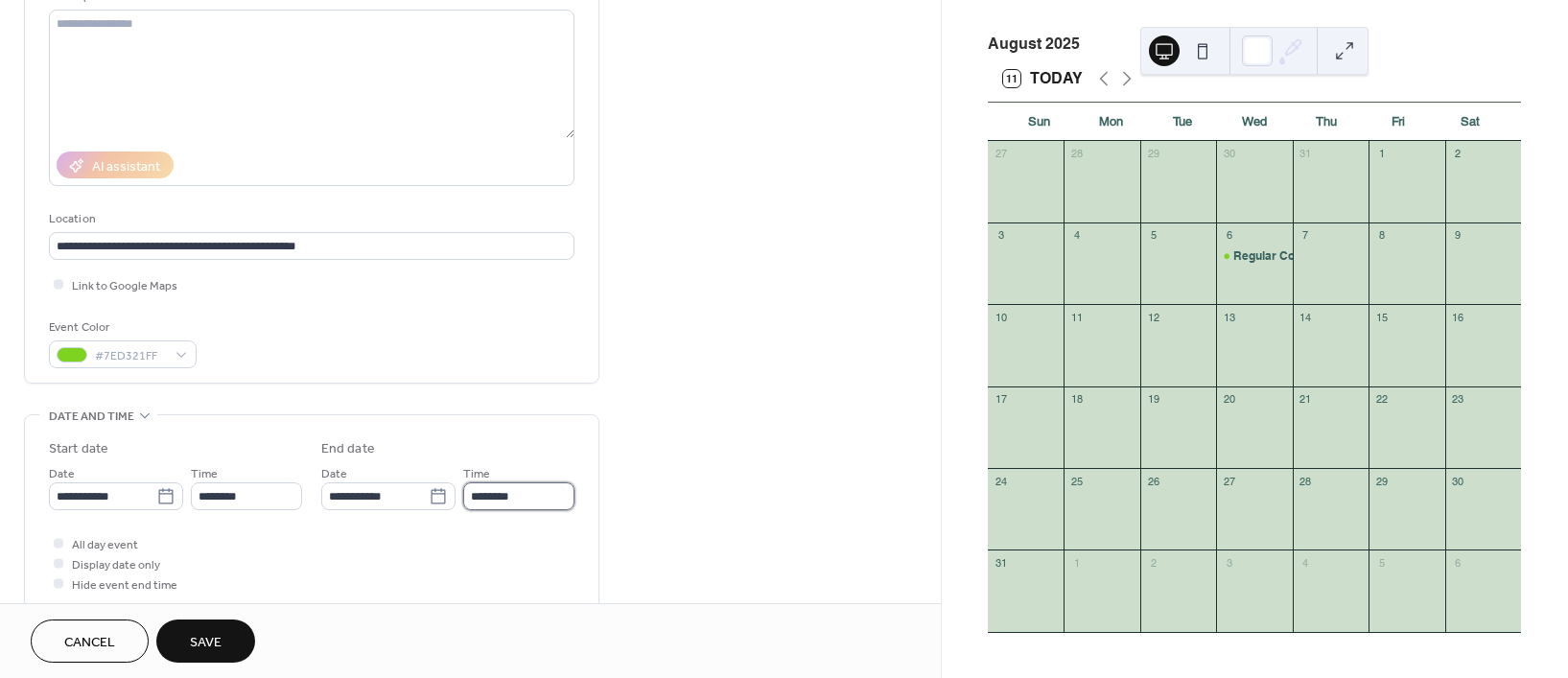 click on "********" at bounding box center (519, 496) 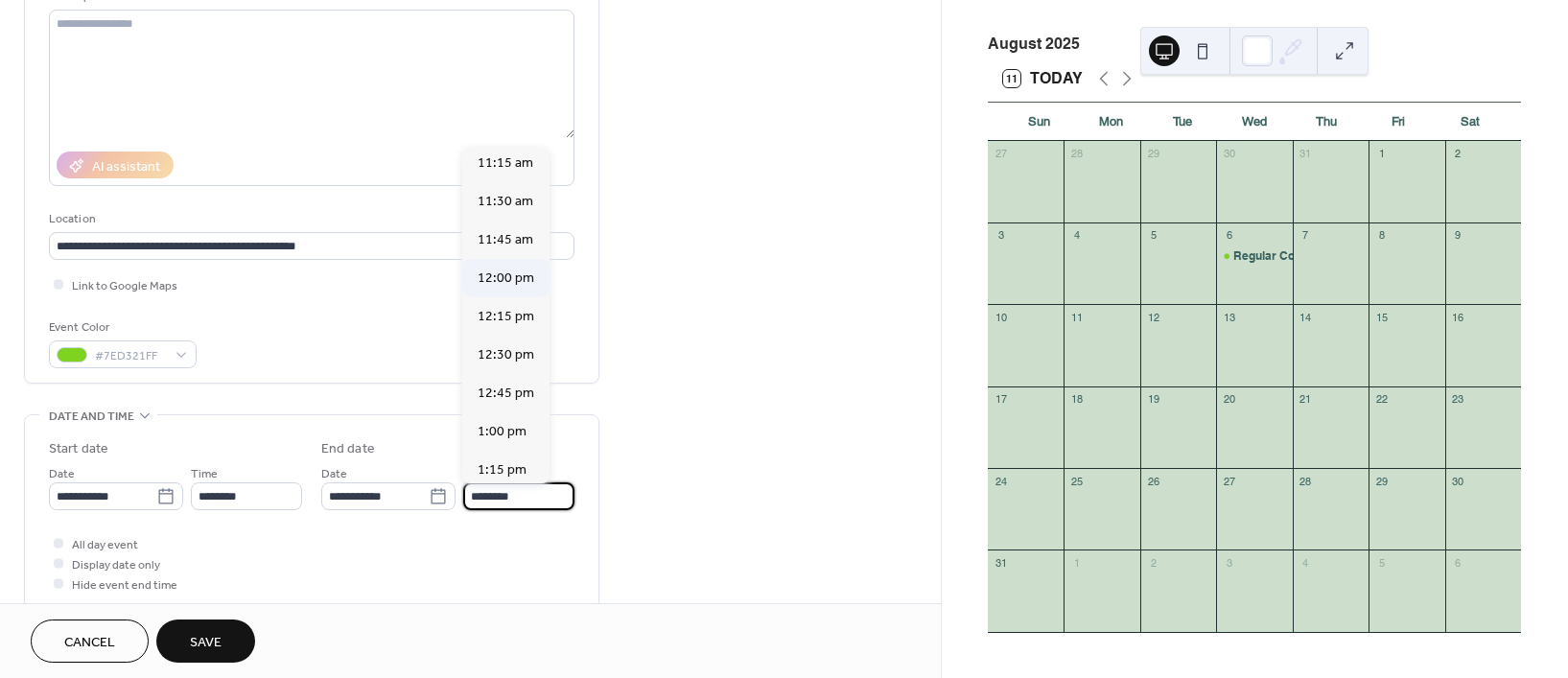 scroll, scrollTop: 209, scrollLeft: 0, axis: vertical 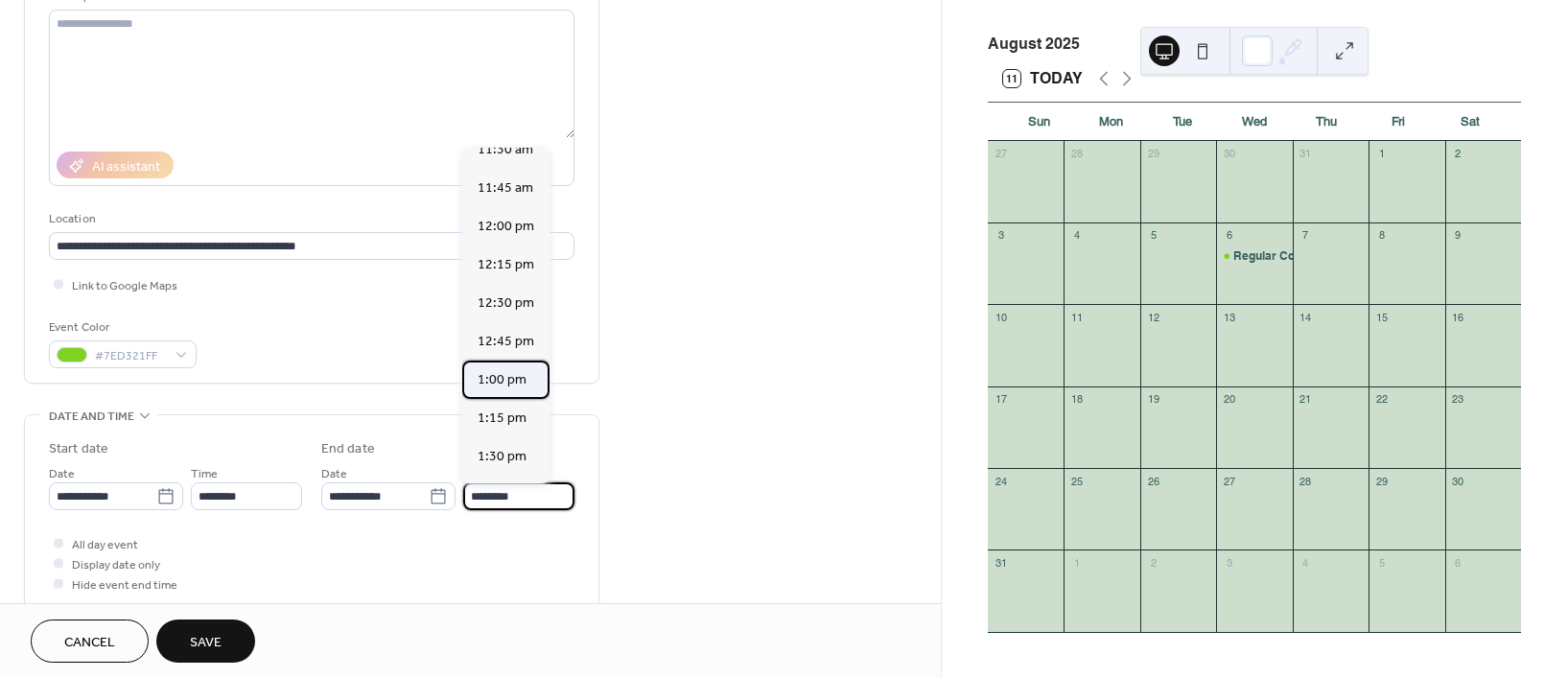 click on "1:00 pm" at bounding box center (502, 379) 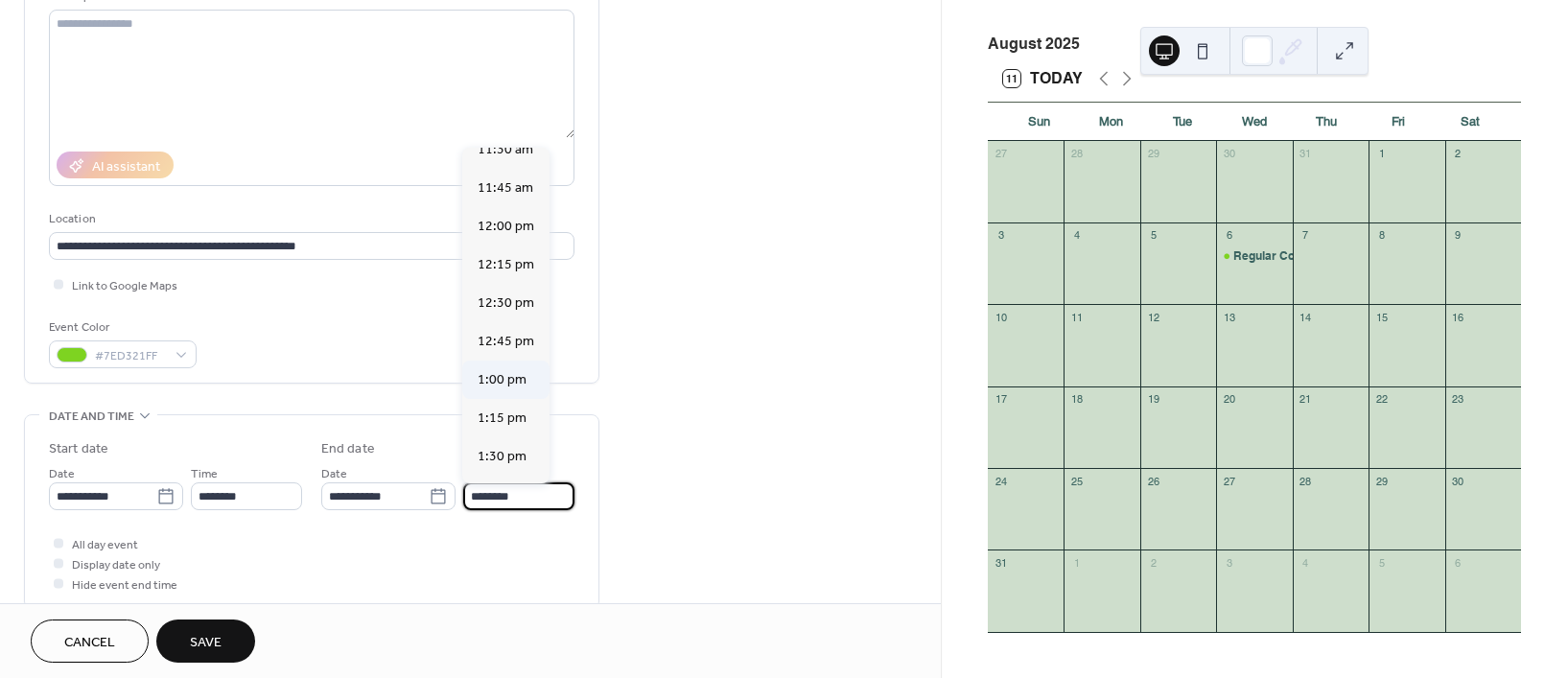 type on "*******" 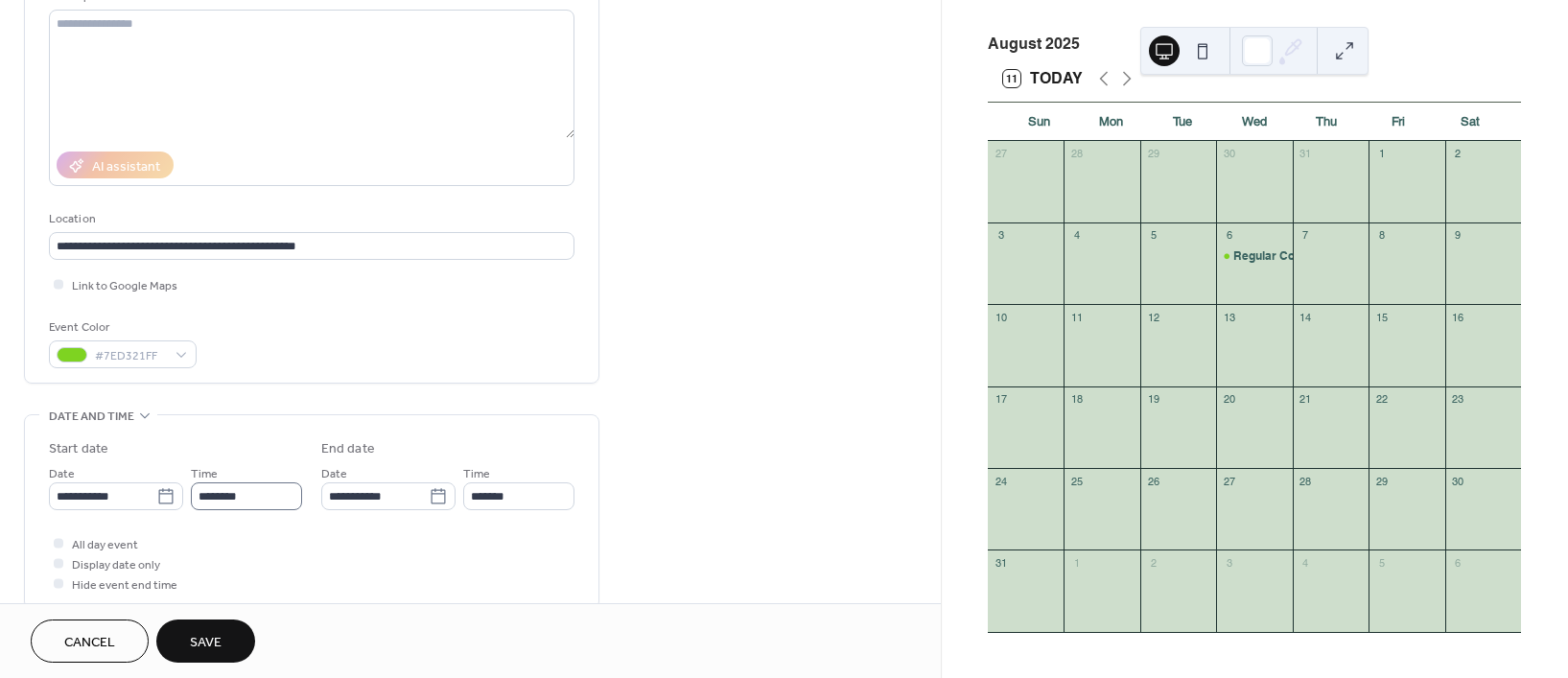 click 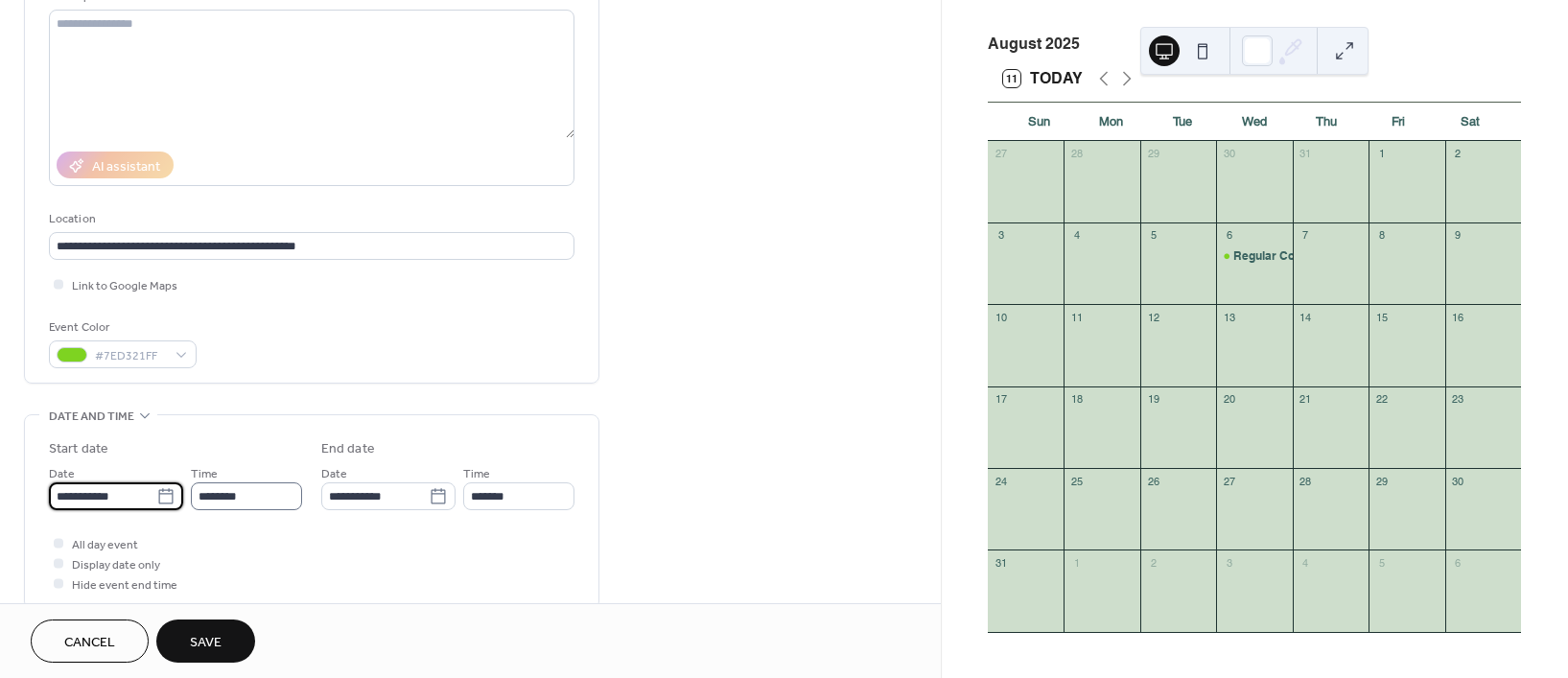 click on "**********" at bounding box center (103, 496) 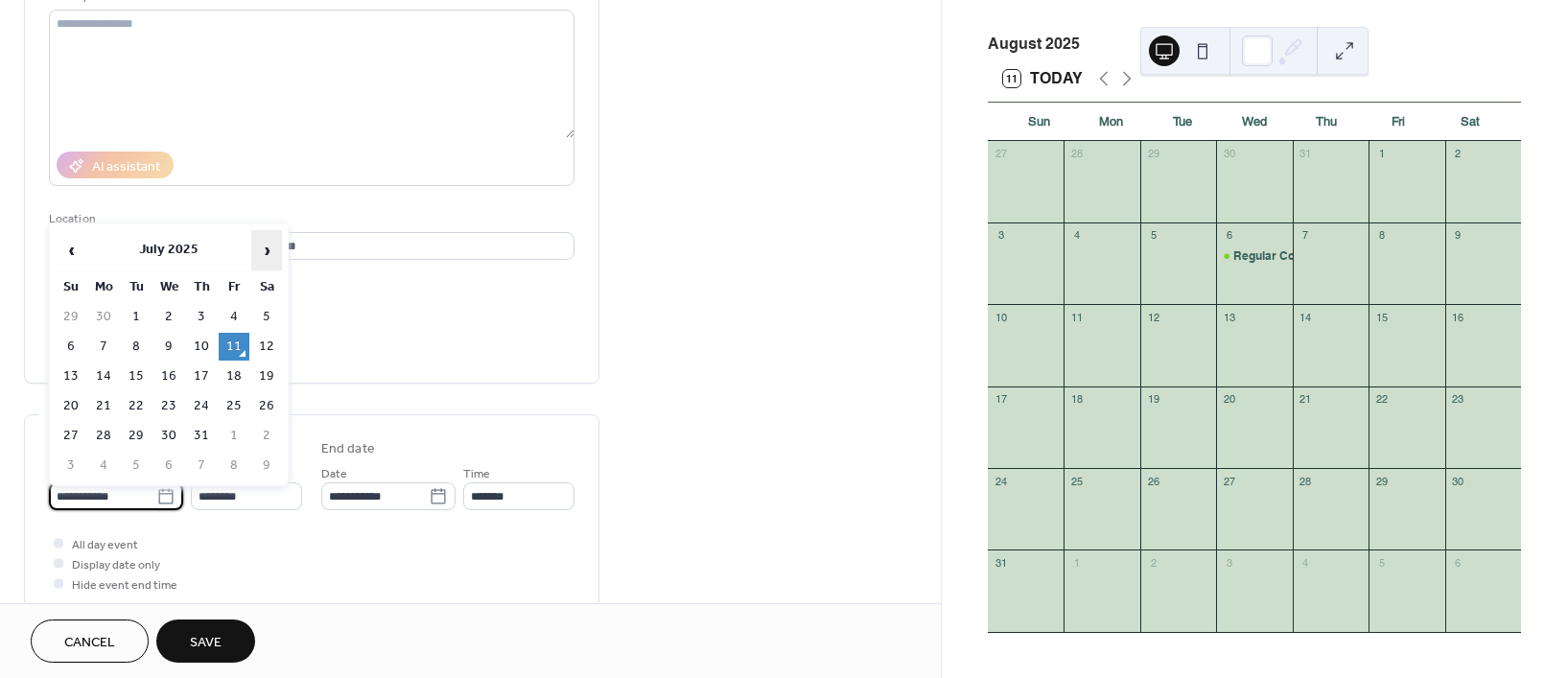 click on "›" at bounding box center [267, 250] 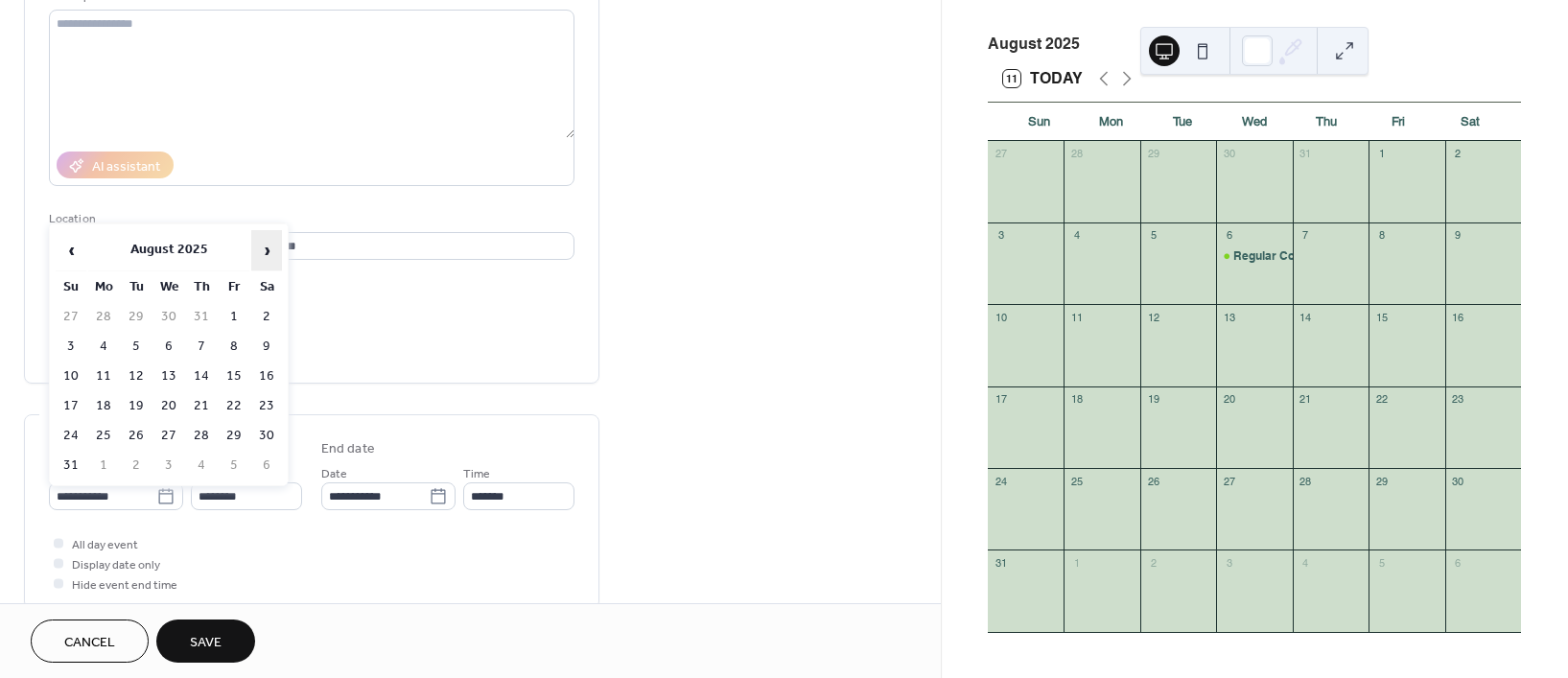 click on "›" at bounding box center (267, 250) 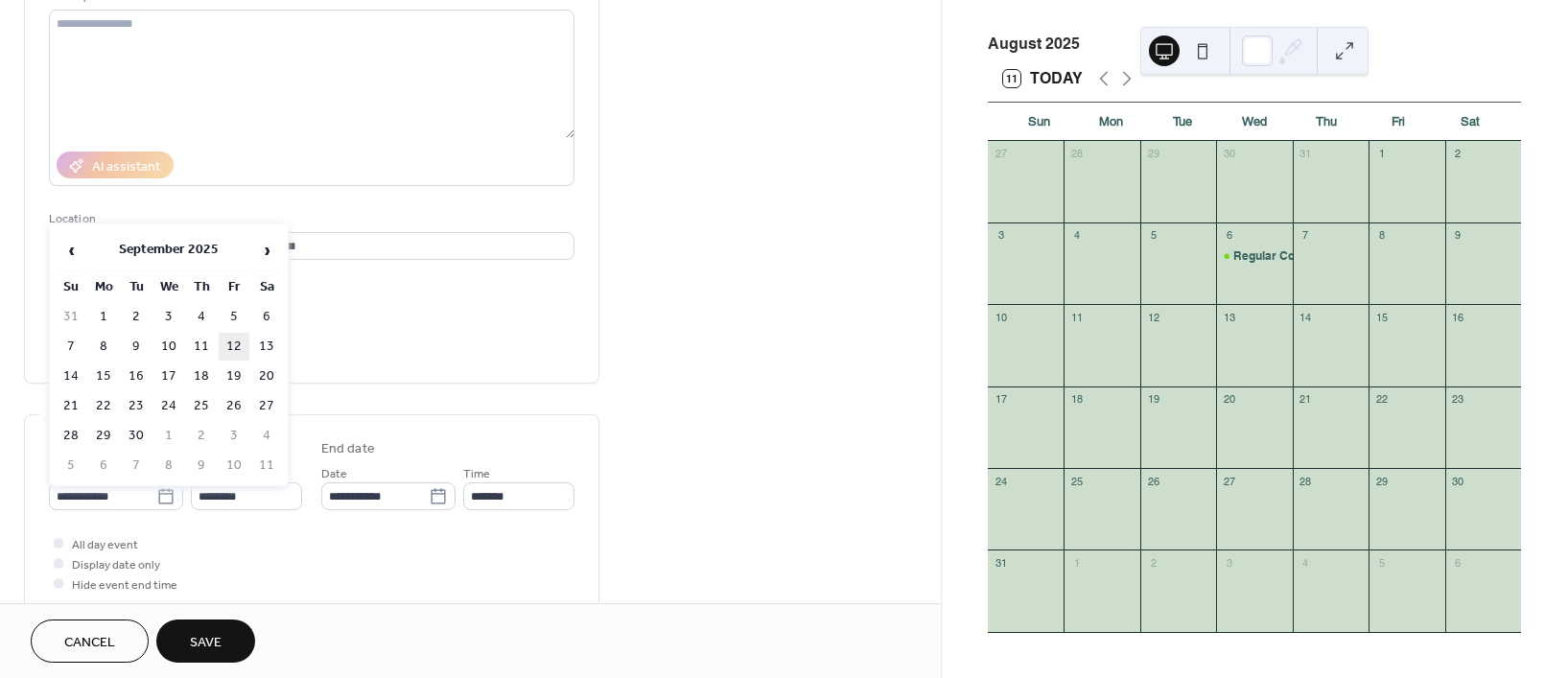 click on "12" at bounding box center (234, 346) 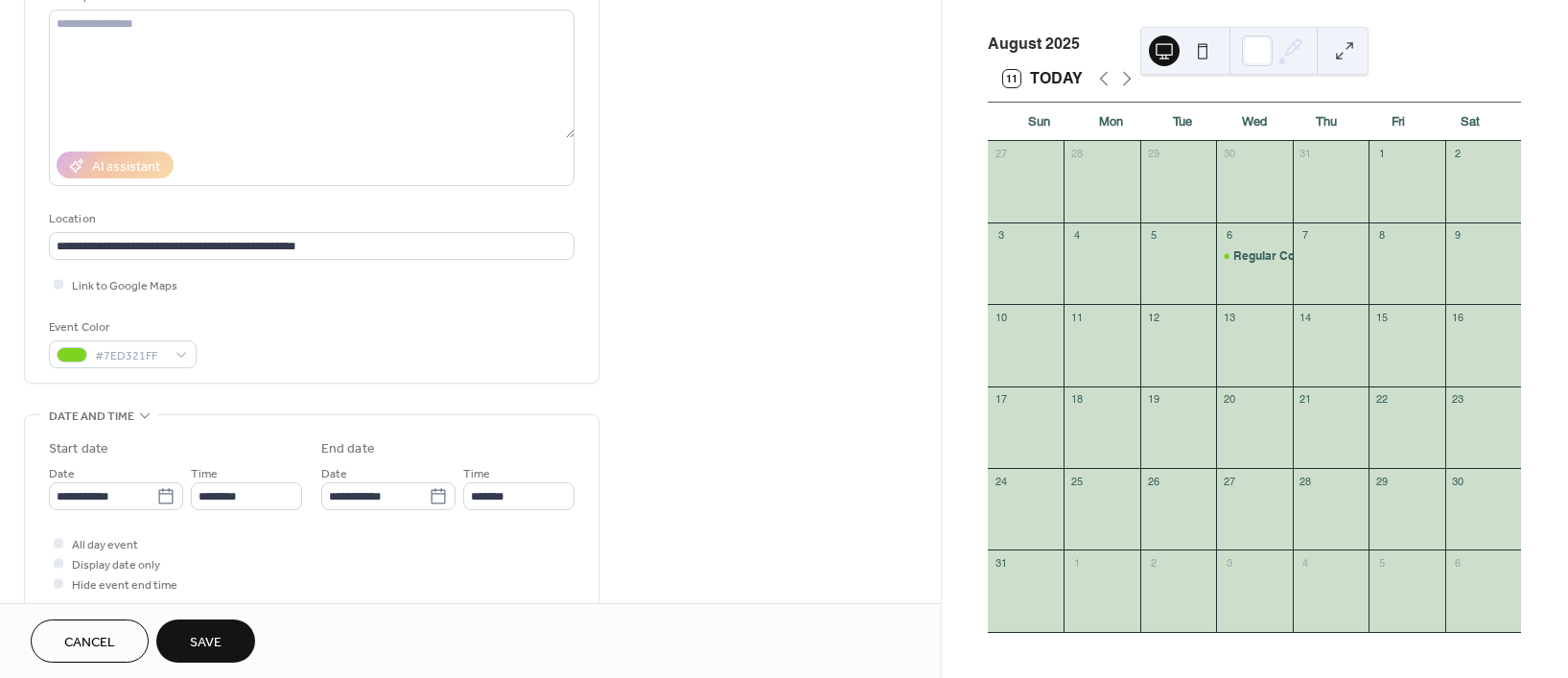 click on "Save" at bounding box center (205, 641) 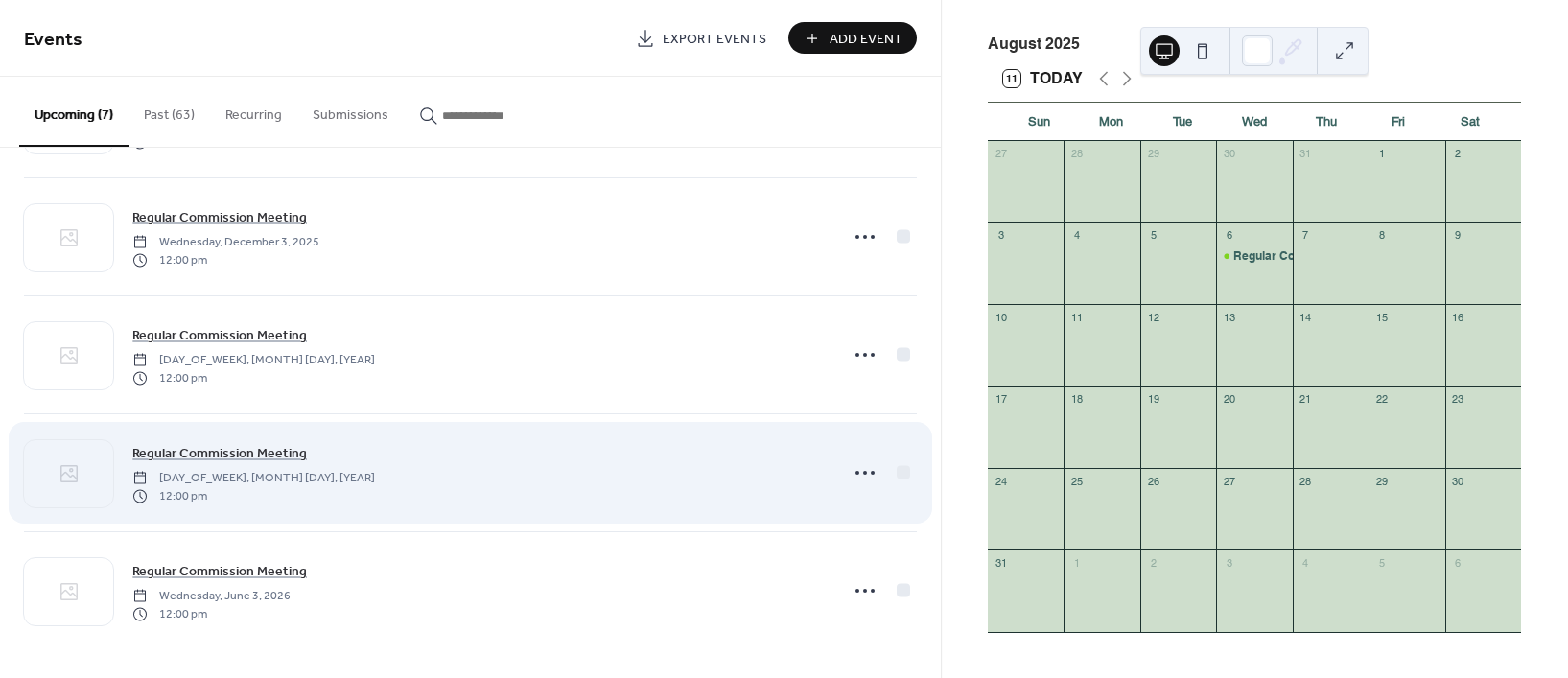 scroll, scrollTop: 0, scrollLeft: 0, axis: both 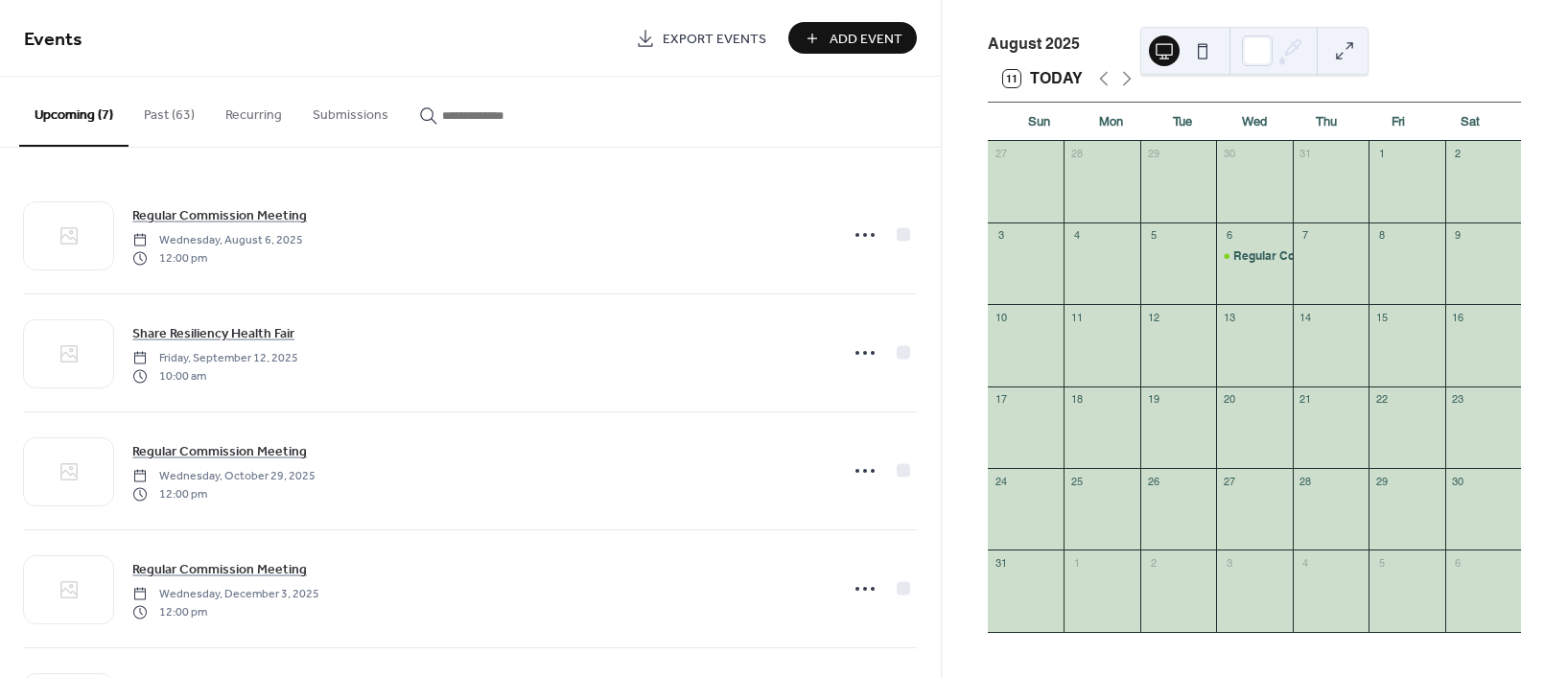 click on "Add Event" at bounding box center (853, 37) 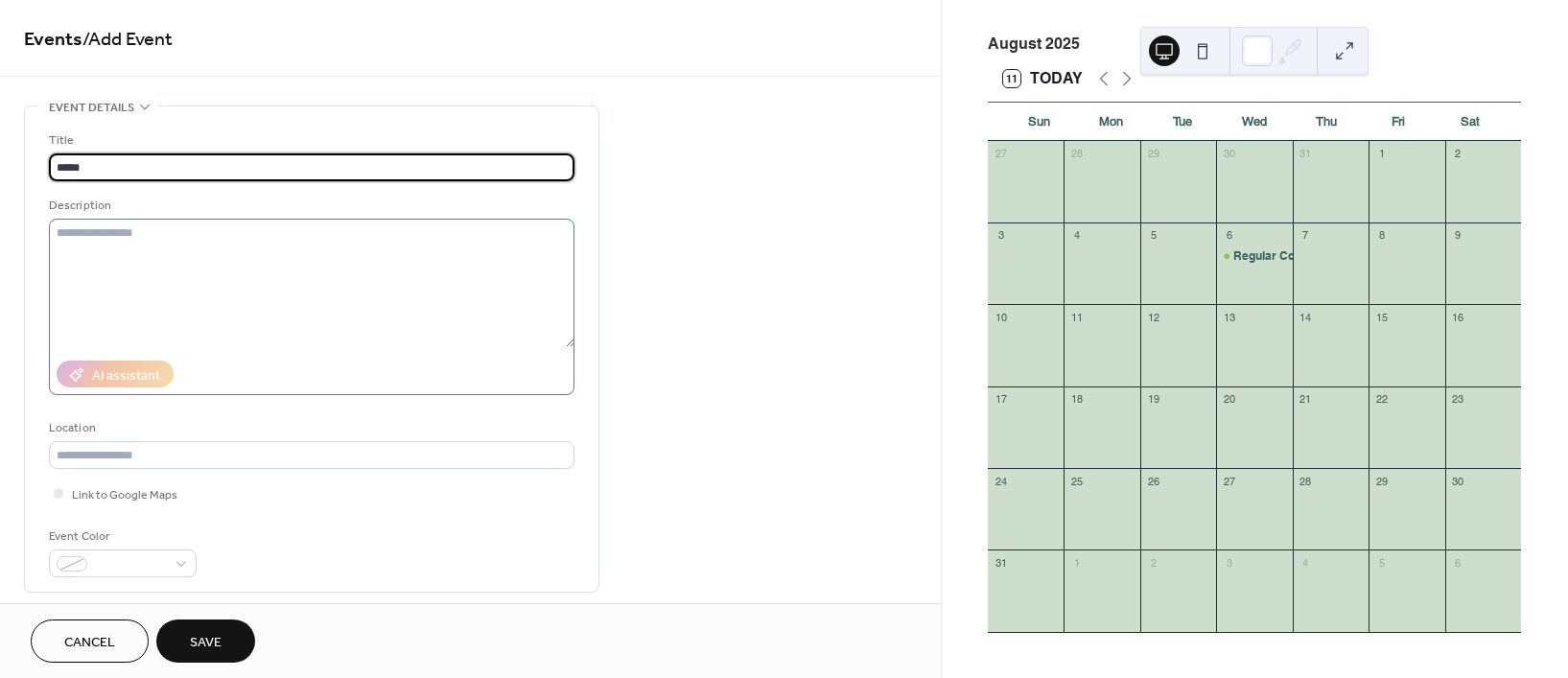 type on "**********" 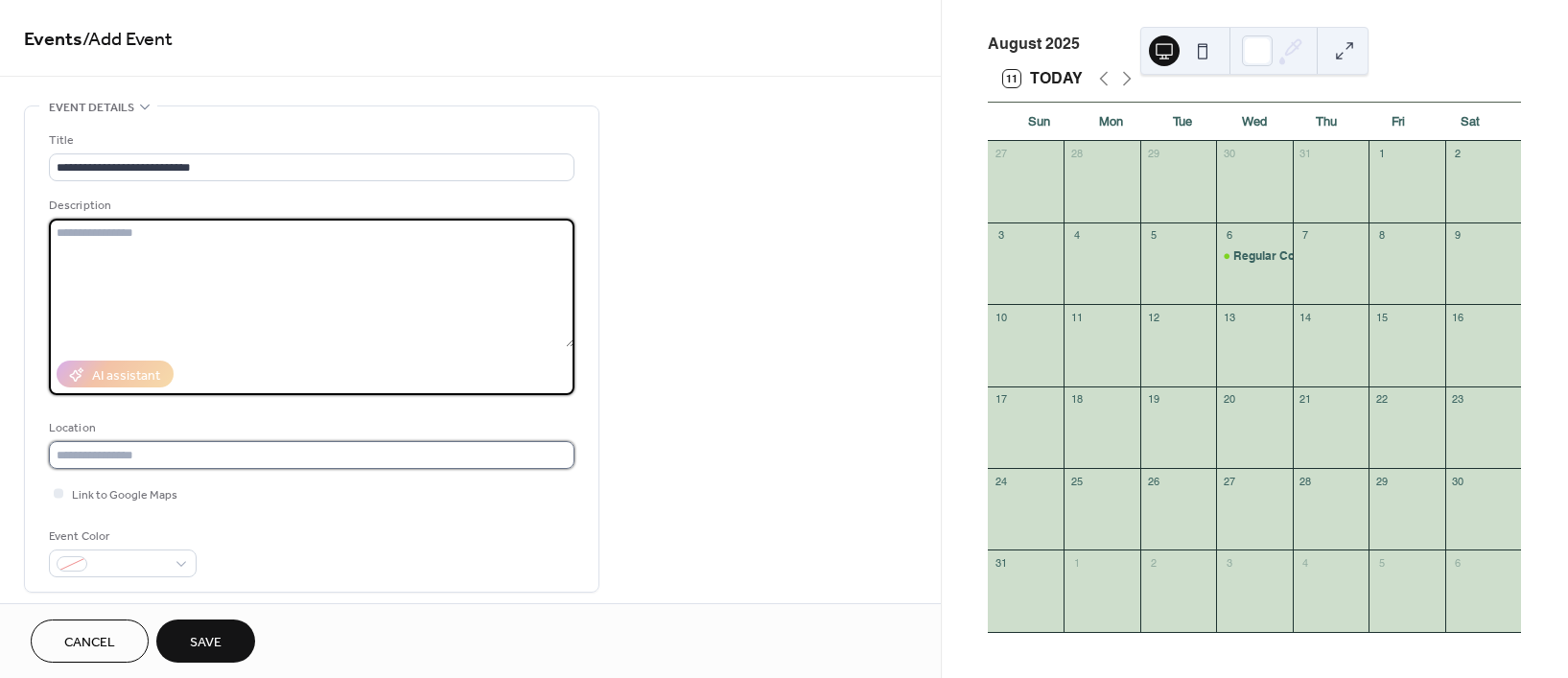 click at bounding box center [312, 455] 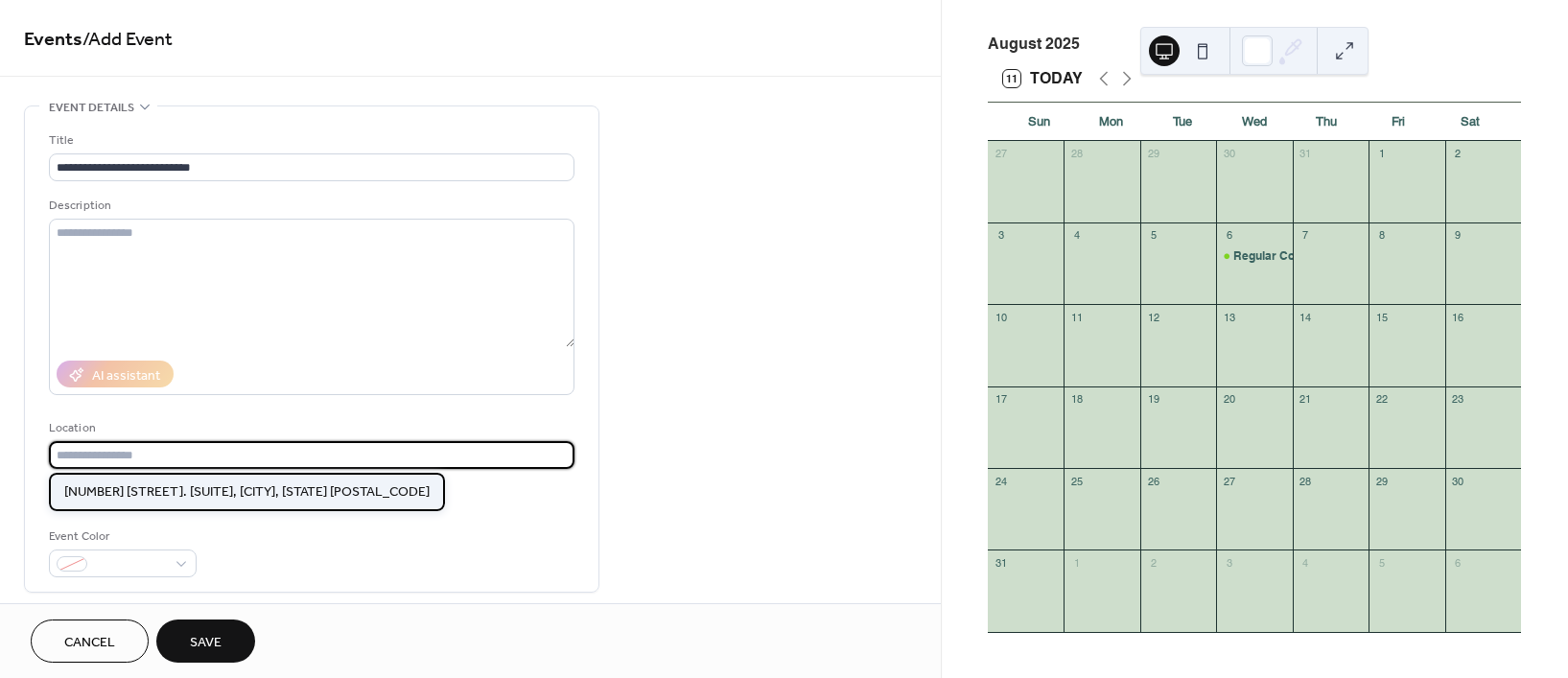 click on "[NUMBER] [STREET] [SUITE], [CITY], [STATE] [POSTAL_CODE]" at bounding box center (246, 492) 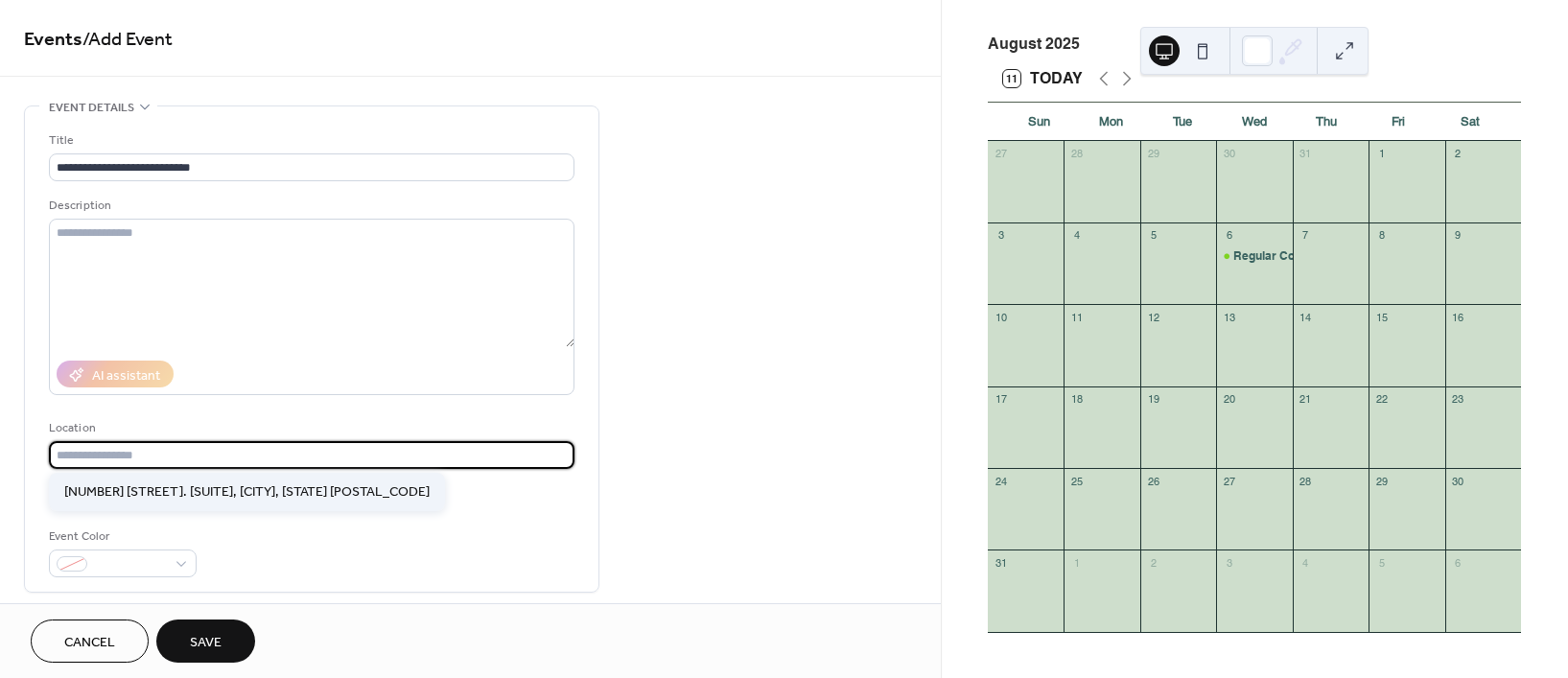 type on "**********" 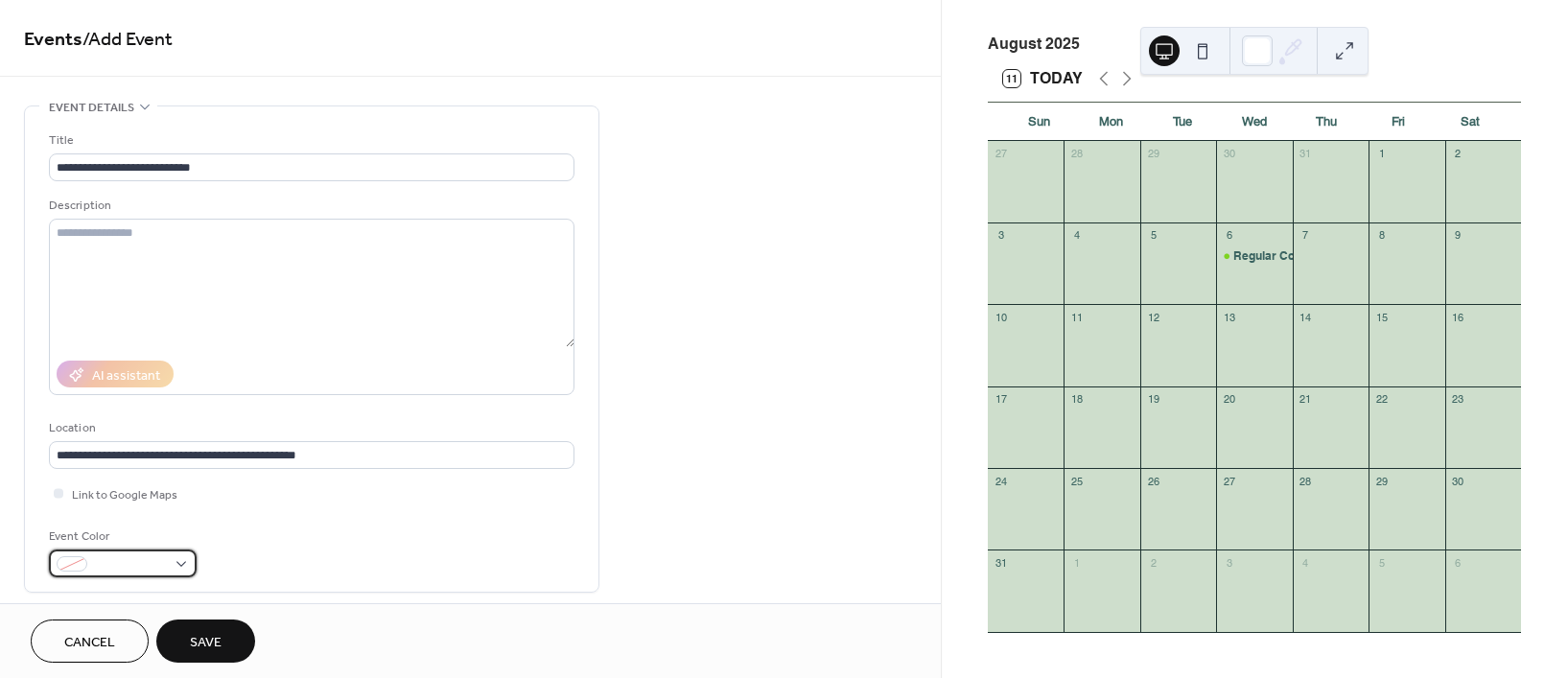 click at bounding box center [130, 565] 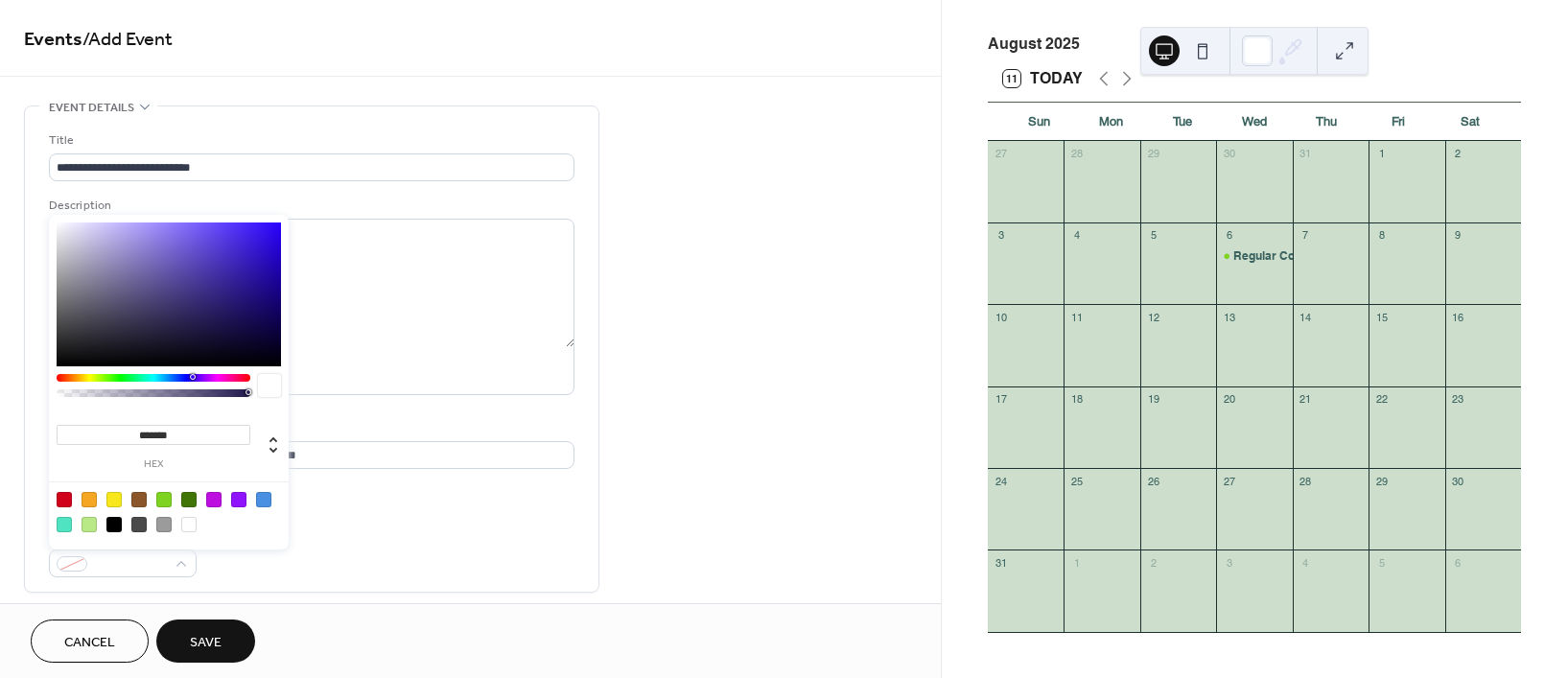 click at bounding box center (164, 500) 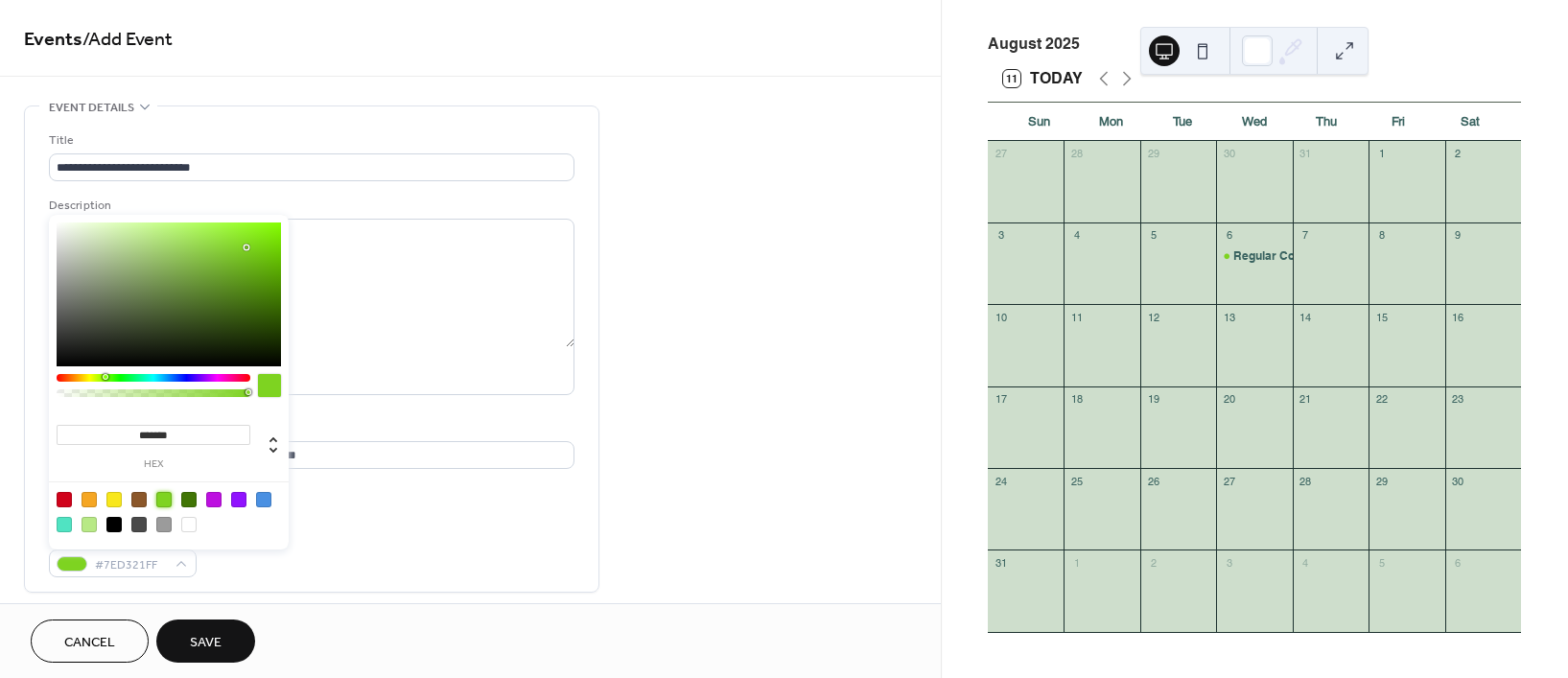 click on "Event Color #7ED321FF" at bounding box center [312, 551] 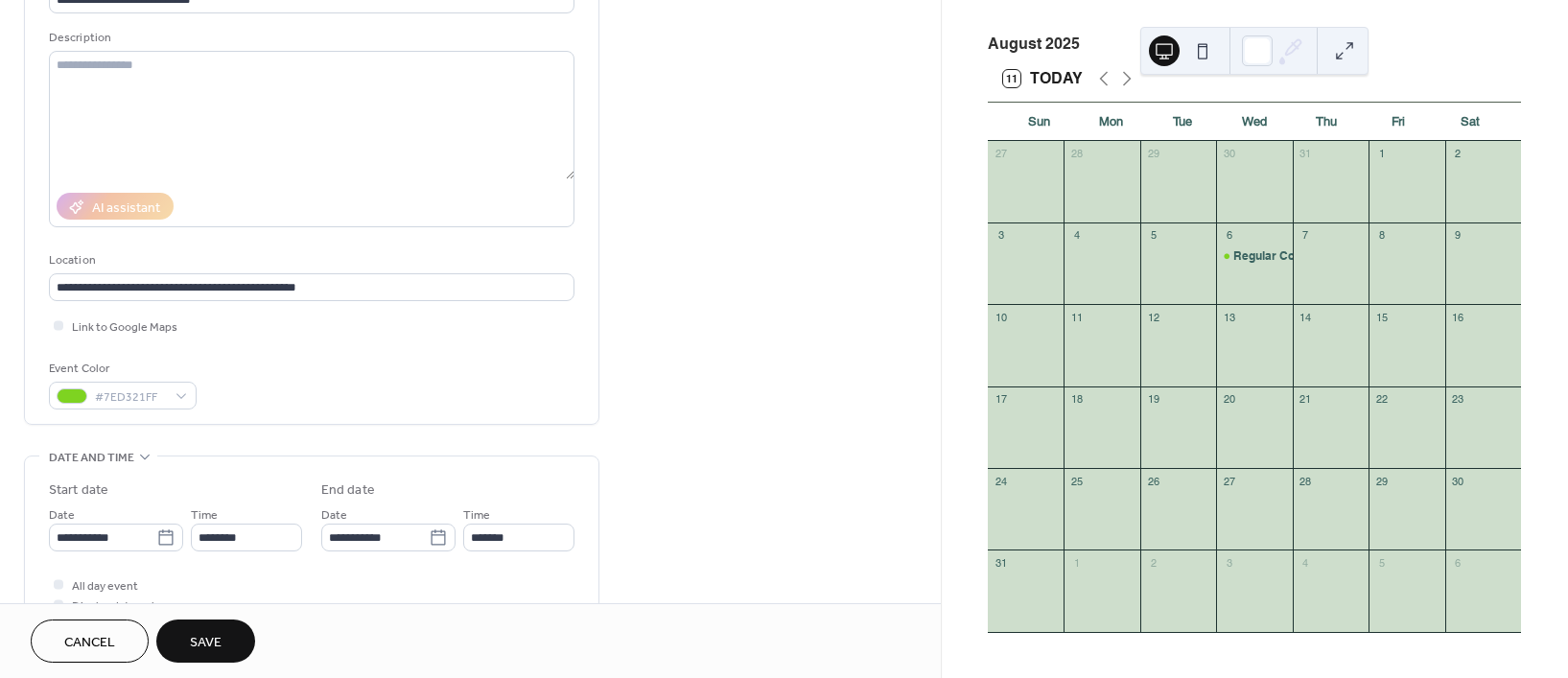 scroll, scrollTop: 228, scrollLeft: 0, axis: vertical 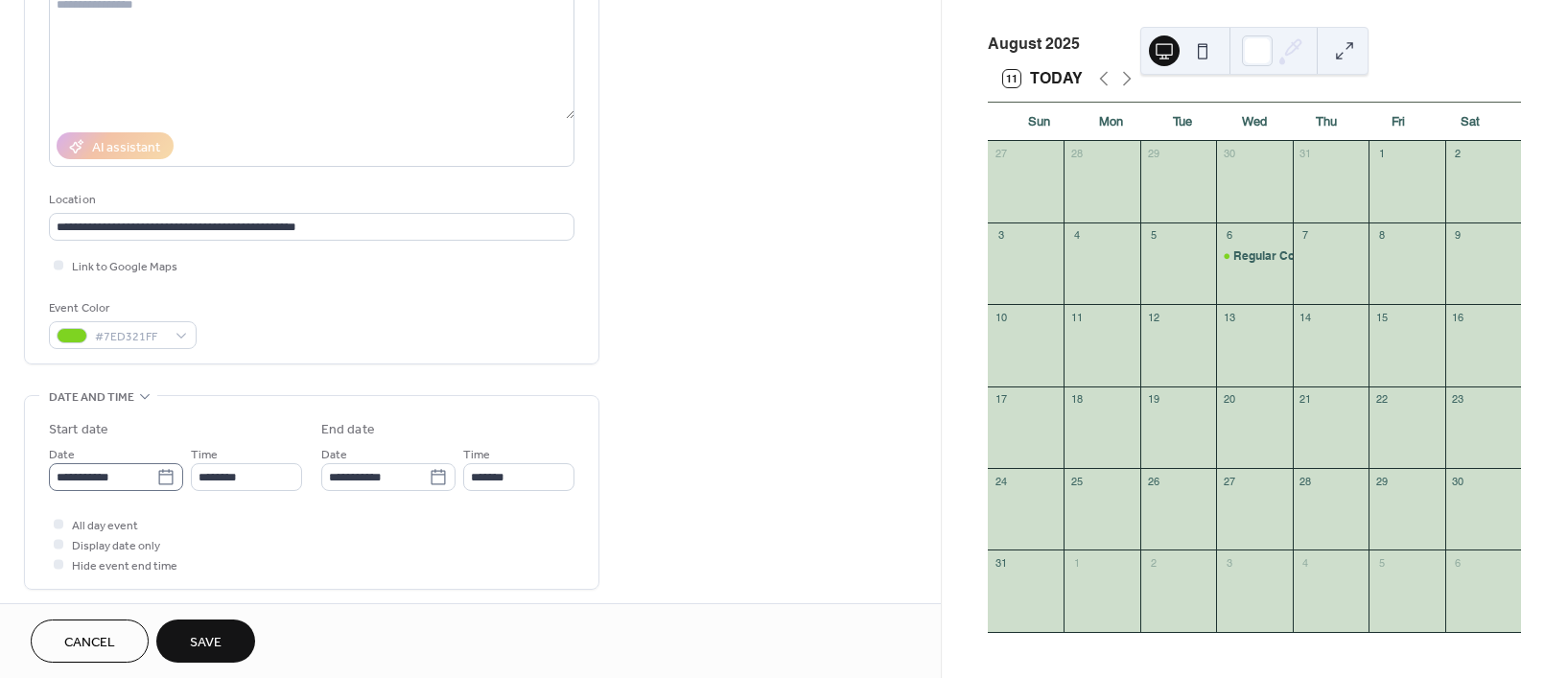 click 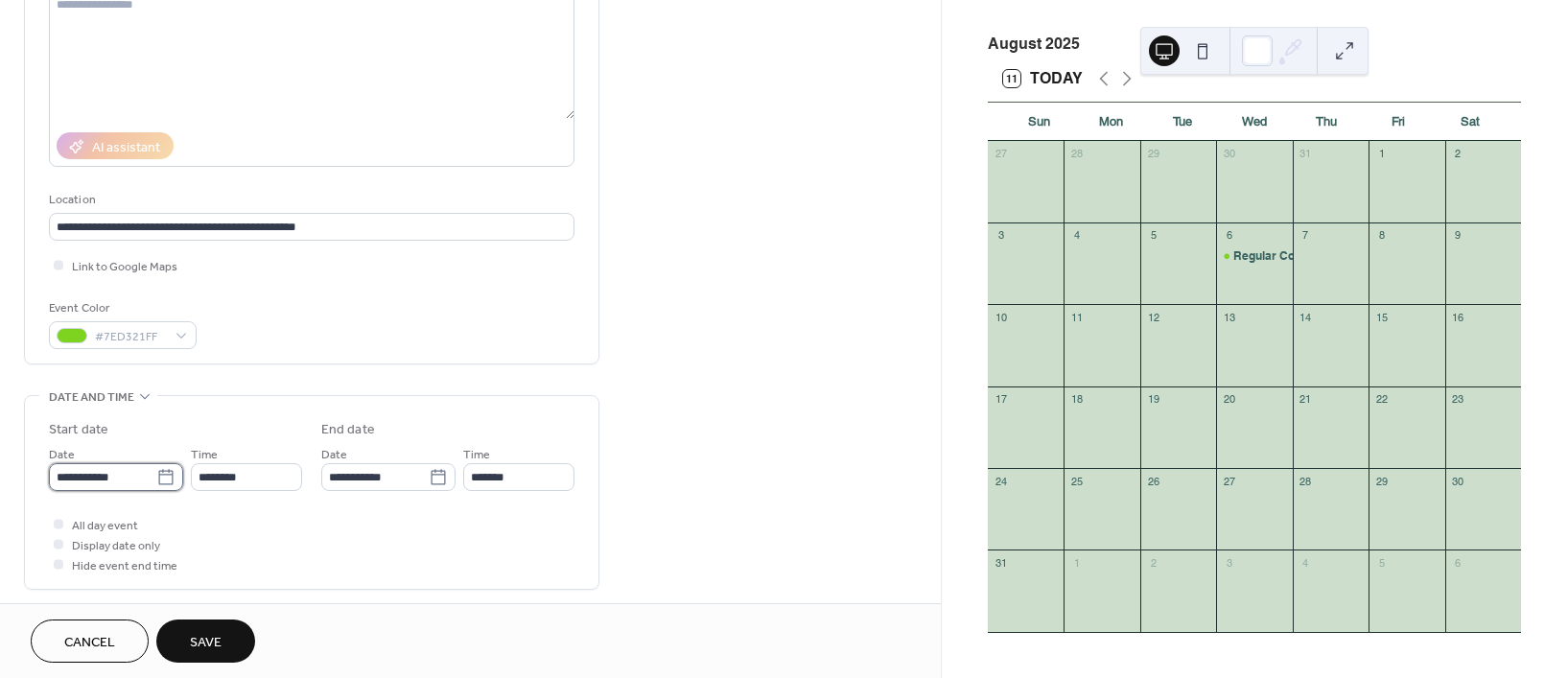 click on "**********" at bounding box center [103, 477] 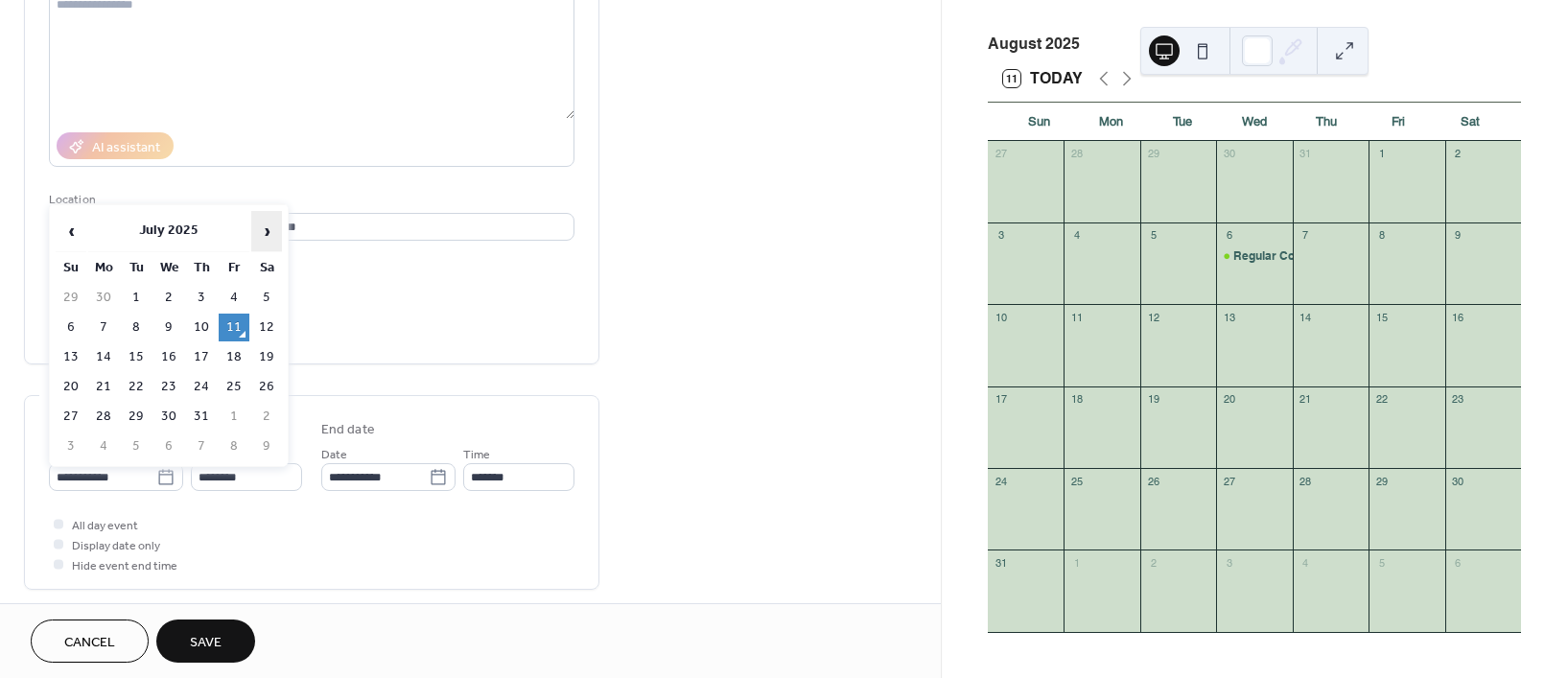 click on "›" at bounding box center (267, 231) 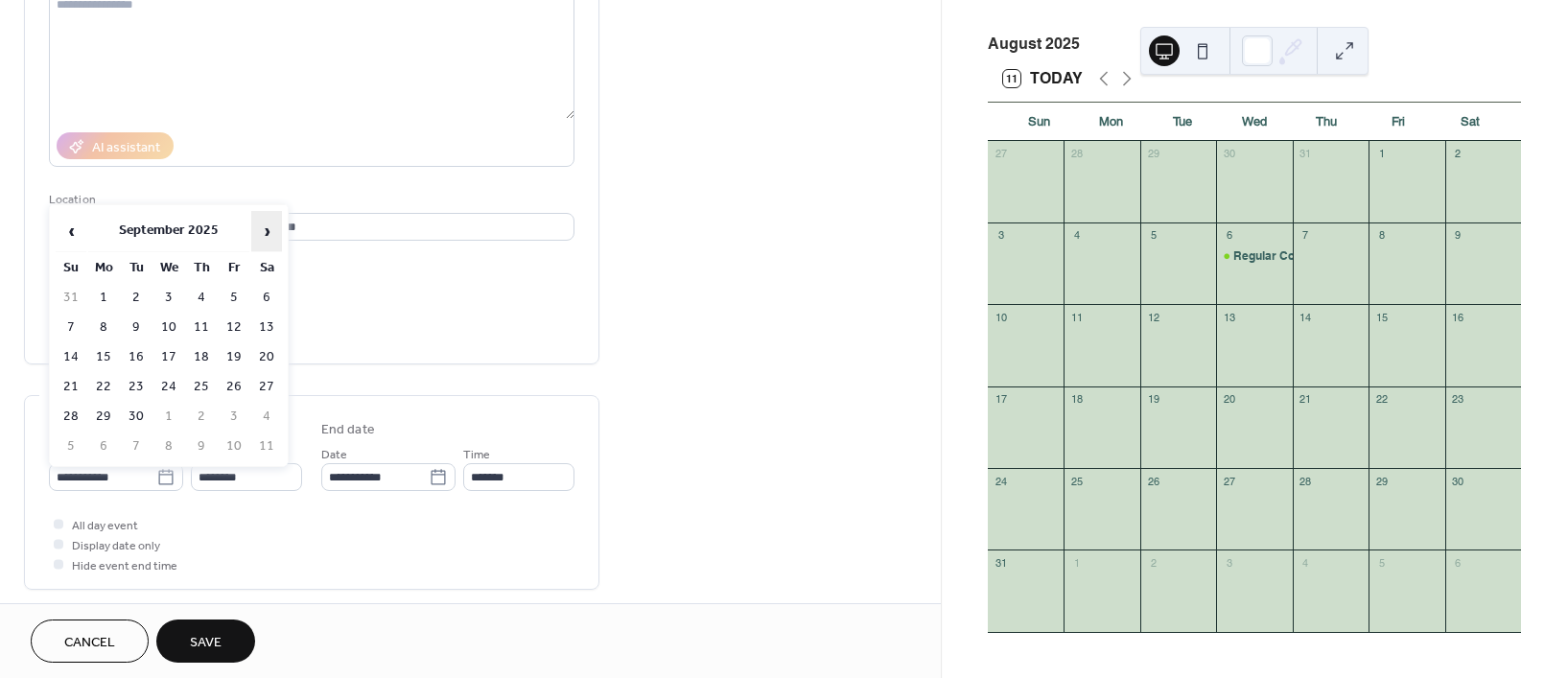 click on "›" at bounding box center [267, 231] 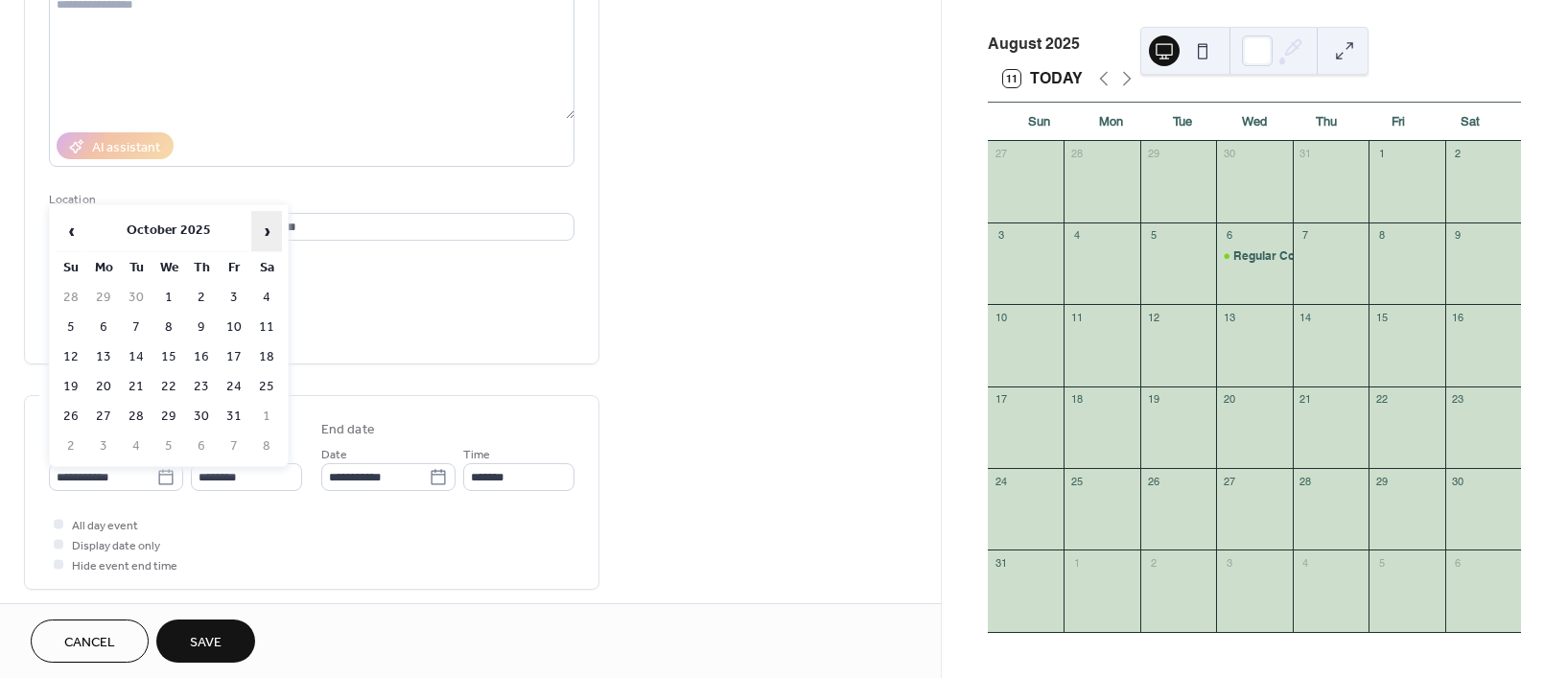 click on "›" at bounding box center [267, 231] 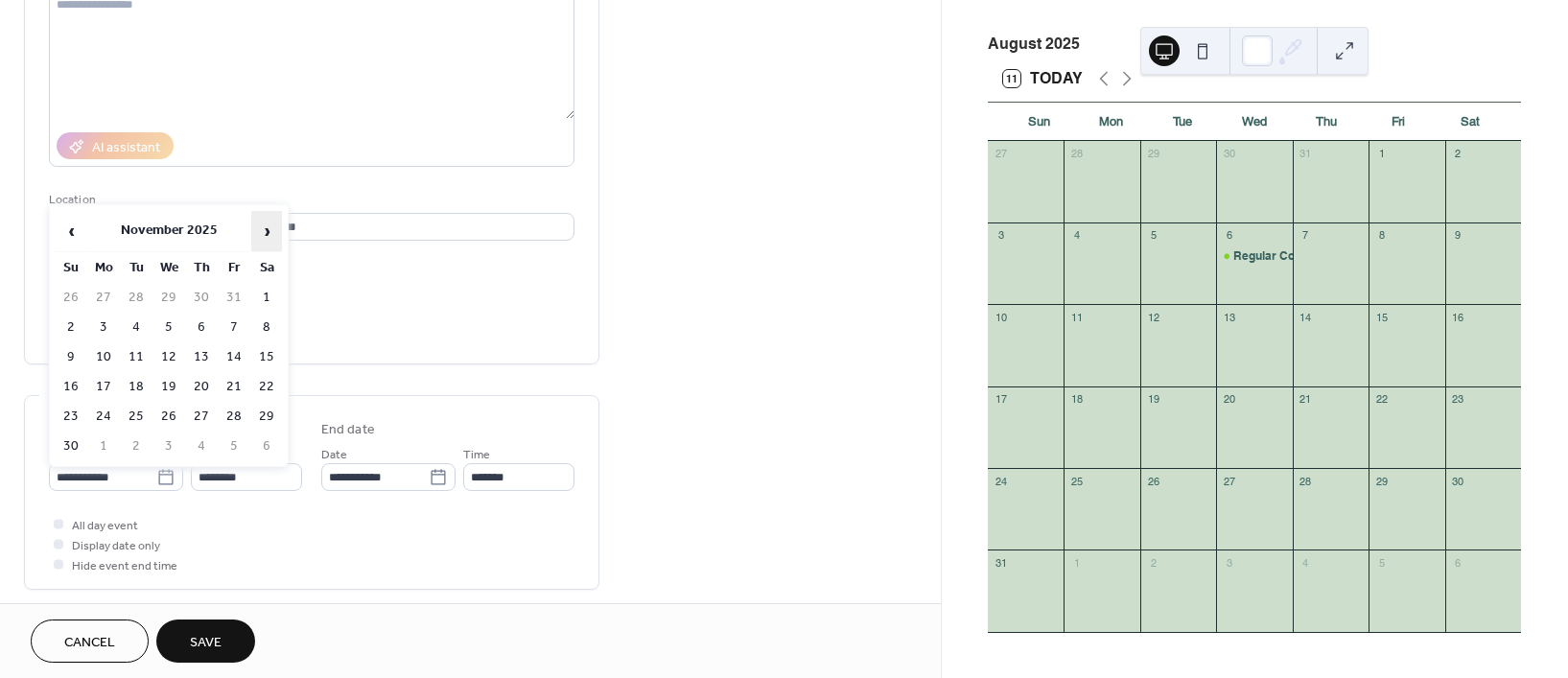 click on "›" at bounding box center (267, 231) 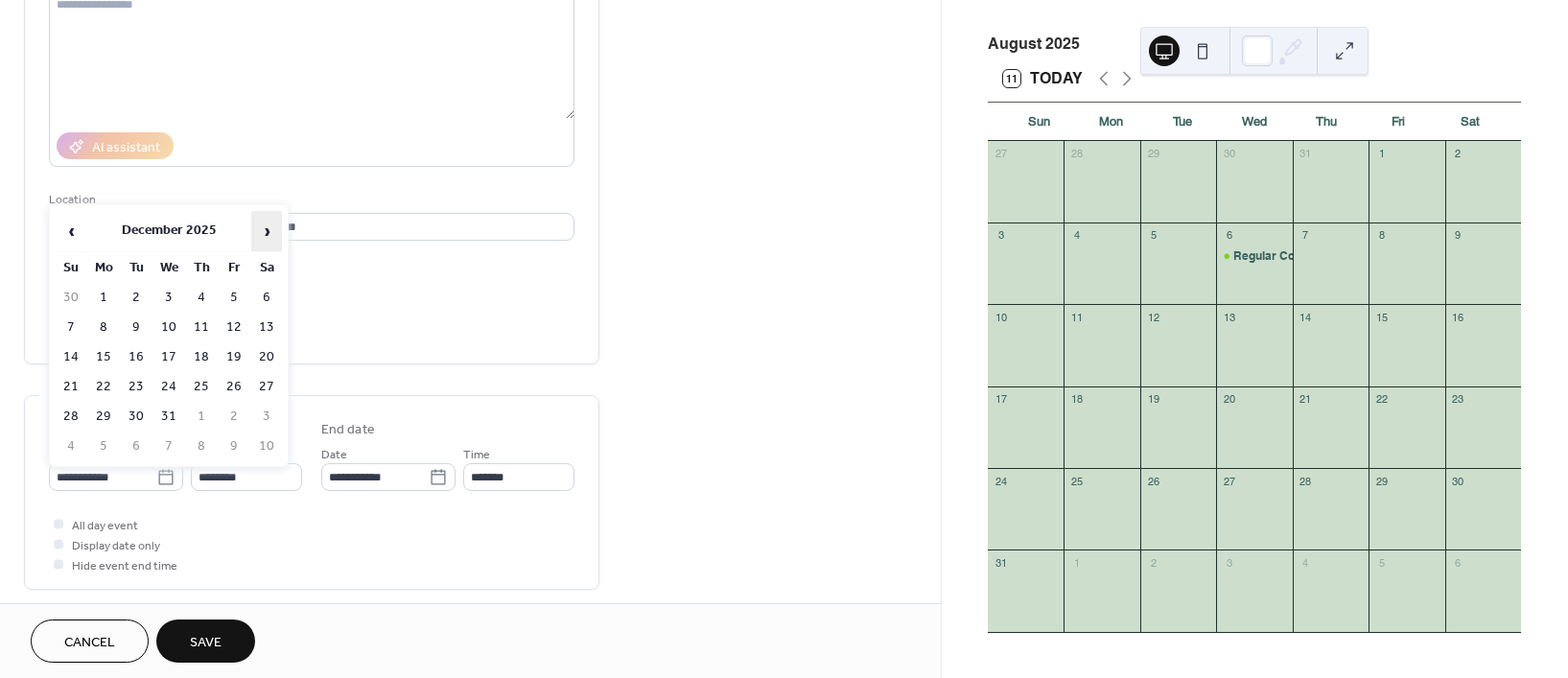 click on "›" at bounding box center [267, 231] 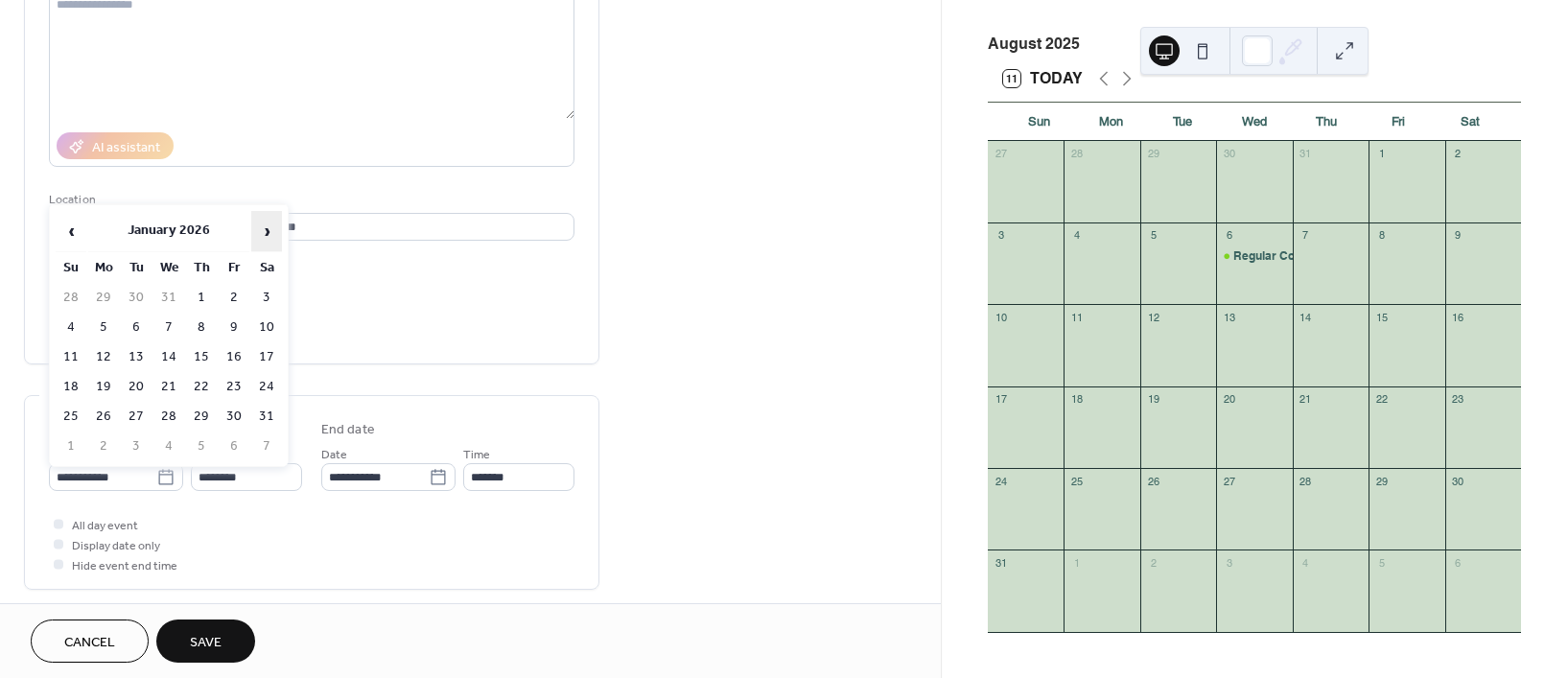 click on "›" at bounding box center (267, 231) 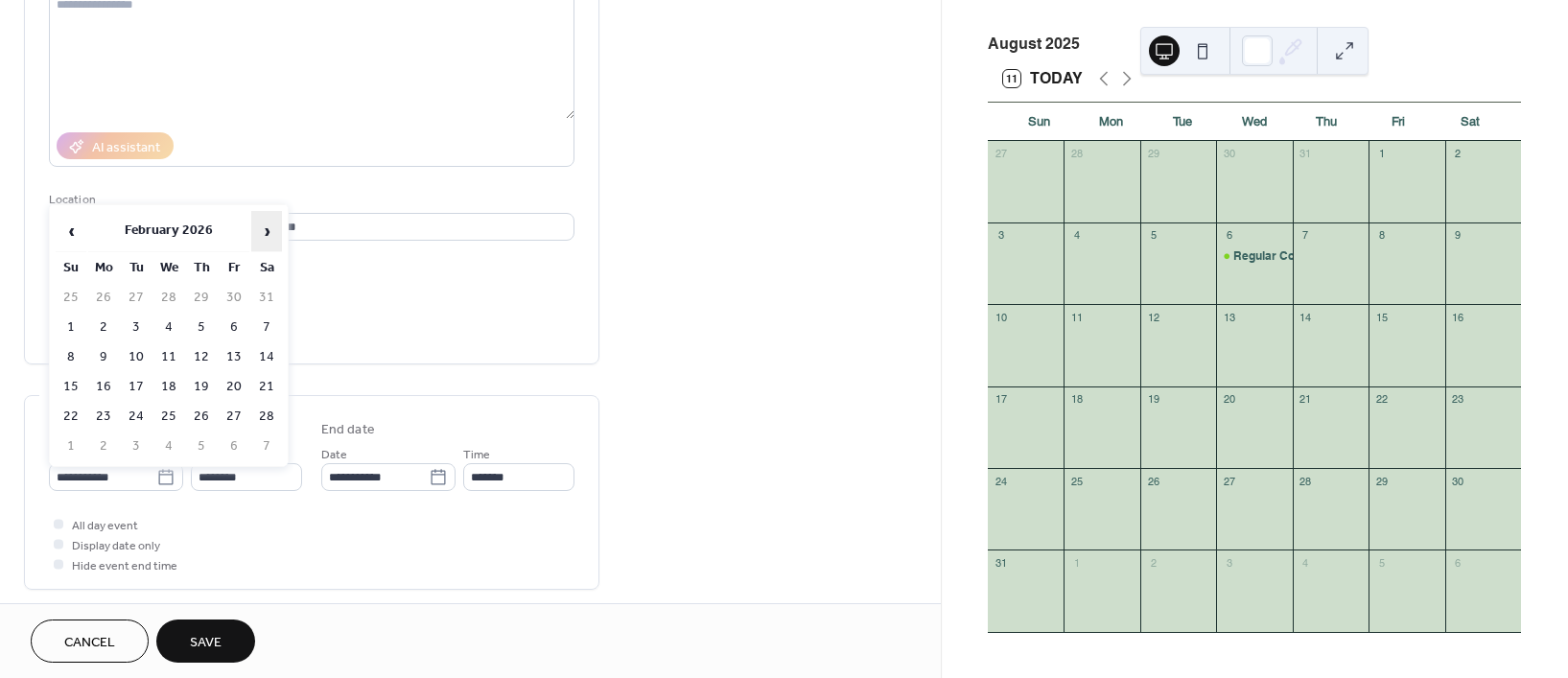 click on "›" at bounding box center [267, 231] 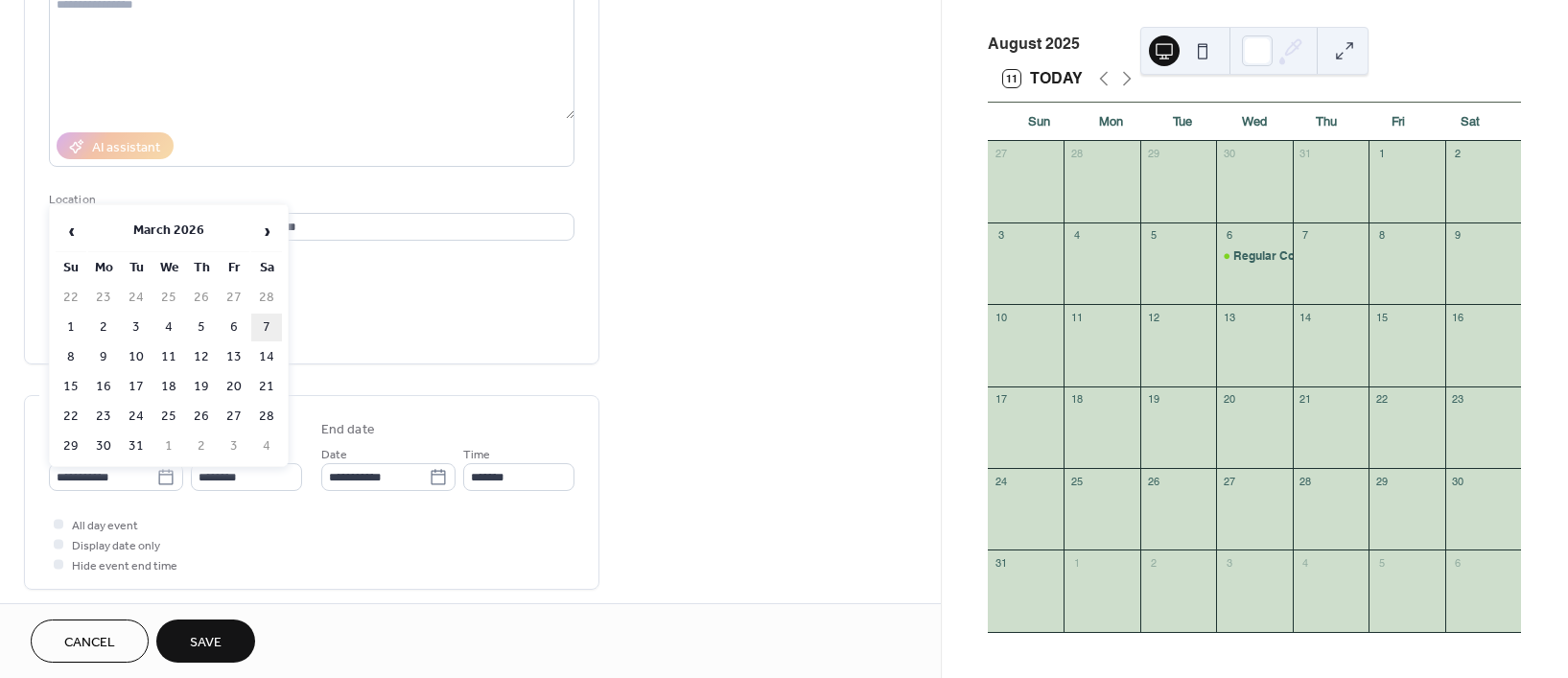 click on "7" at bounding box center (267, 327) 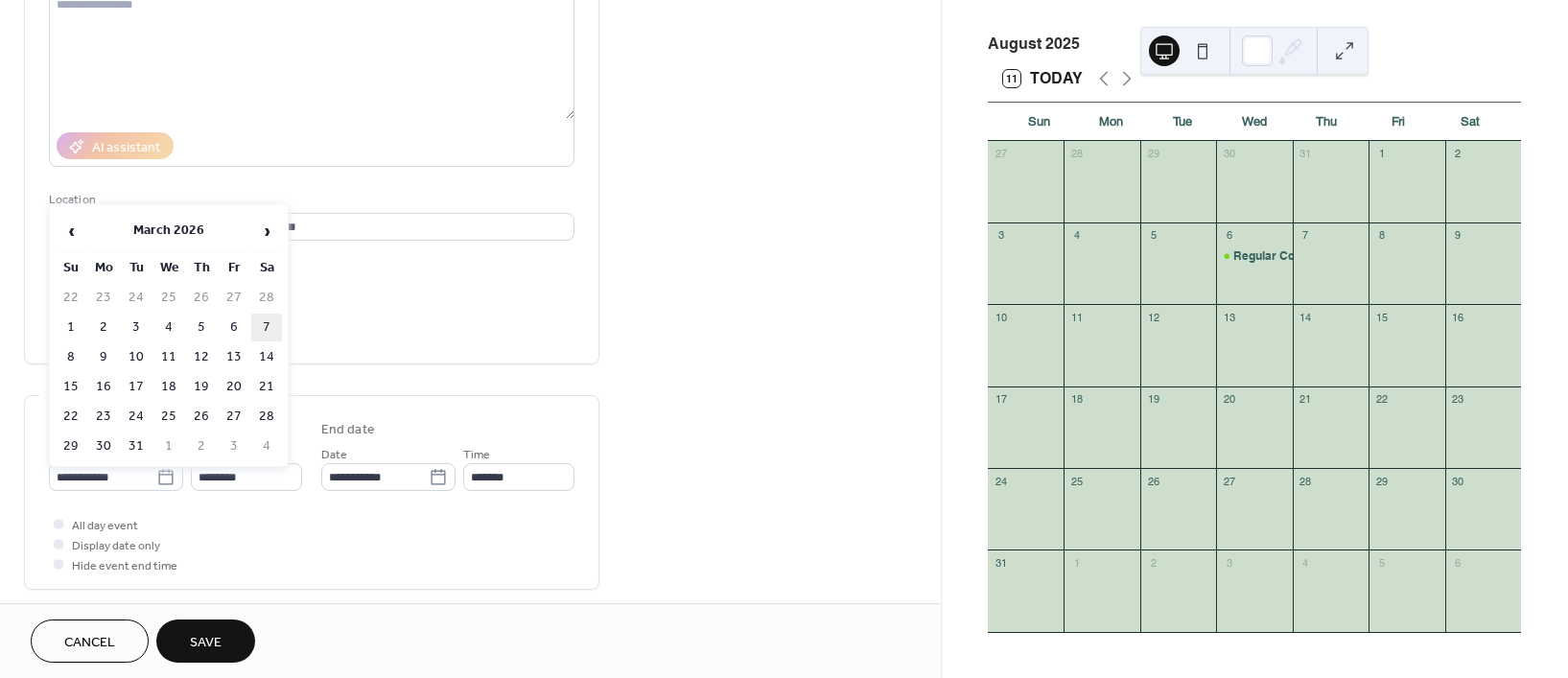 type on "**********" 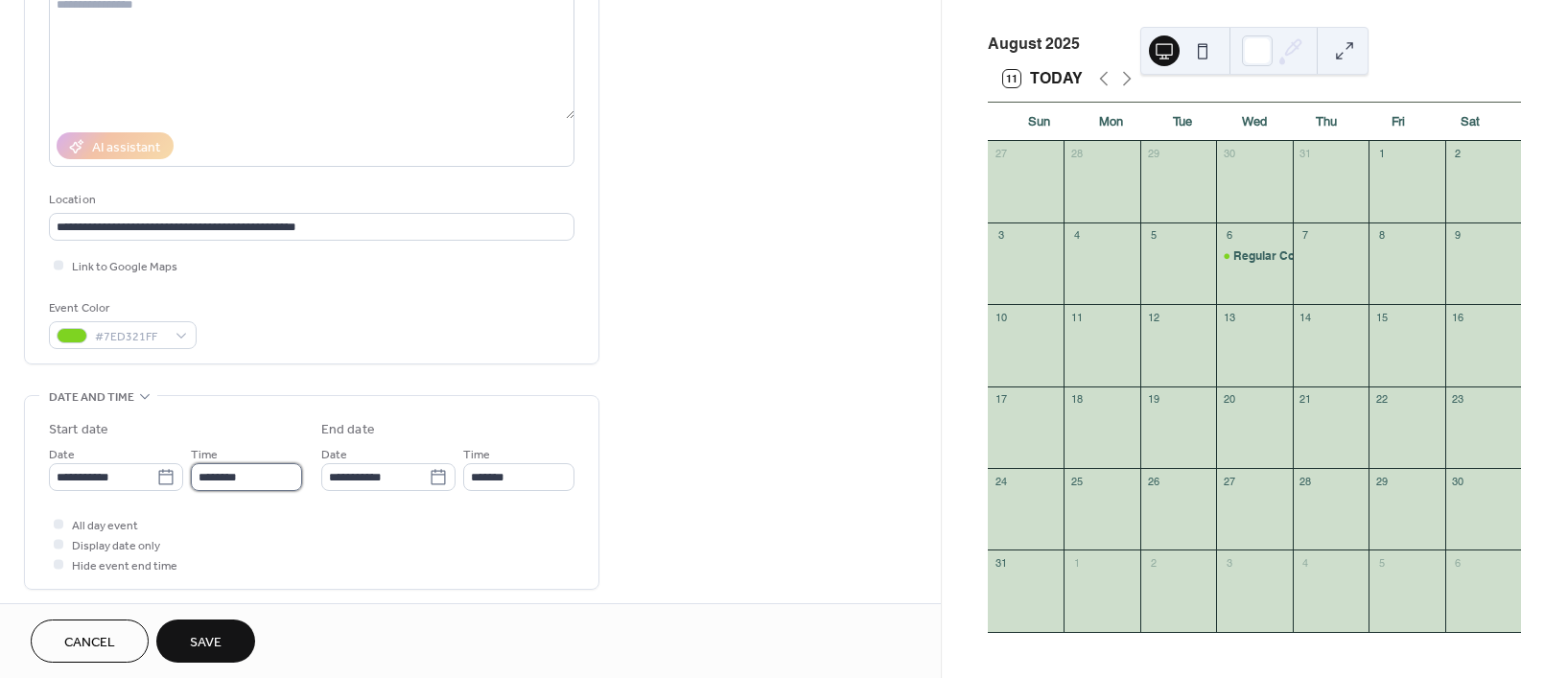 click on "********" at bounding box center (246, 477) 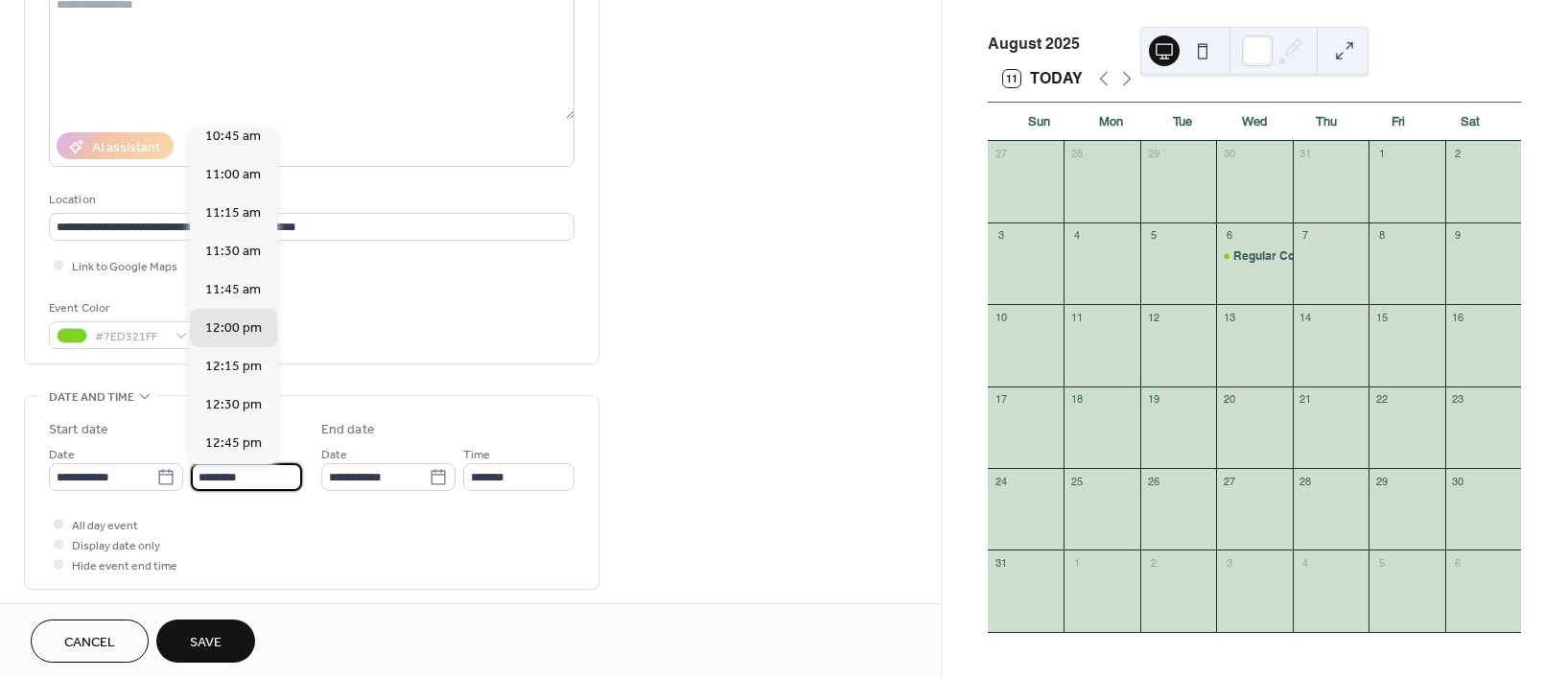 scroll, scrollTop: 1660, scrollLeft: 0, axis: vertical 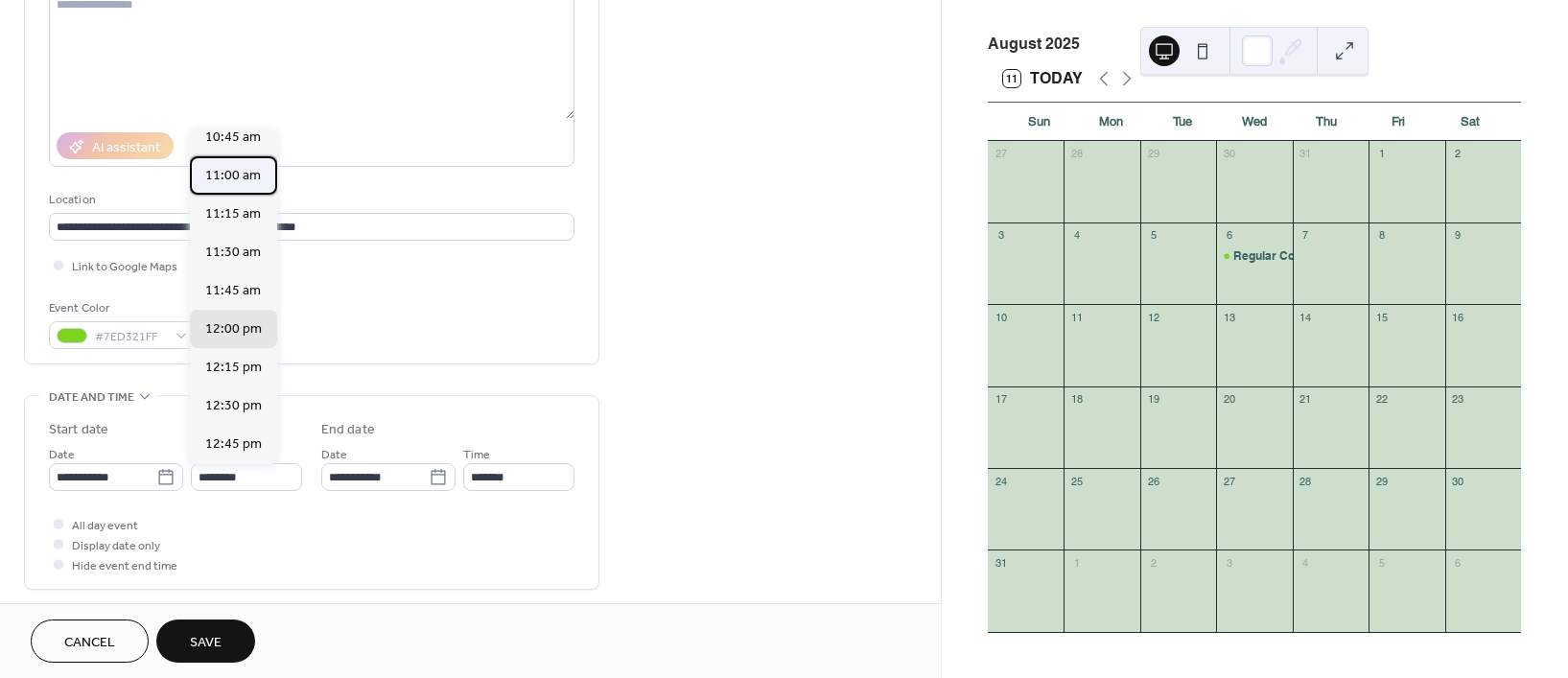 click on "11:00 am" at bounding box center (233, 175) 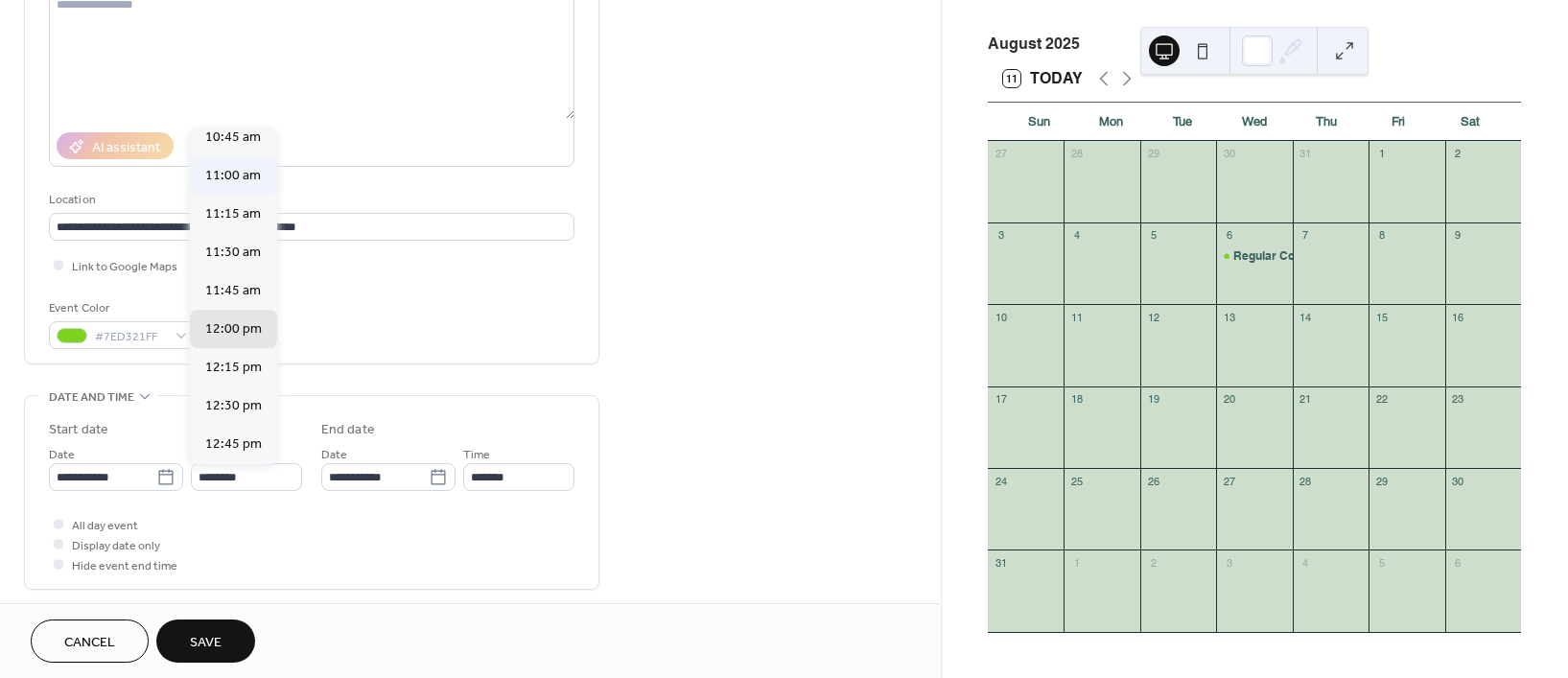 type on "********" 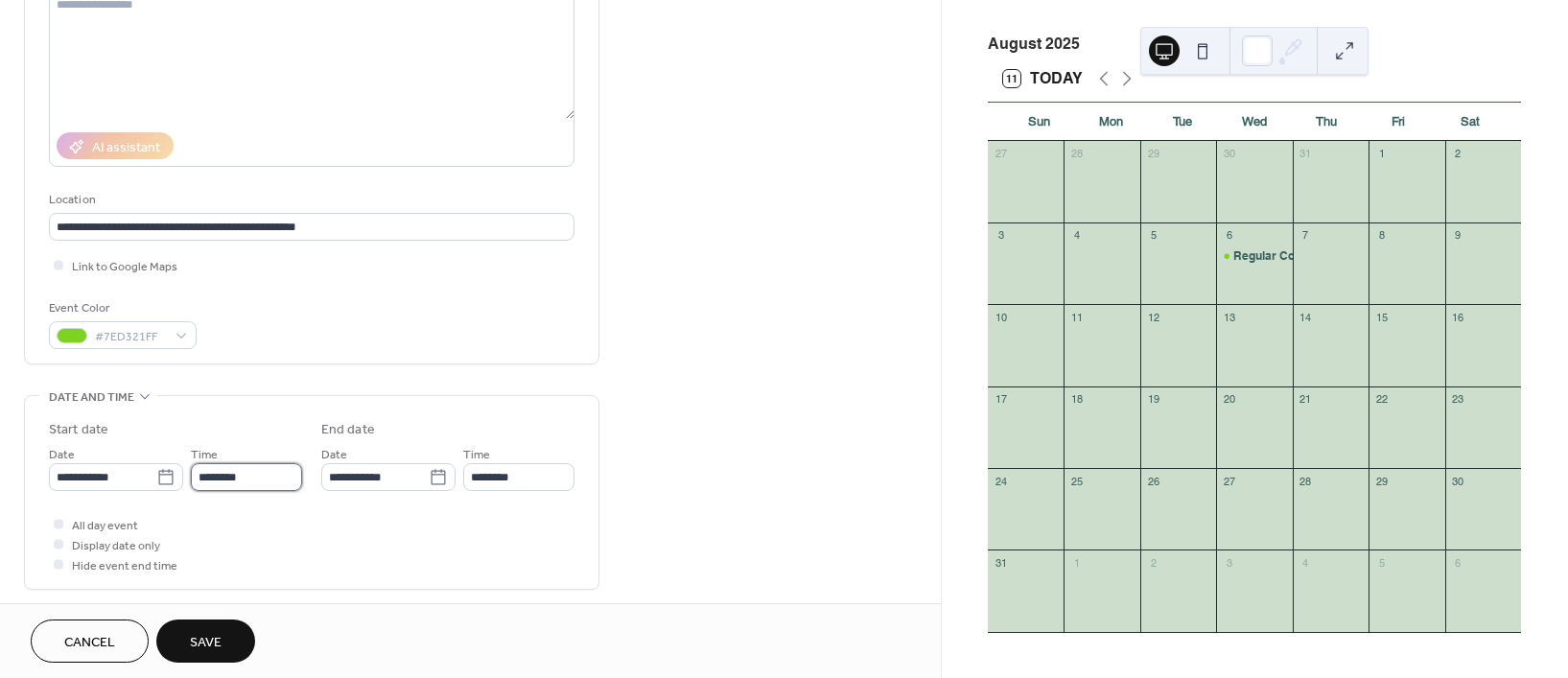 click on "********" at bounding box center [246, 477] 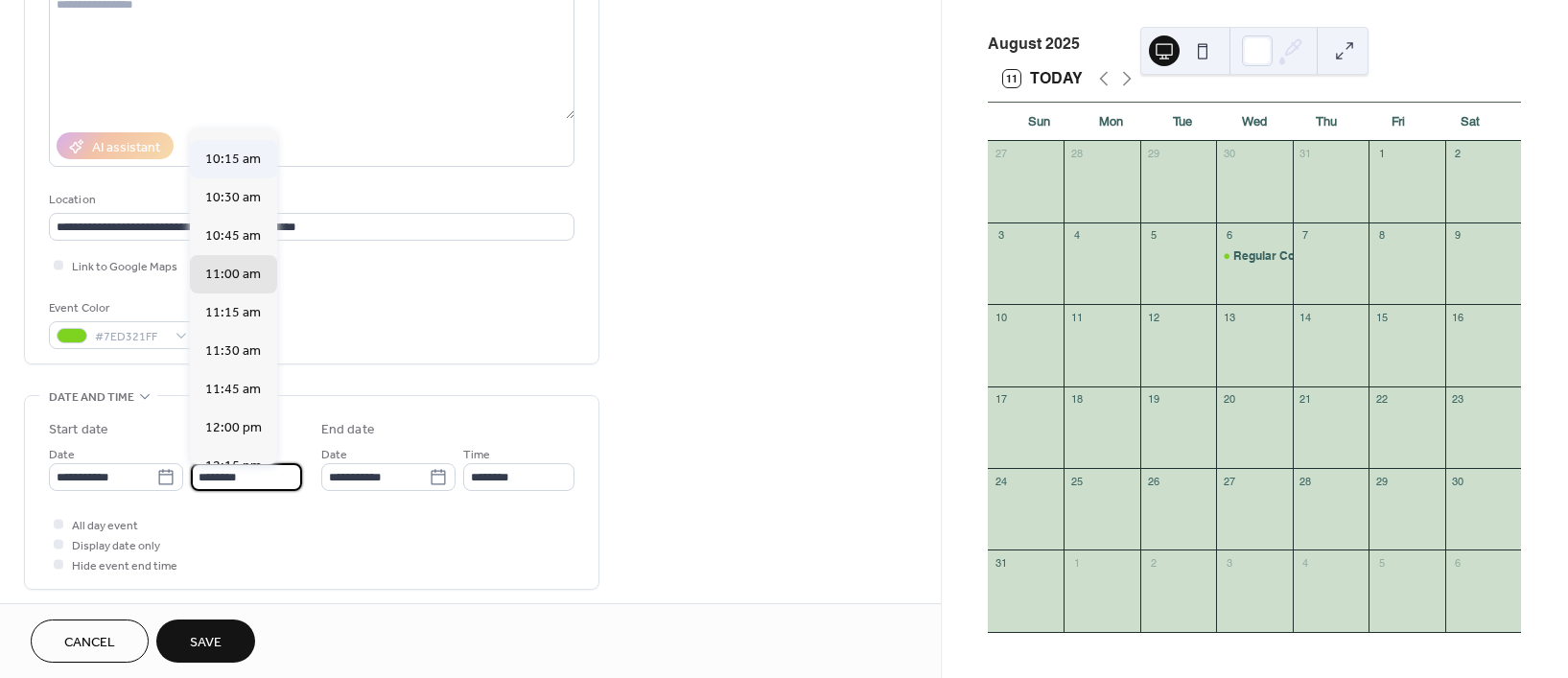 scroll, scrollTop: 1461, scrollLeft: 0, axis: vertical 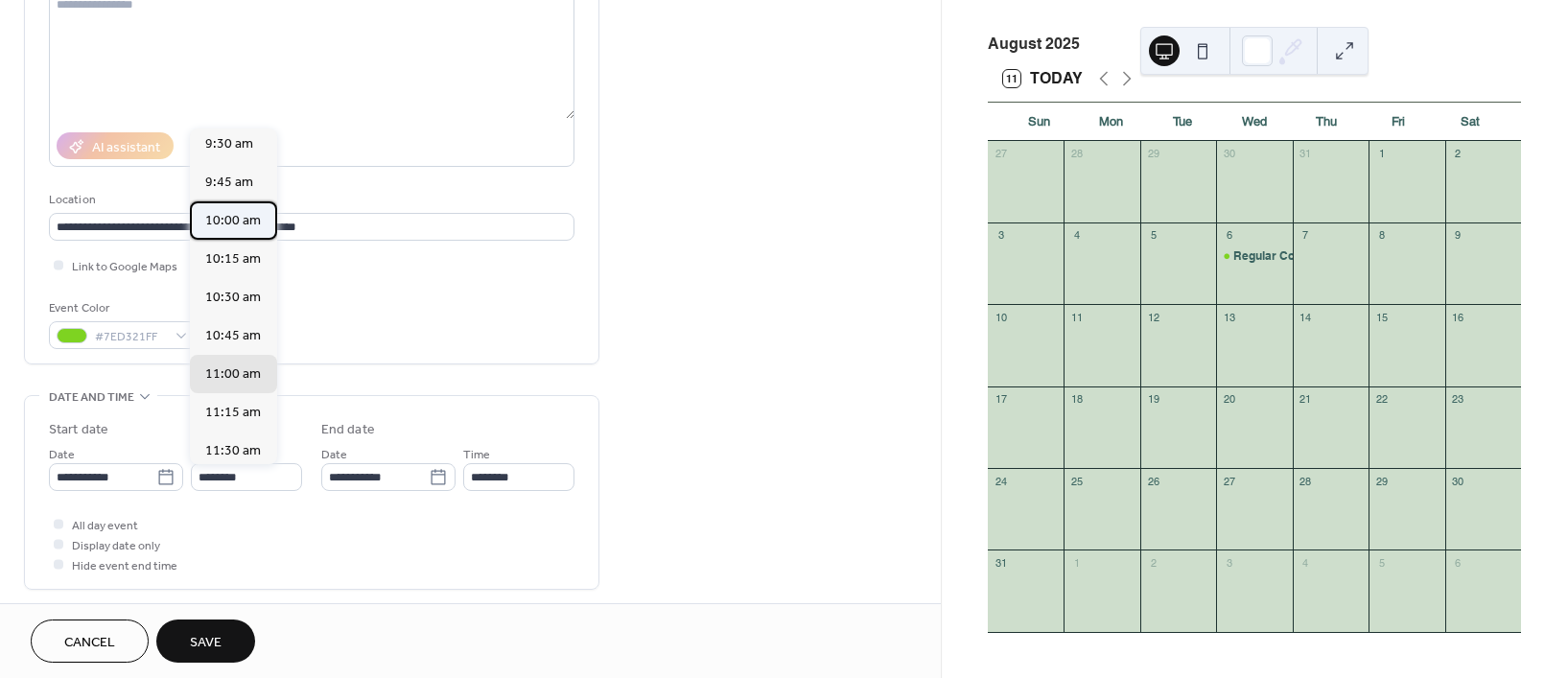 click on "10:00 am" at bounding box center (233, 220) 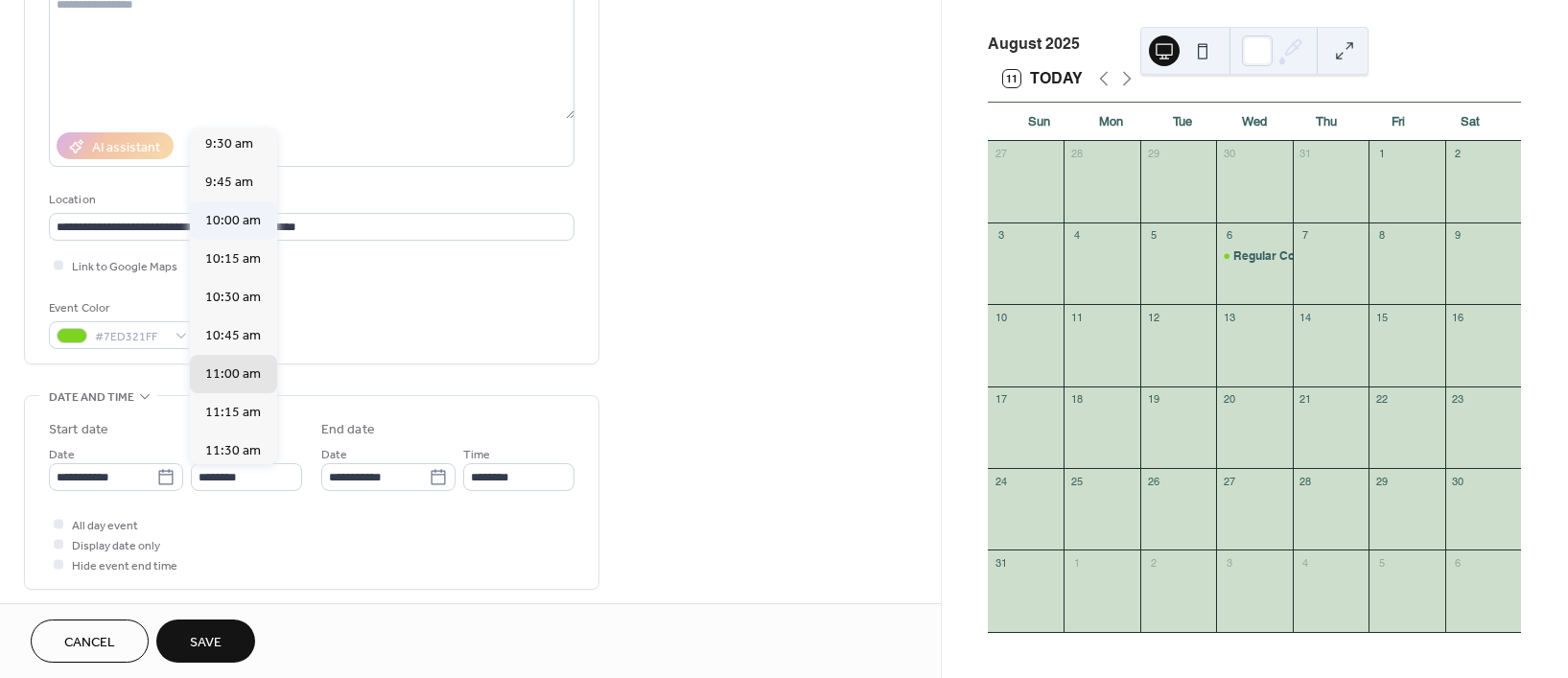type on "********" 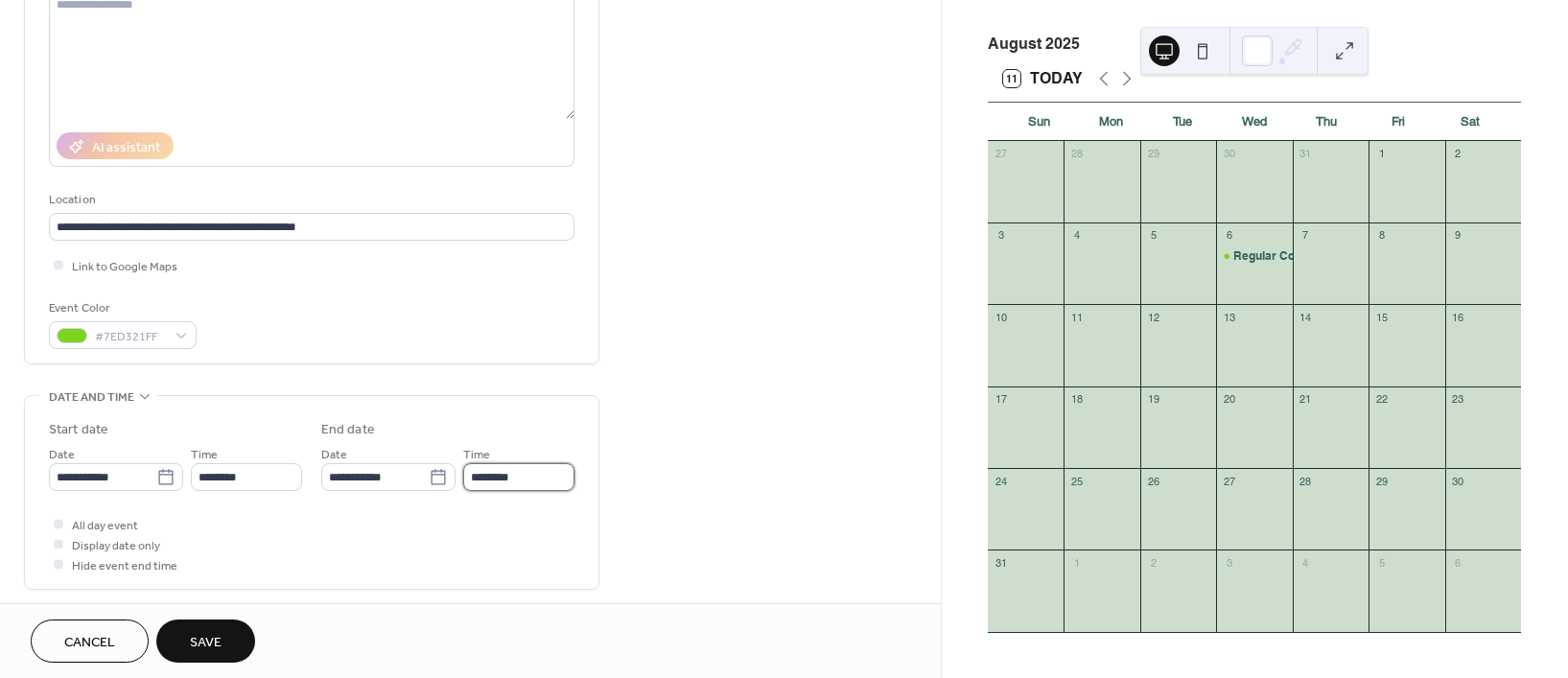 click on "********" at bounding box center (519, 477) 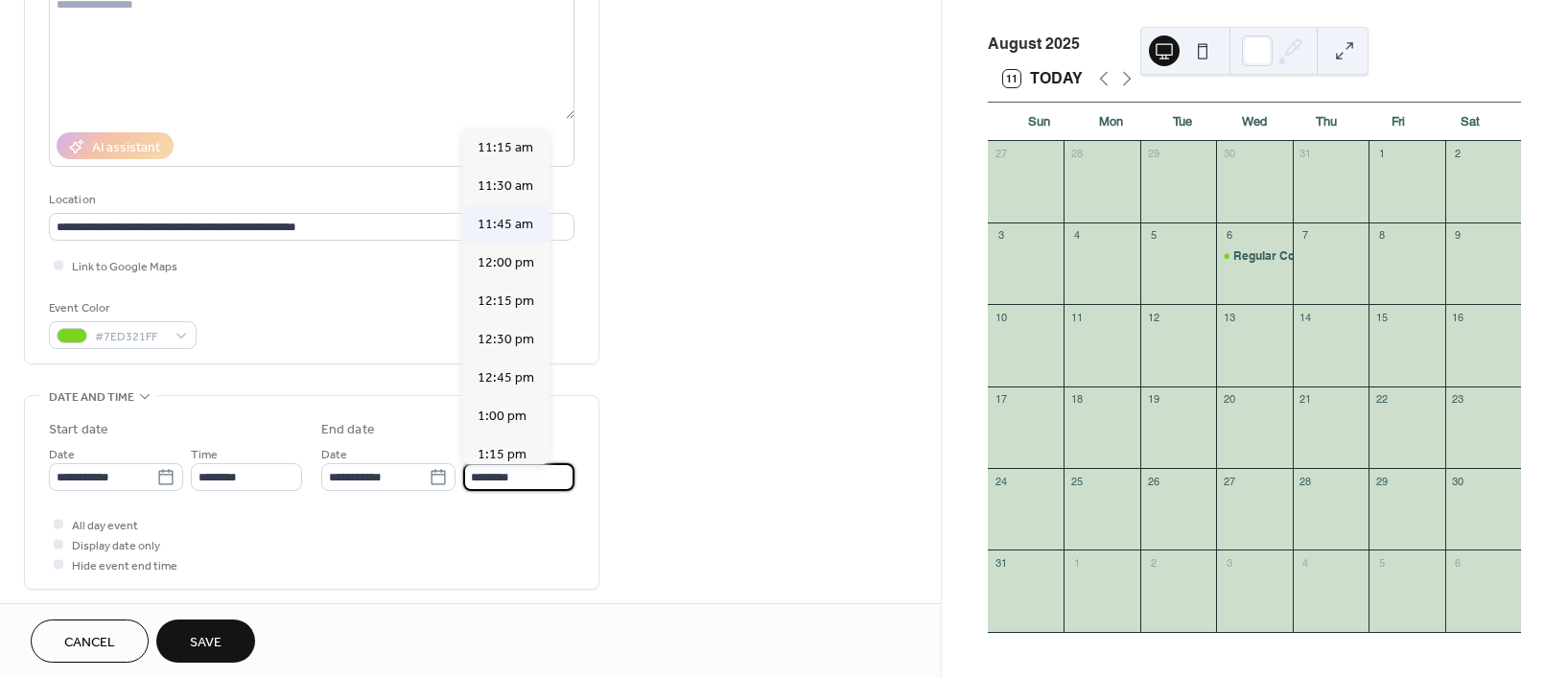 scroll, scrollTop: 154, scrollLeft: 0, axis: vertical 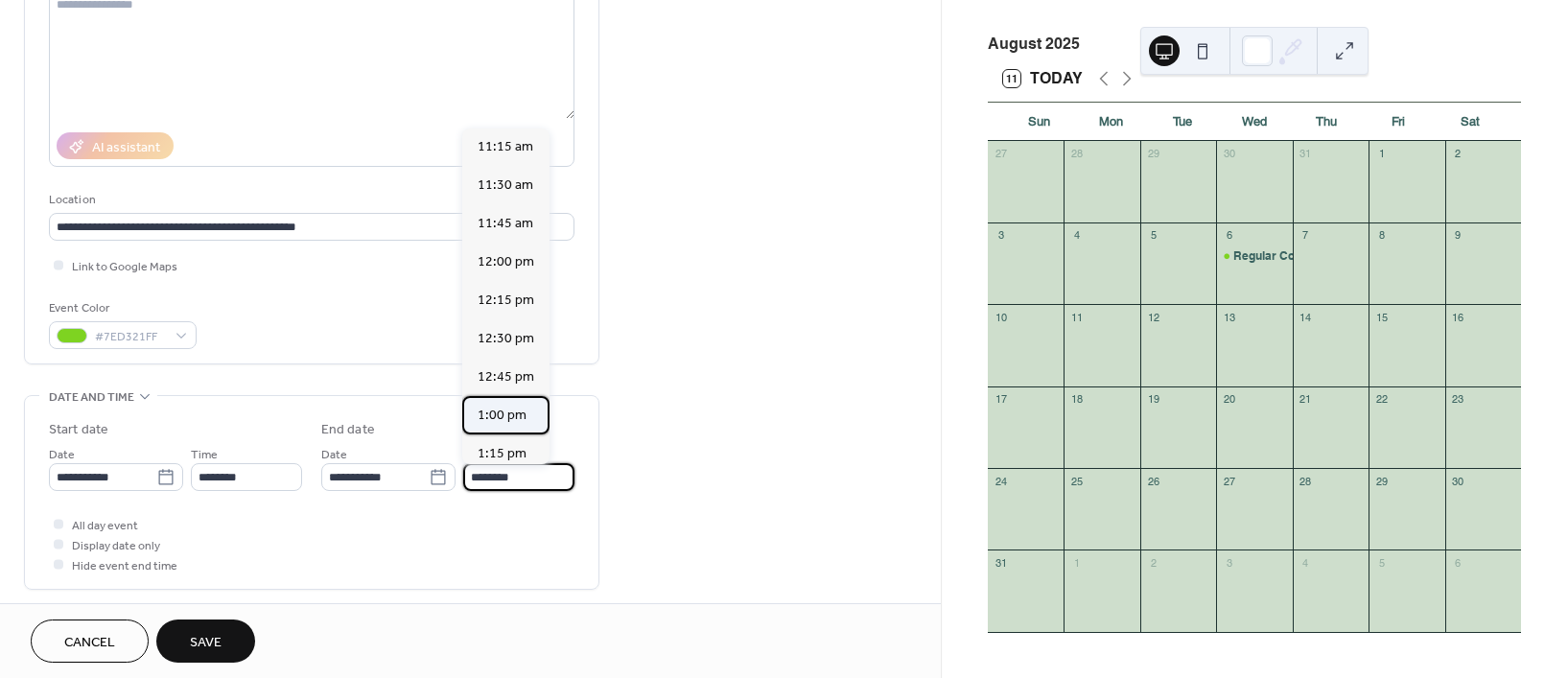 click on "1:00 pm" at bounding box center (502, 414) 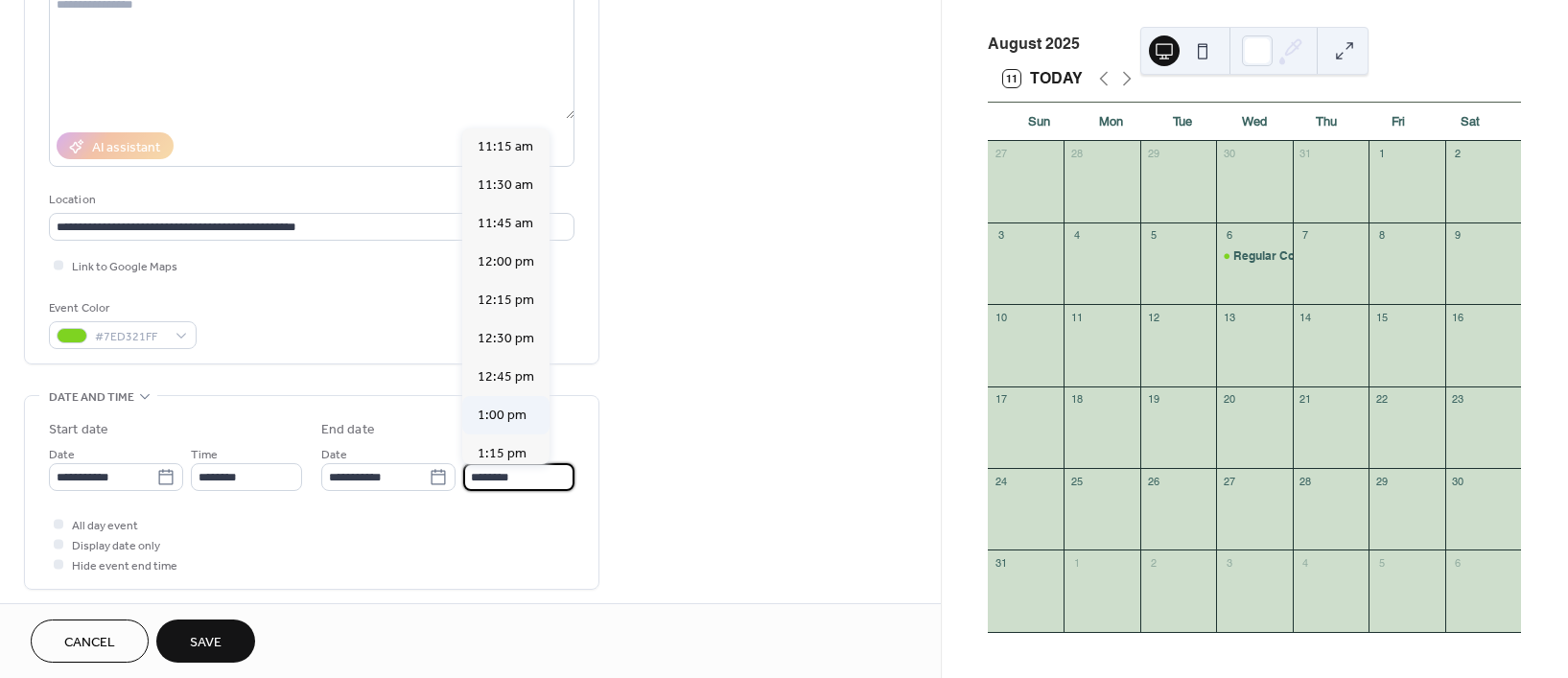 type on "*******" 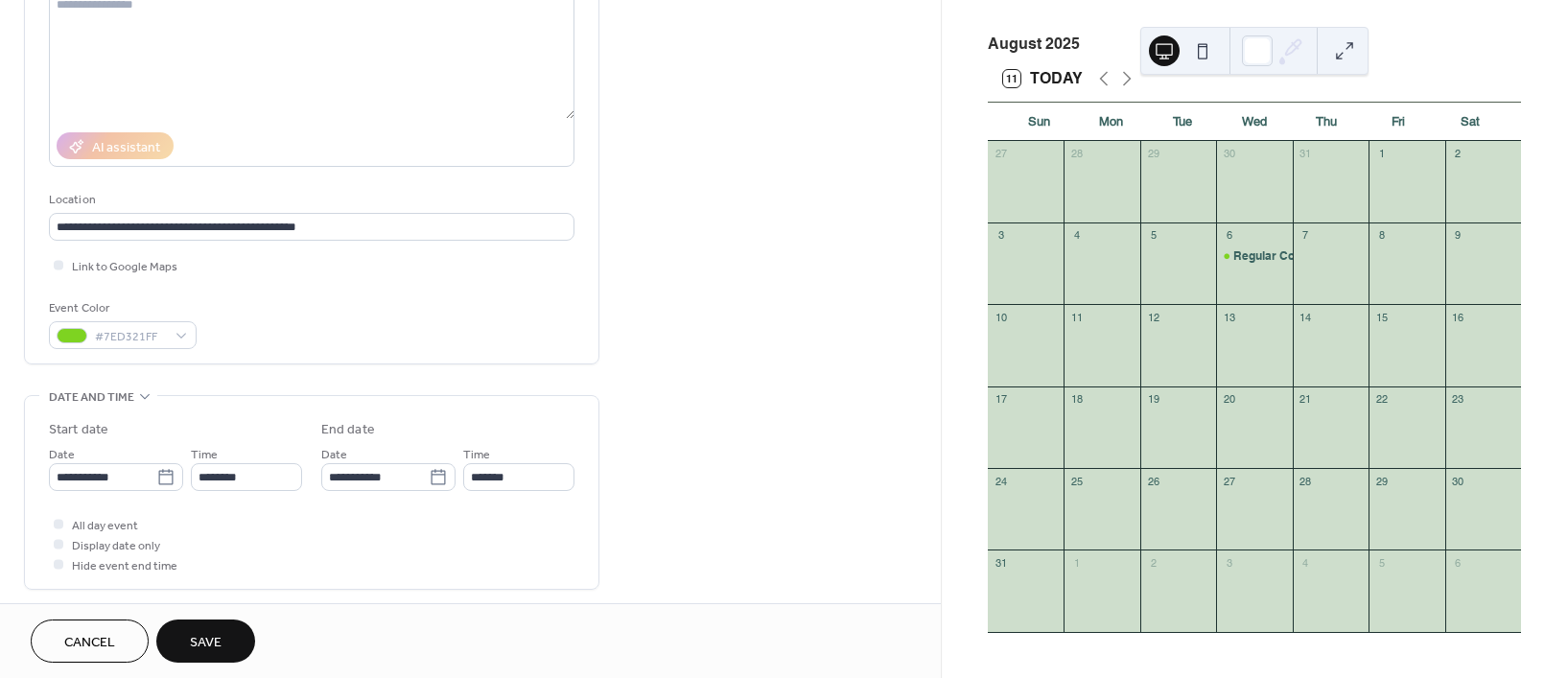 click on "Save" at bounding box center [205, 643] 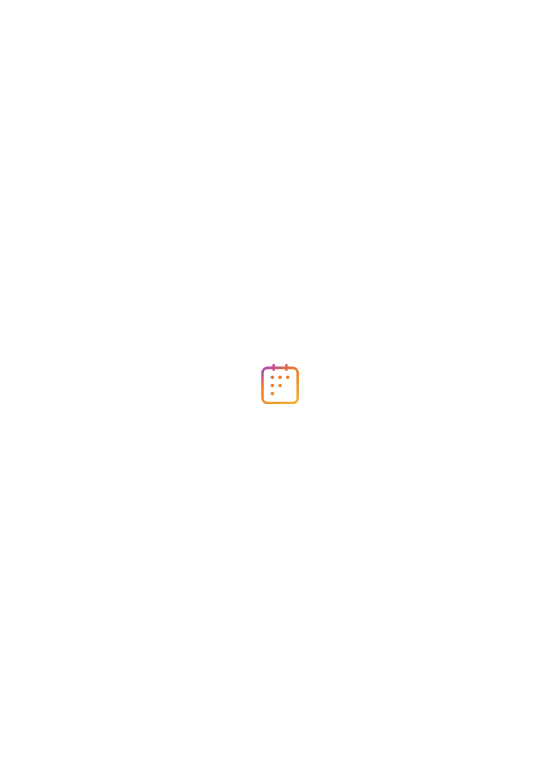 scroll, scrollTop: 0, scrollLeft: 0, axis: both 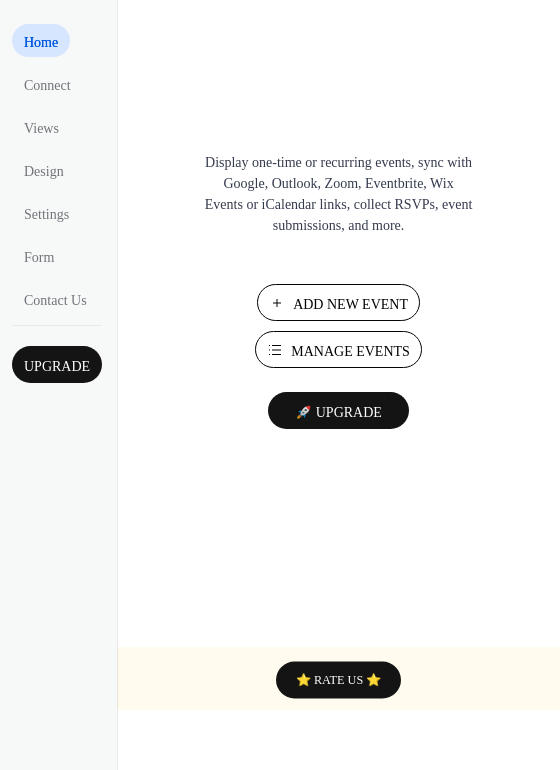 click on "Add New Event" at bounding box center [350, 304] 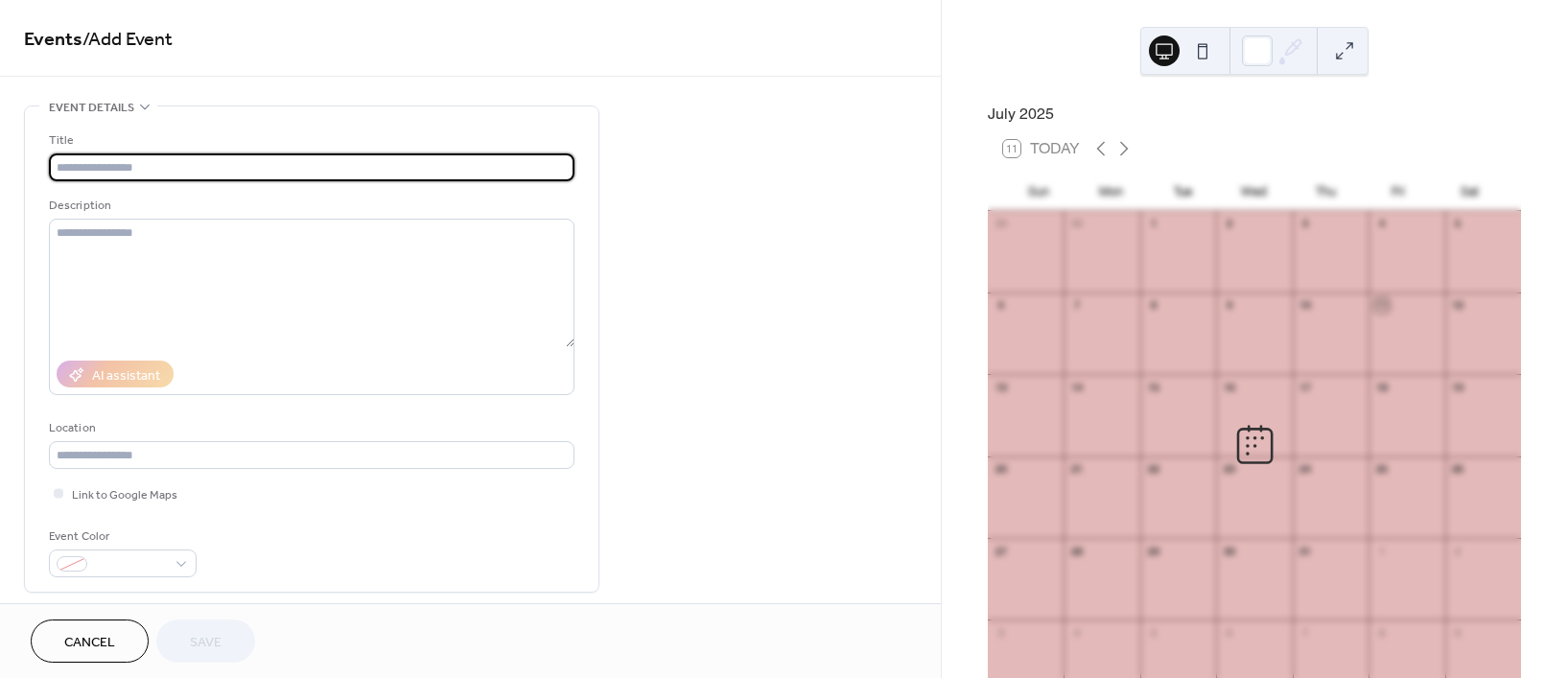 scroll, scrollTop: 0, scrollLeft: 0, axis: both 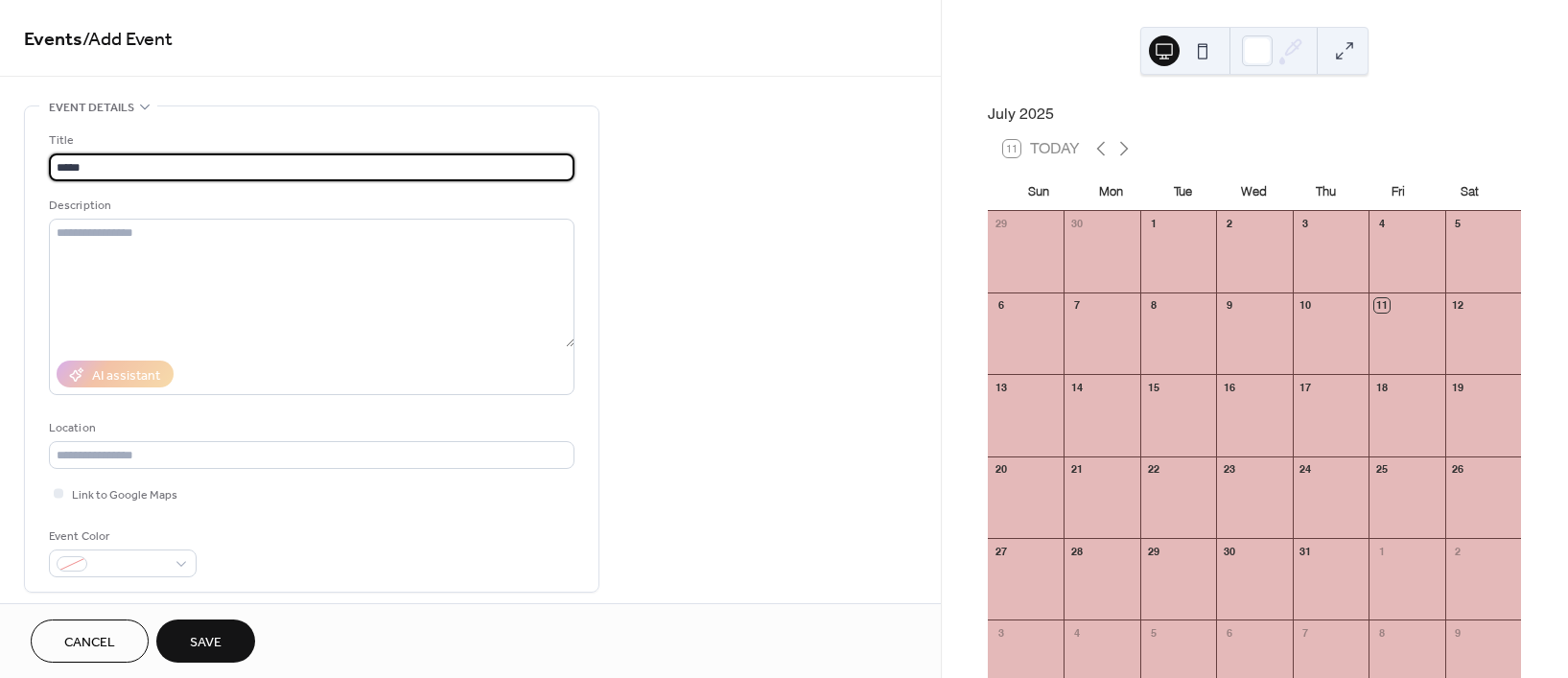 click on "*****" at bounding box center (312, 167) 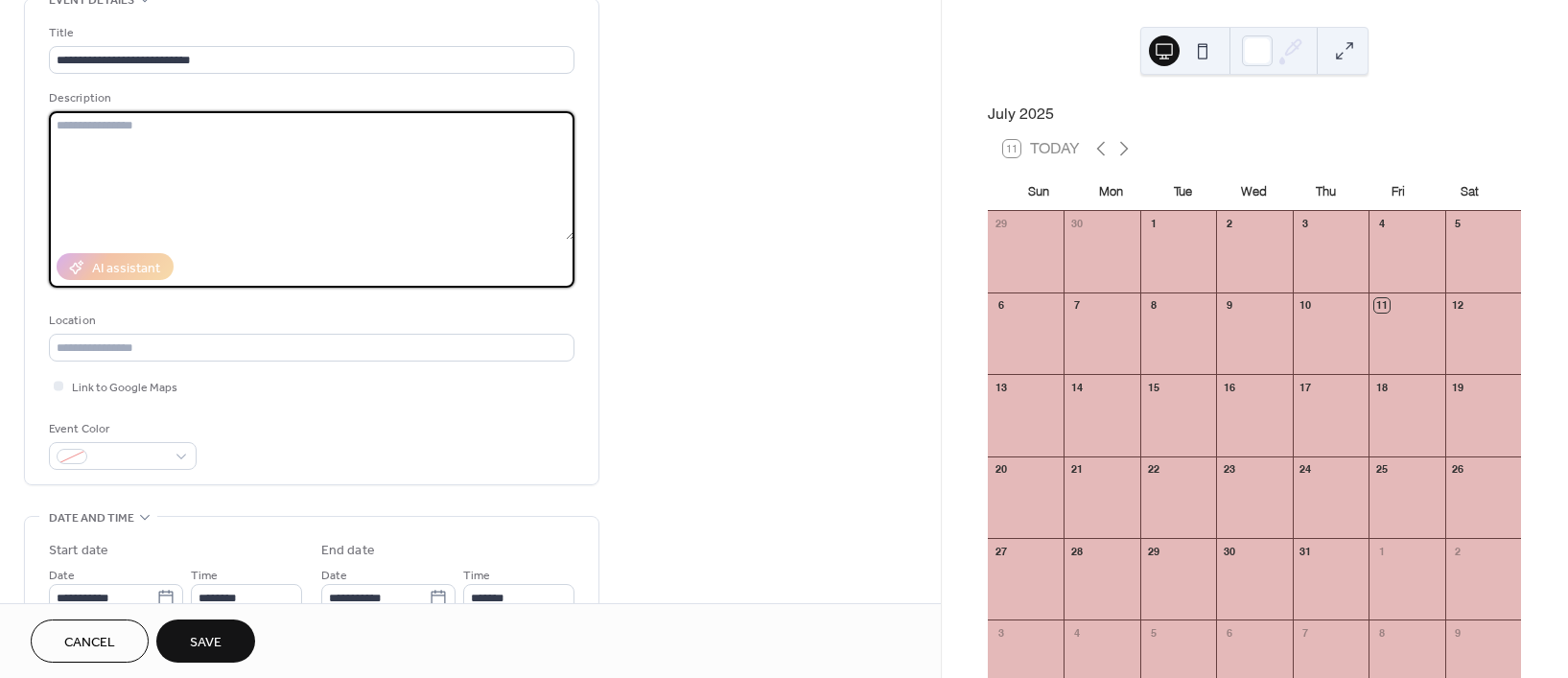 scroll, scrollTop: 109, scrollLeft: 0, axis: vertical 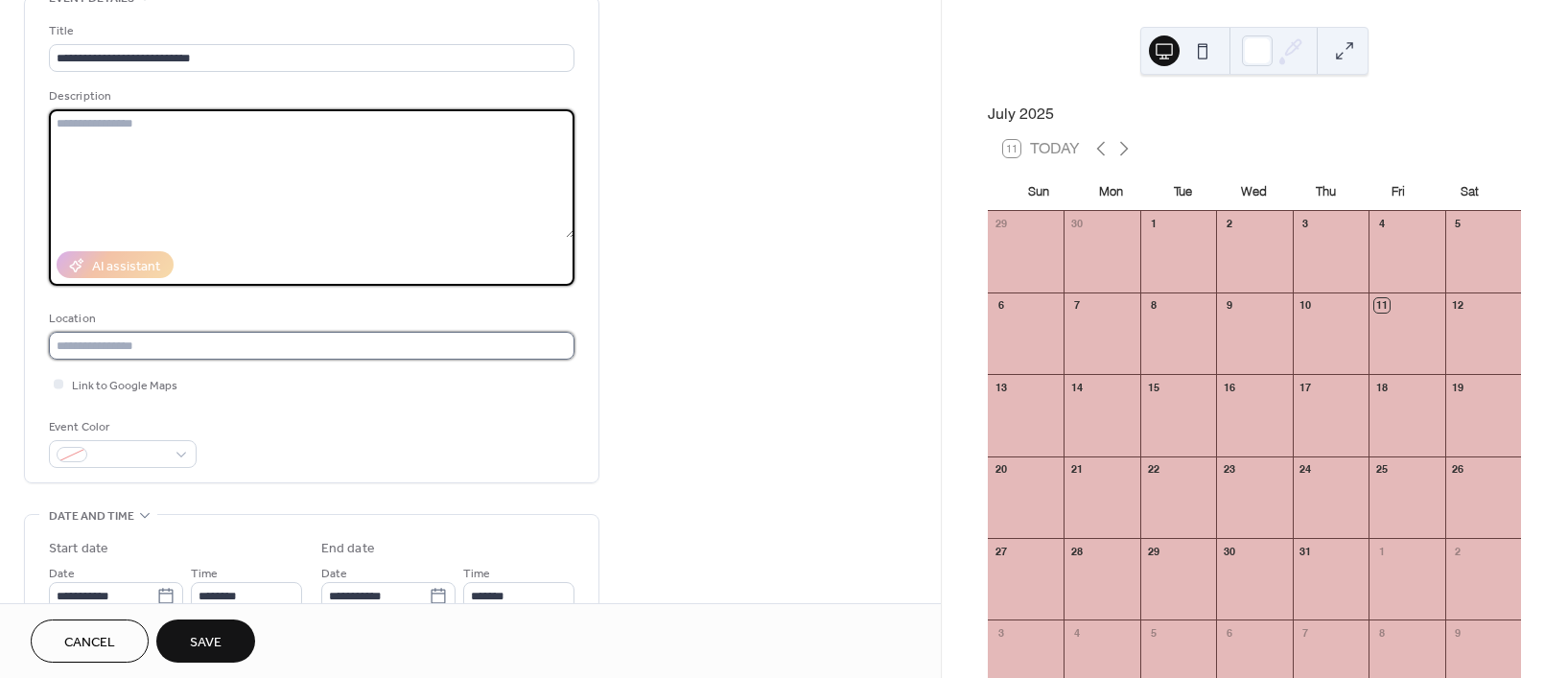 click at bounding box center (312, 345) 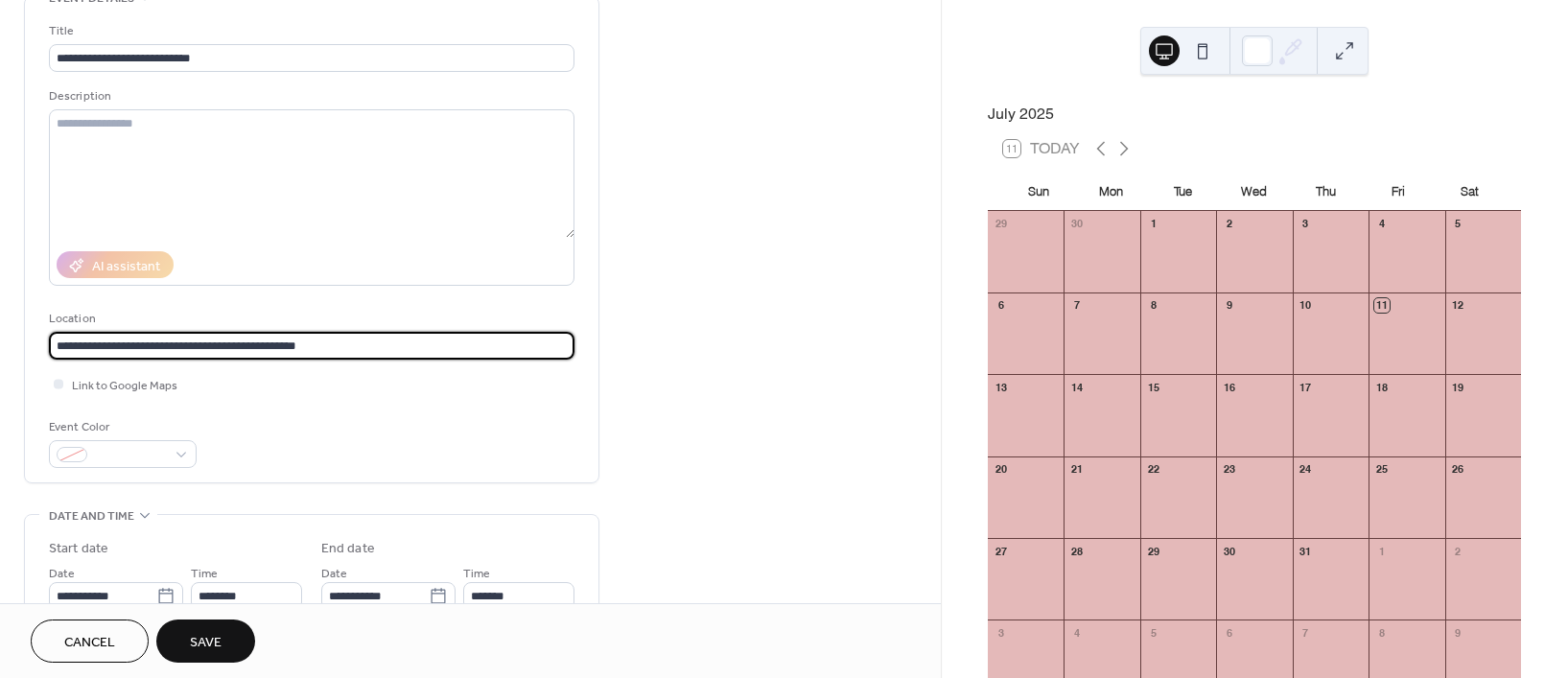 click on "Link to Google Maps" at bounding box center (312, 384) 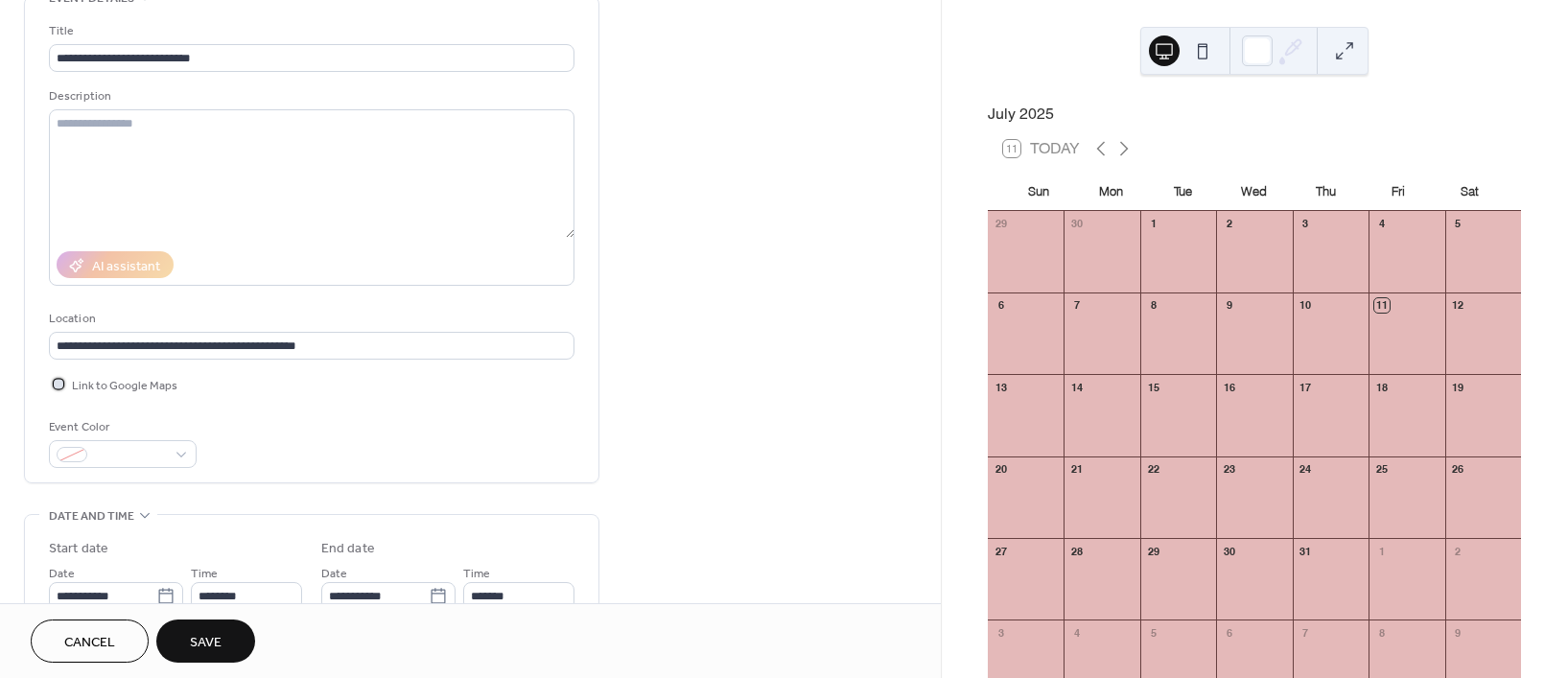 click on "Link to Google Maps" at bounding box center (125, 386) 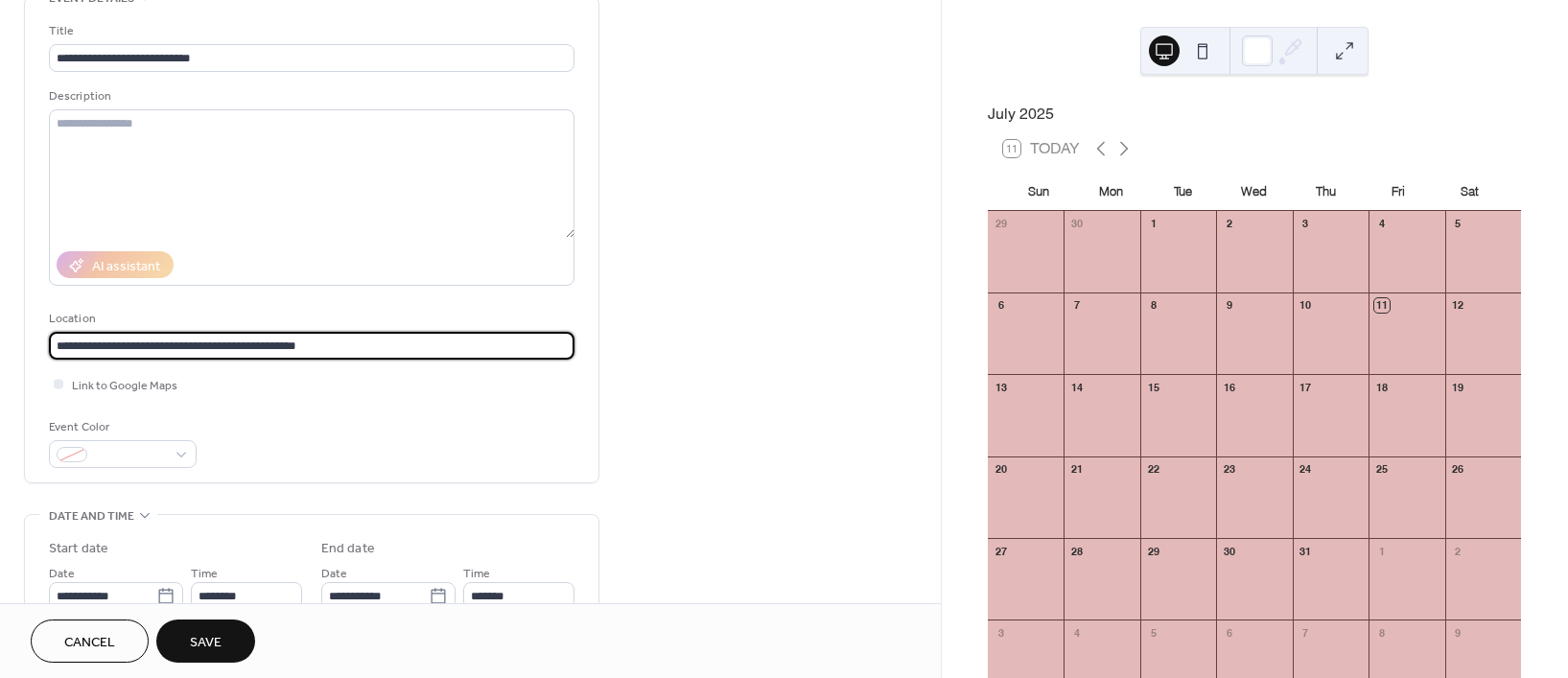 click on "**********" at bounding box center [312, 345] 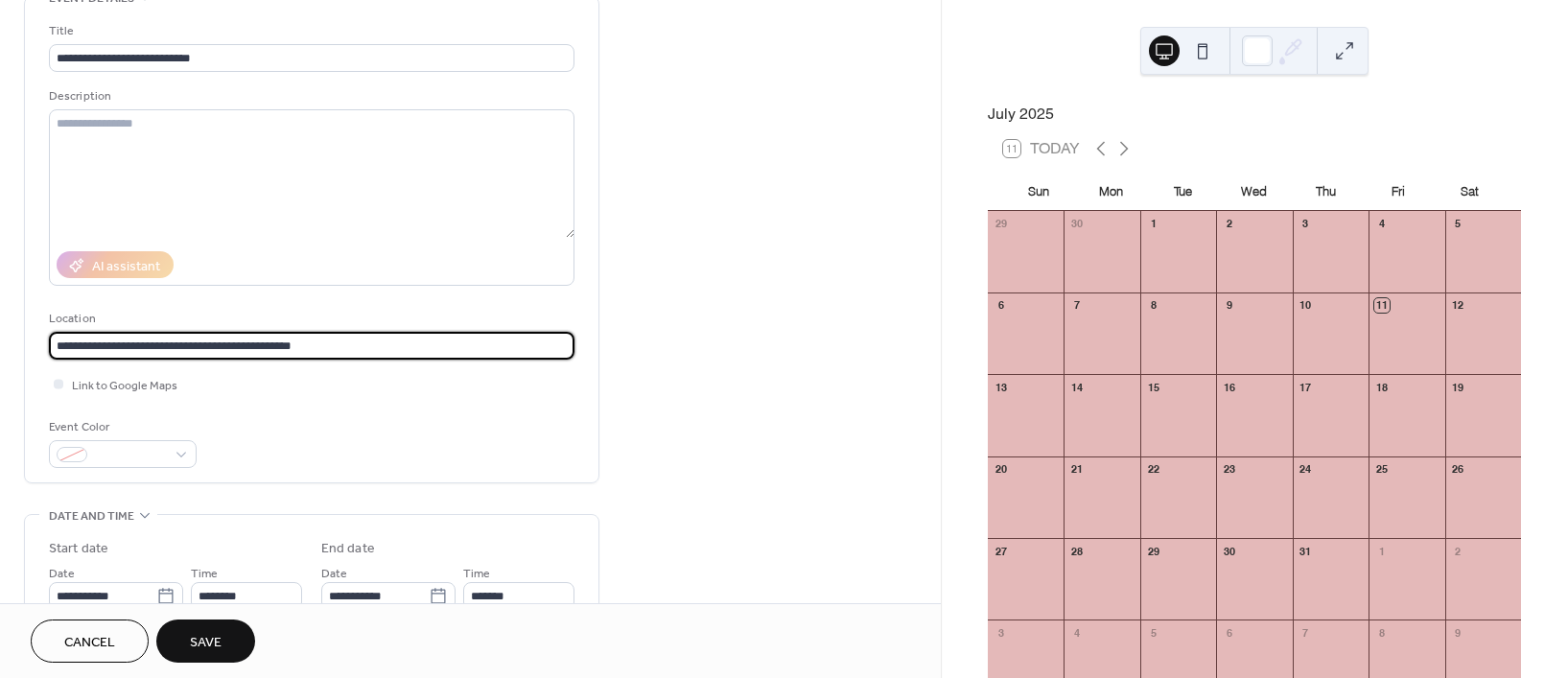 type on "**********" 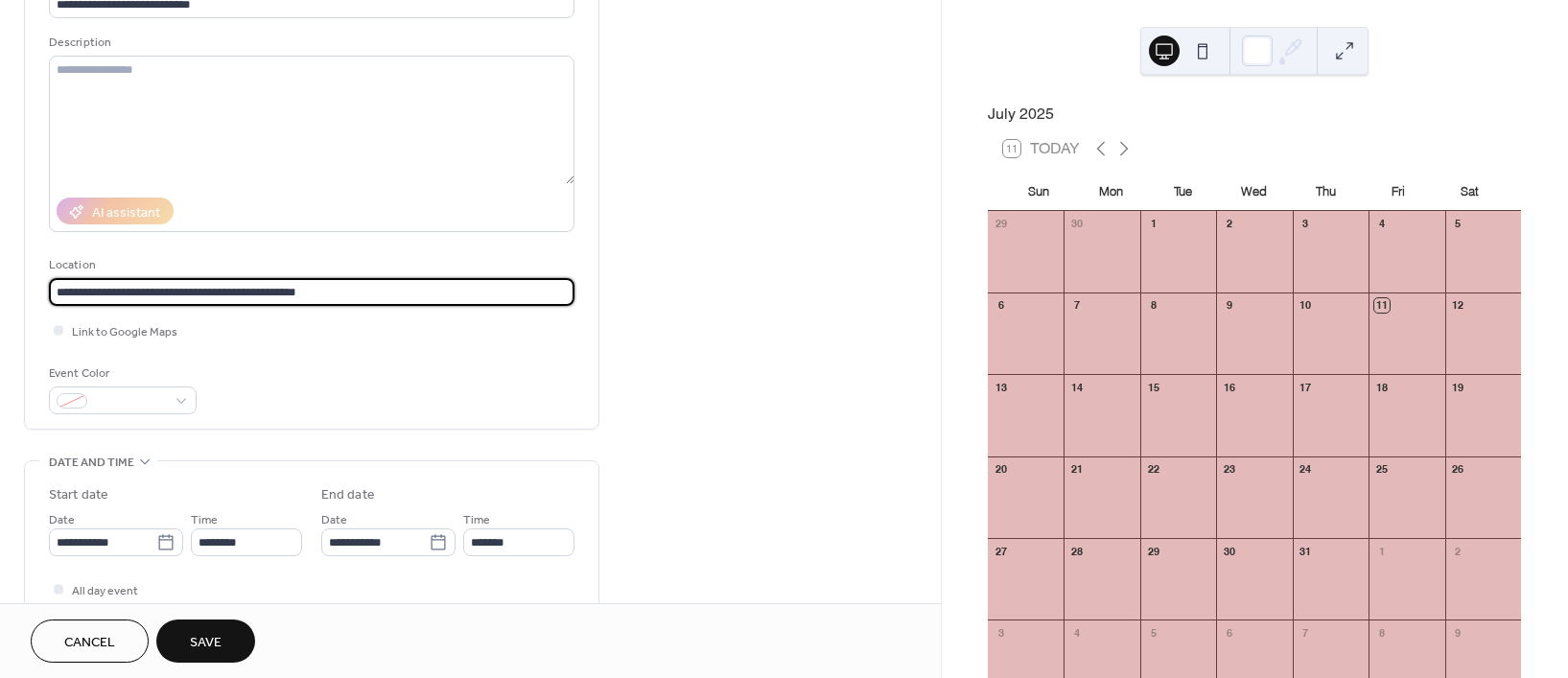 scroll, scrollTop: 209, scrollLeft: 0, axis: vertical 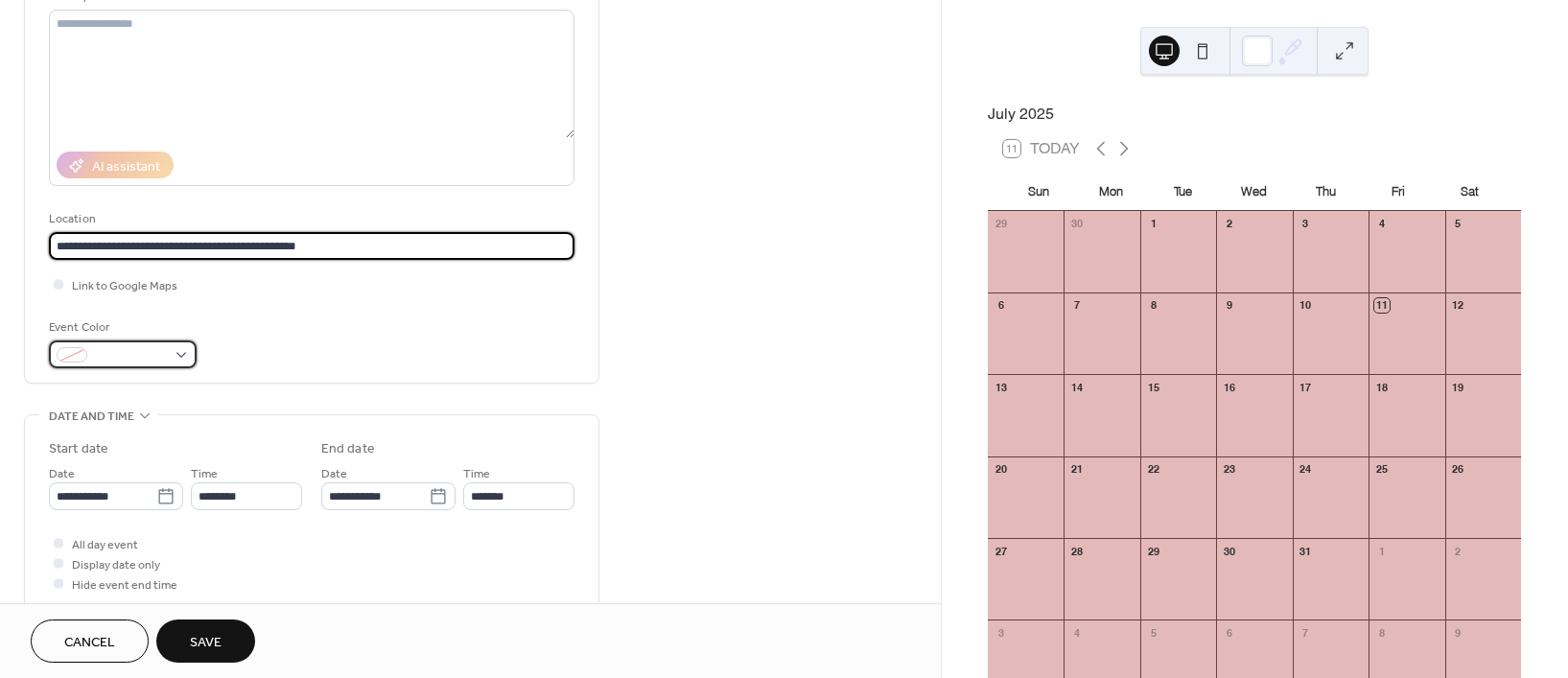 click at bounding box center (123, 354) 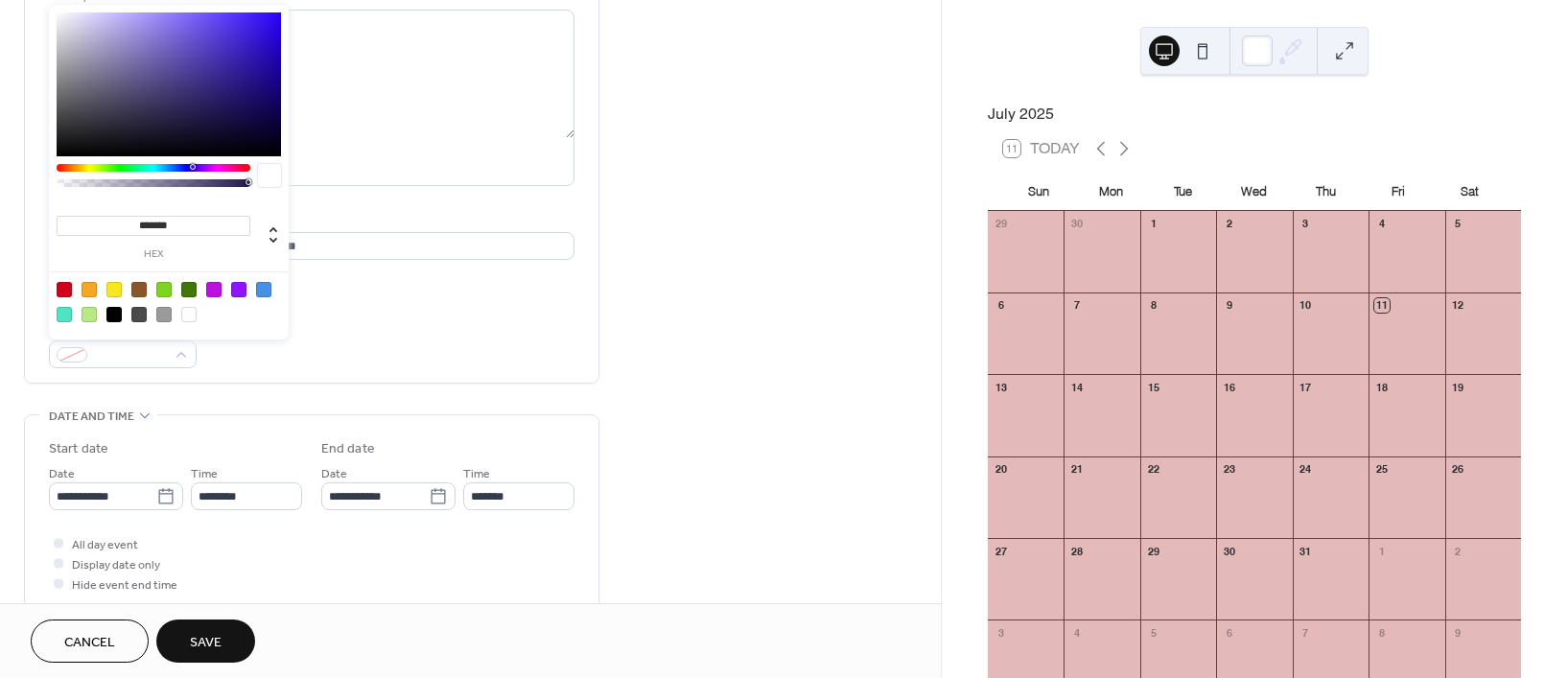 click at bounding box center [164, 290] 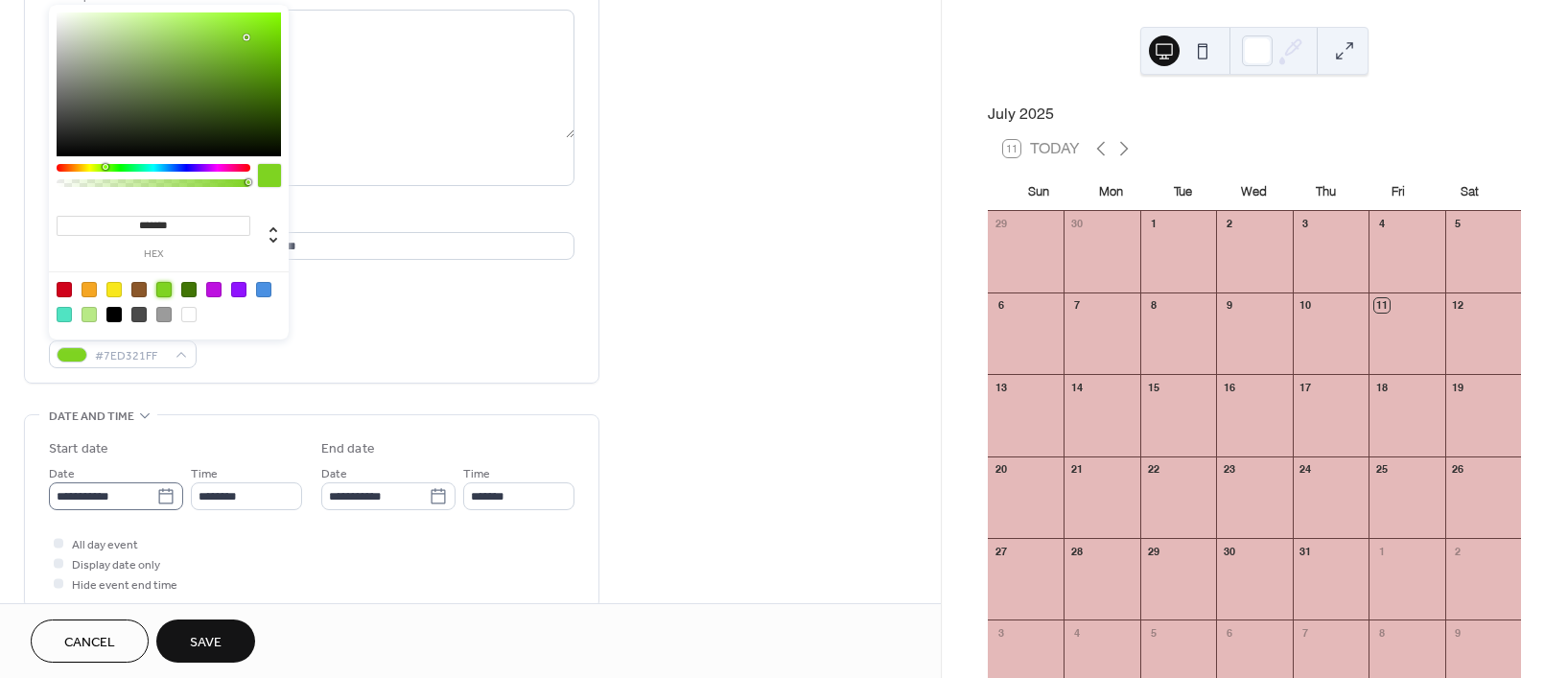 click 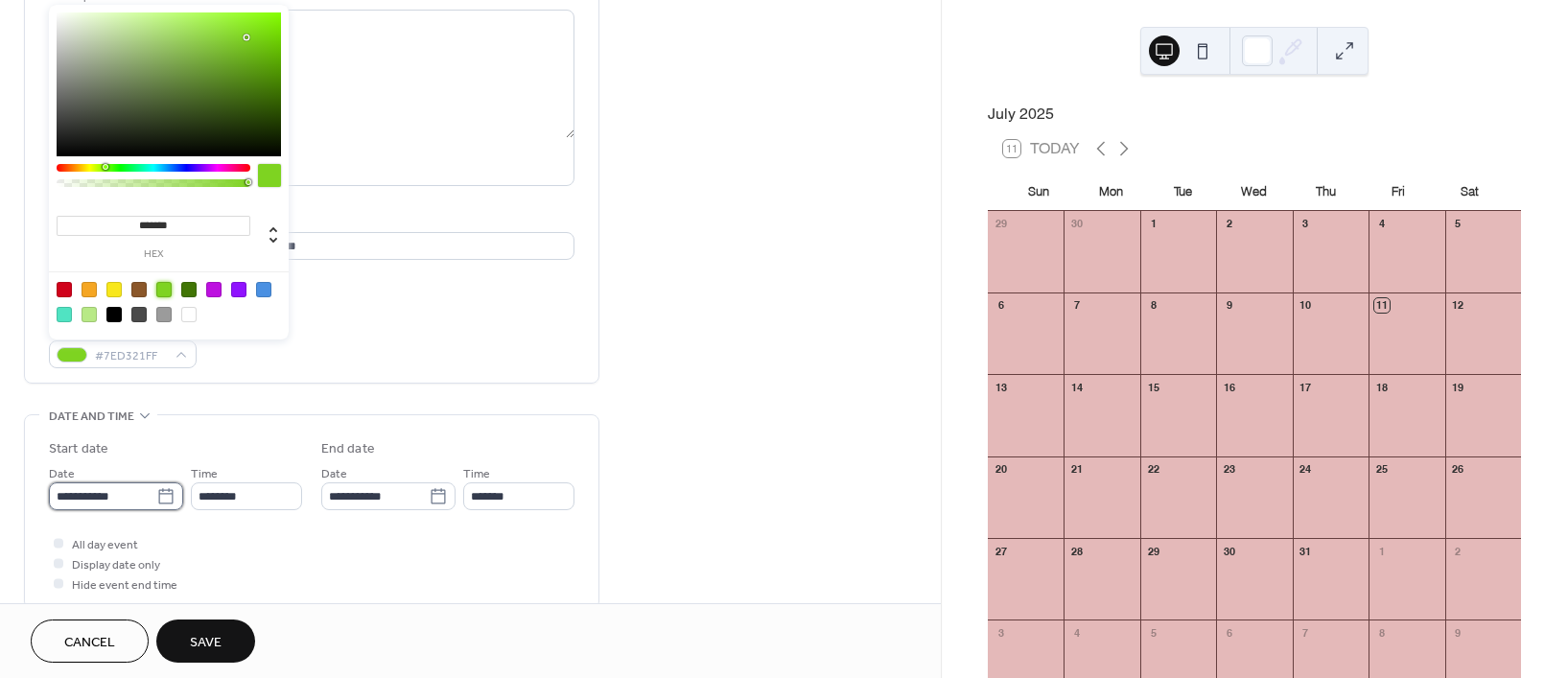 click on "**********" at bounding box center (103, 496) 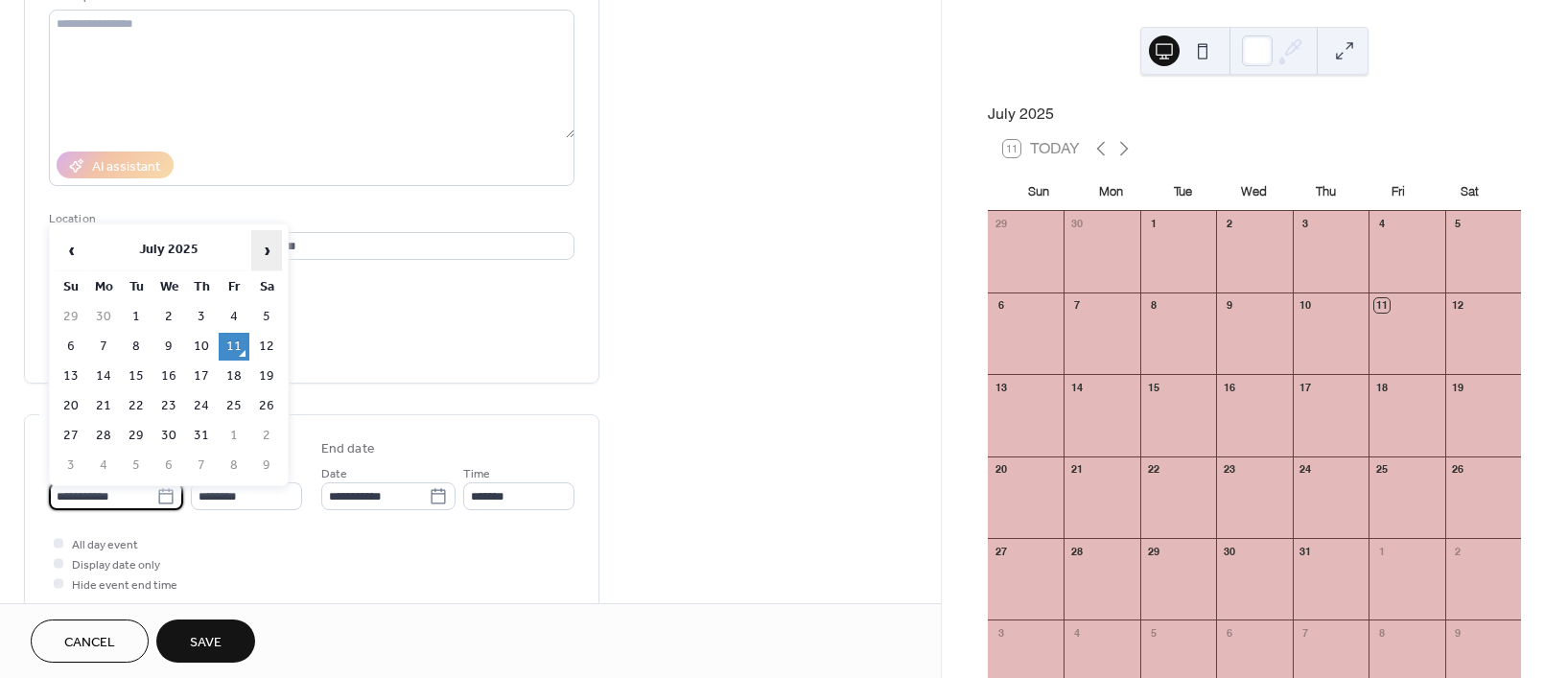 click on "›" at bounding box center [267, 250] 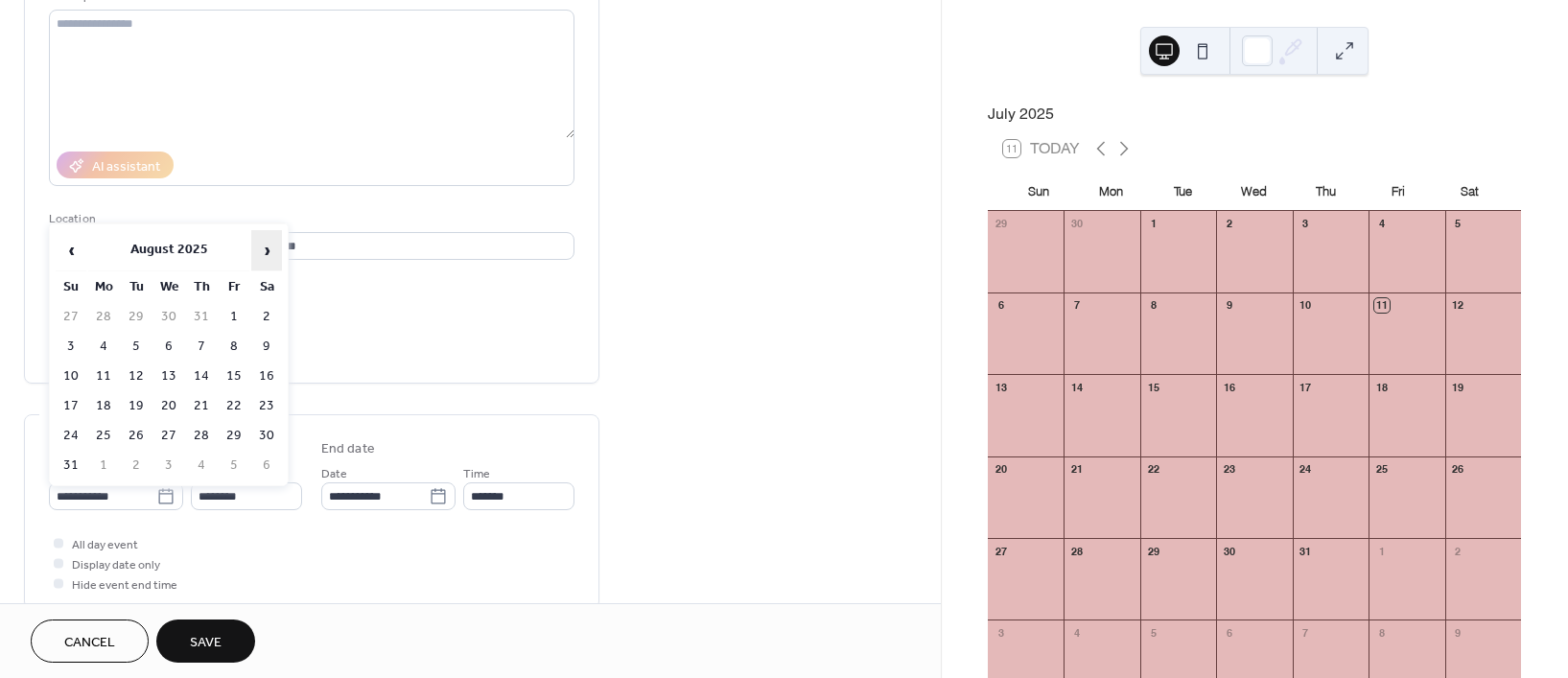 click on "›" at bounding box center (267, 250) 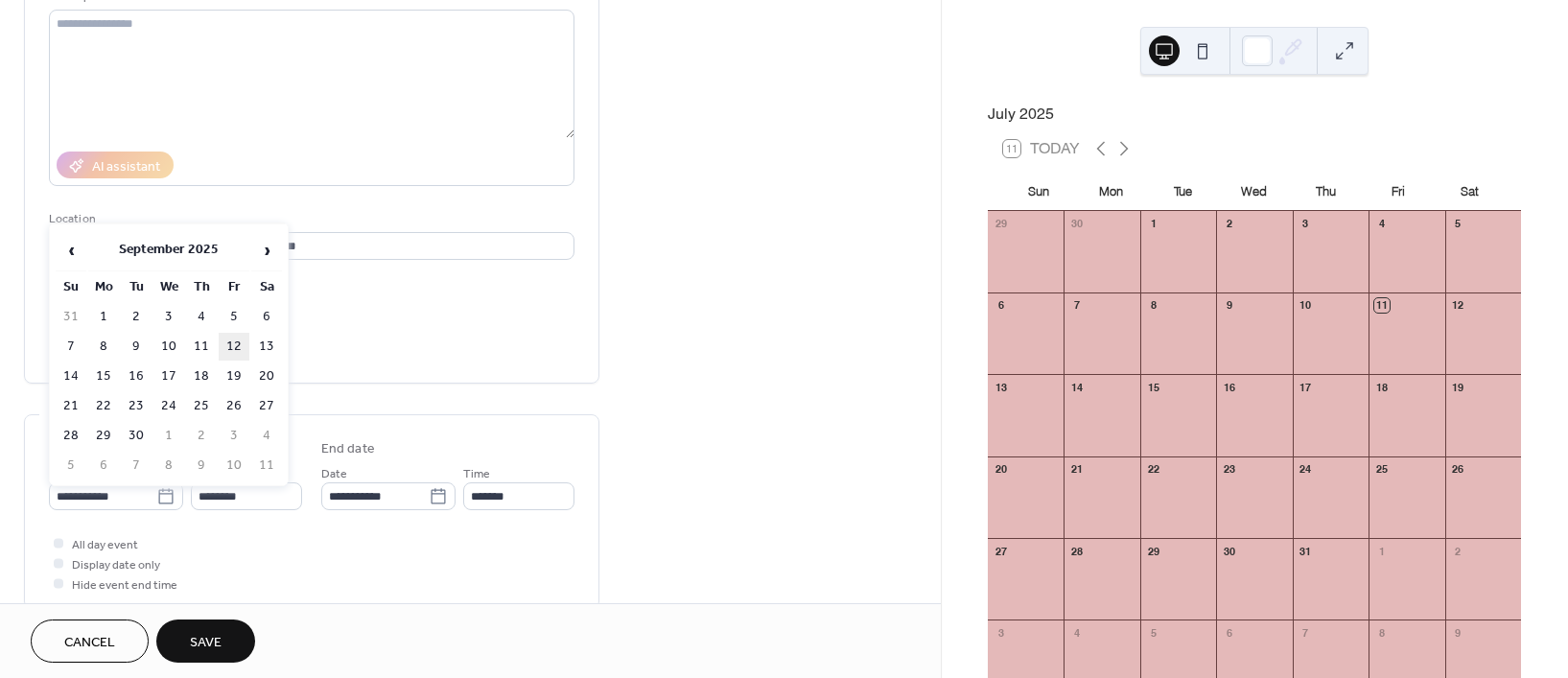 click on "12" at bounding box center (234, 346) 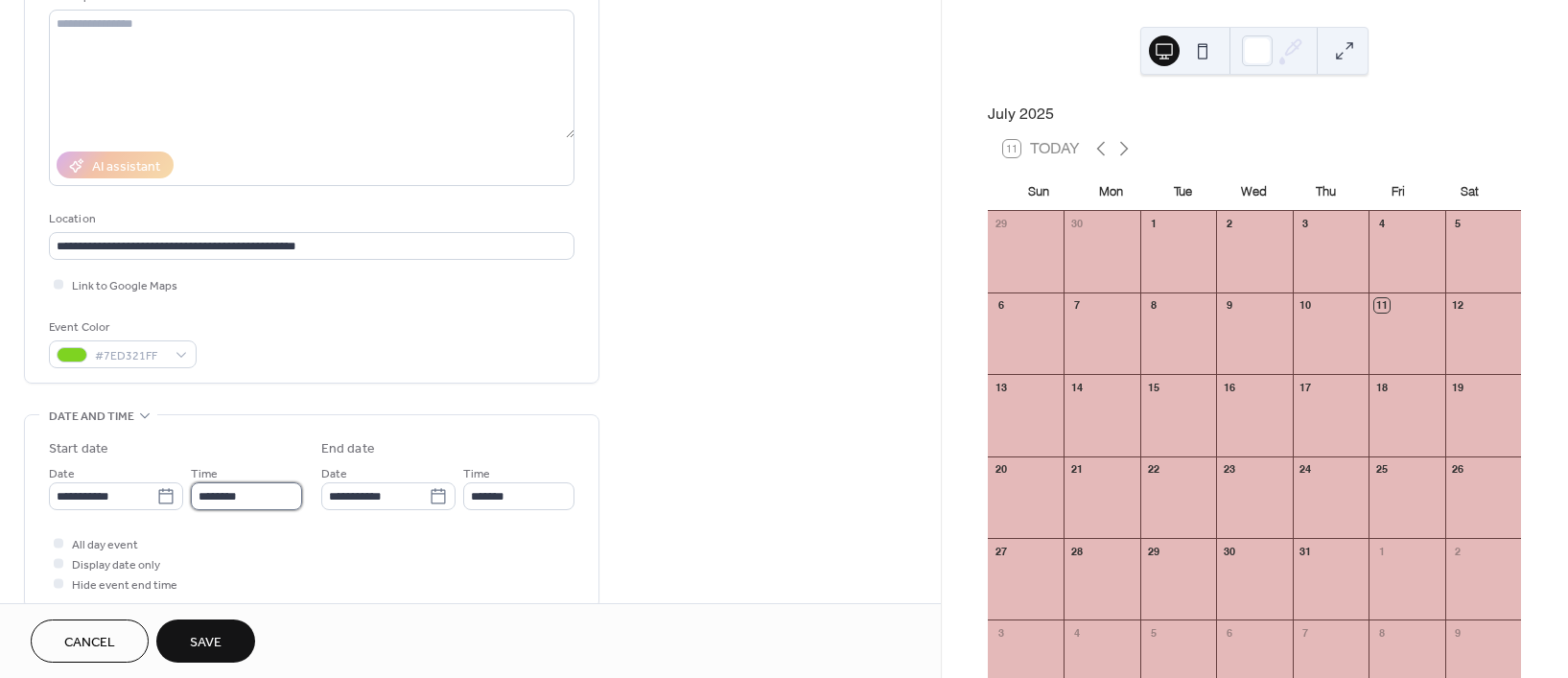 click on "********" at bounding box center (246, 496) 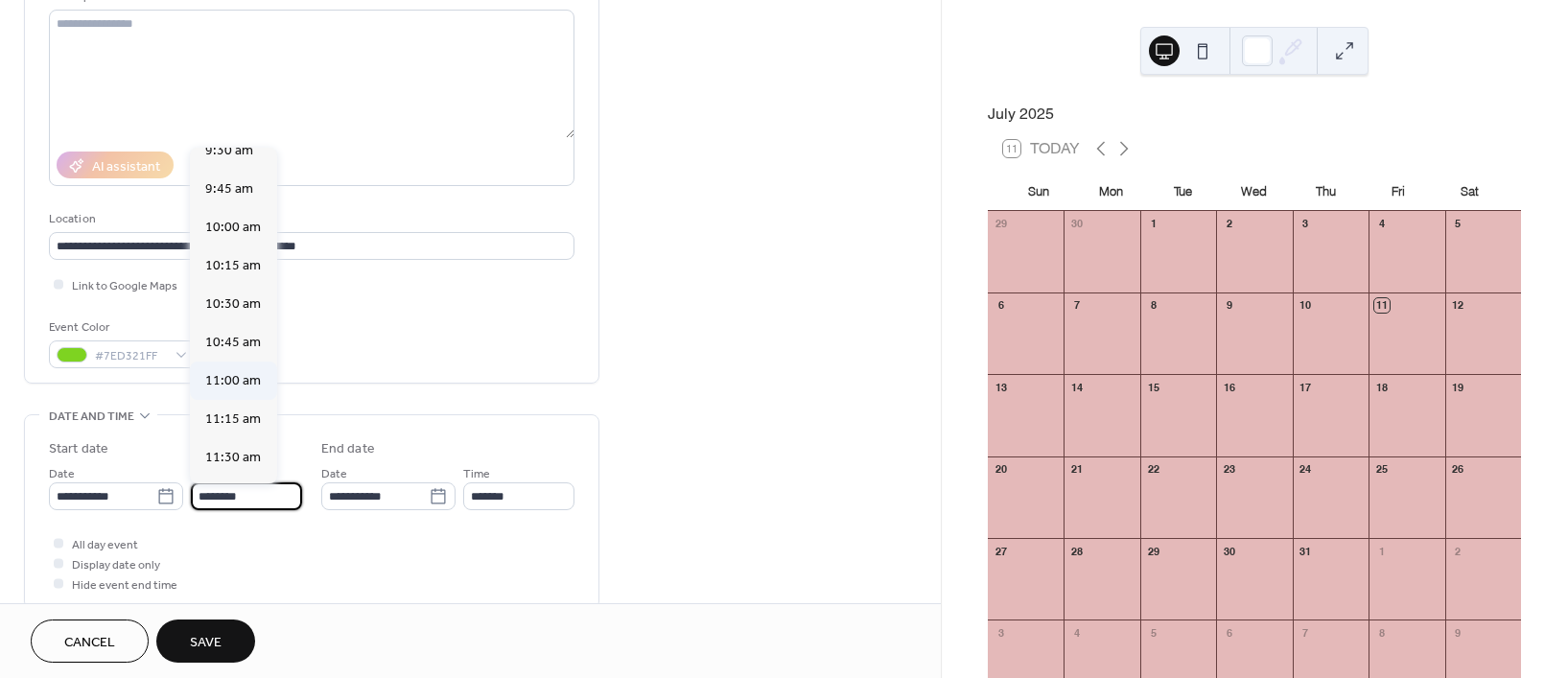 scroll, scrollTop: 1450, scrollLeft: 0, axis: vertical 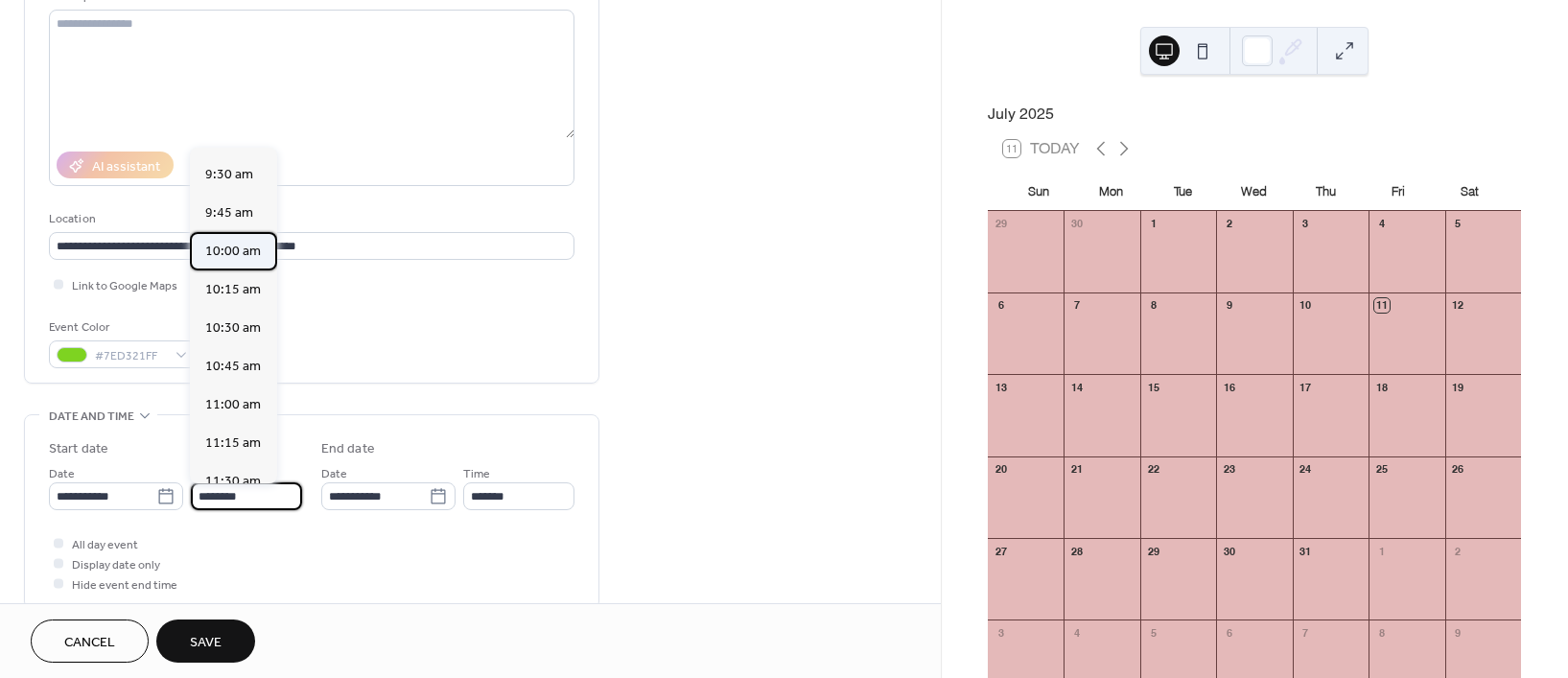 click on "10:00 am" at bounding box center [233, 250] 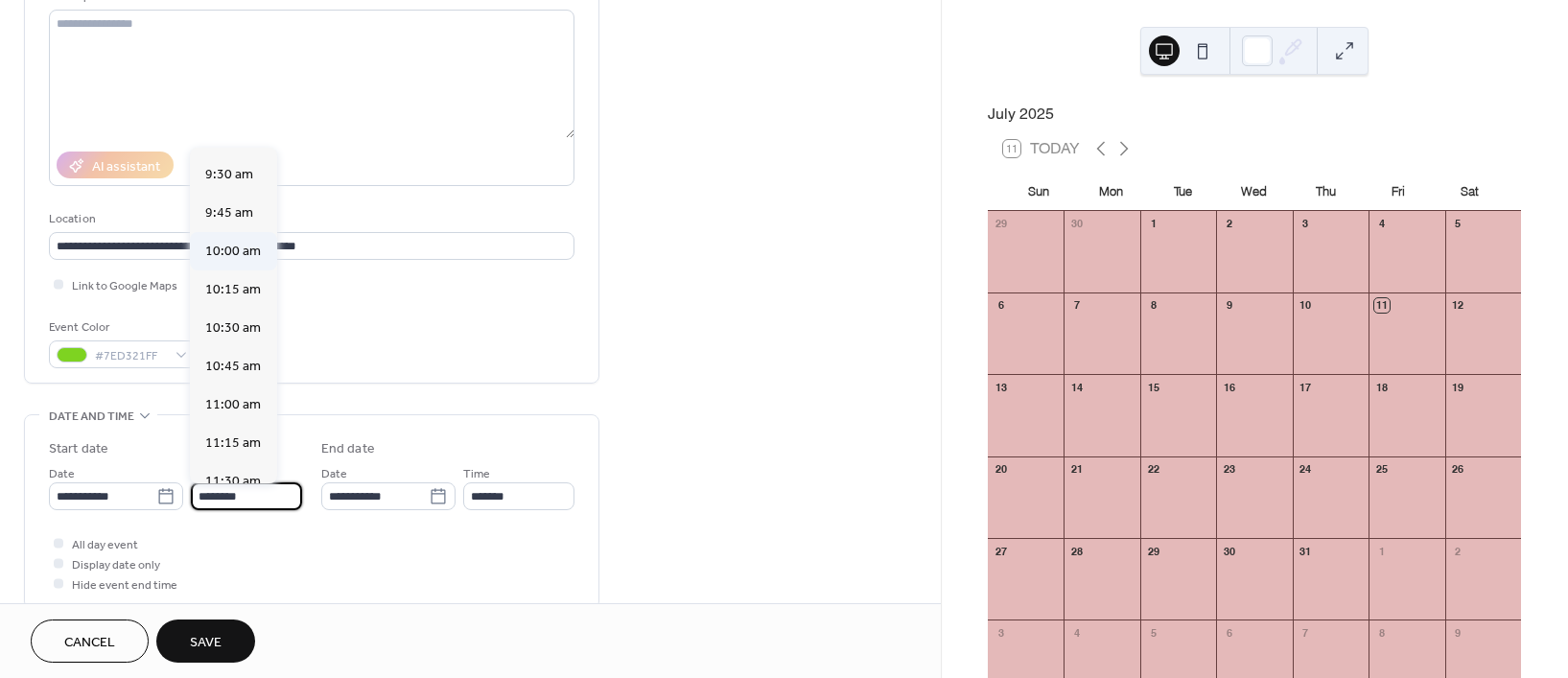 type on "********" 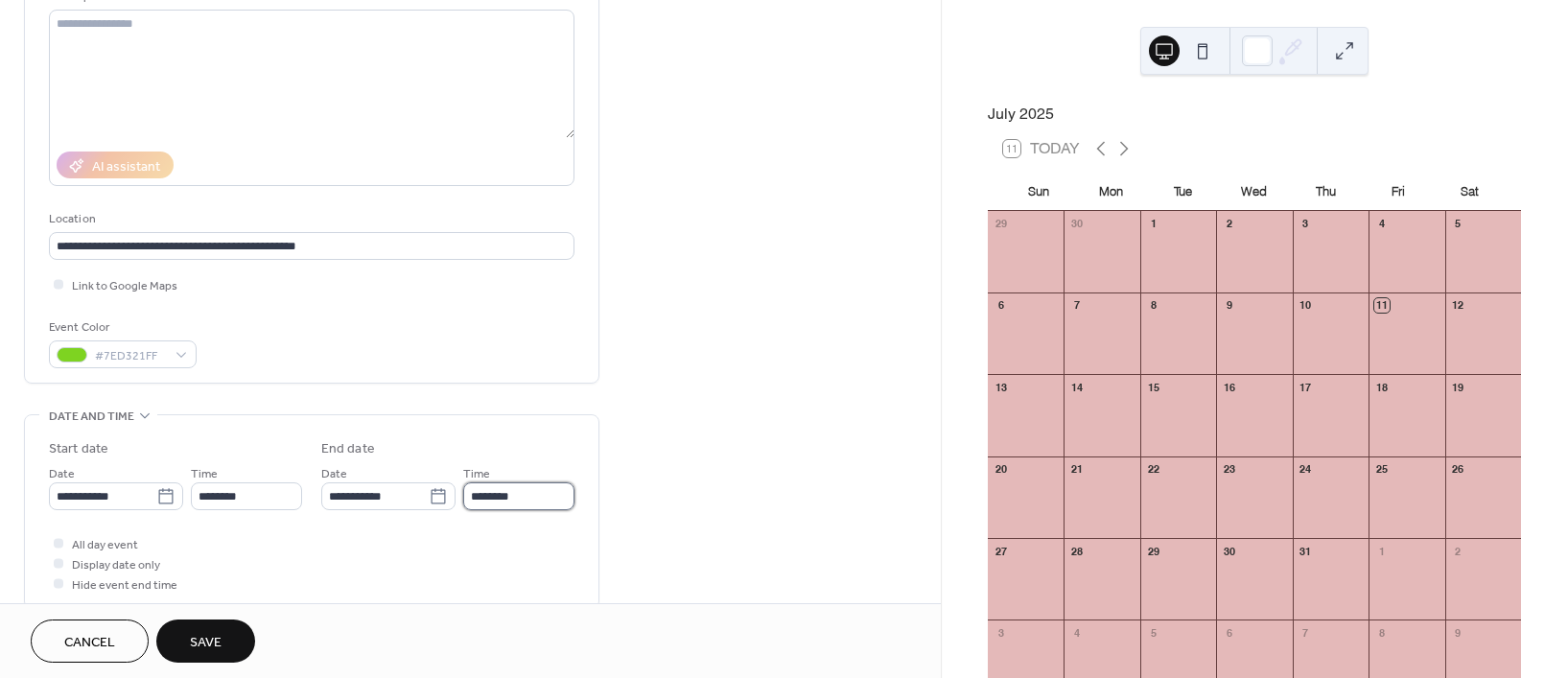 click on "********" at bounding box center (519, 496) 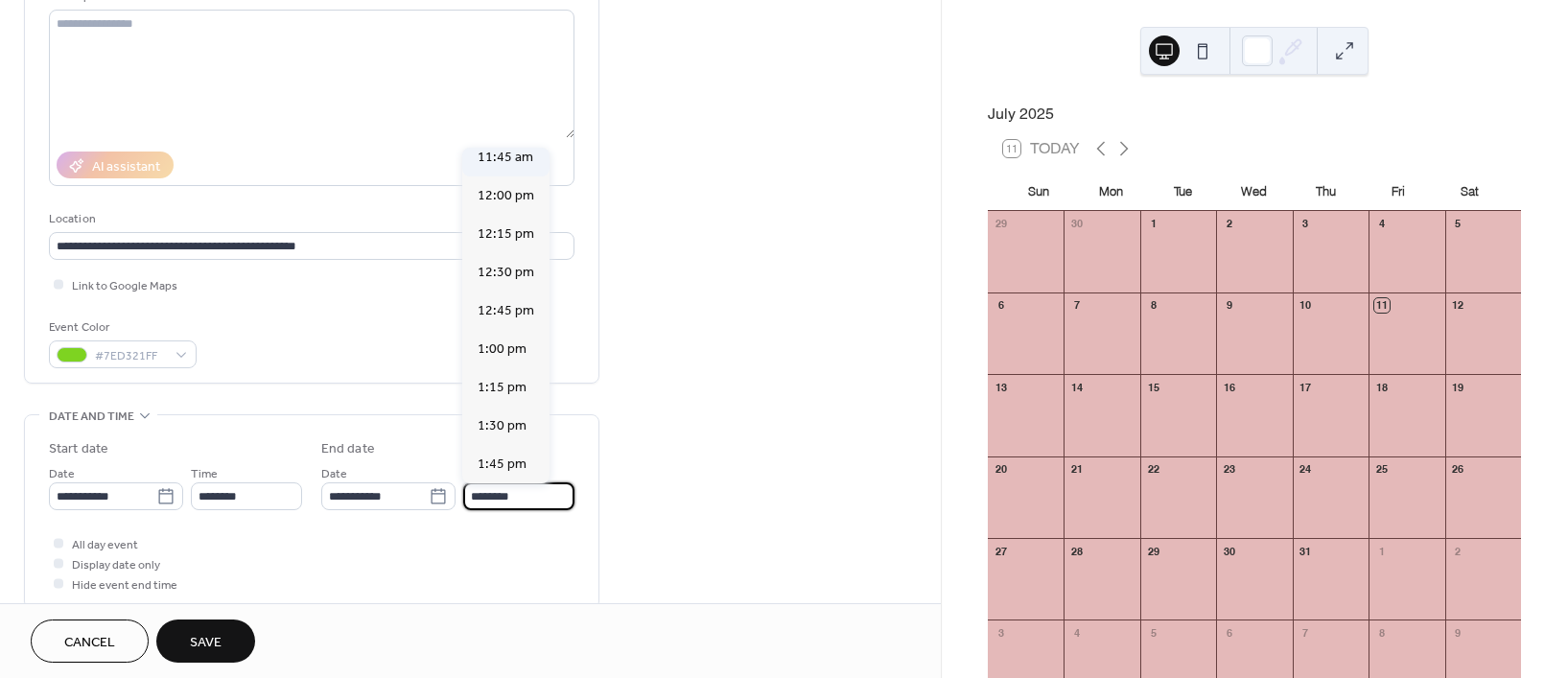scroll, scrollTop: 246, scrollLeft: 0, axis: vertical 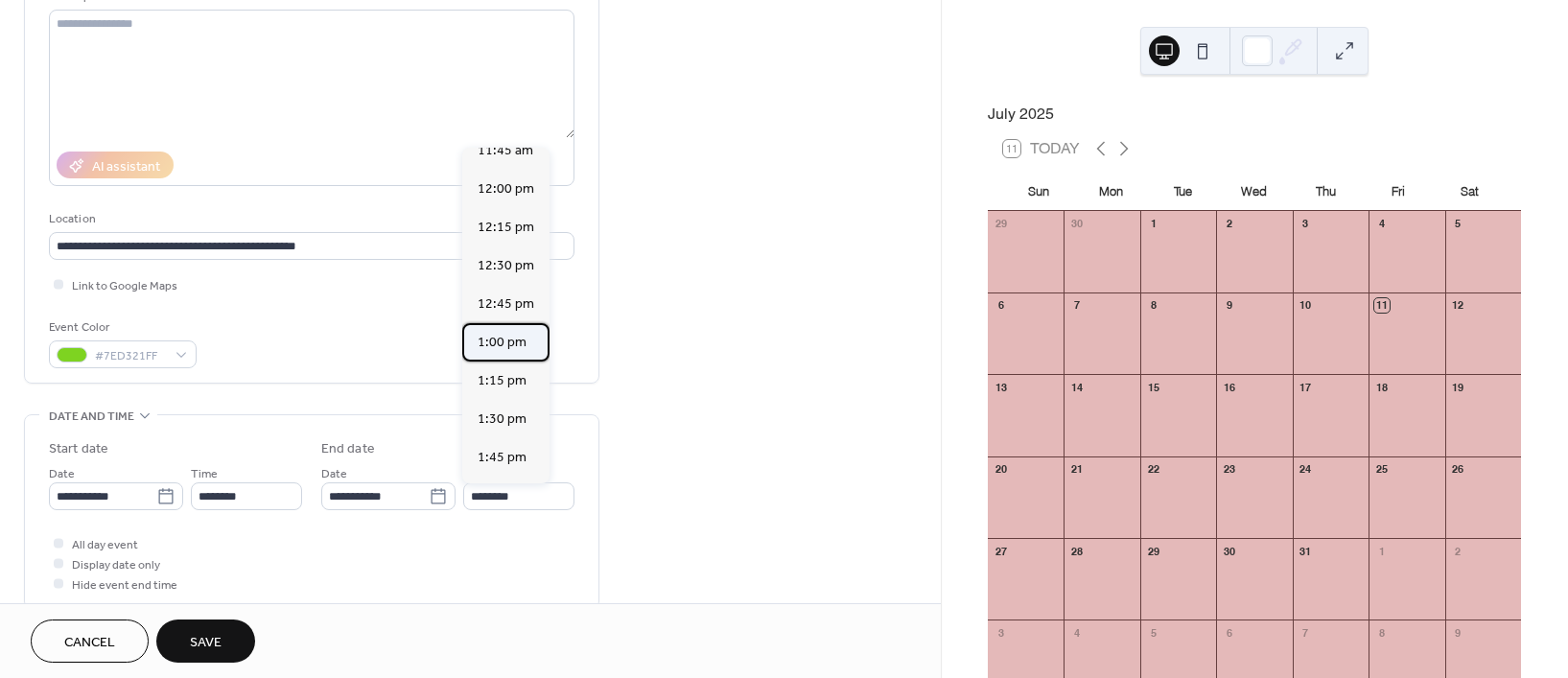 click on "1:00 pm" at bounding box center [502, 341] 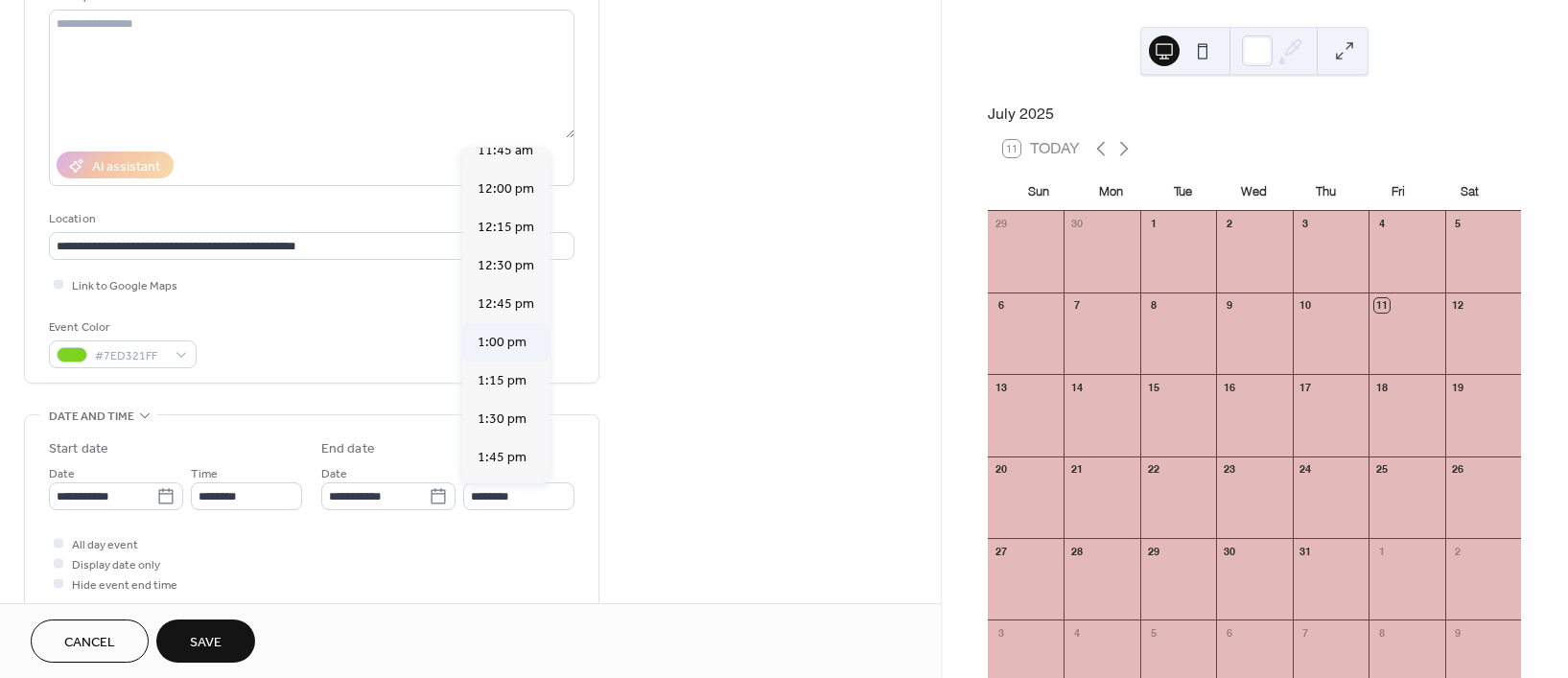 type on "*******" 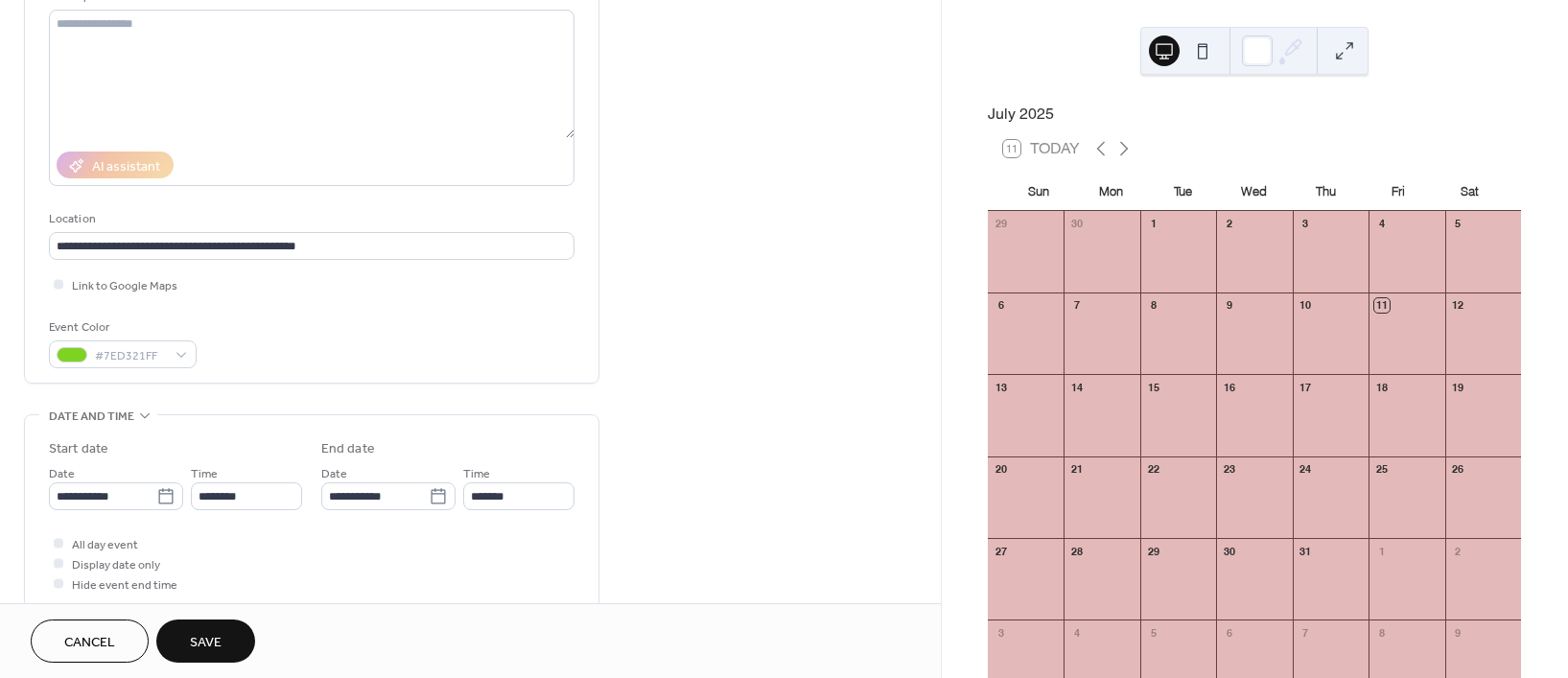 click on "Save" at bounding box center [205, 643] 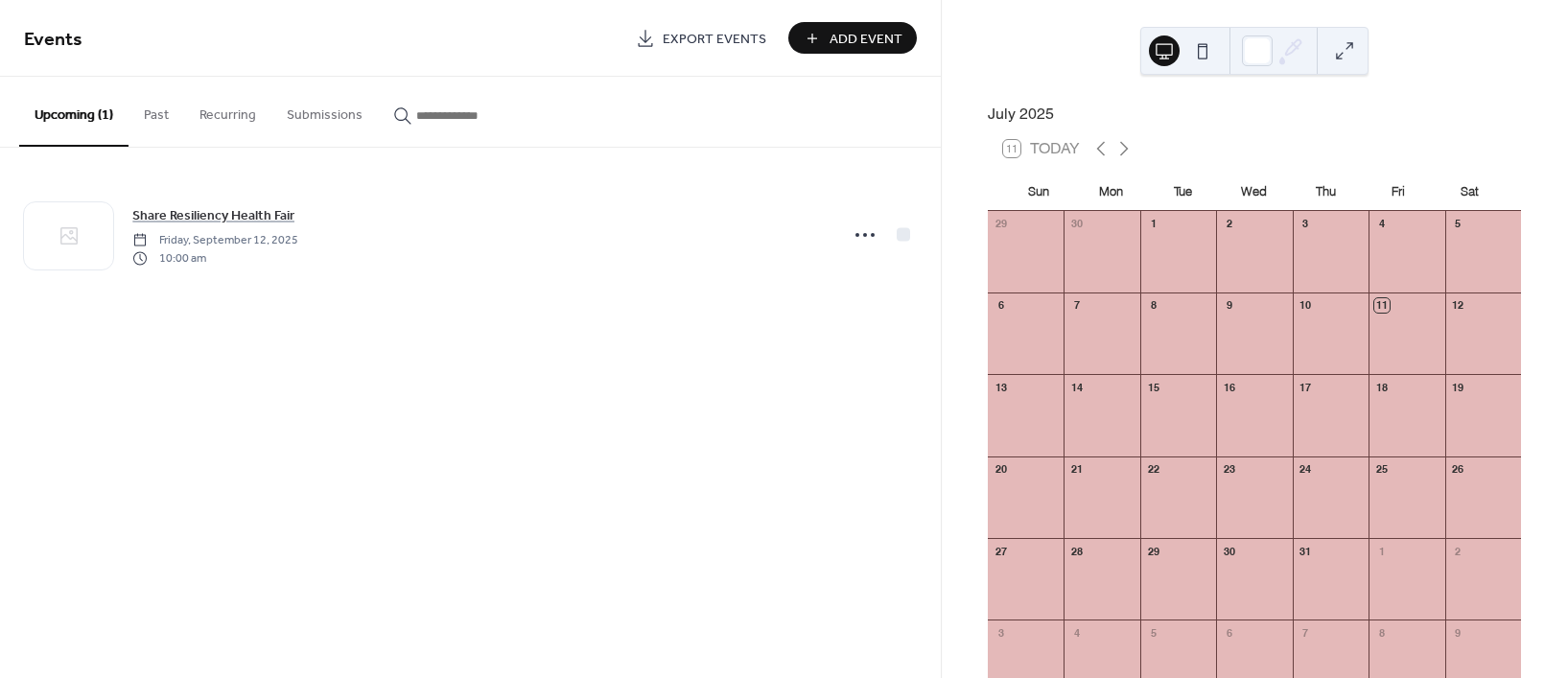 click on "Add Event" at bounding box center (866, 39) 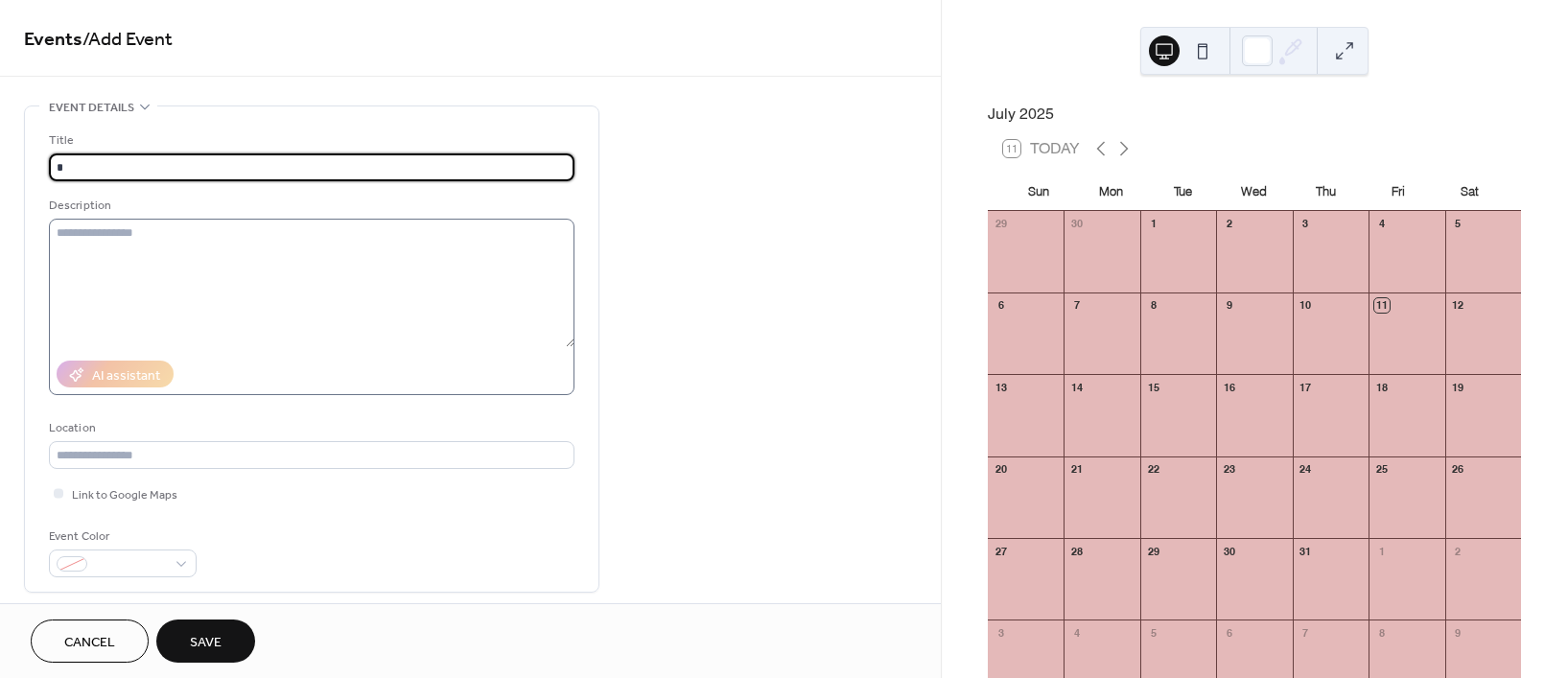 type on "**********" 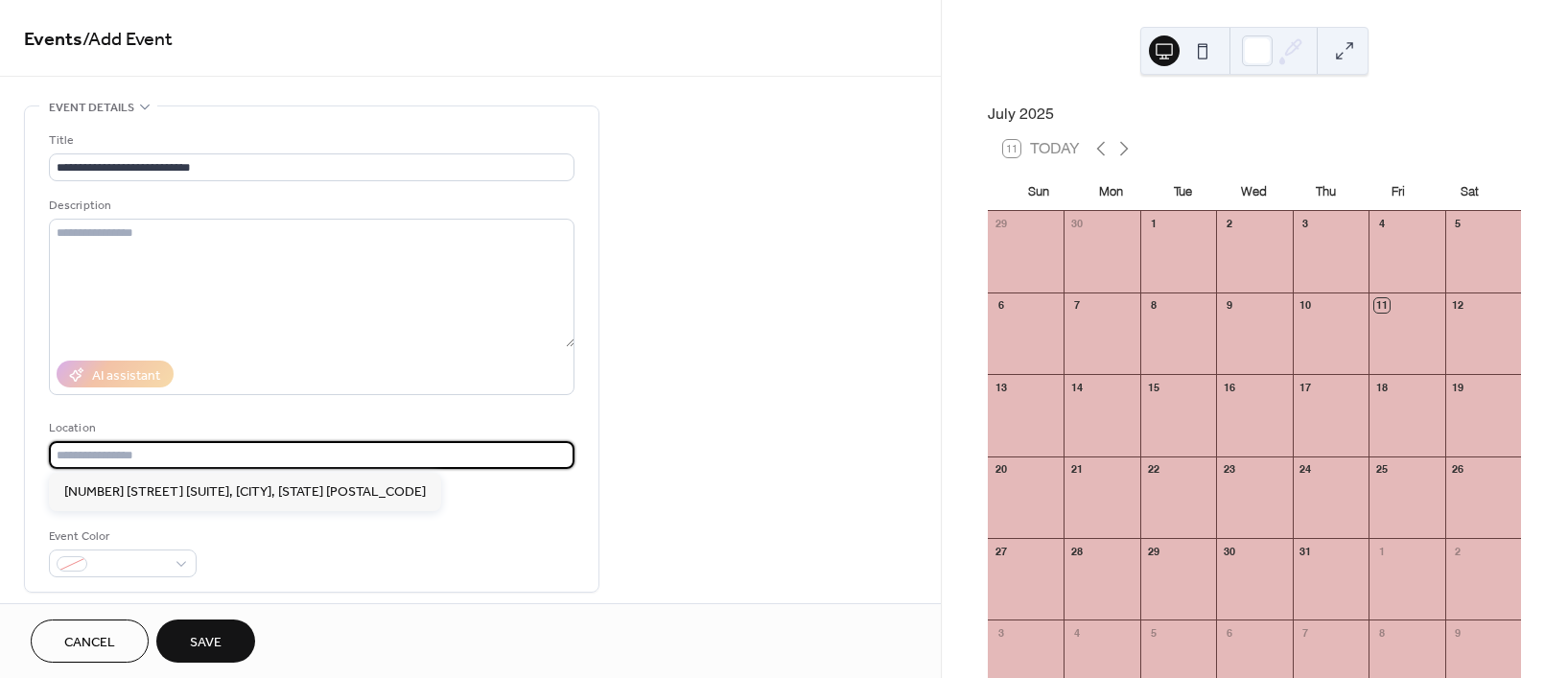 click at bounding box center [312, 455] 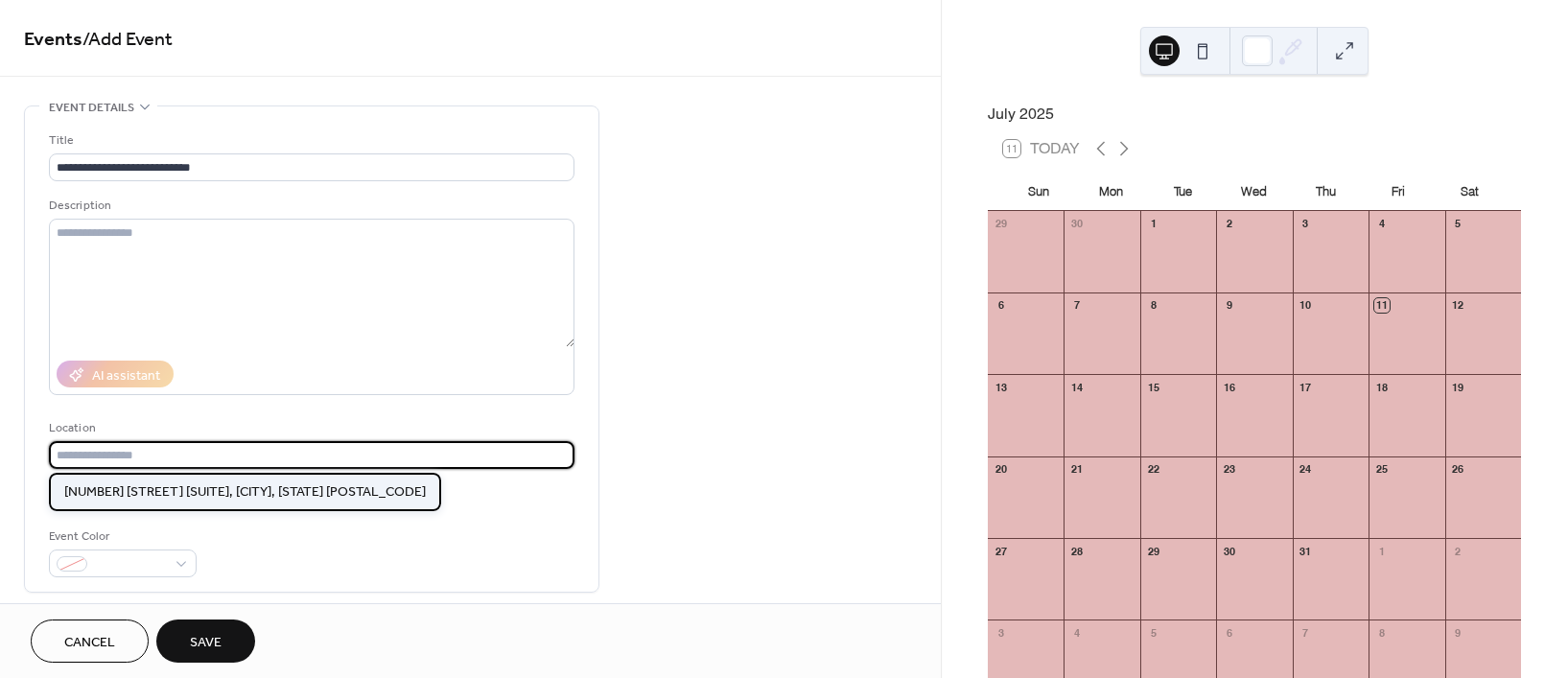 click on "[NUMBER] [STREET] [SUITE], [CITY], [STATE] [POSTAL_CODE]" at bounding box center (245, 492) 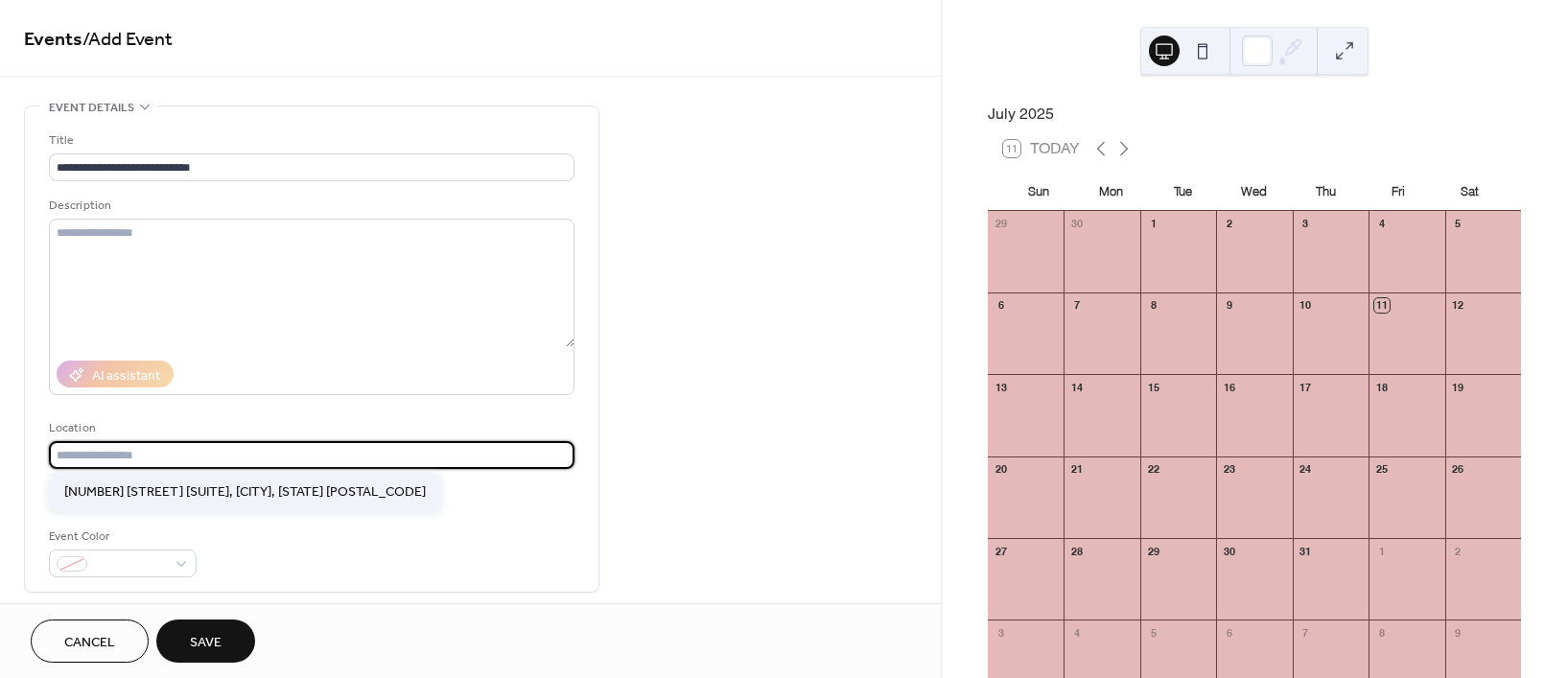 type on "**********" 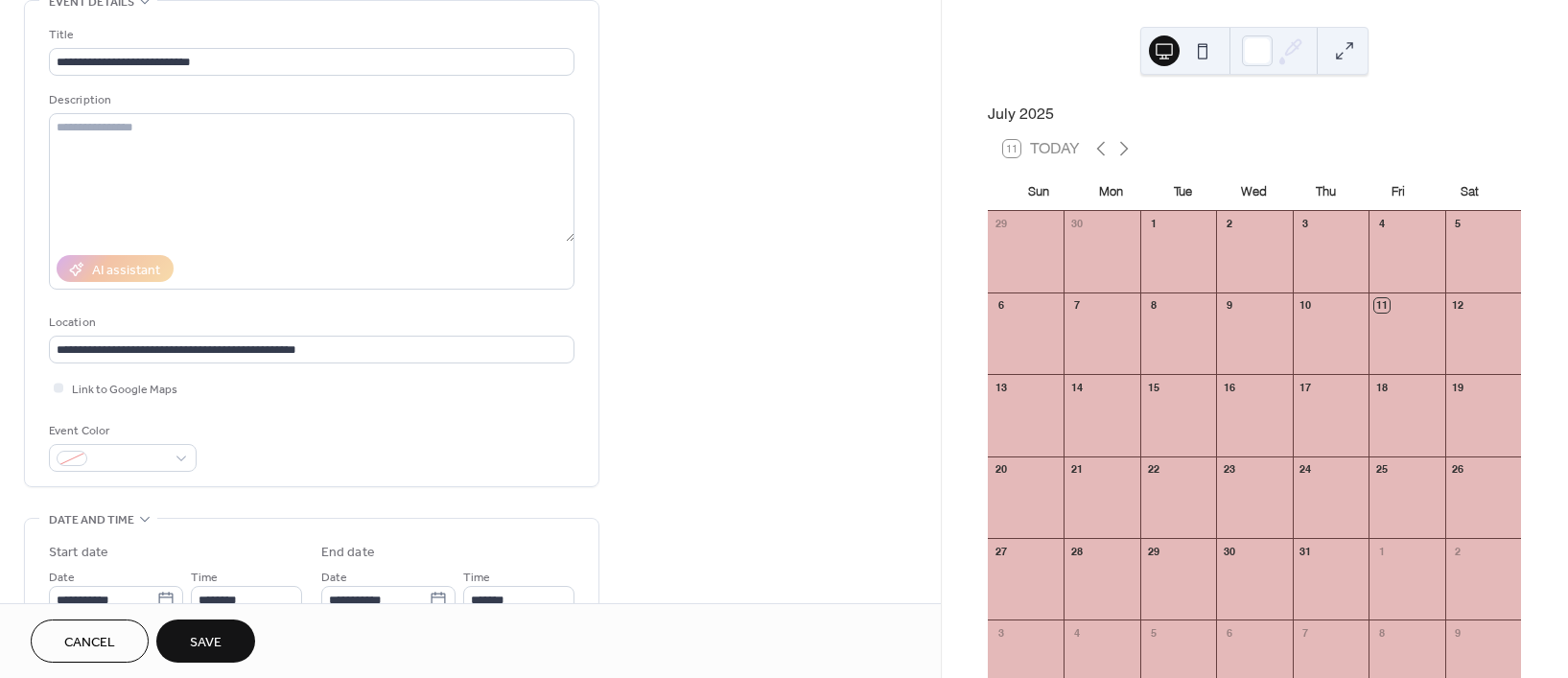 scroll, scrollTop: 119, scrollLeft: 0, axis: vertical 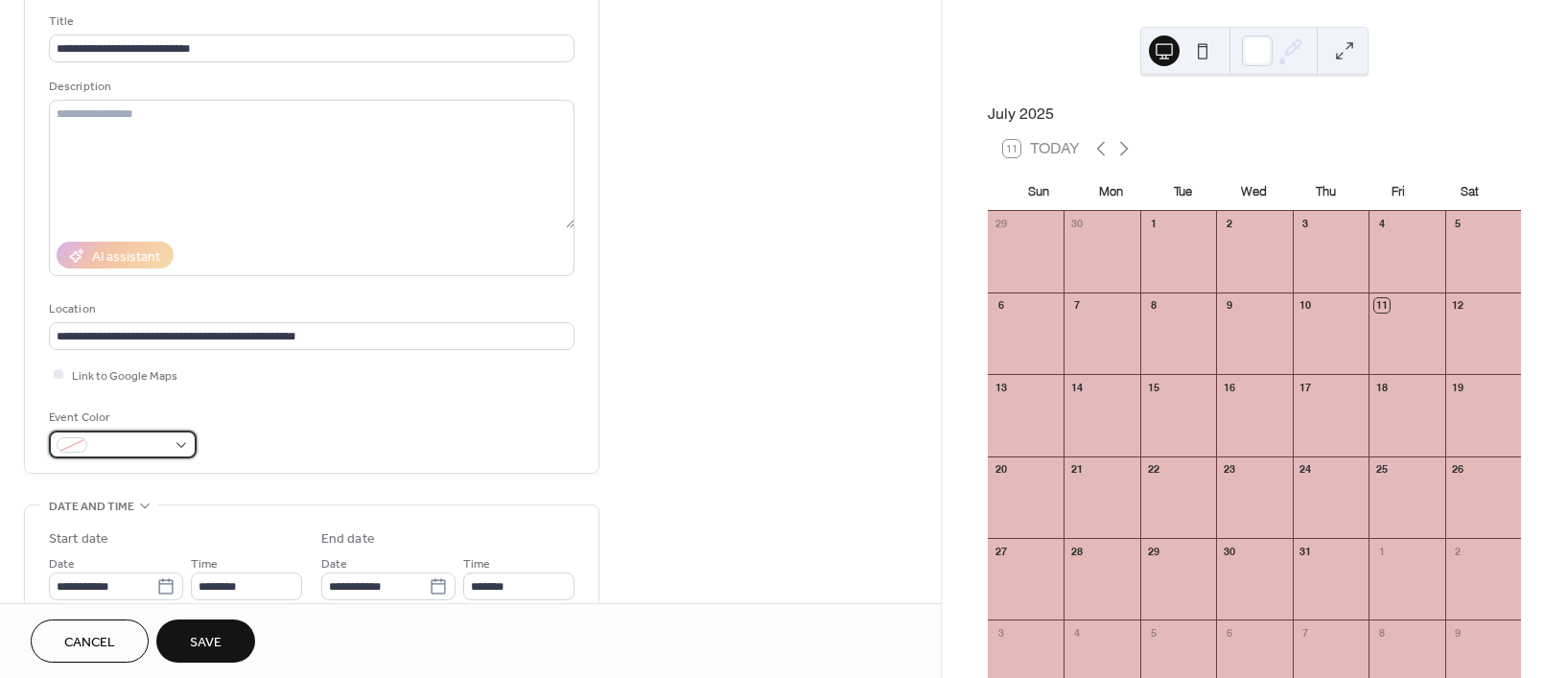 click at bounding box center [123, 444] 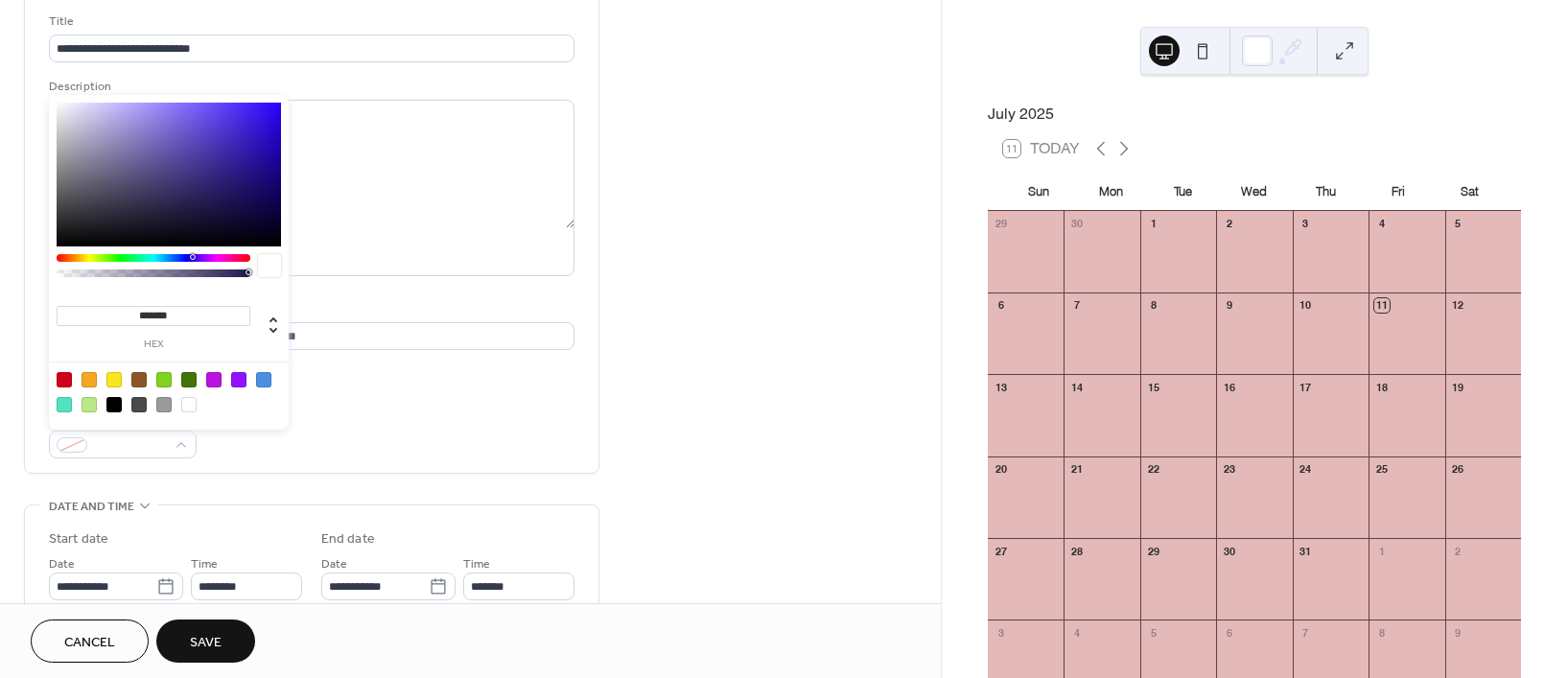 click at bounding box center [164, 380] 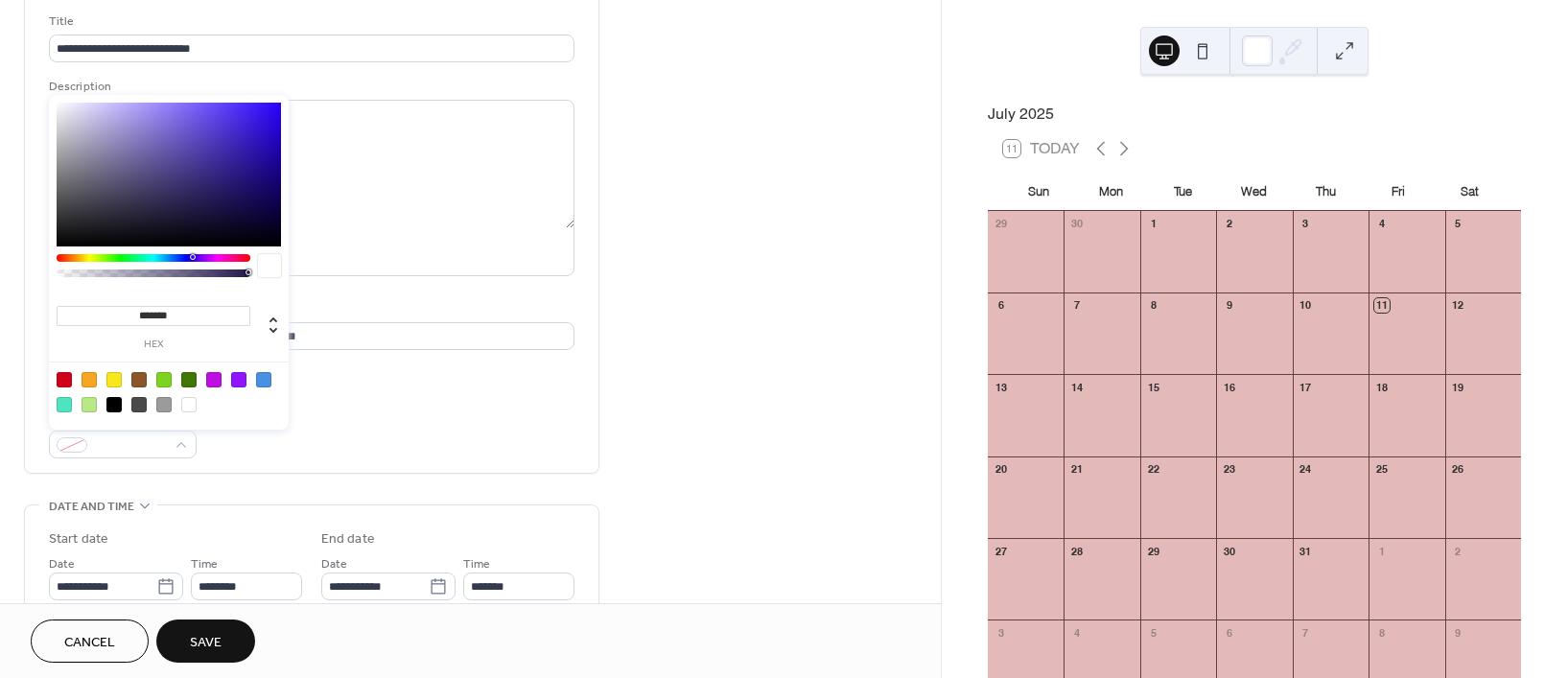 type on "*******" 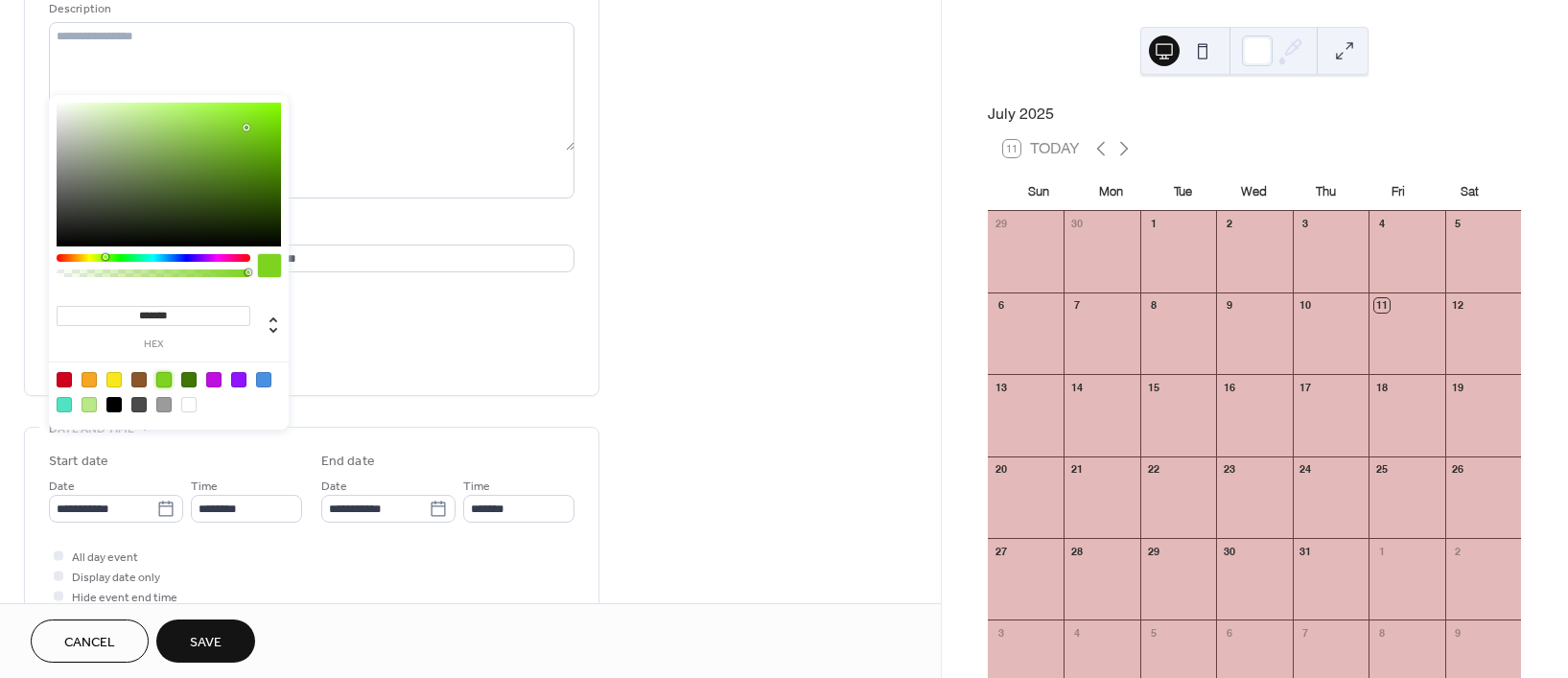 scroll, scrollTop: 219, scrollLeft: 0, axis: vertical 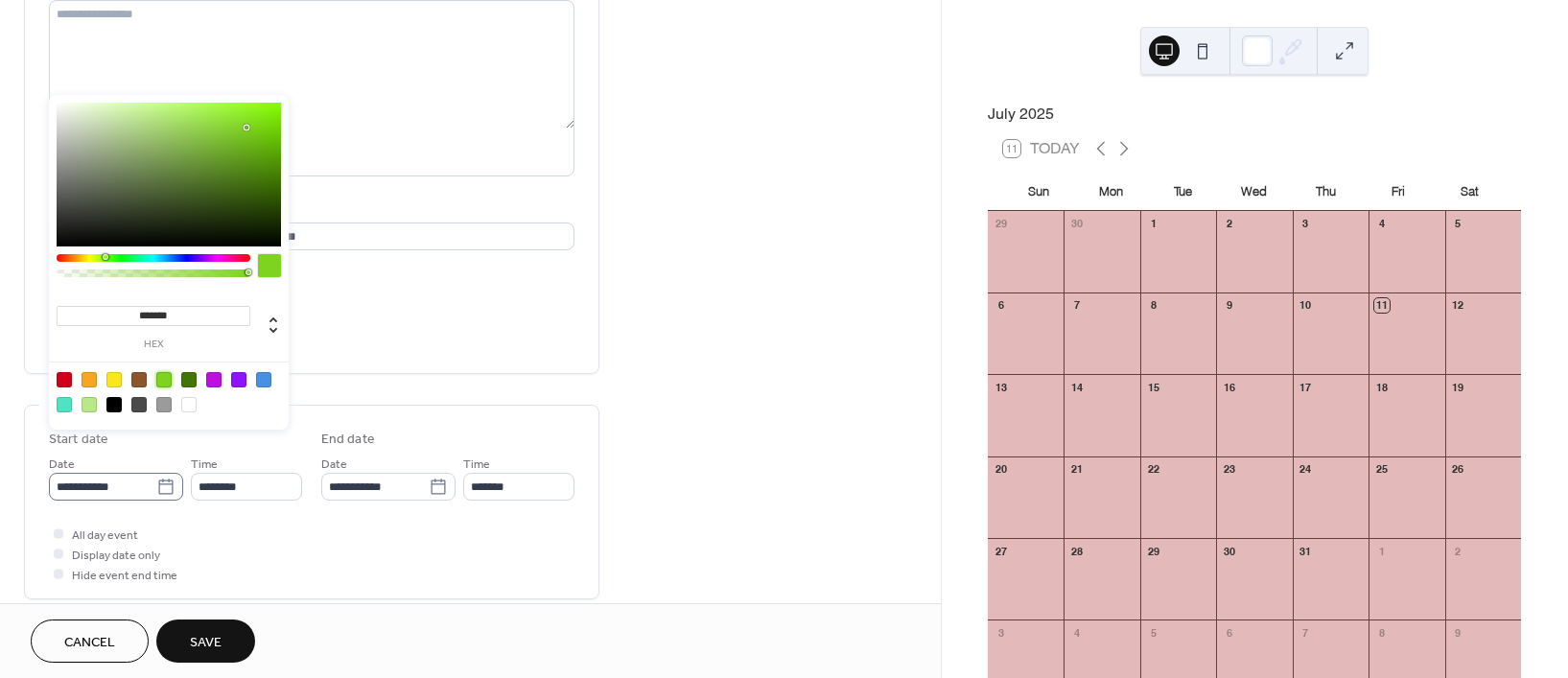 click 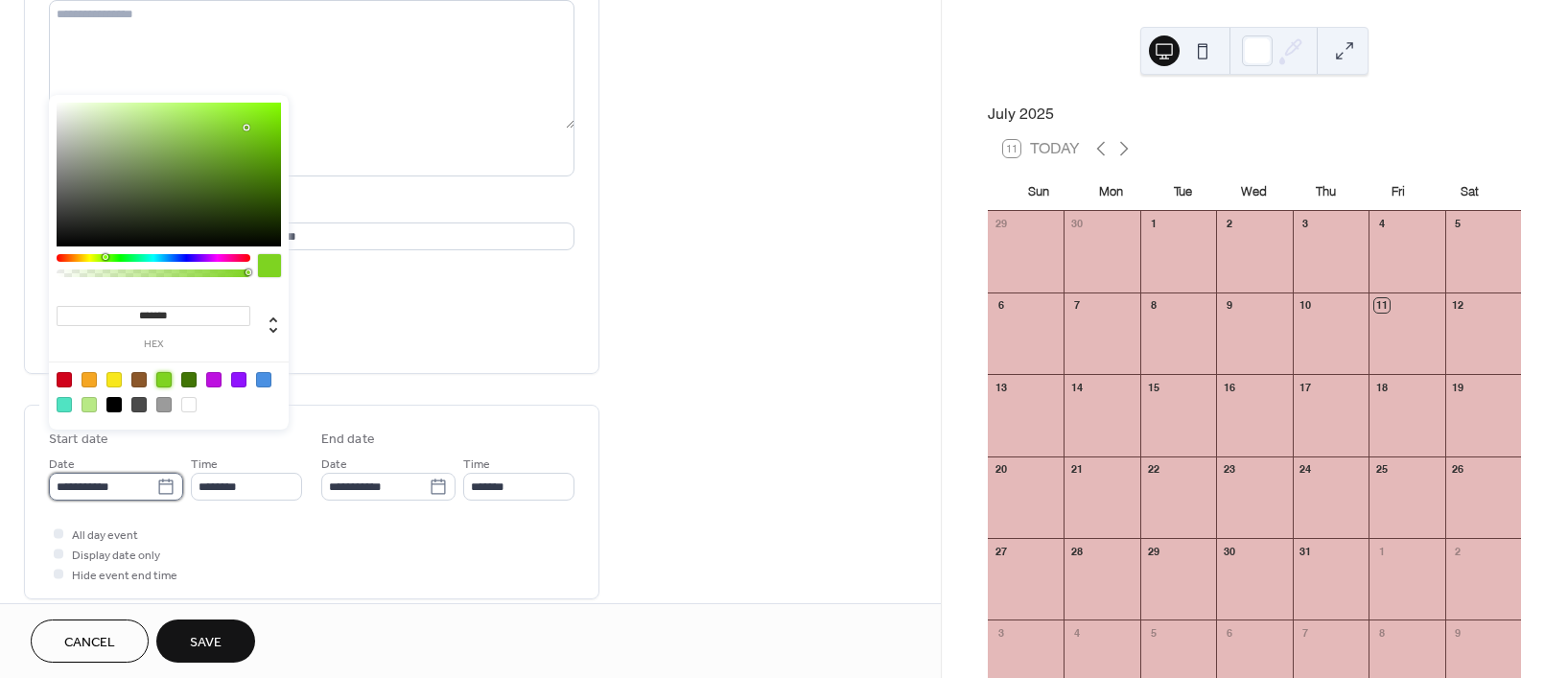 click on "**********" at bounding box center [103, 486] 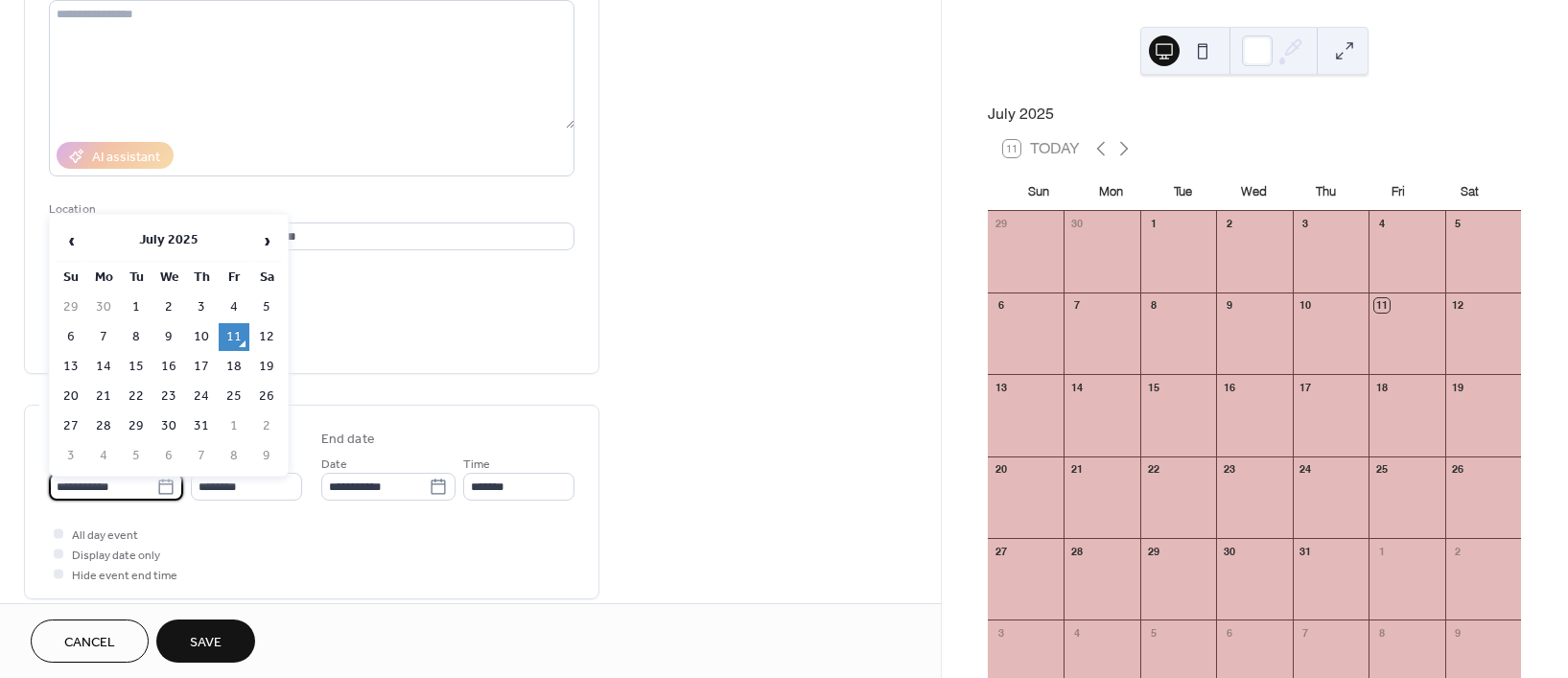 click on "›" at bounding box center (267, 241) 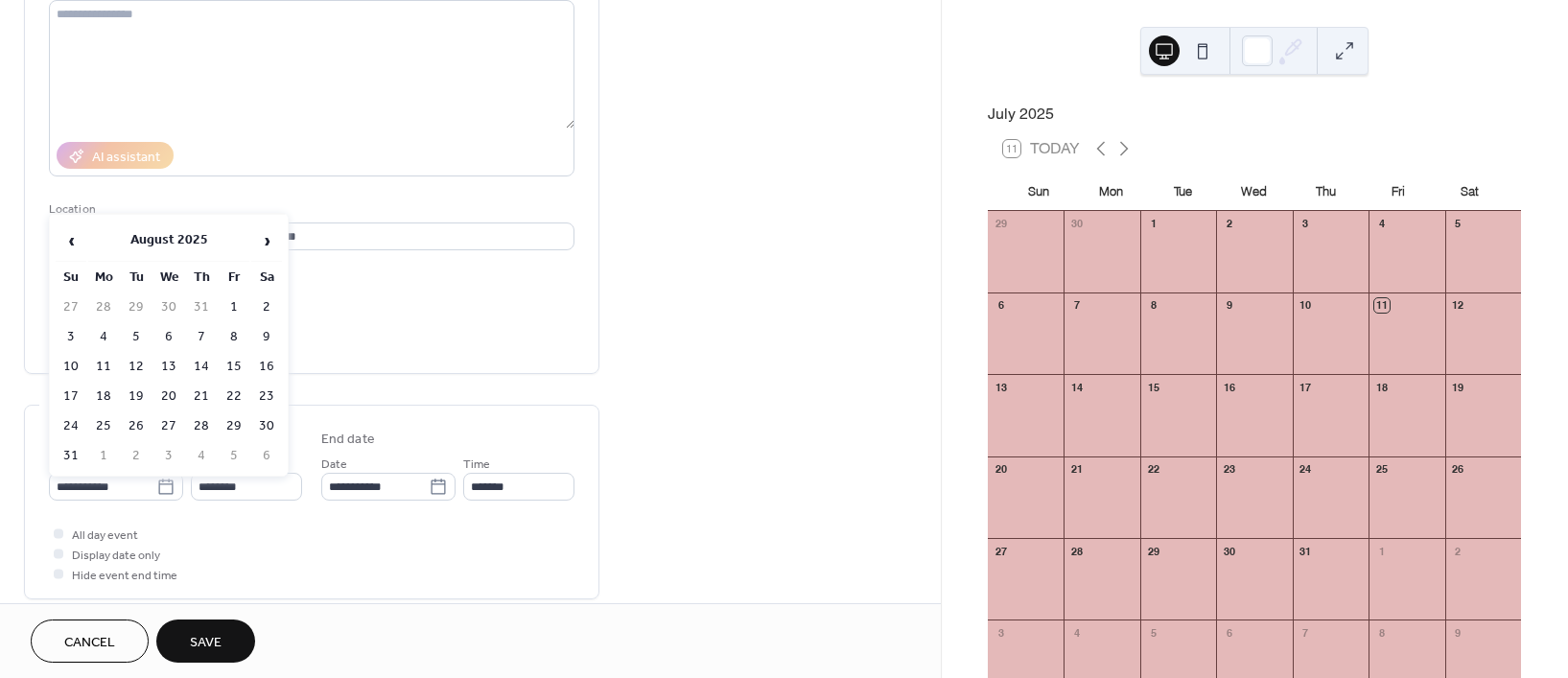 click on "›" at bounding box center (267, 241) 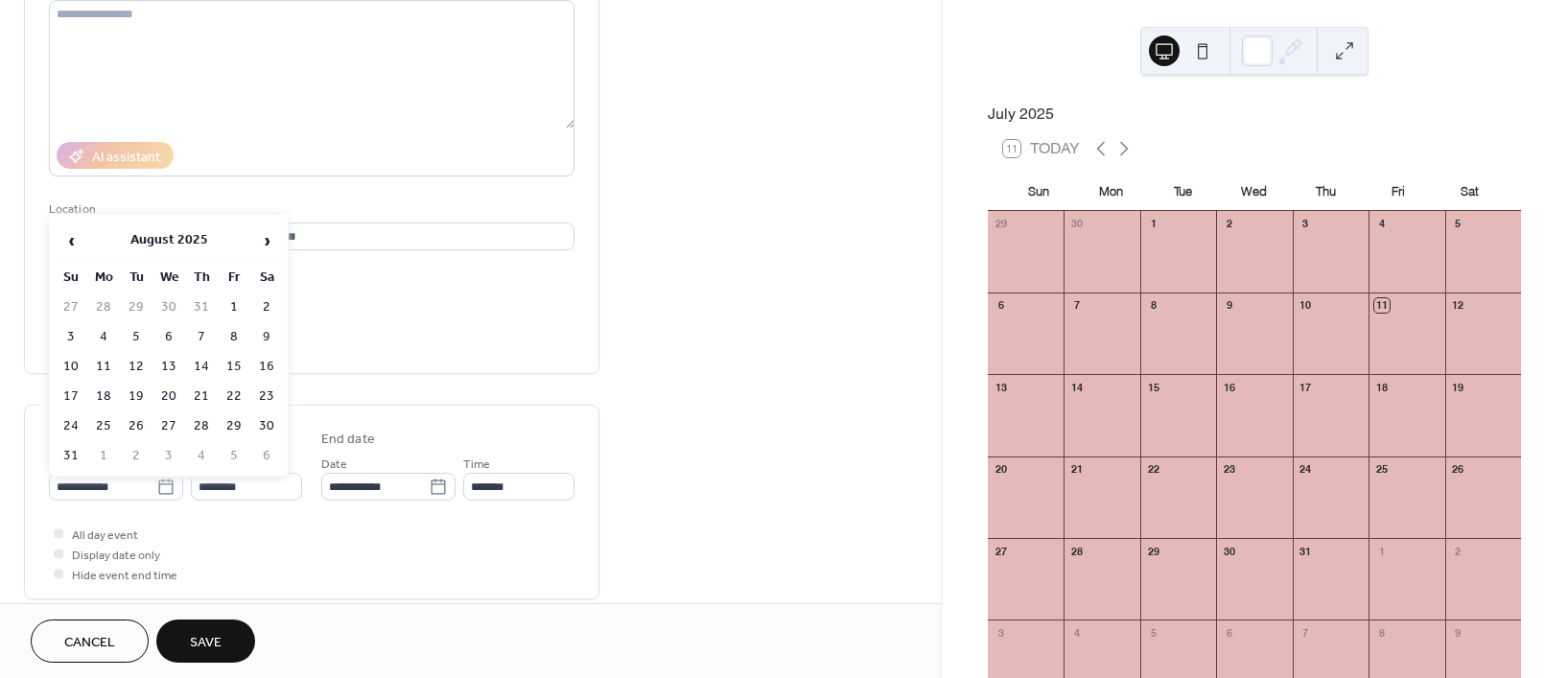 click on "›" at bounding box center [267, 241] 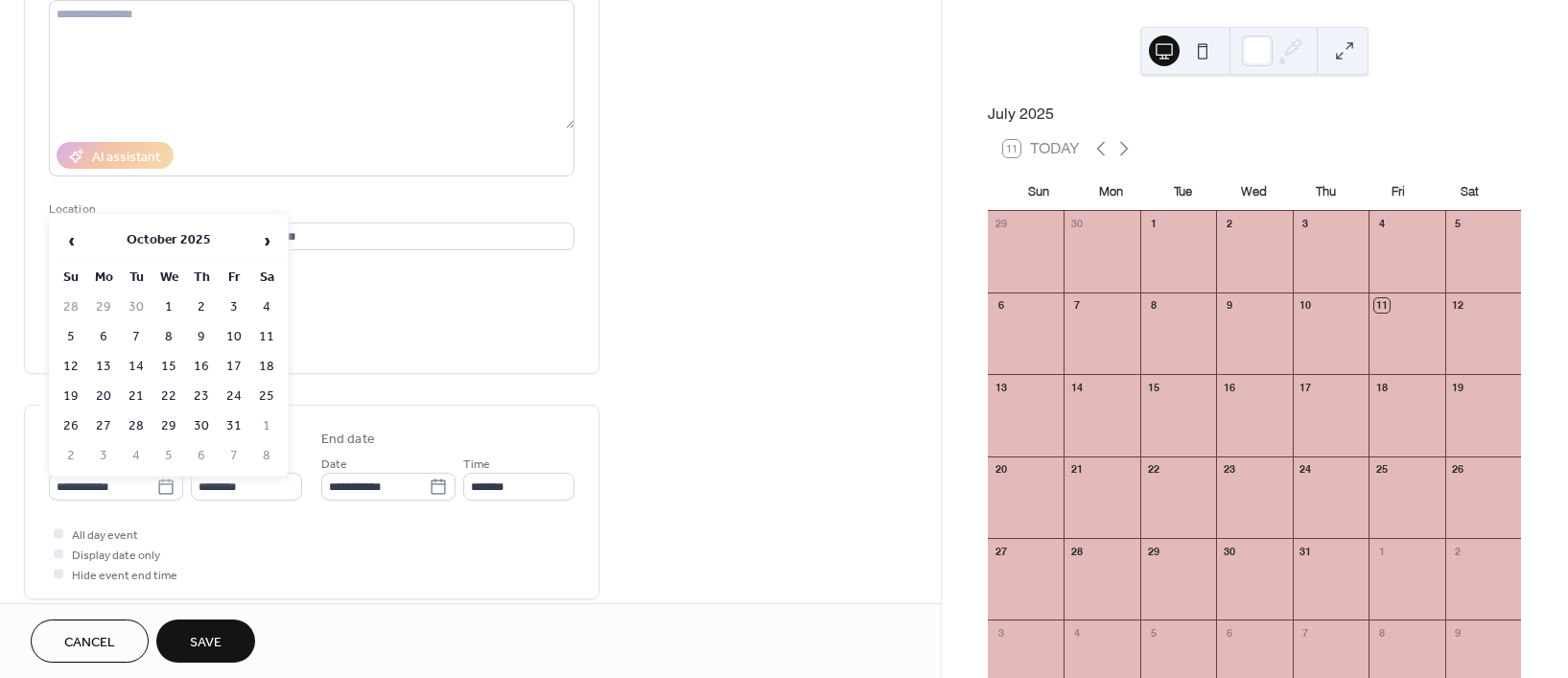 click on "›" at bounding box center [267, 241] 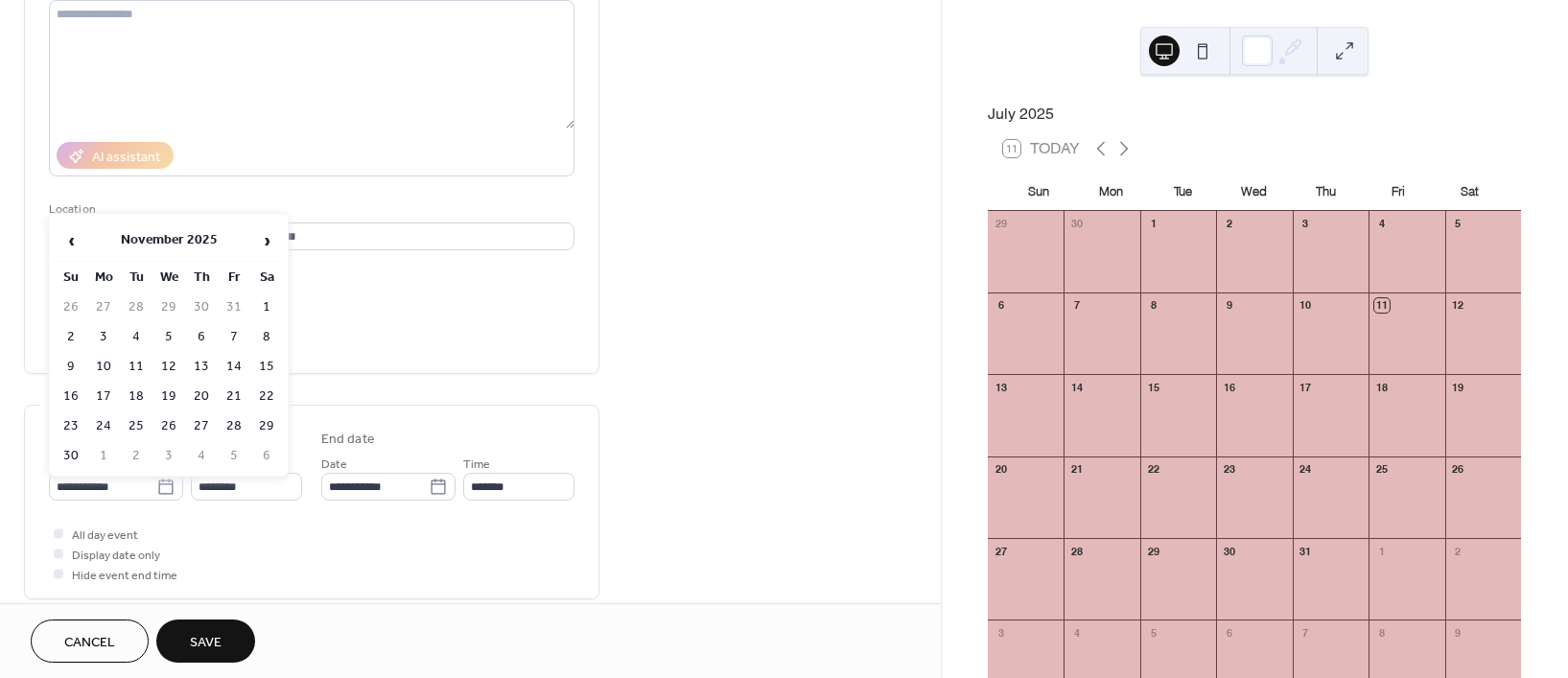 click on "›" at bounding box center (267, 241) 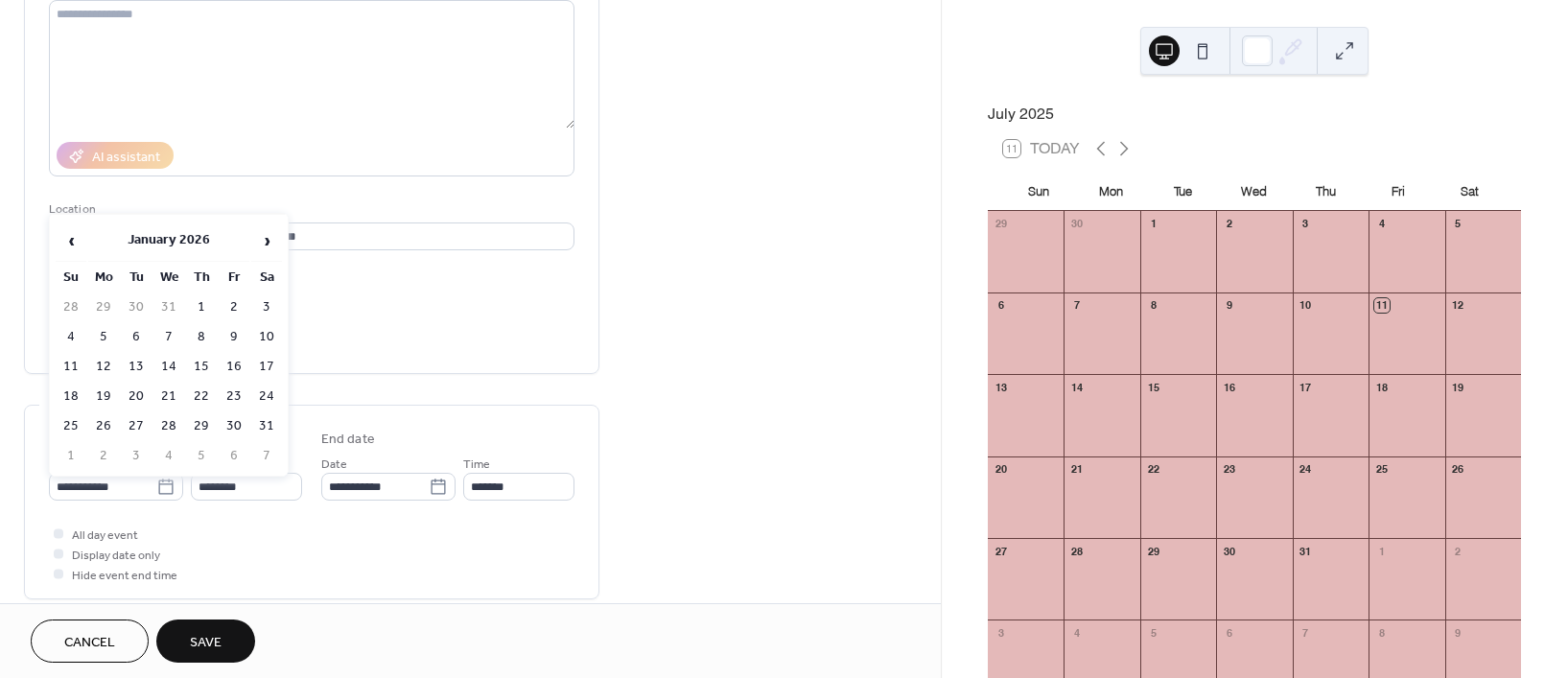 click on "›" at bounding box center [267, 241] 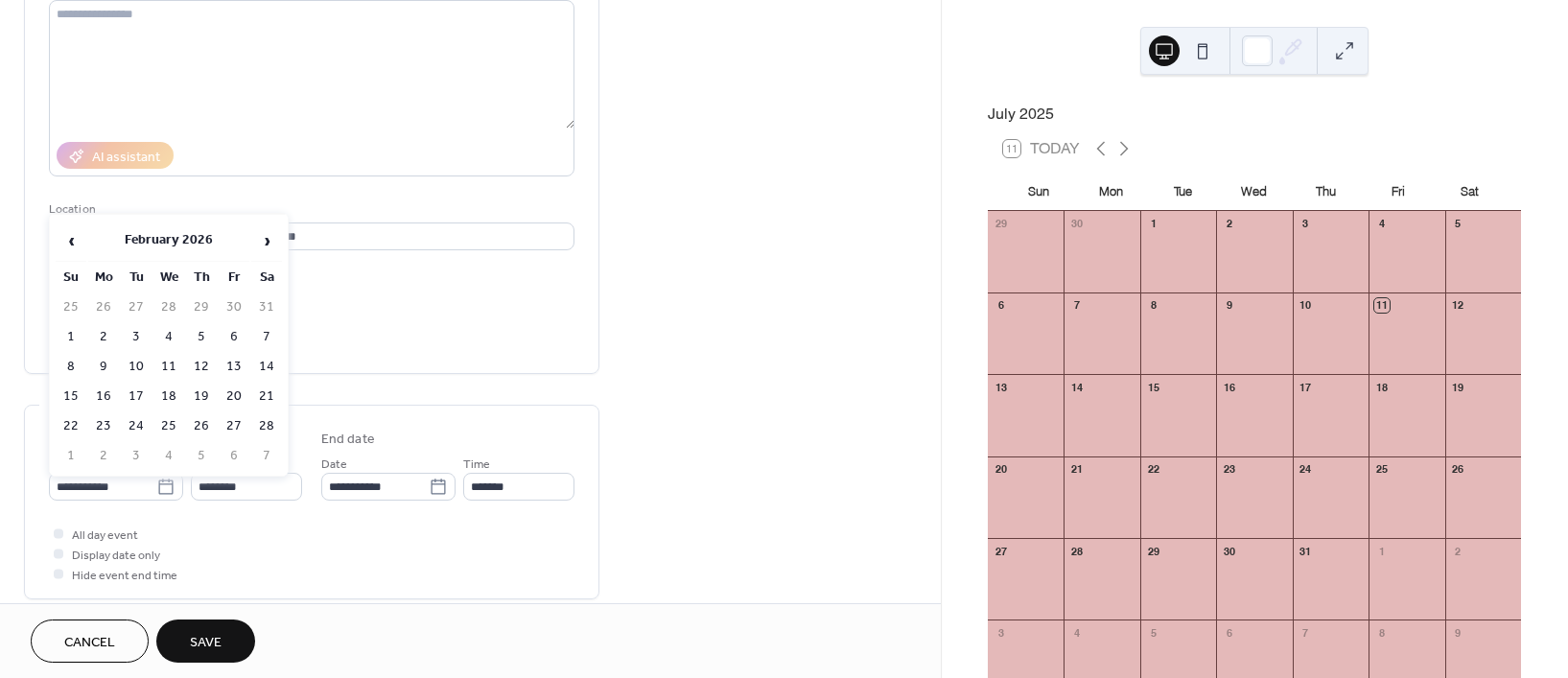 click on "›" at bounding box center (267, 241) 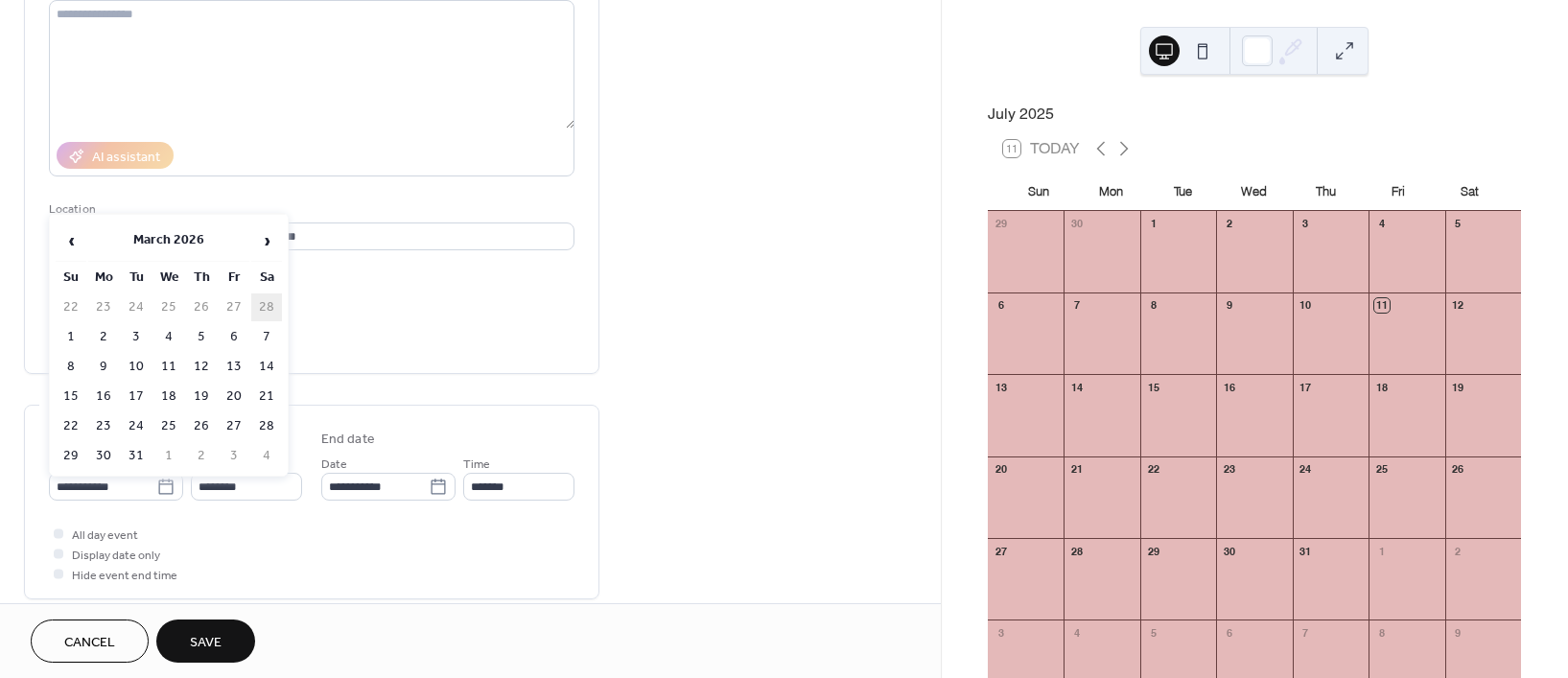 click on "7" at bounding box center [267, 337] 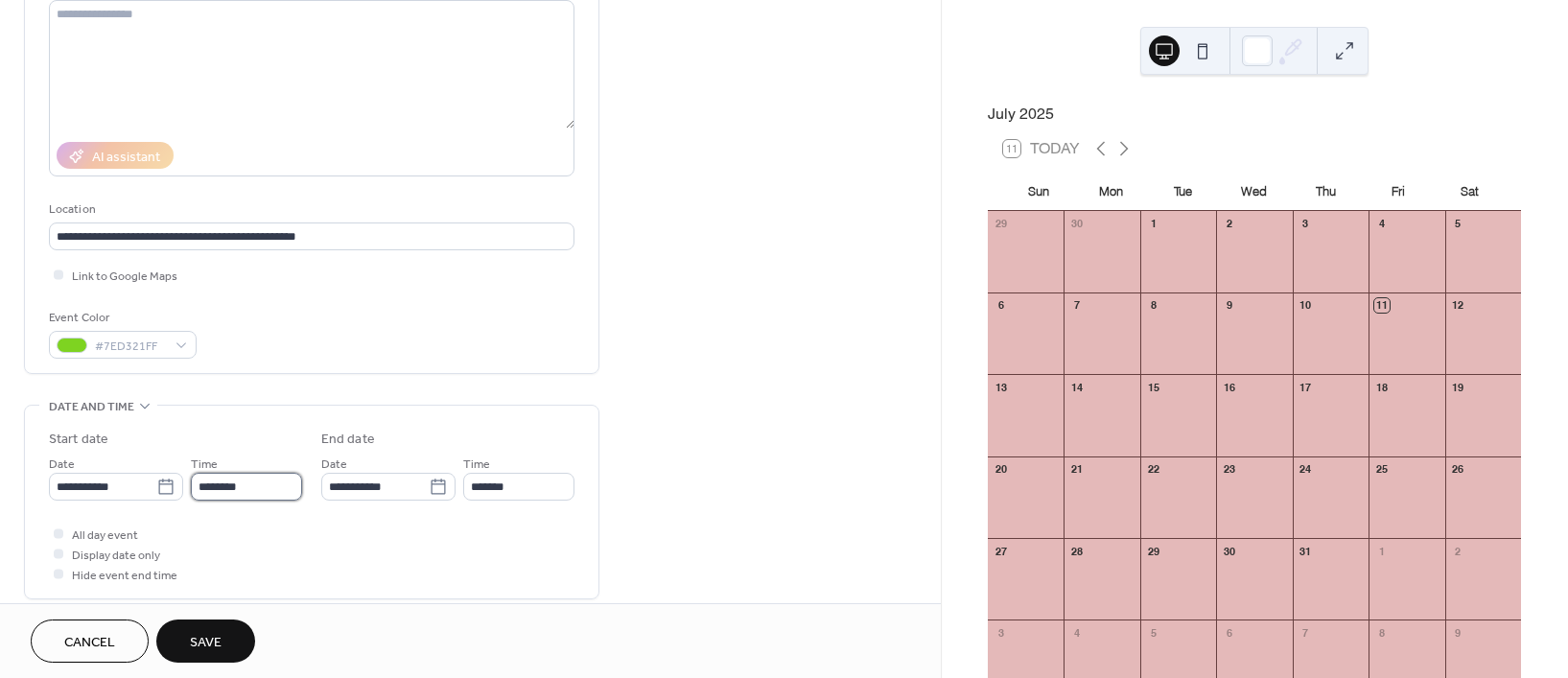 click on "********" at bounding box center [246, 486] 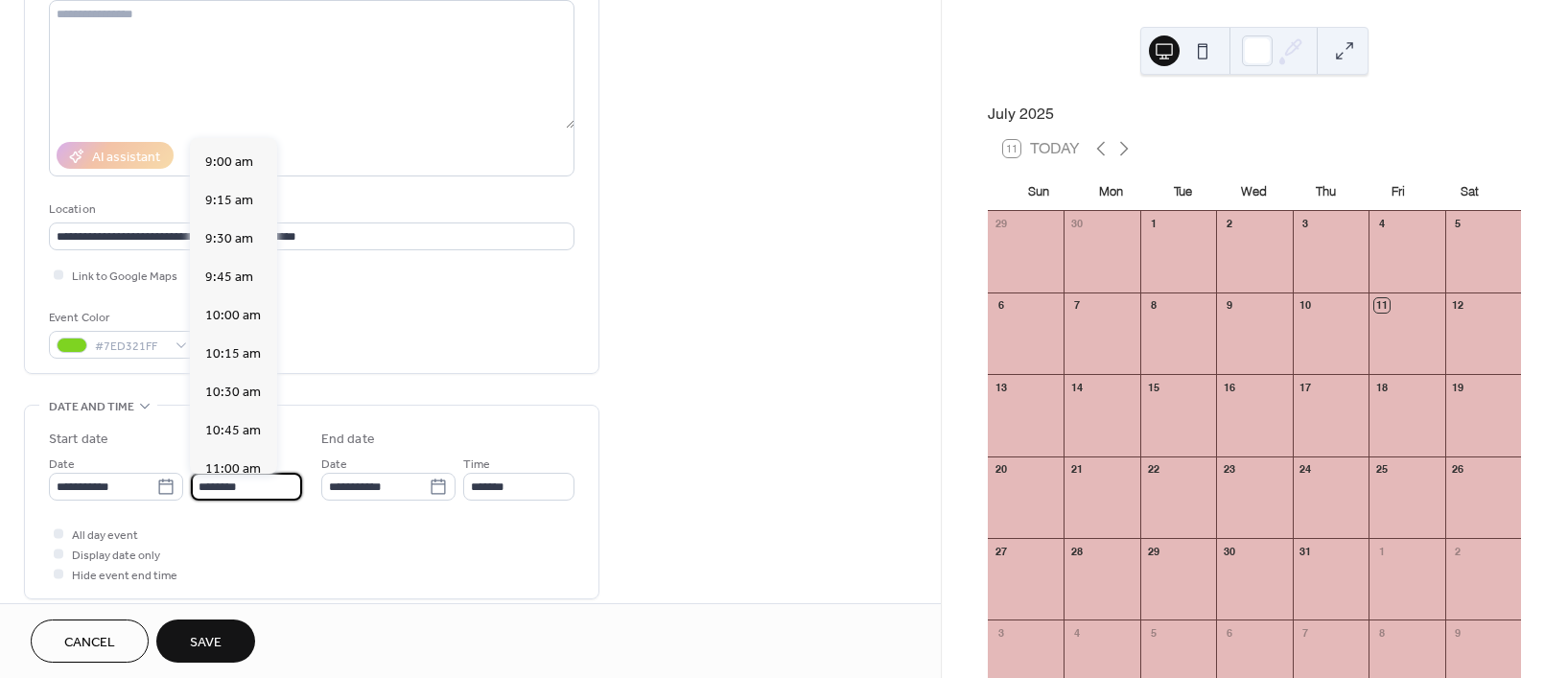 scroll, scrollTop: 1331, scrollLeft: 0, axis: vertical 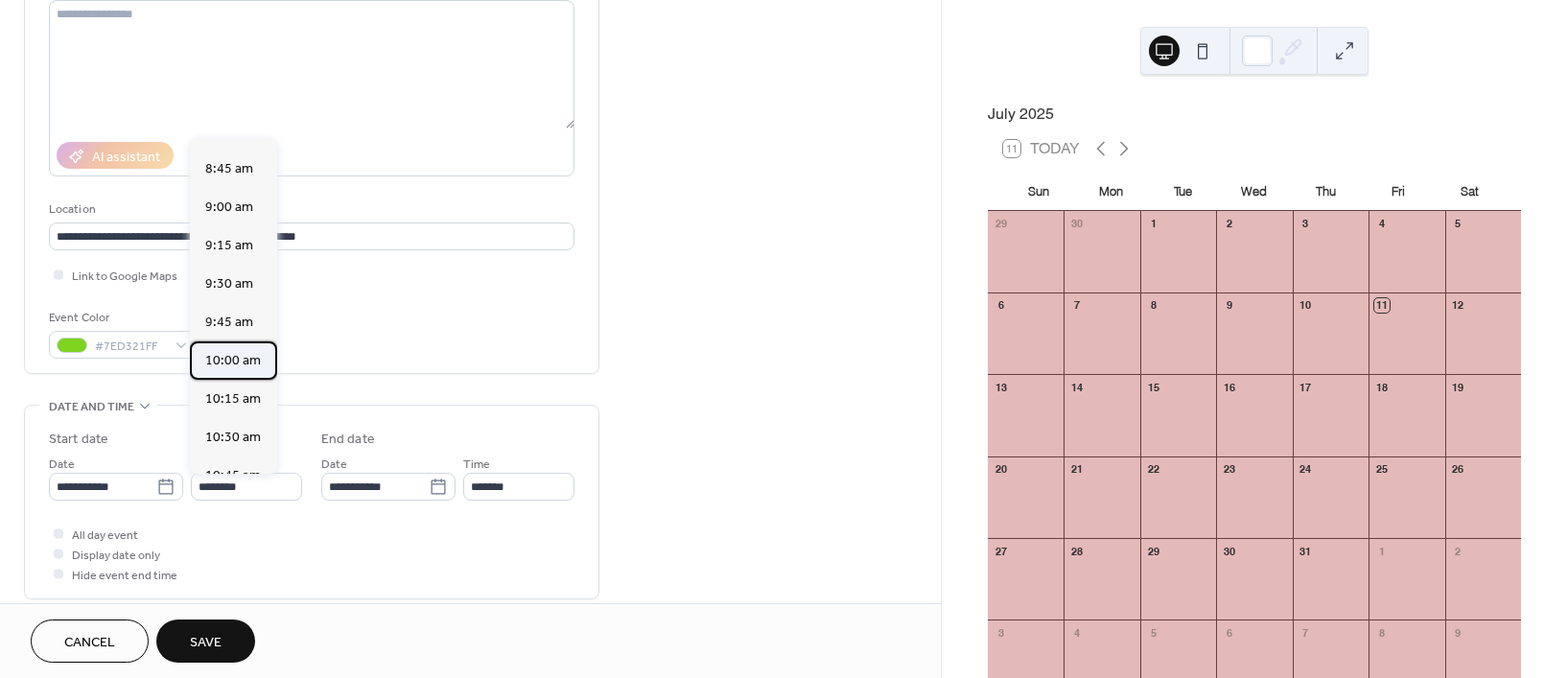 click on "10:00 am" at bounding box center [233, 361] 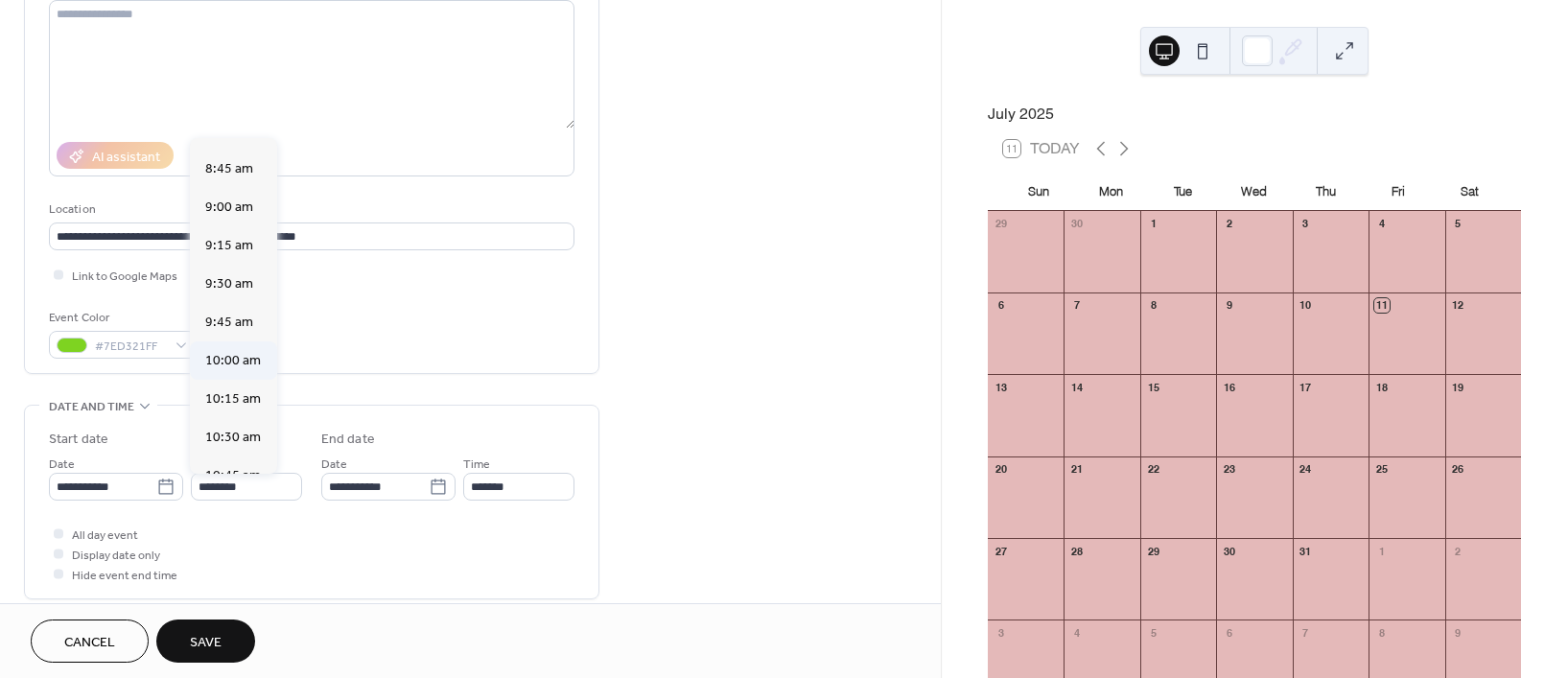 type on "********" 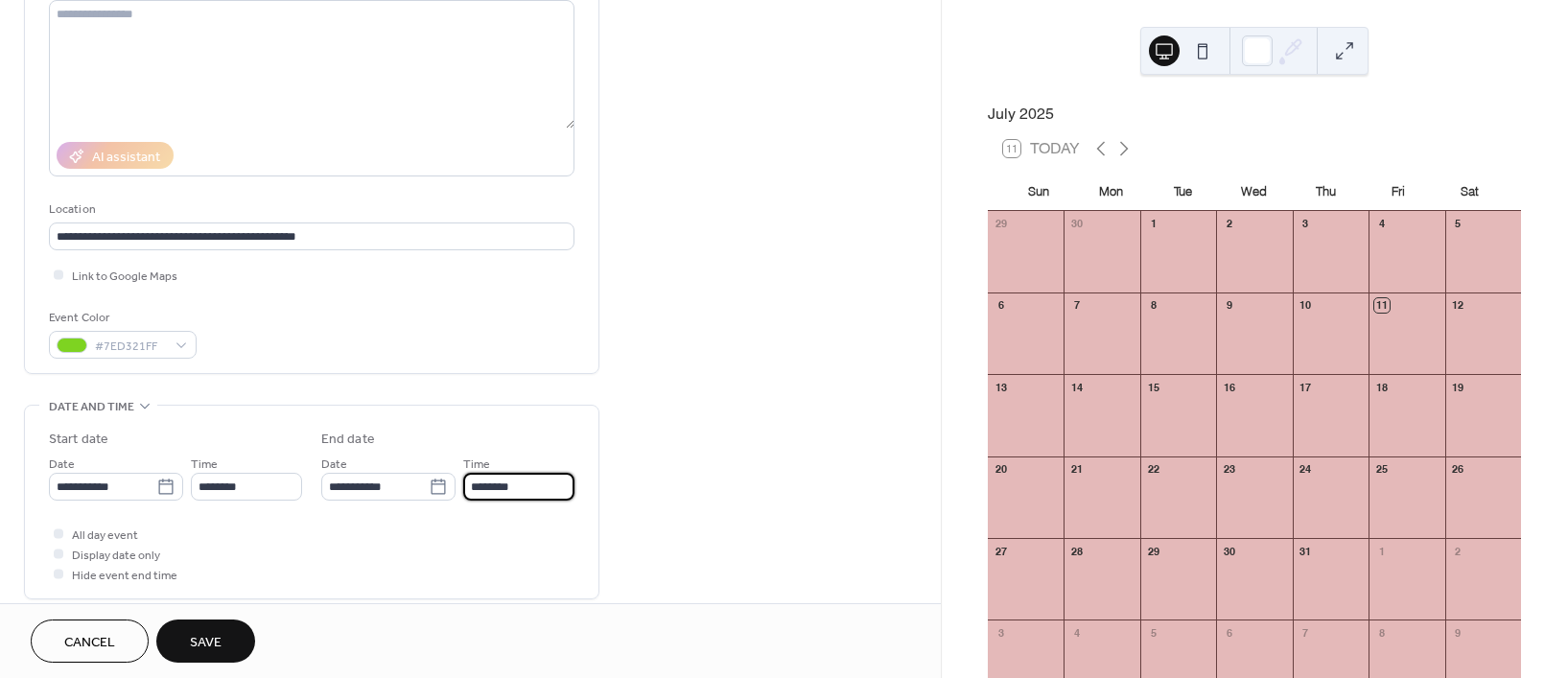 click on "********" at bounding box center [519, 486] 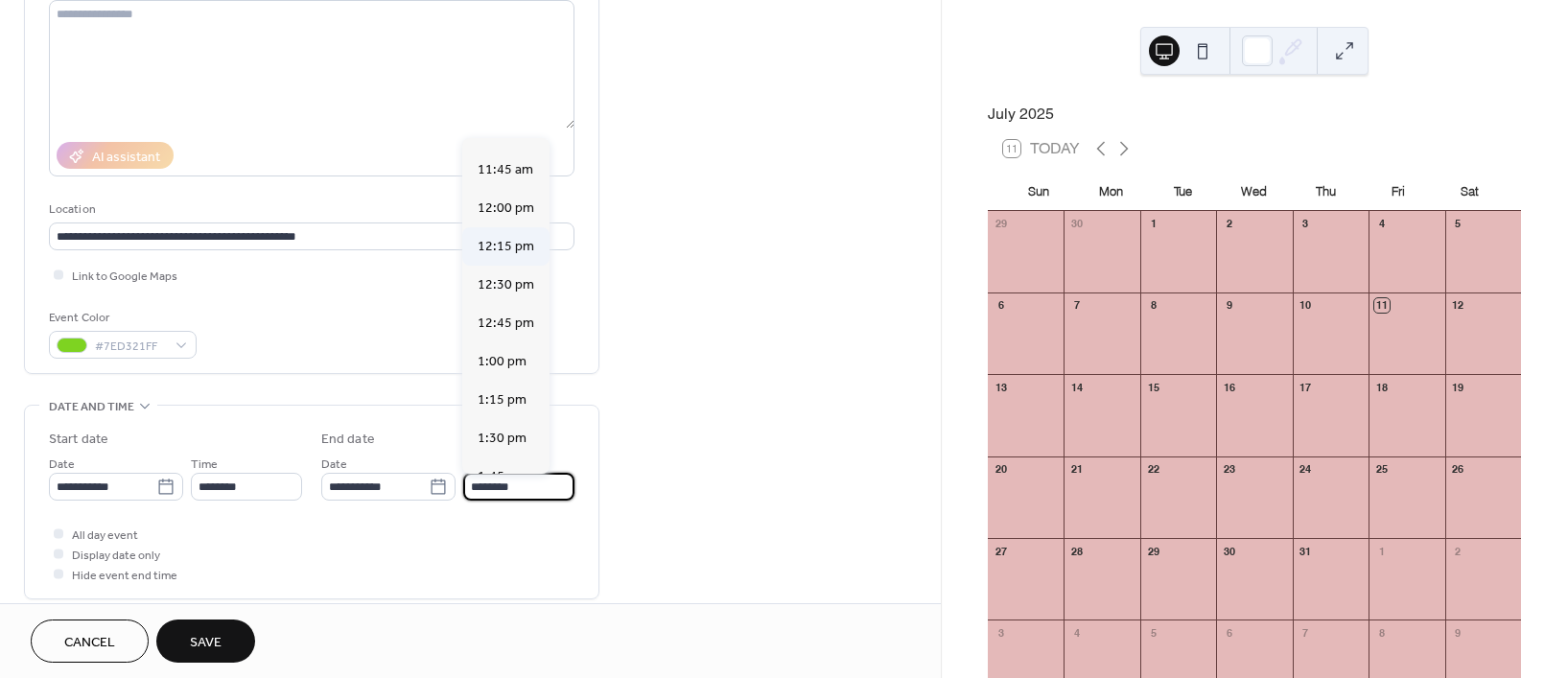 scroll, scrollTop: 283, scrollLeft: 0, axis: vertical 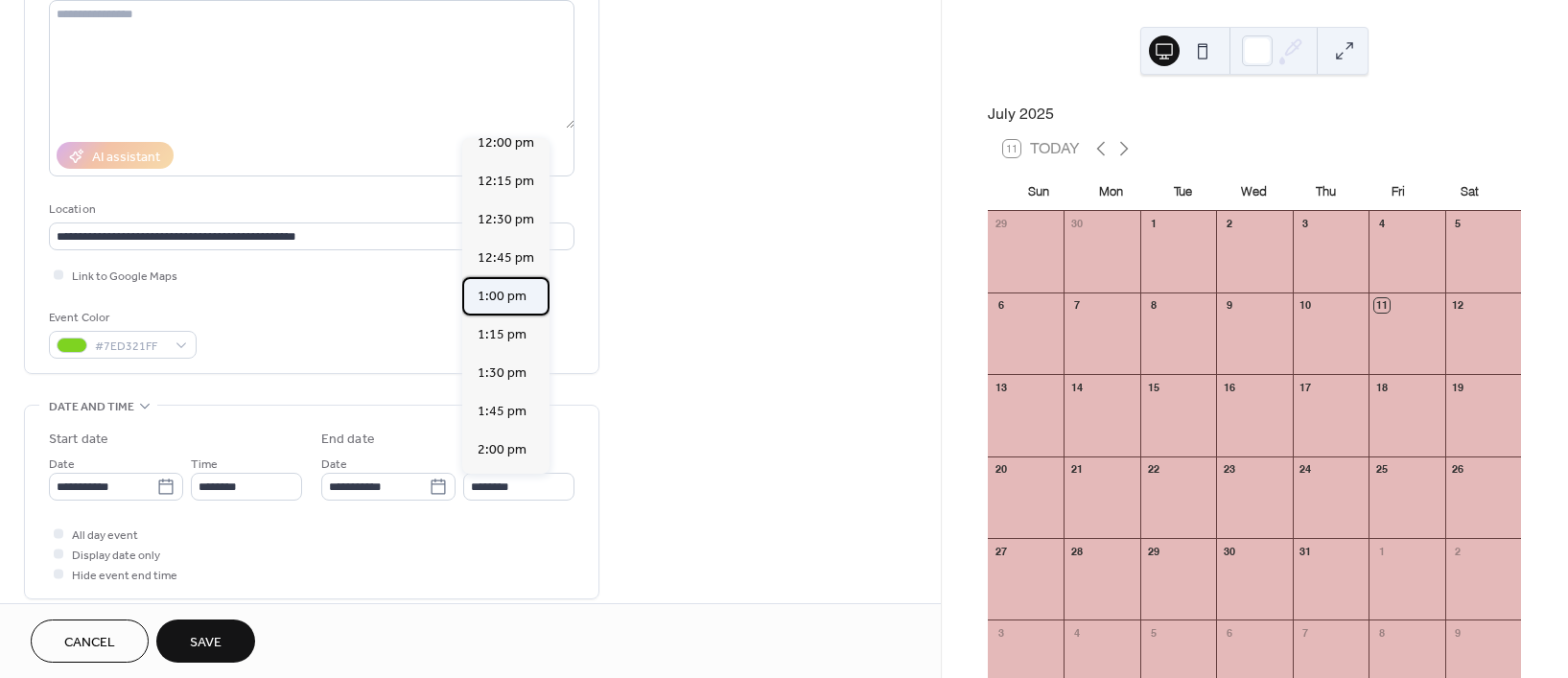 click on "1:00 pm" at bounding box center (502, 295) 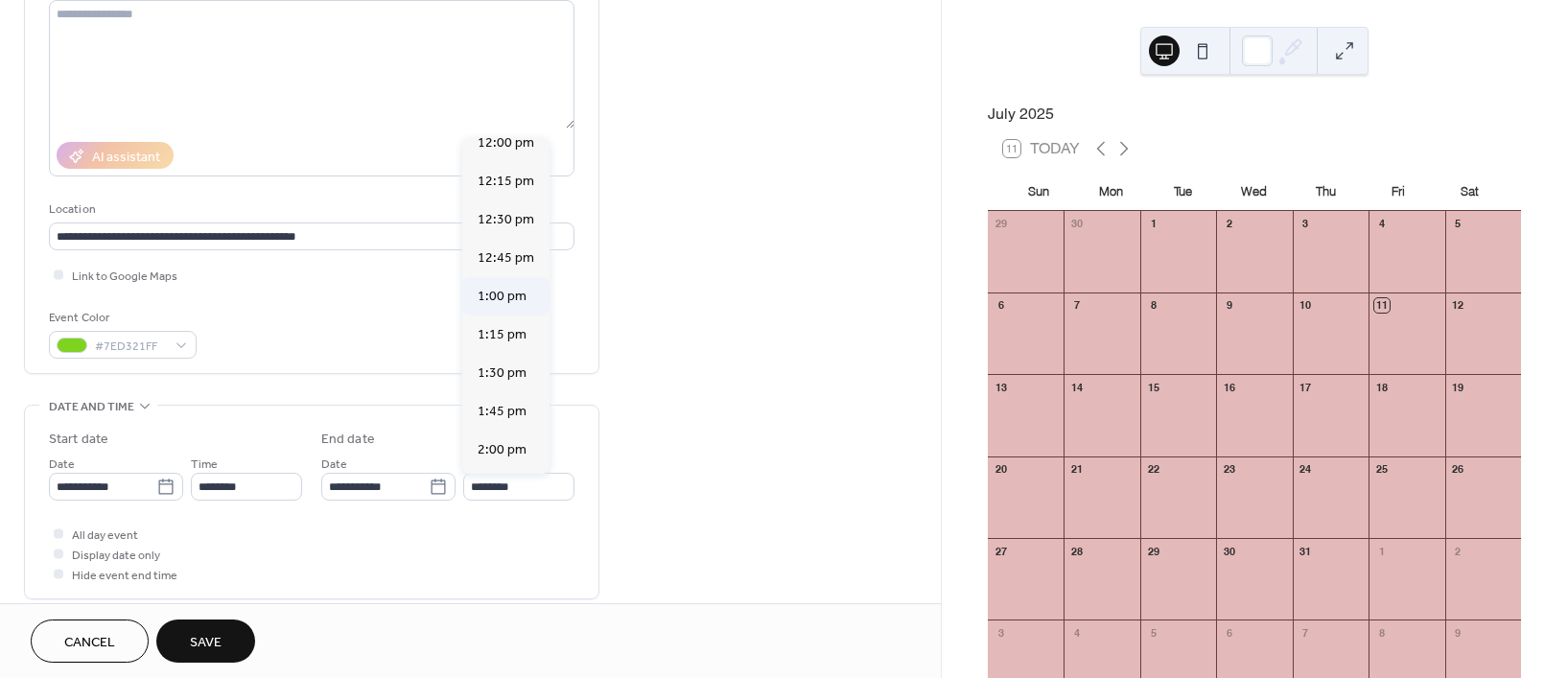 type on "*******" 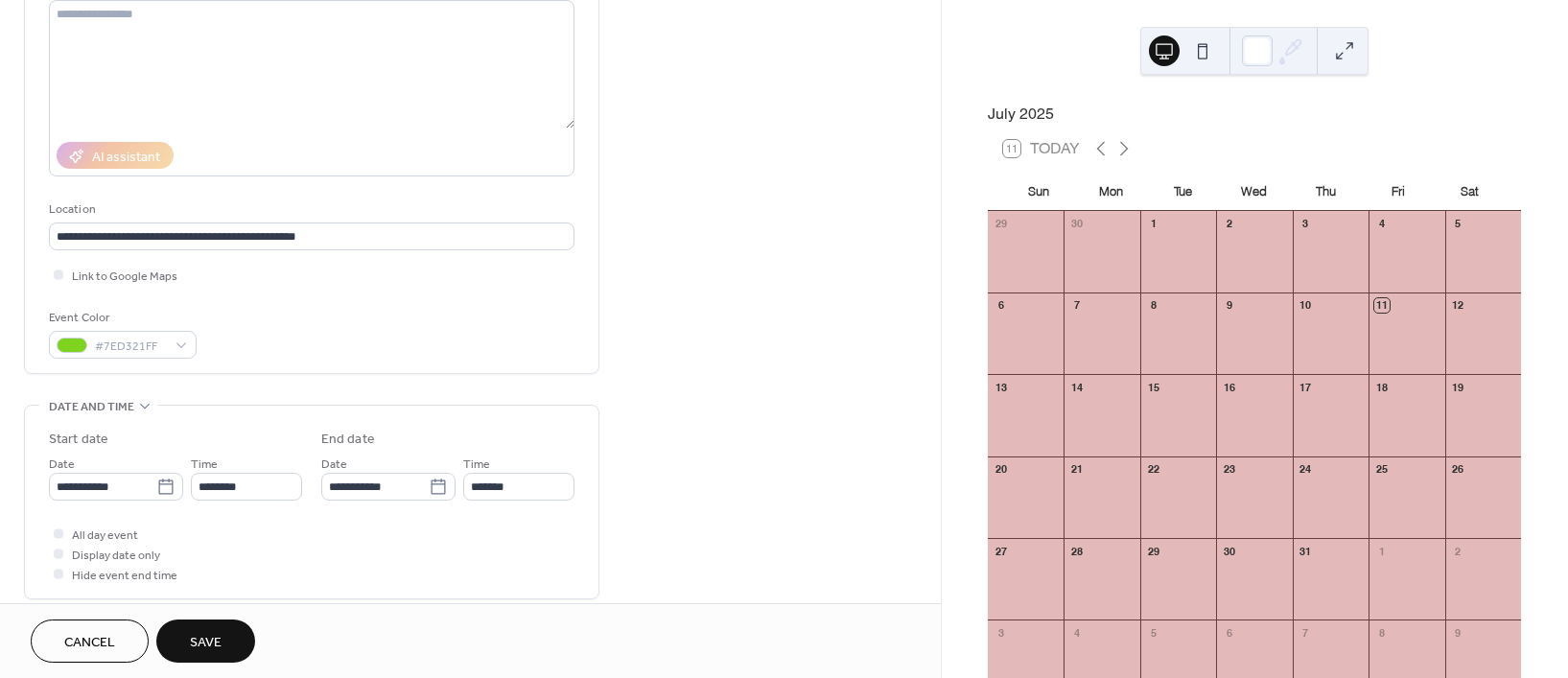 click on "Save" at bounding box center (205, 643) 